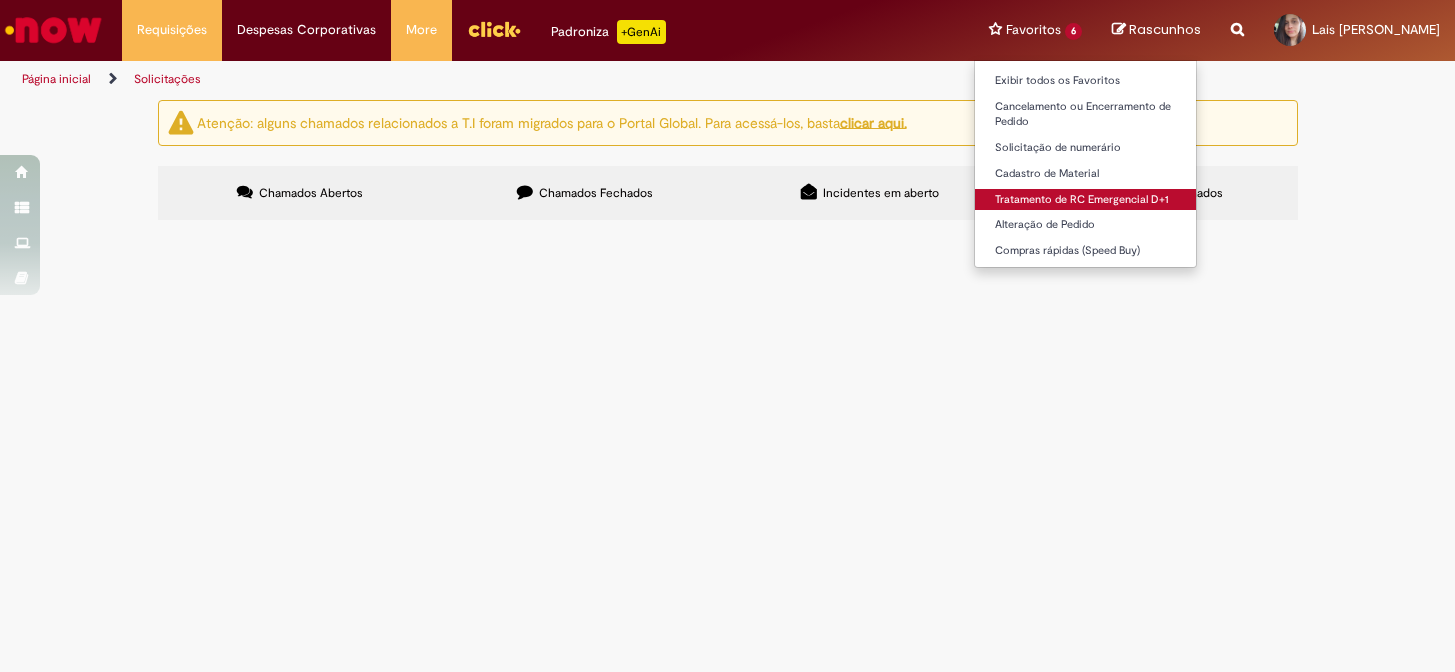 scroll, scrollTop: 0, scrollLeft: 0, axis: both 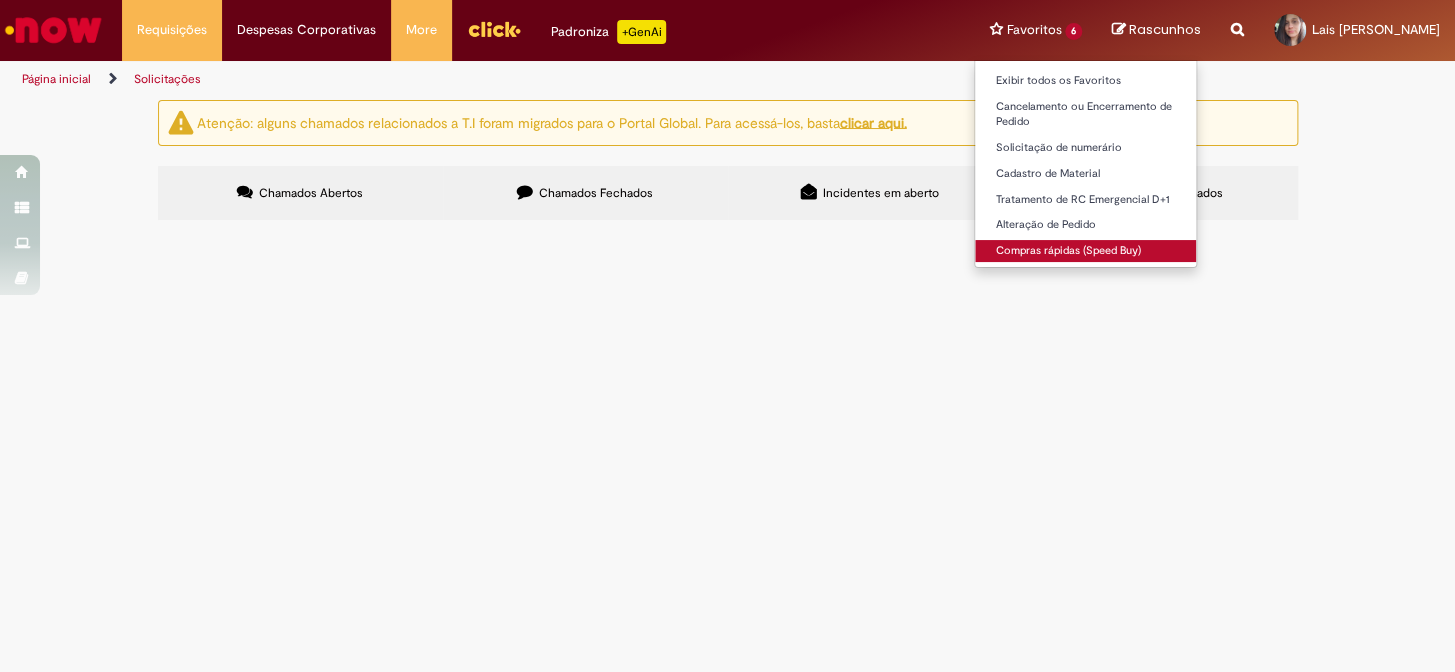 click on "Compras rápidas (Speed Buy)" at bounding box center (1085, 251) 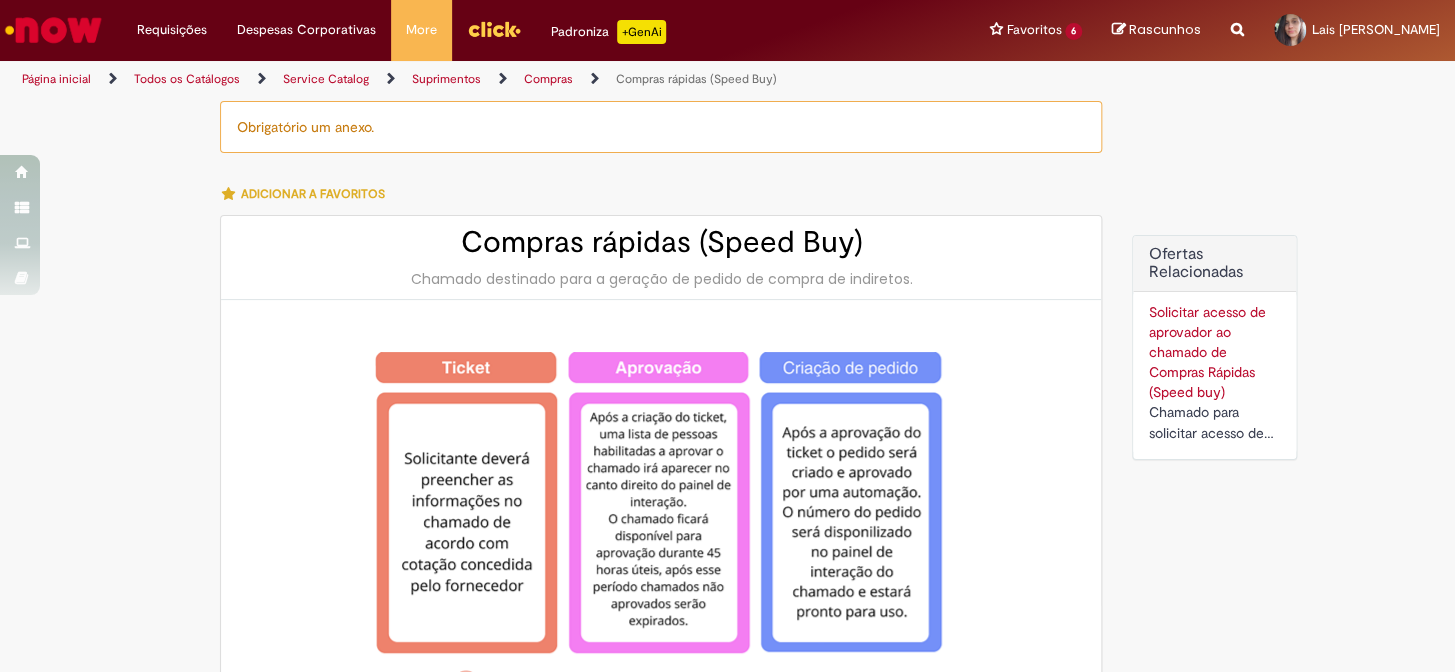 type on "********" 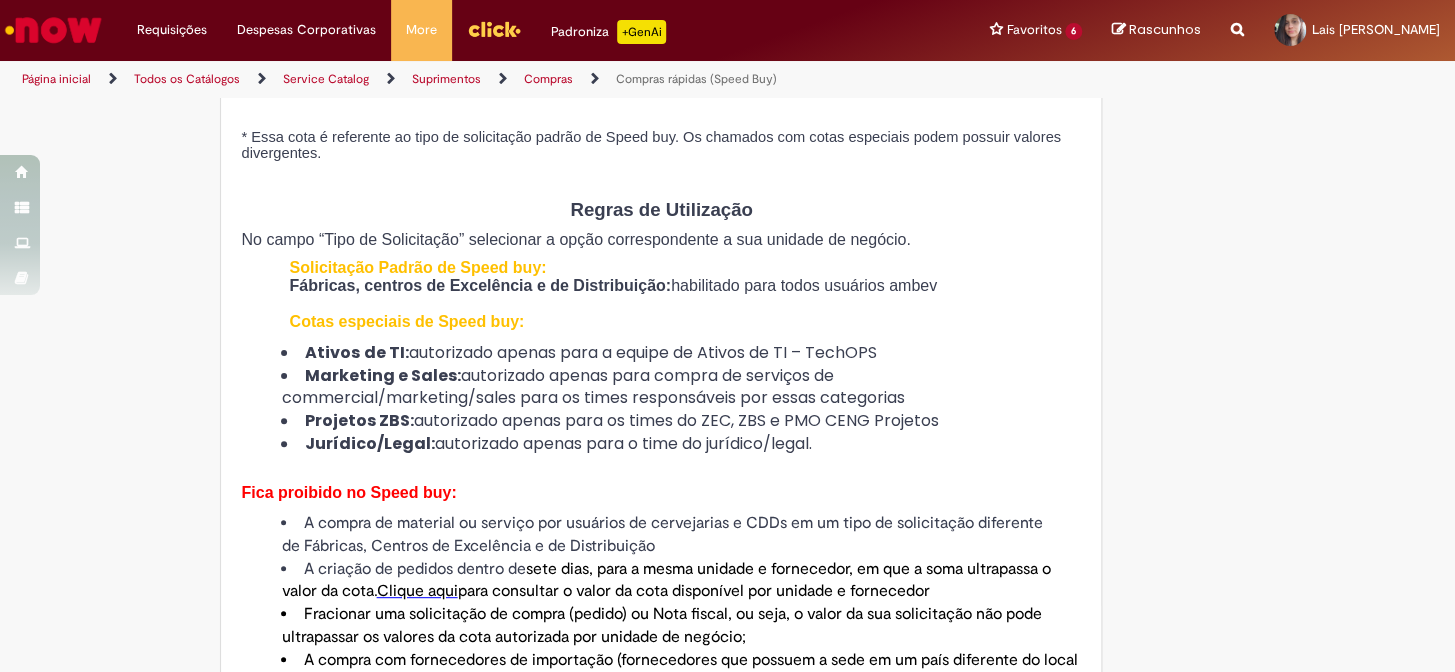 scroll, scrollTop: 1000, scrollLeft: 0, axis: vertical 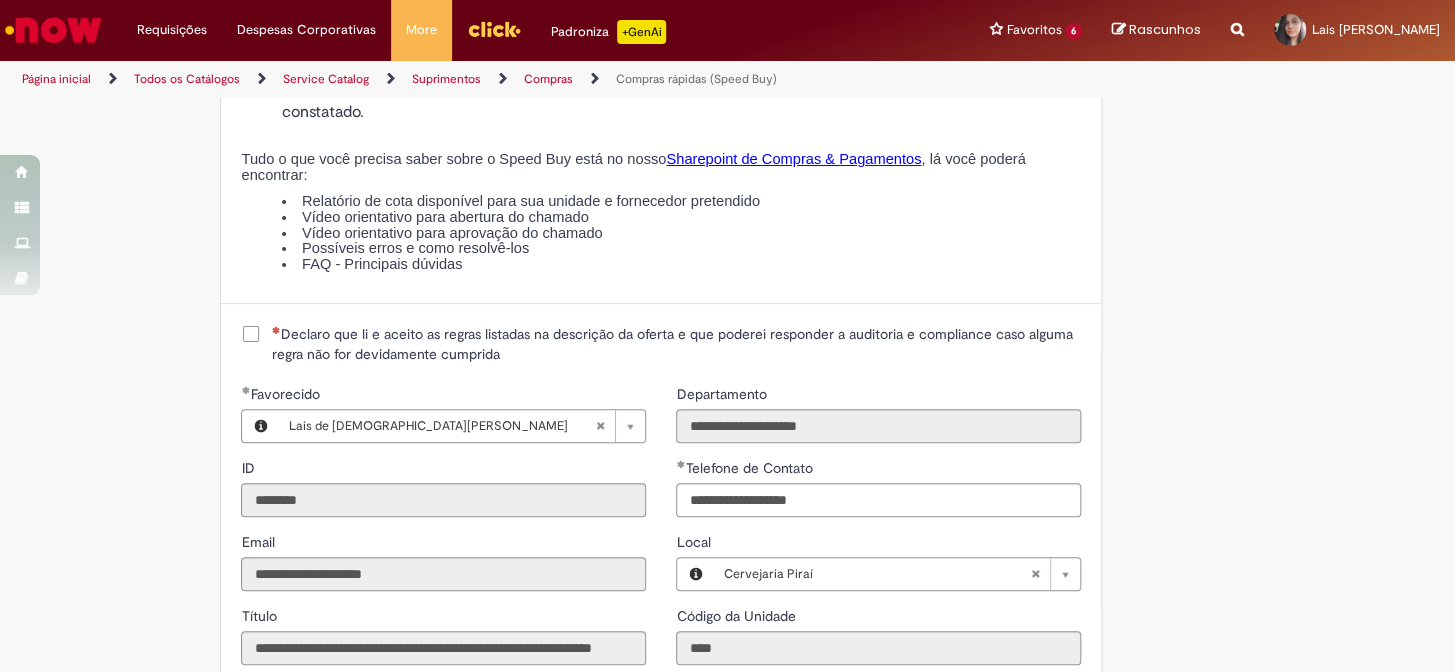 click on "Declaro que li e aceito as regras listadas na descrição da oferta e que poderei responder a auditoria e compliance caso alguma regra não for devidamente cumprida" at bounding box center (676, 344) 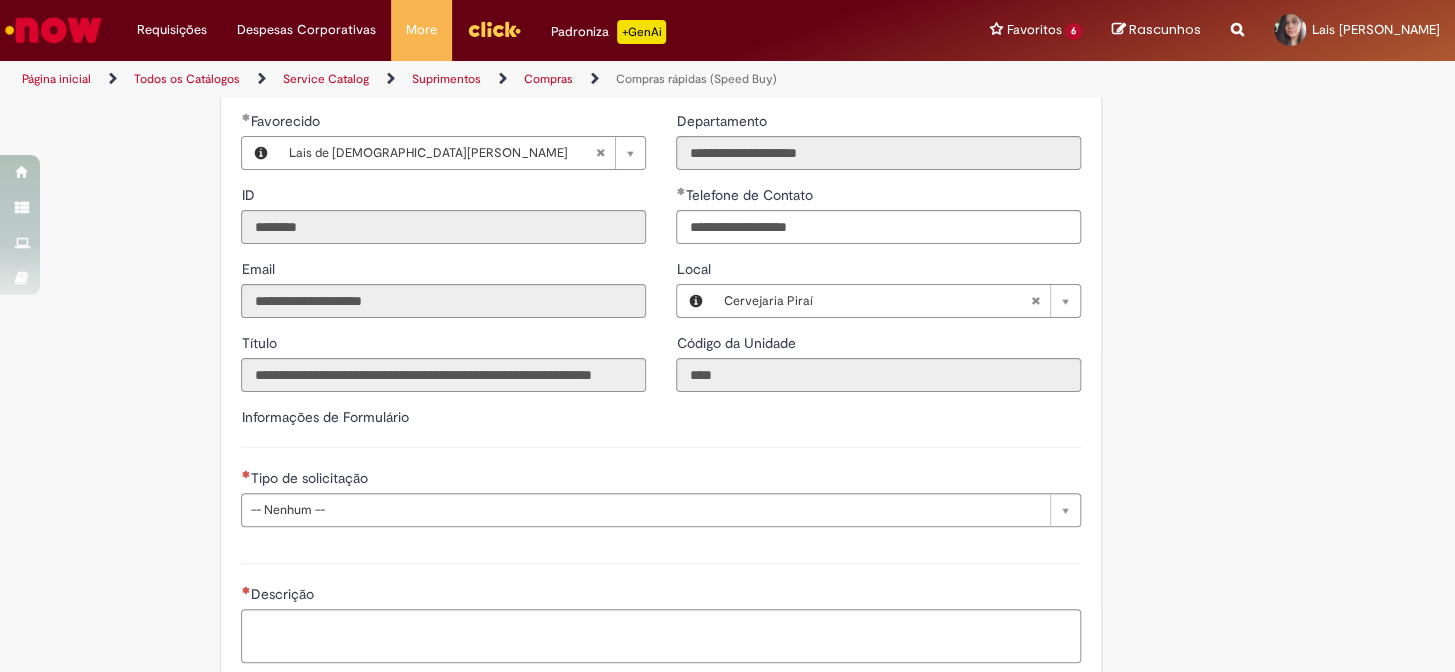 scroll, scrollTop: 2575, scrollLeft: 0, axis: vertical 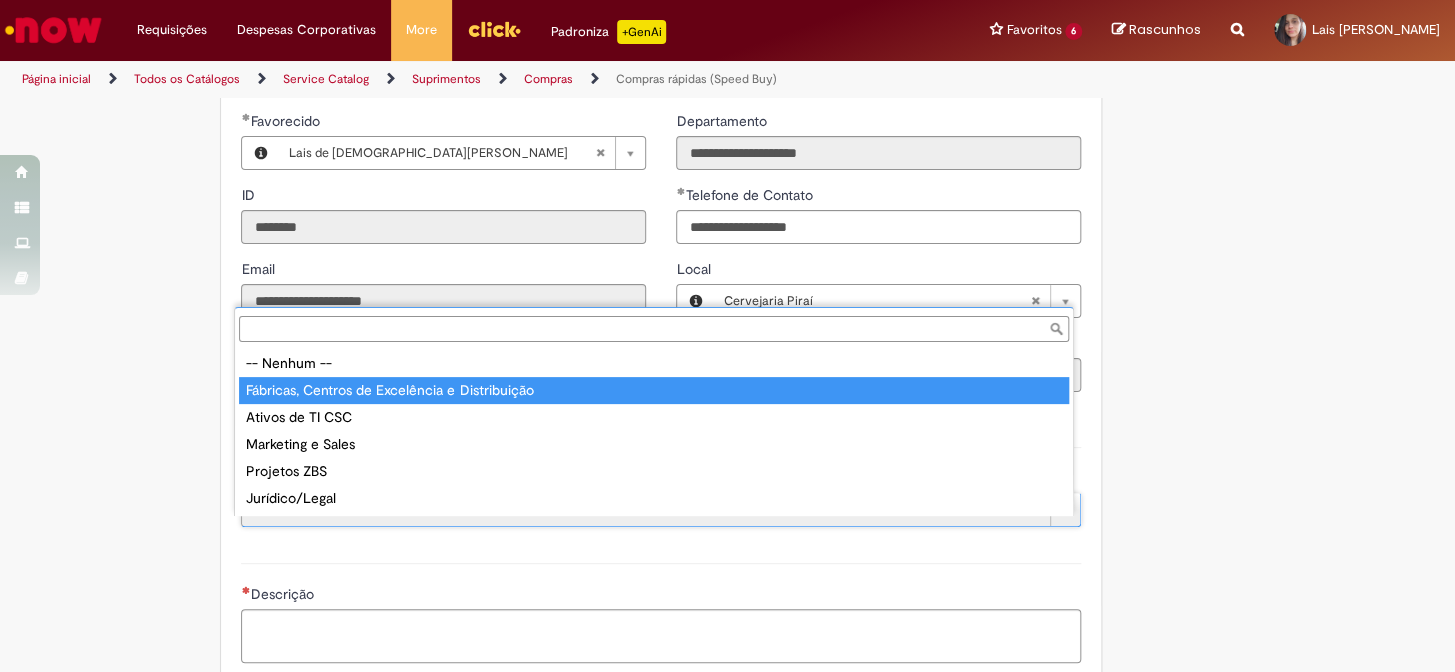 type on "**********" 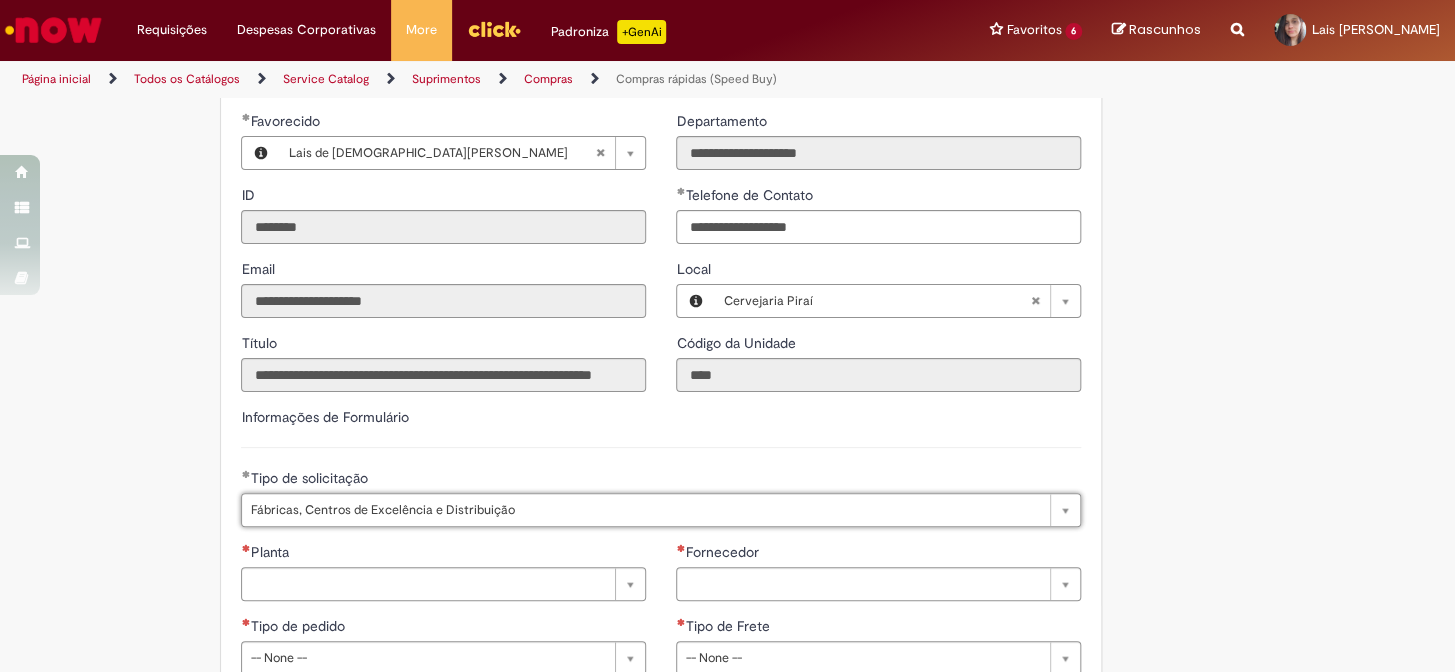 click on "Obrigatório um anexo.
Adicionar a Favoritos
Compras rápidas (Speed Buy)
Chamado destinado para a geração de pedido de compra de indiretos.
O Speed buy é a ferramenta oficial para a geração de pedidos de compra que atenda aos seguintes requisitos:
Compras de material e serviço indiretos
Compras inferiores a R$13.000 *
Compras com fornecedores nacionais
Compras de material sem contrato ativo no SAP para o centro solicitado
* Essa cota é referente ao tipo de solicitação padrão de Speed buy. Os chamados com cotas especiais podem possuir valores divergentes.
Regras de Utilização
No campo “Tipo de Solicitação” selecionar a opção correspondente a sua unidade de negócio.
Solicitação Padrão de Speed buy:
Fábricas, centros de Excelência e de Distribuição:  habilitado para todos usuários ambev
Ativos   de TI:" at bounding box center (728, -519) 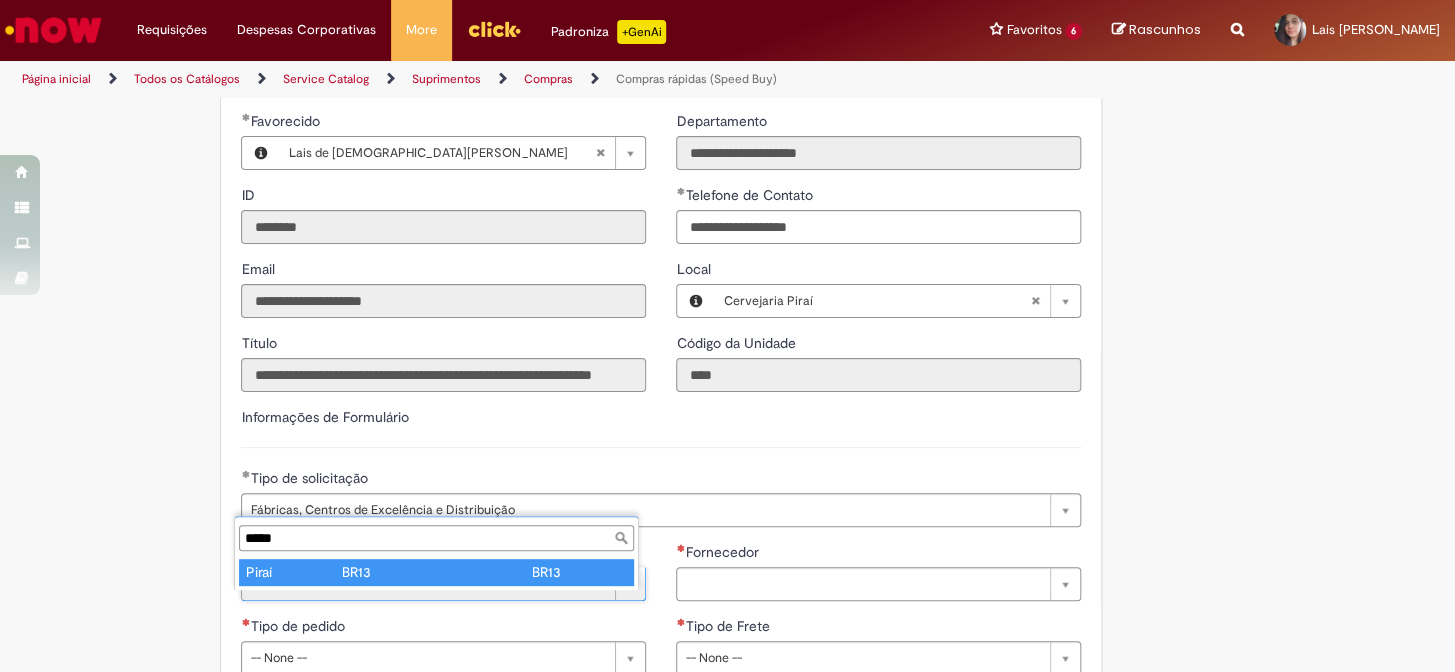 type on "*****" 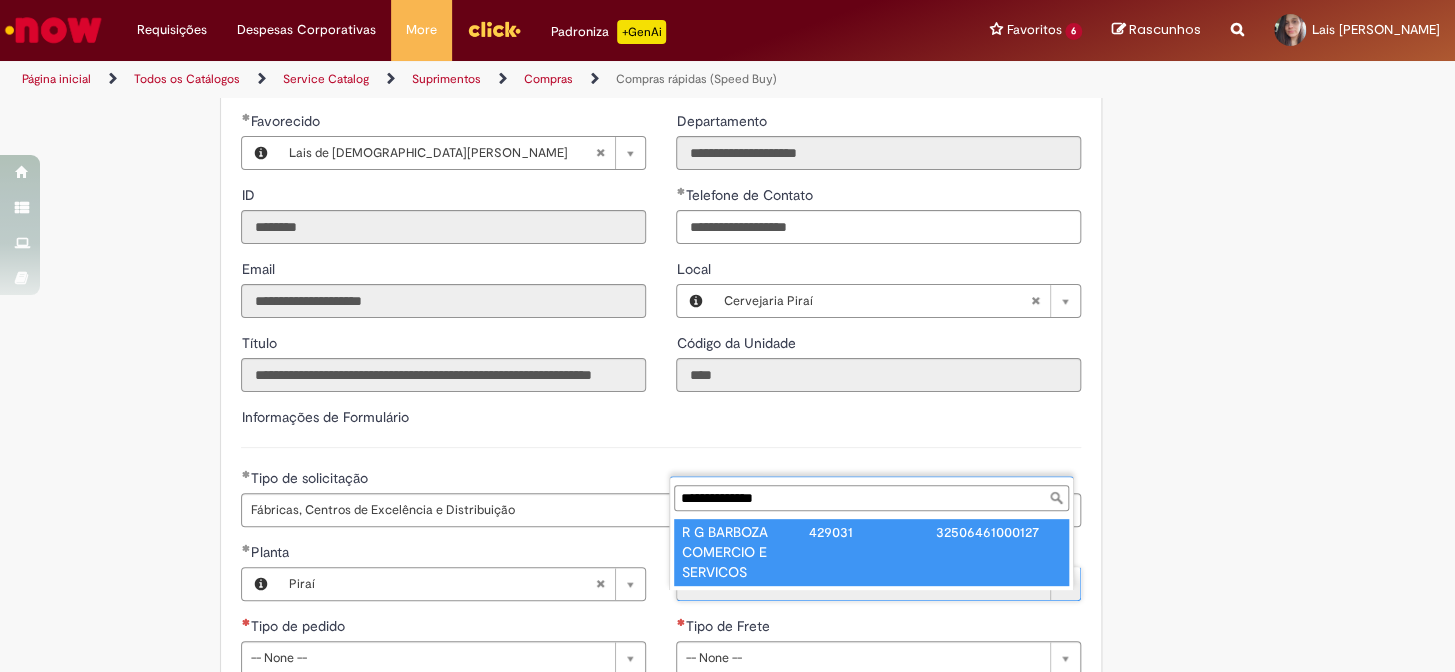 type on "**********" 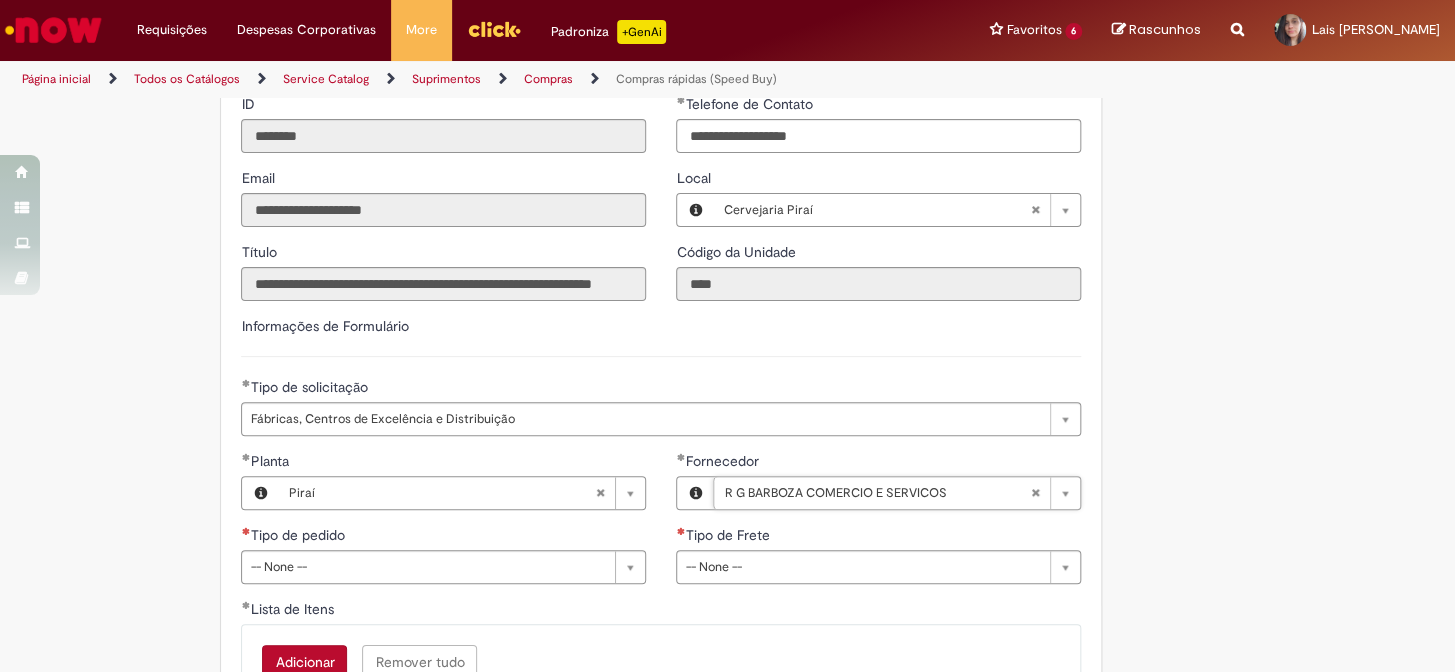 scroll, scrollTop: 2939, scrollLeft: 0, axis: vertical 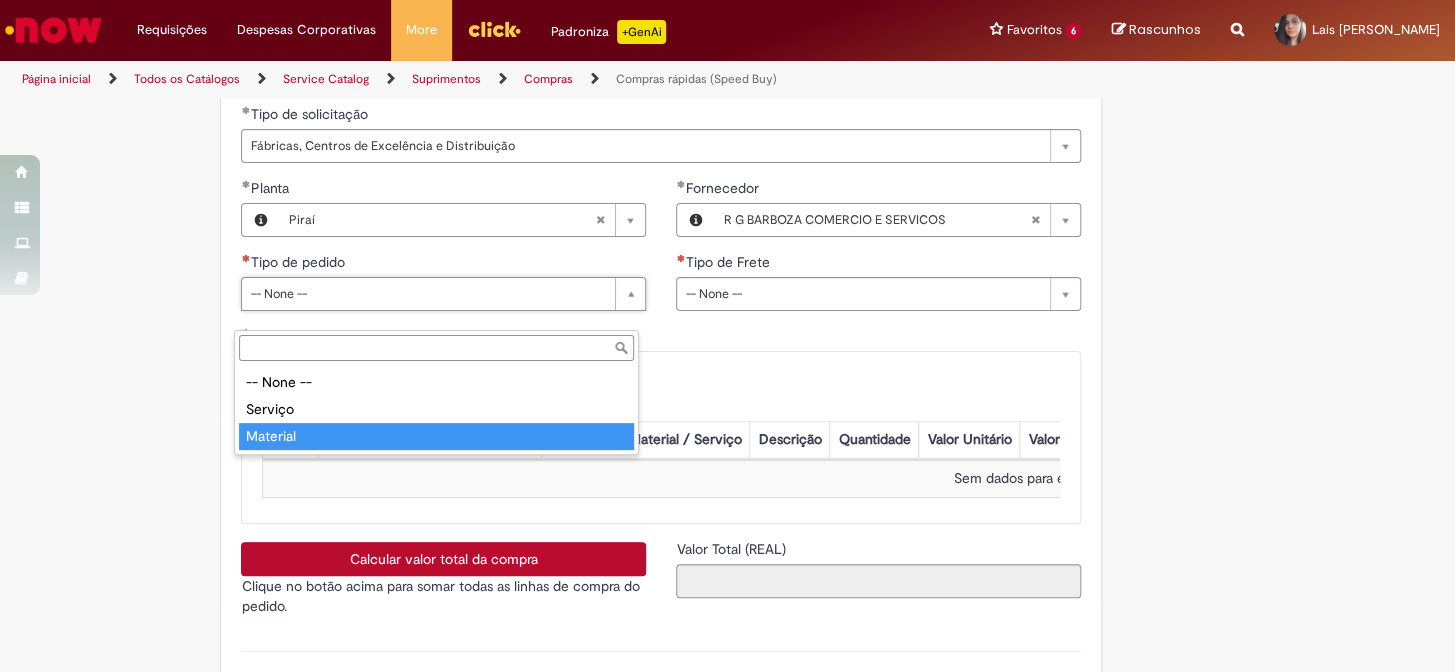 type on "********" 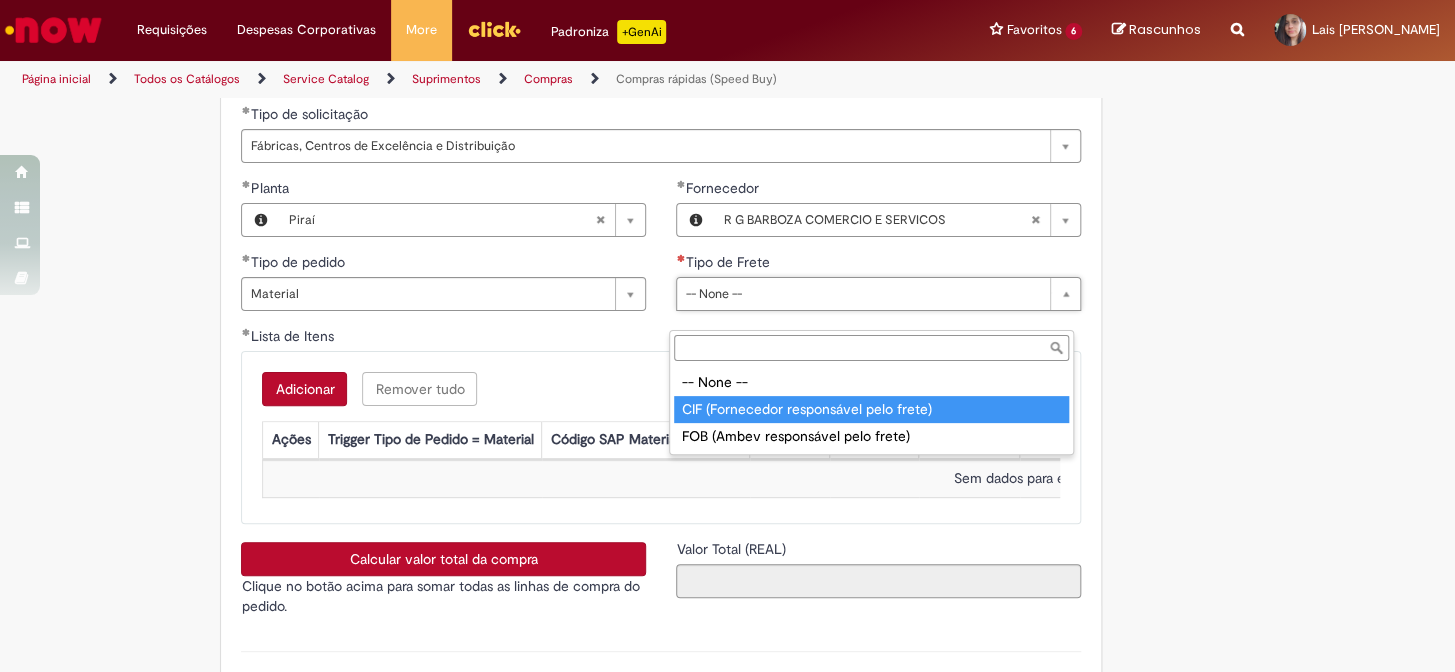 type on "**********" 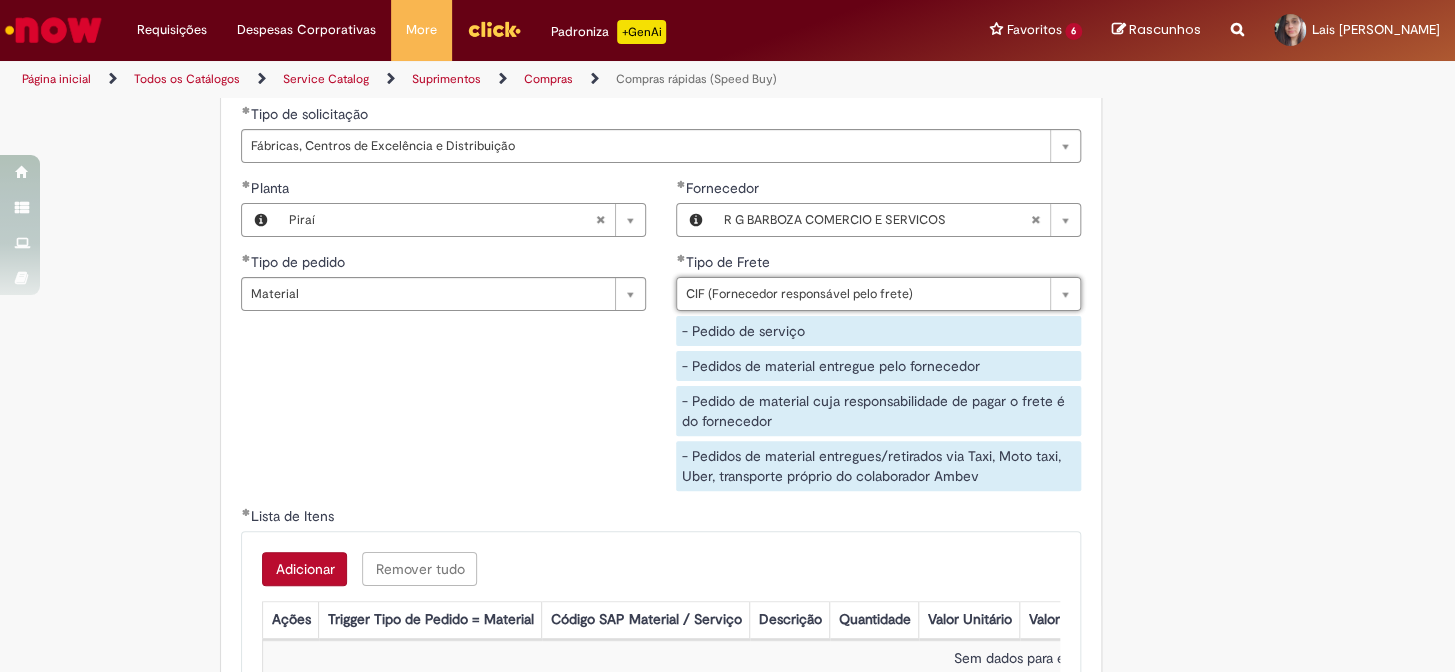 click on "Obrigatório um anexo.
Adicionar a Favoritos
Compras rápidas (Speed Buy)
Chamado destinado para a geração de pedido de compra de indiretos.
O Speed buy é a ferramenta oficial para a geração de pedidos de compra que atenda aos seguintes requisitos:
Compras de material e serviço indiretos
Compras inferiores a R$13.000 *
Compras com fornecedores nacionais
Compras de material sem contrato ativo no SAP para o centro solicitado
* Essa cota é referente ao tipo de solicitação padrão de Speed buy. Os chamados com cotas especiais podem possuir valores divergentes.
Regras de Utilização
No campo “Tipo de Solicitação” selecionar a opção correspondente a sua unidade de negócio.
Solicitação Padrão de Speed buy:
Fábricas, centros de Excelência e de Distribuição:  habilitado para todos usuários ambev
Ativos   de TI:" at bounding box center [728, -793] 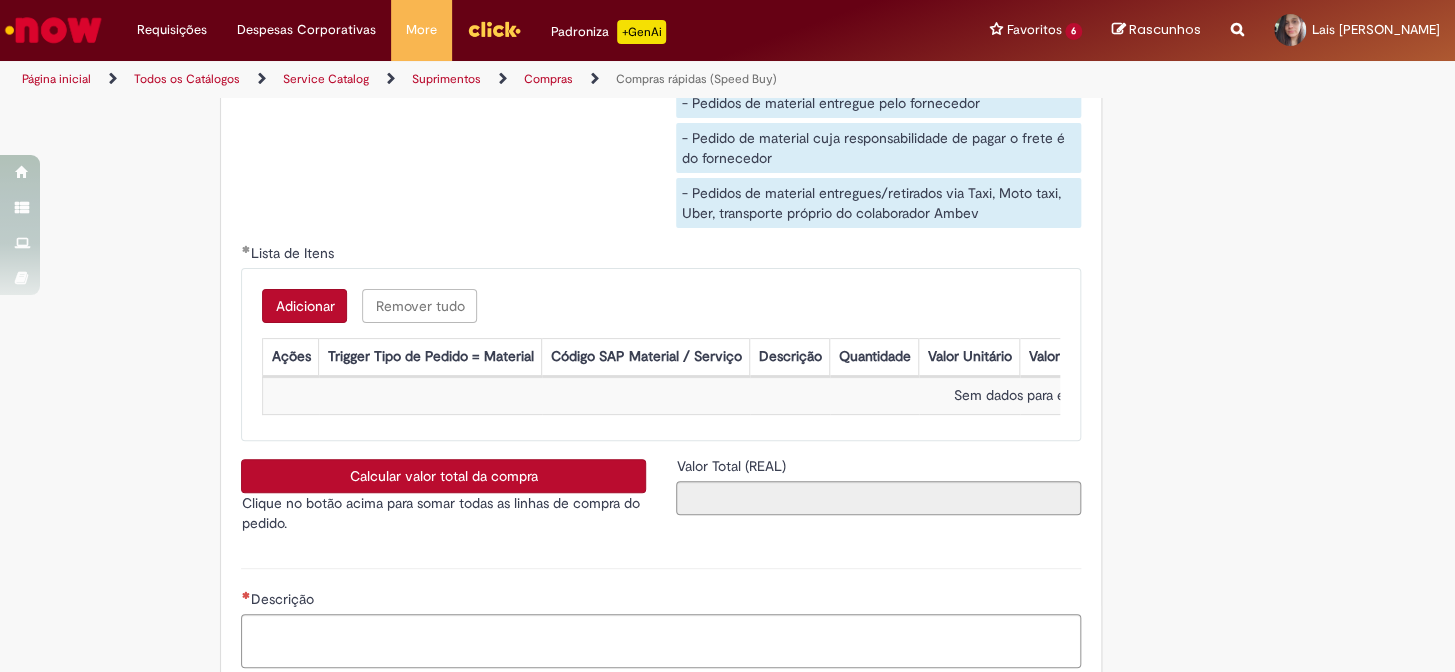 scroll, scrollTop: 3334, scrollLeft: 0, axis: vertical 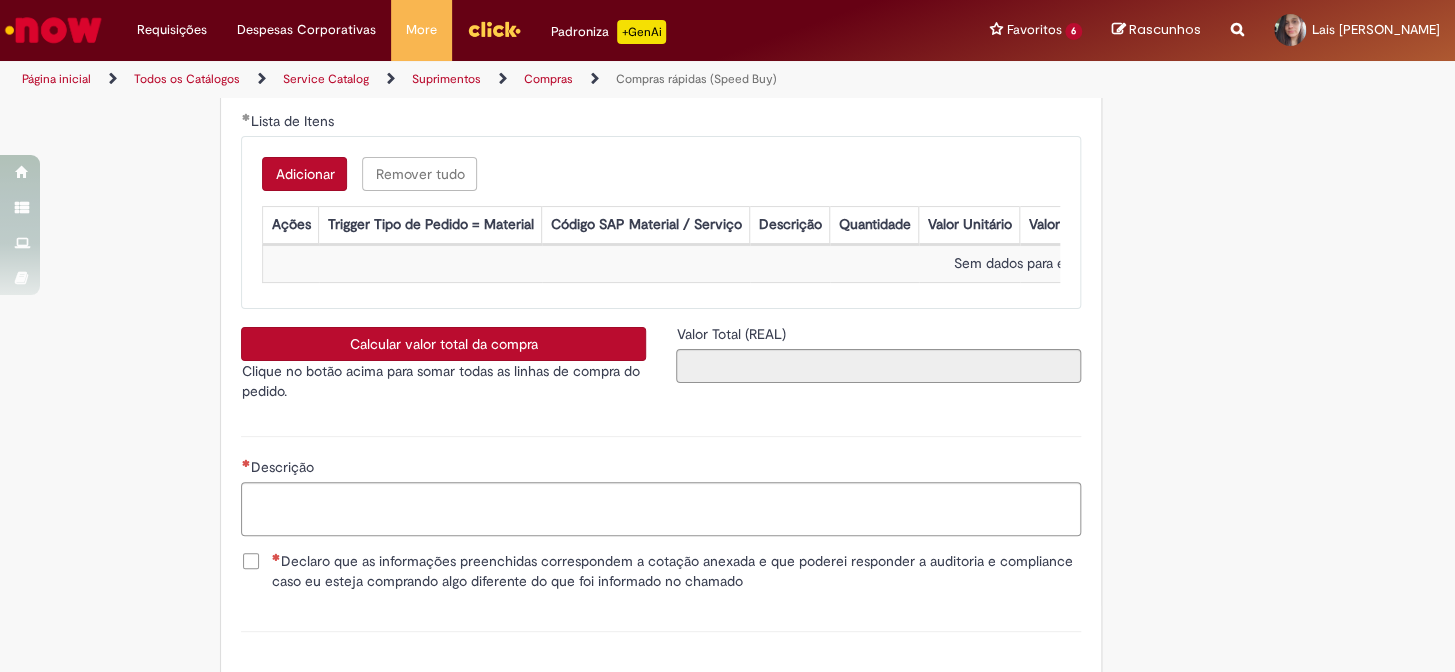 click on "Adicionar" at bounding box center [304, 174] 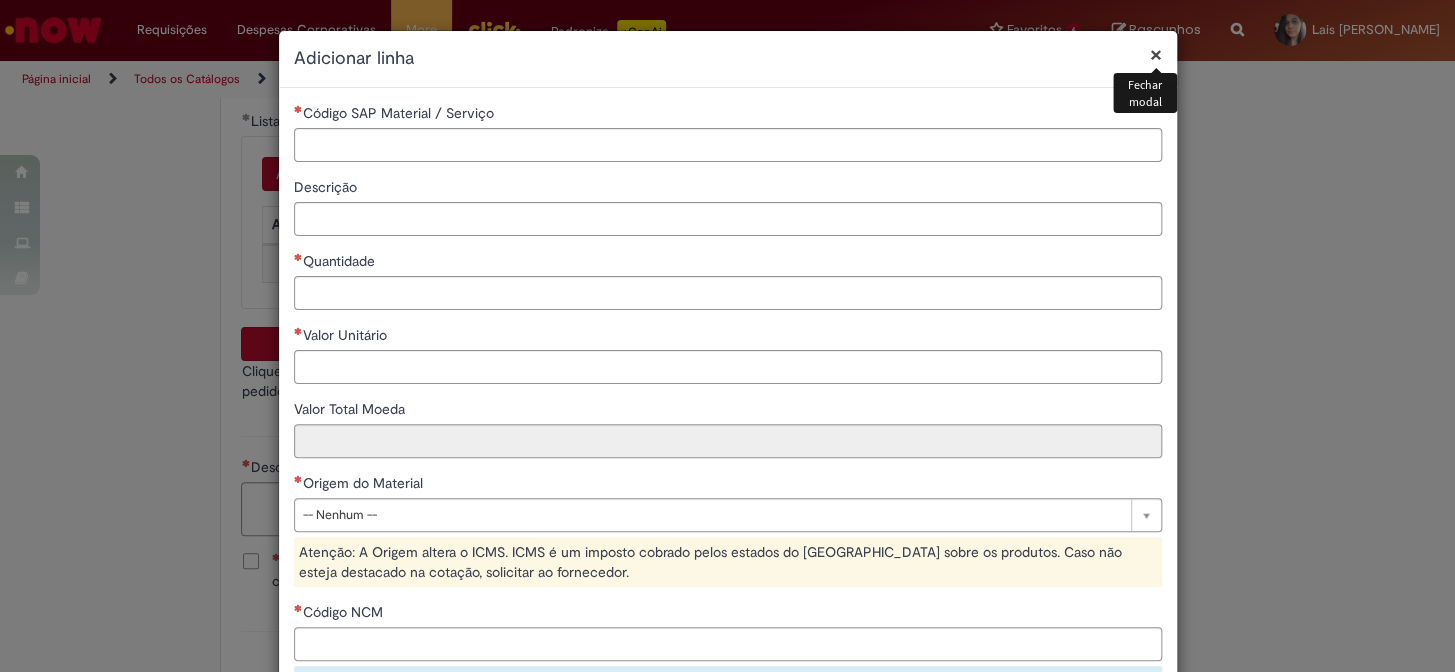 type 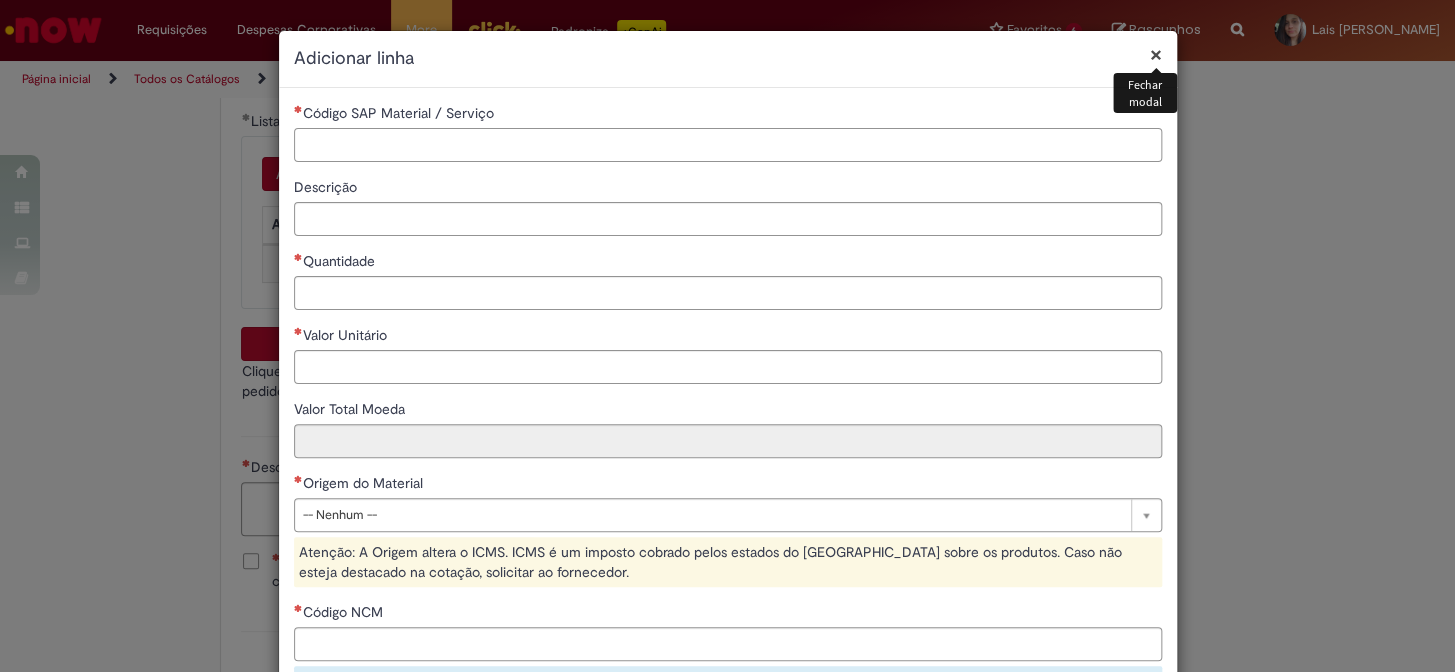 click on "Código SAP Material / Serviço" at bounding box center [728, 145] 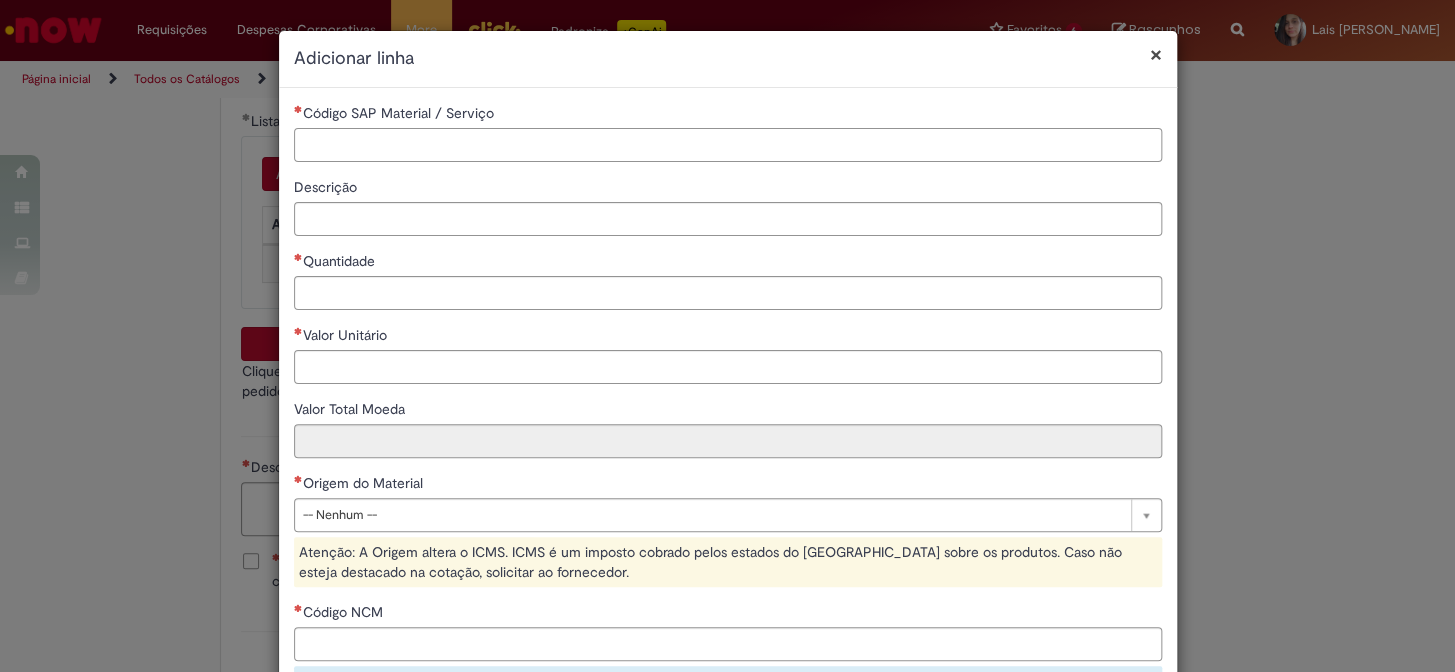 paste on "********" 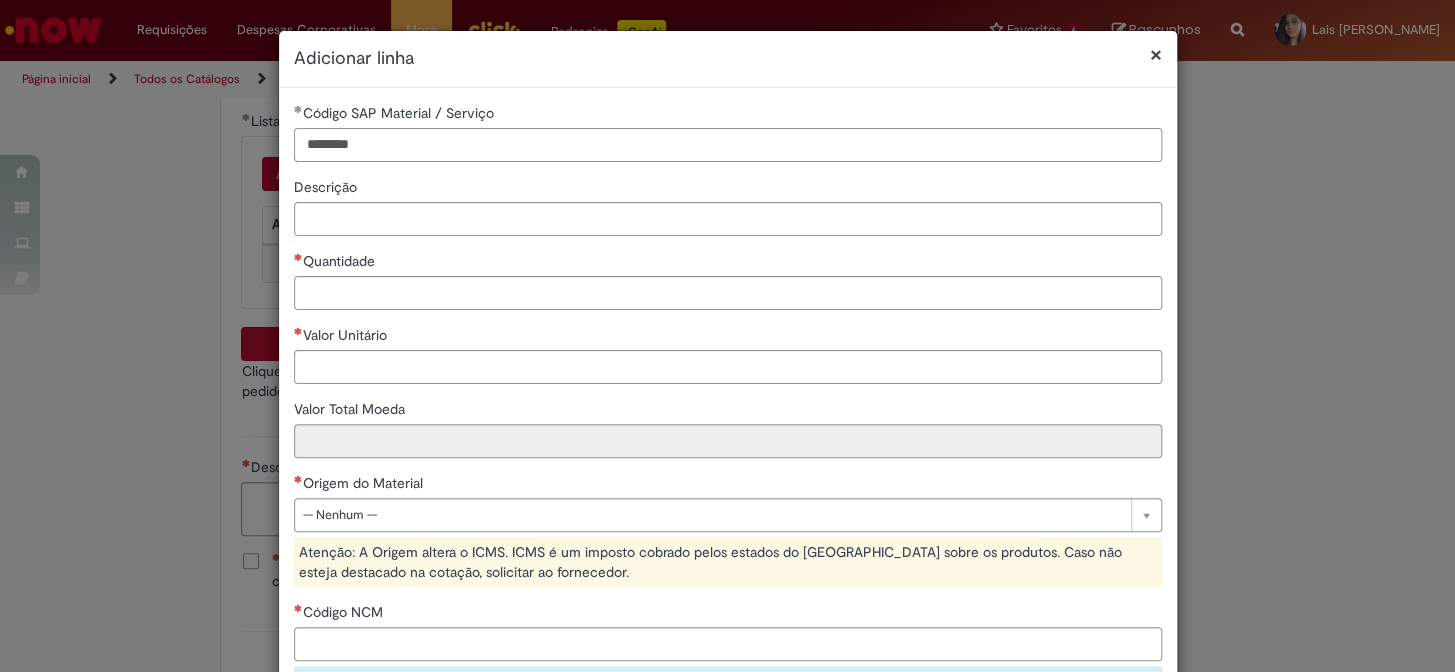 type on "********" 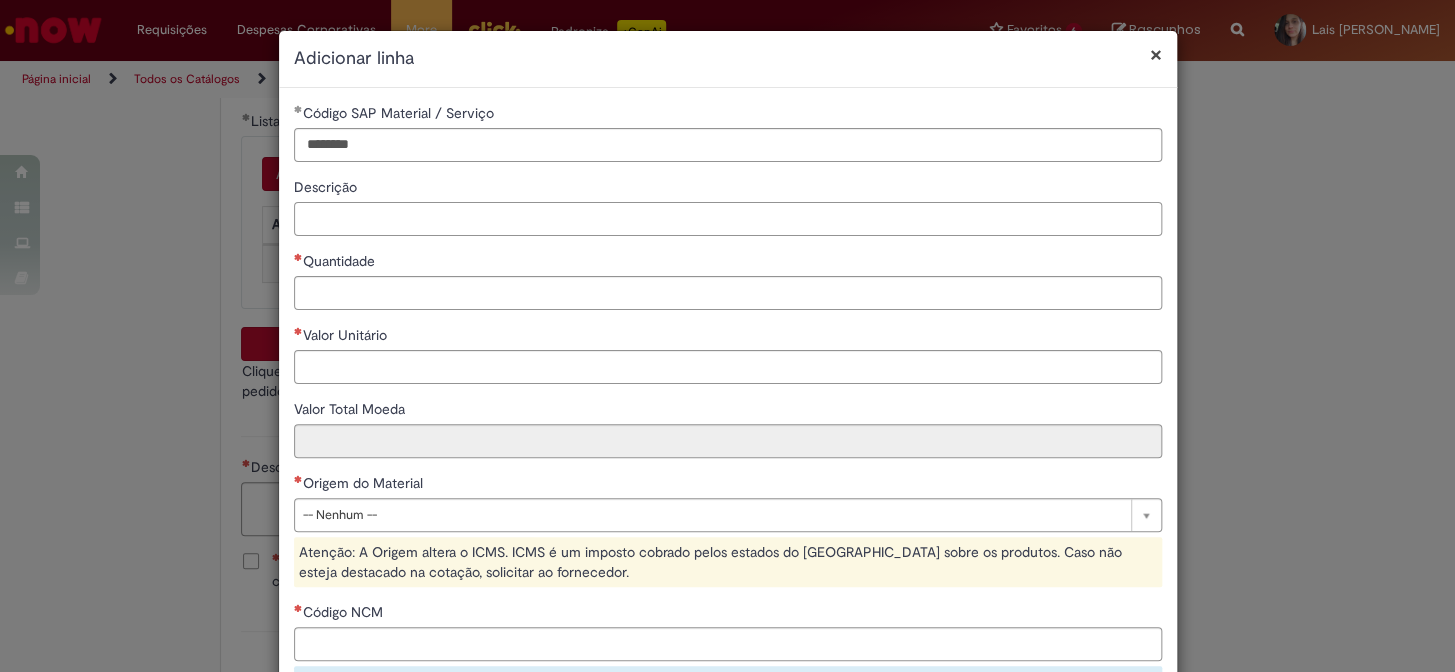 paste on "**********" 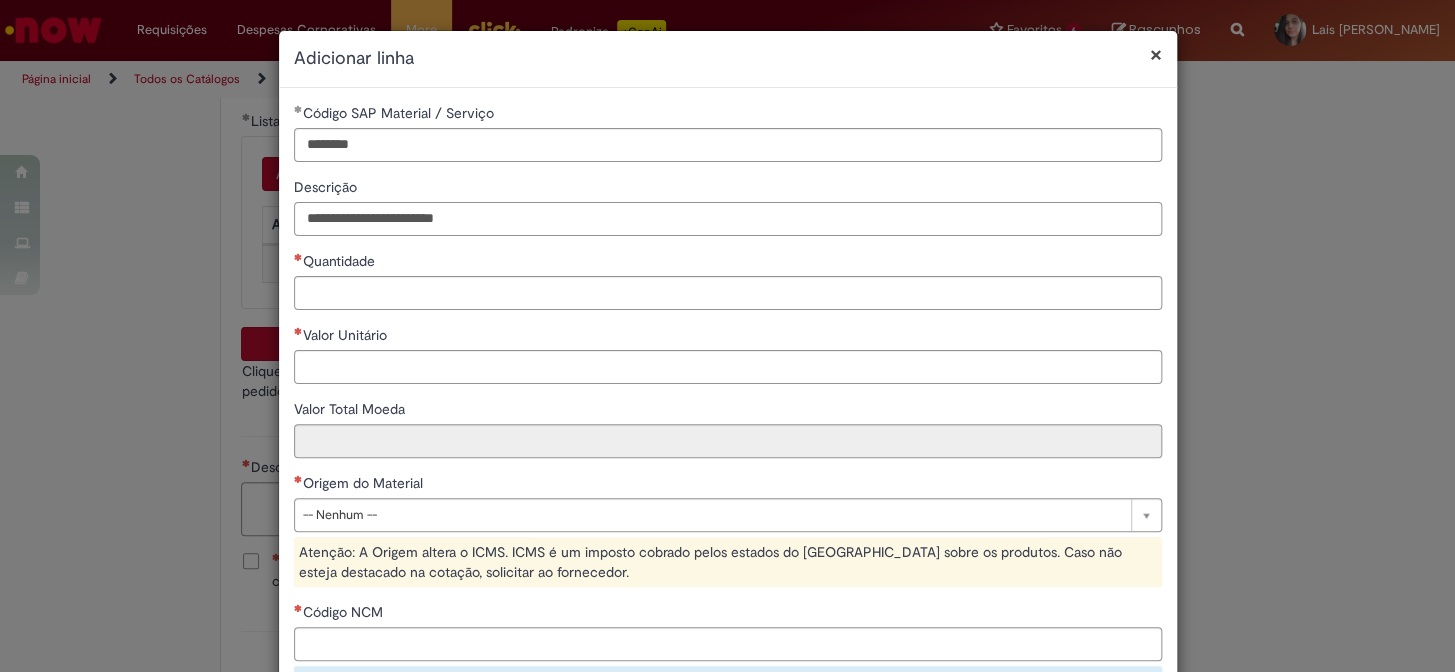 type on "**********" 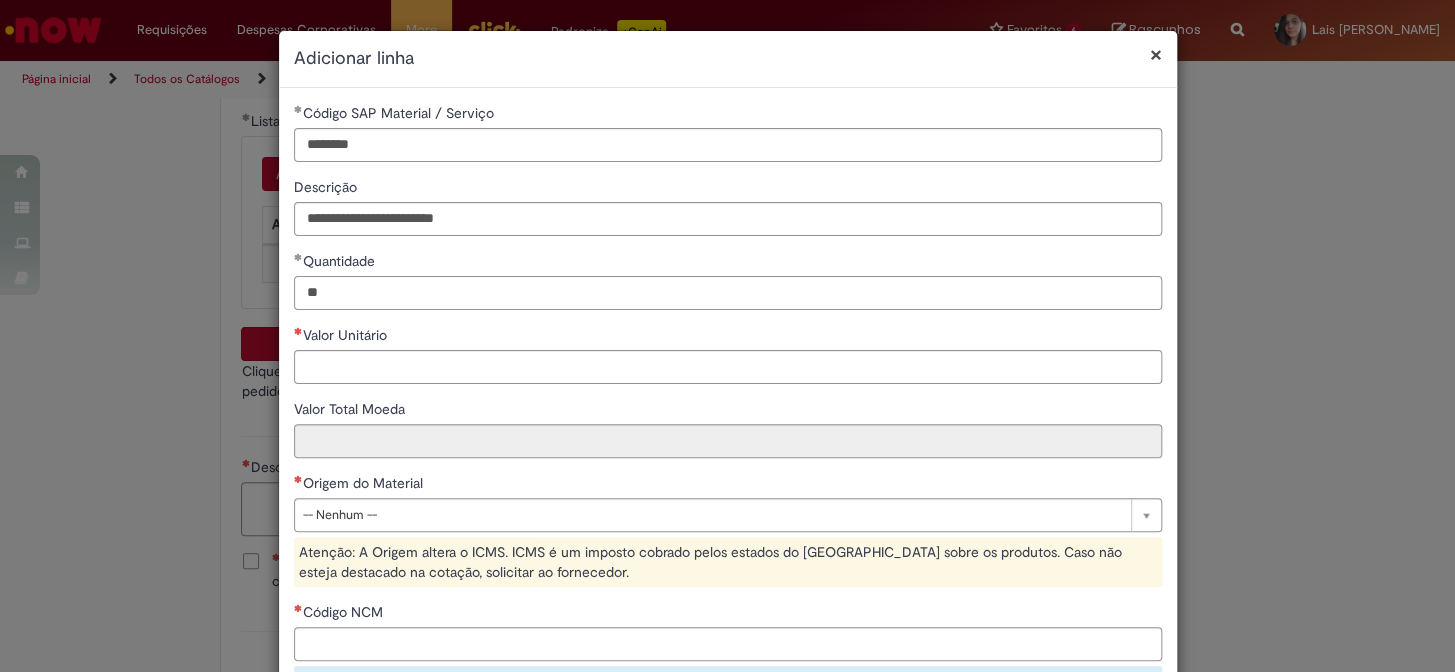 type on "**" 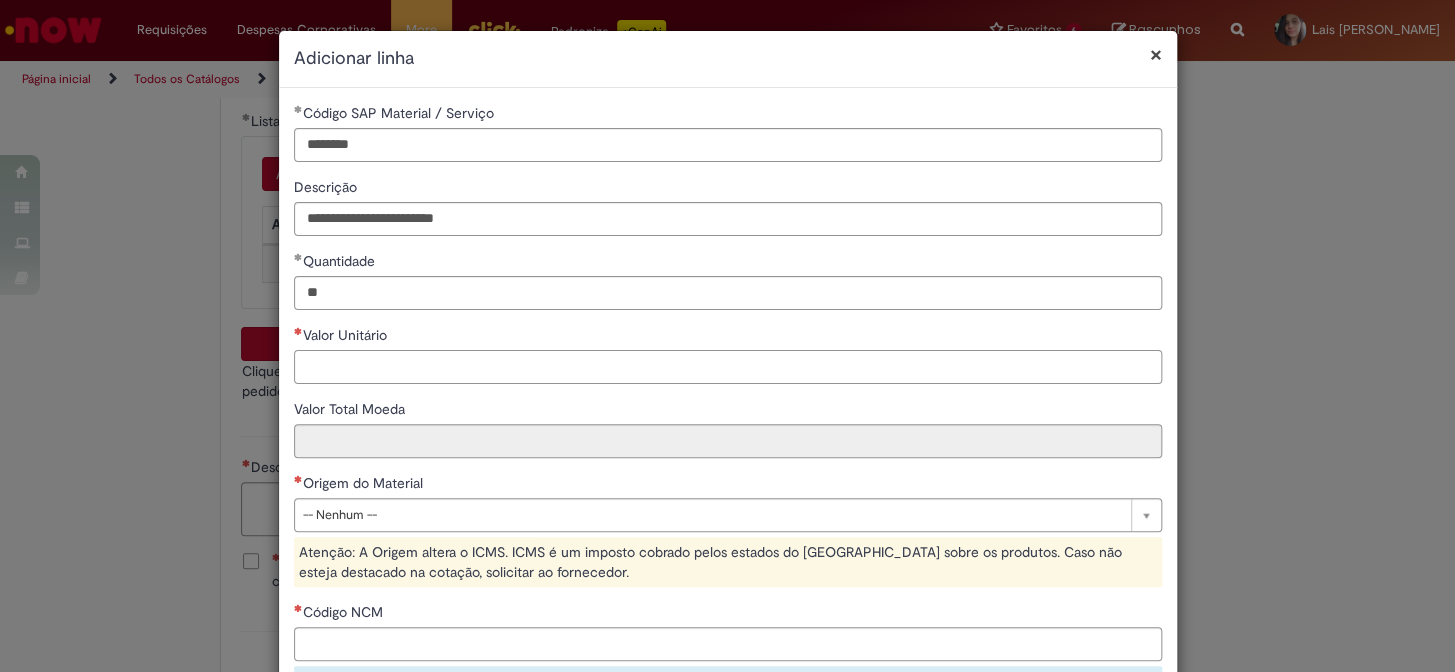 paste on "*****" 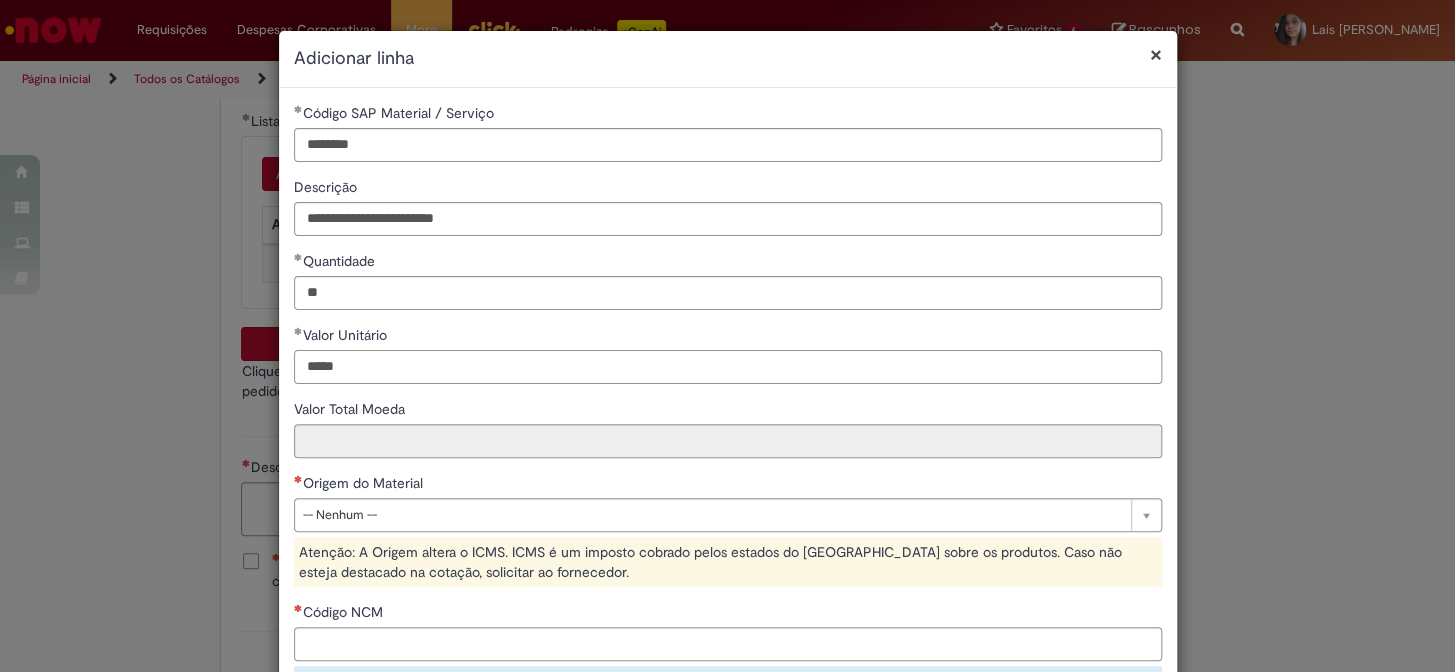 type on "*****" 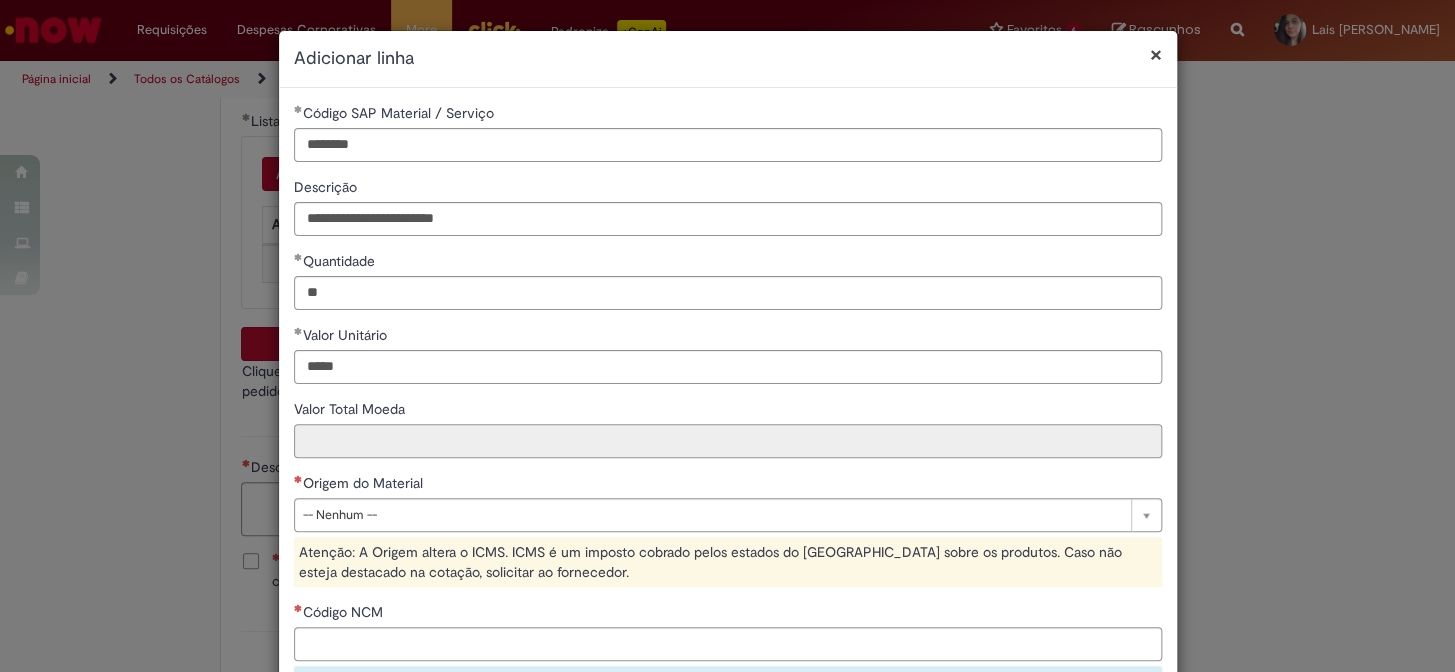 type on "******" 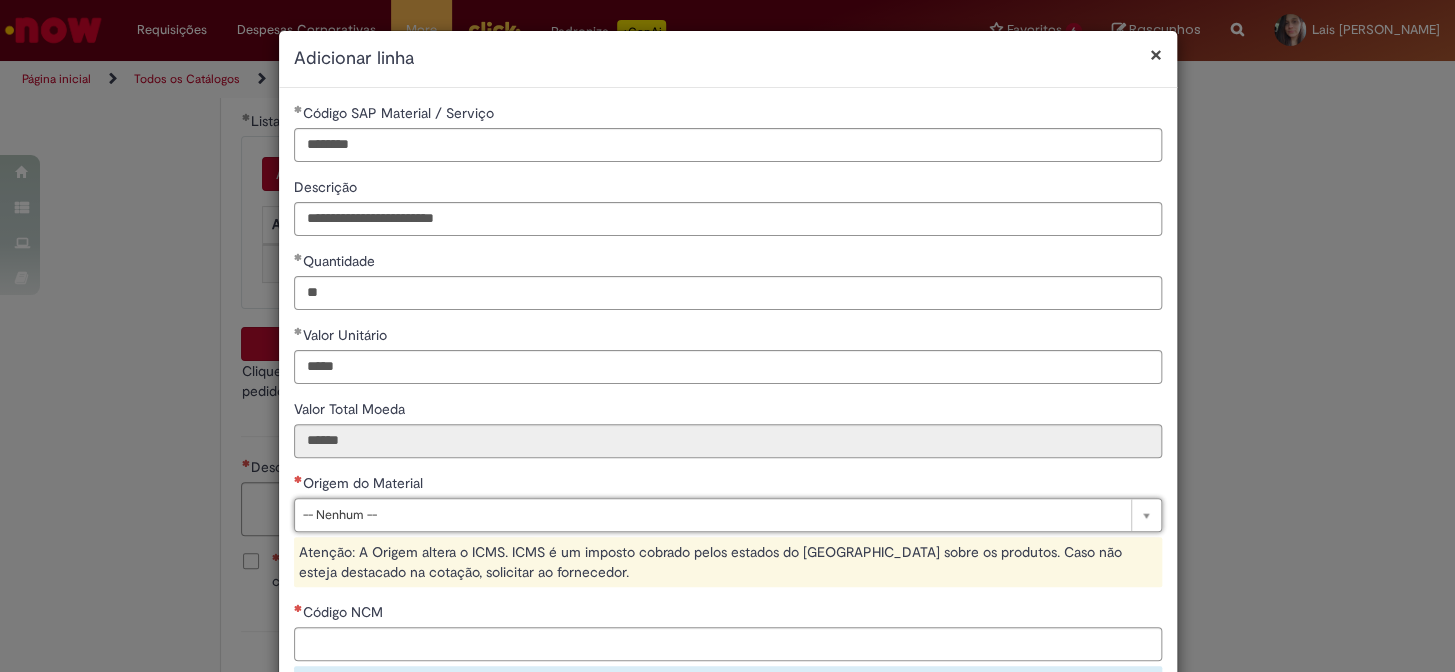 type on "*" 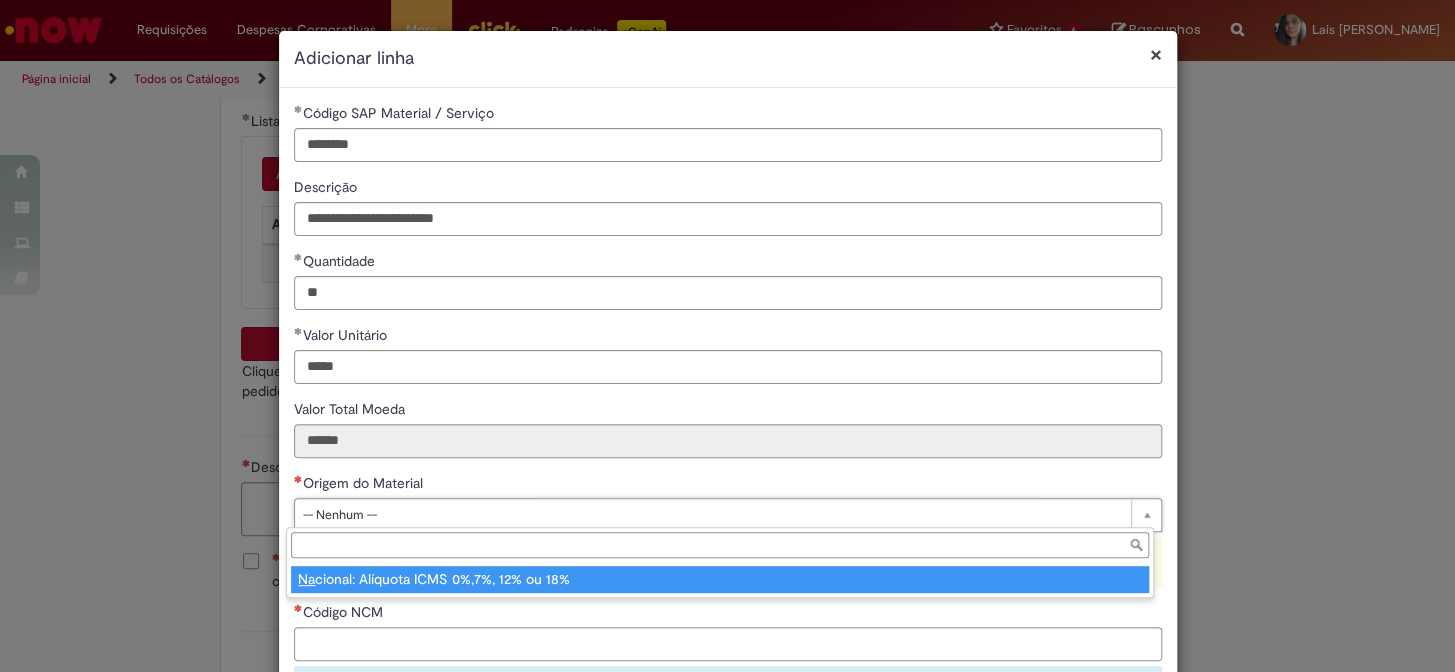 type on "**********" 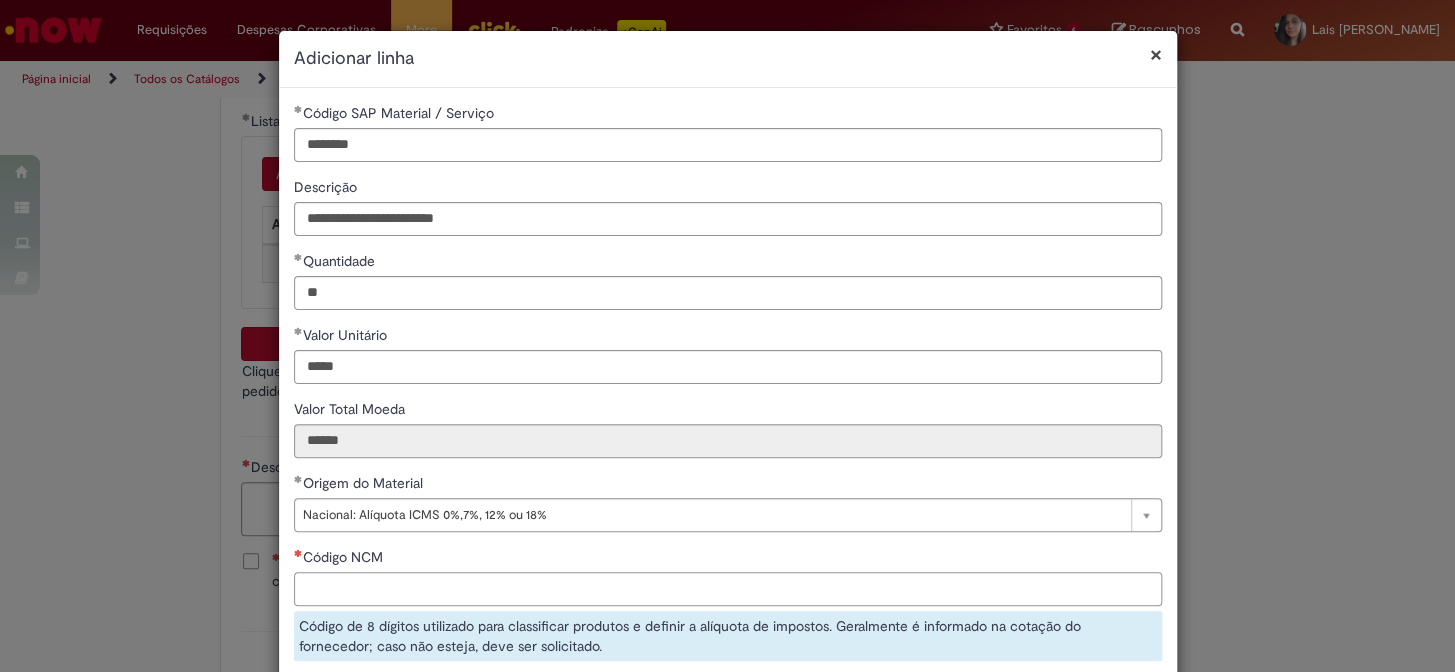 click on "Código NCM" at bounding box center (728, 589) 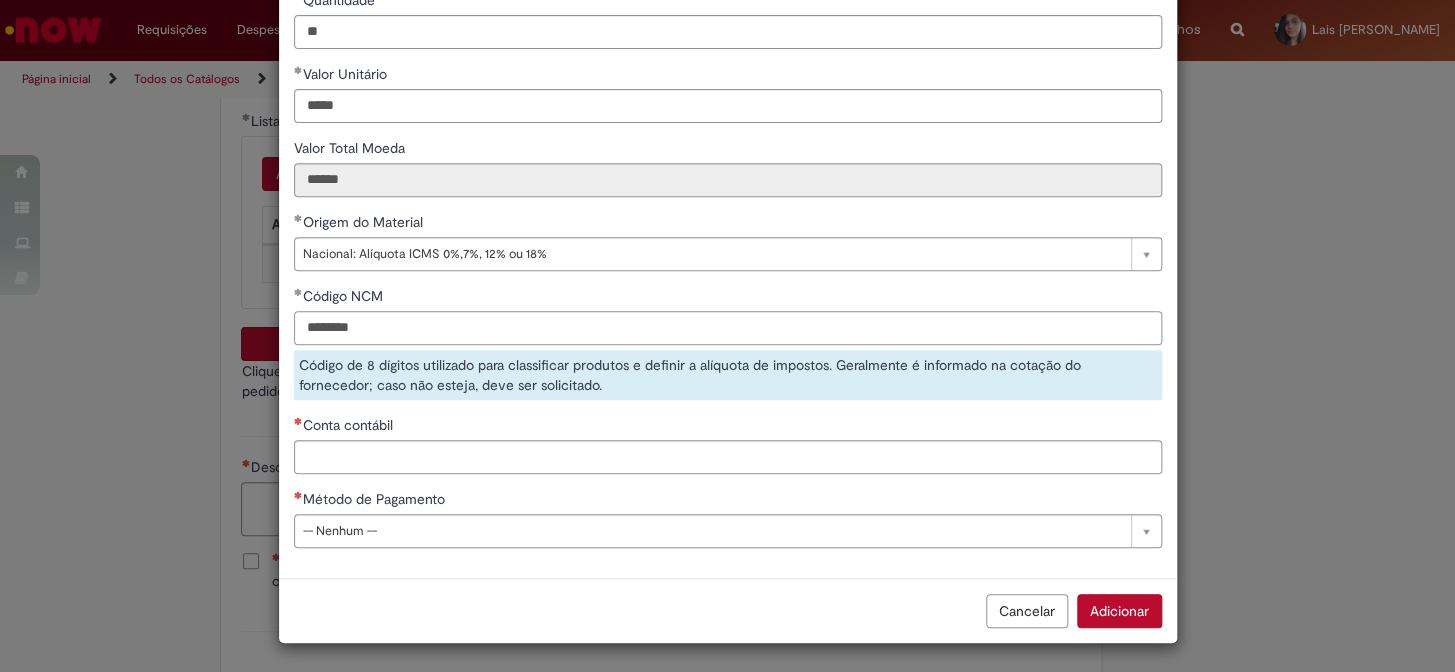 type on "********" 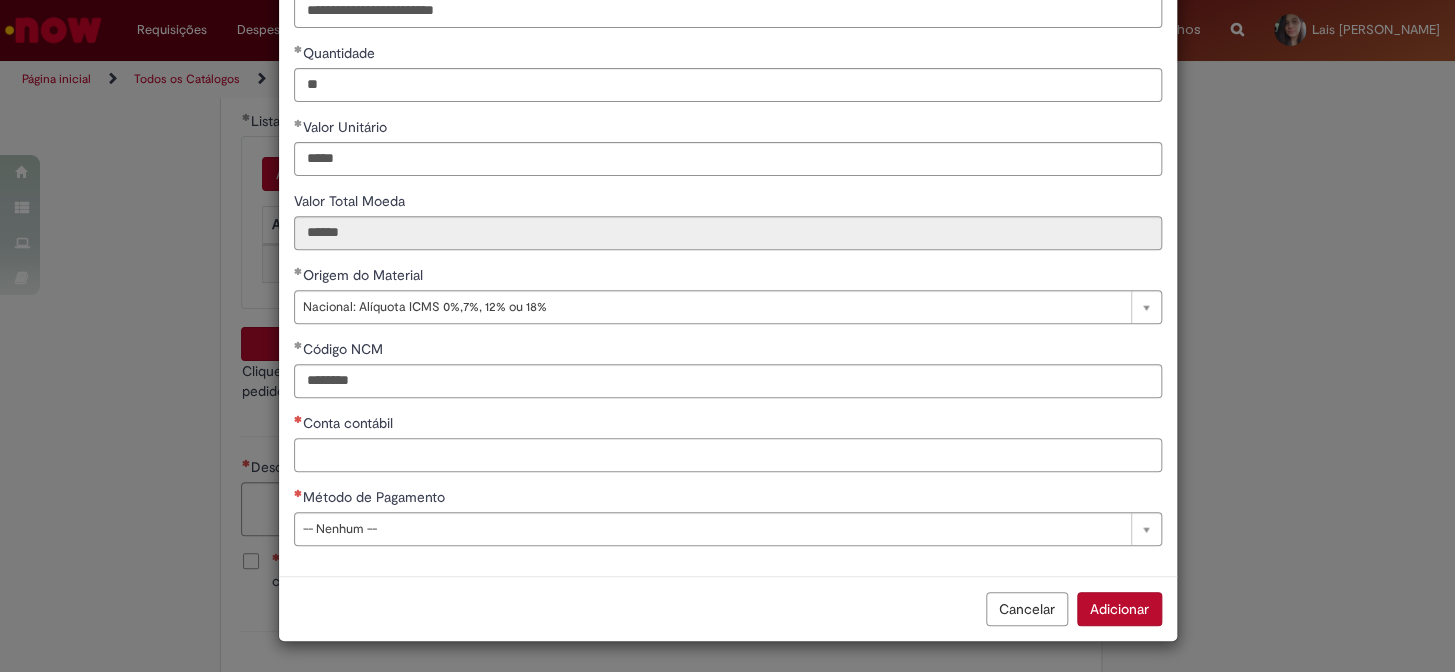 click on "Conta contábil" at bounding box center [728, 455] 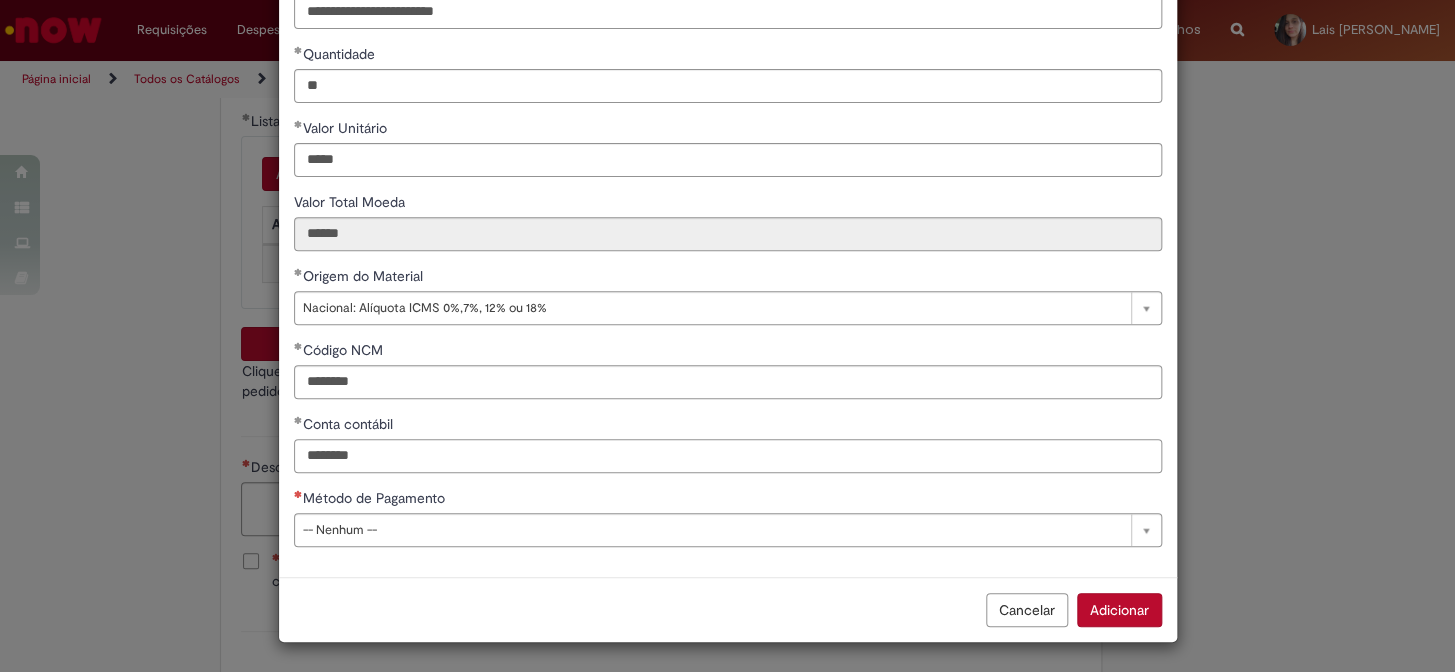 type on "********" 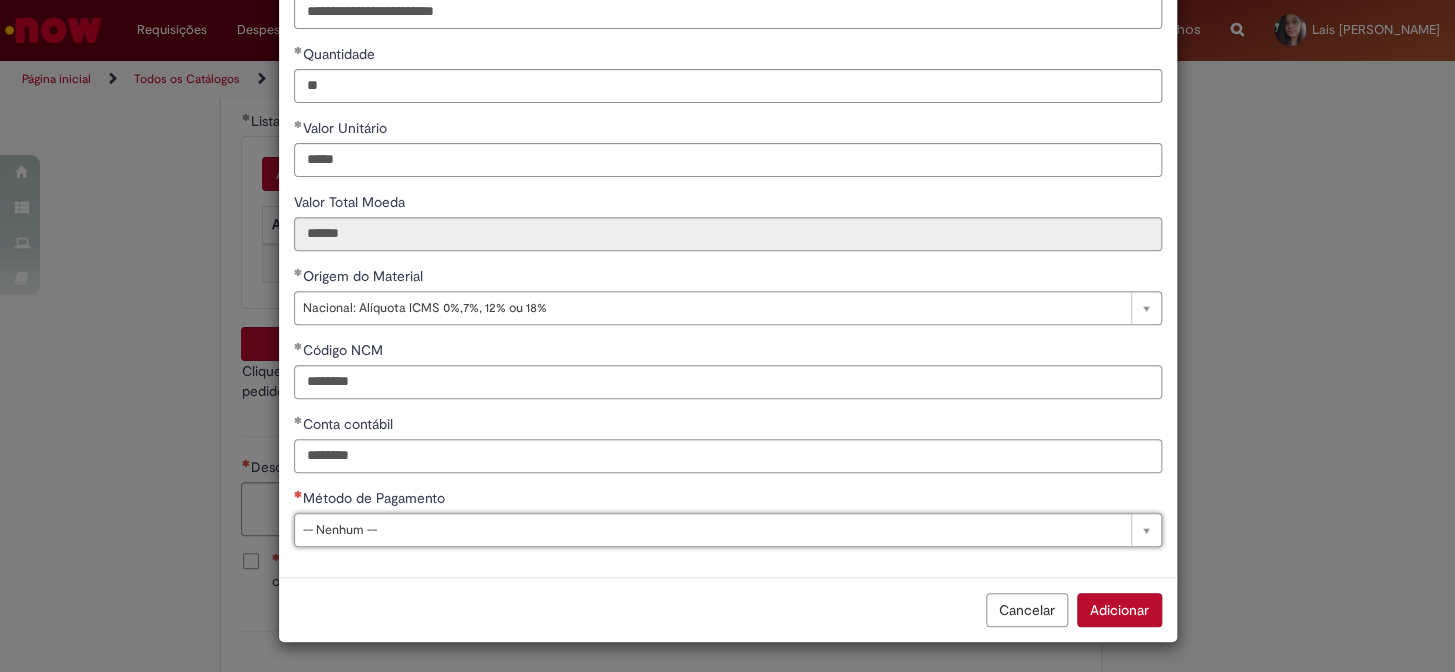 type on "*" 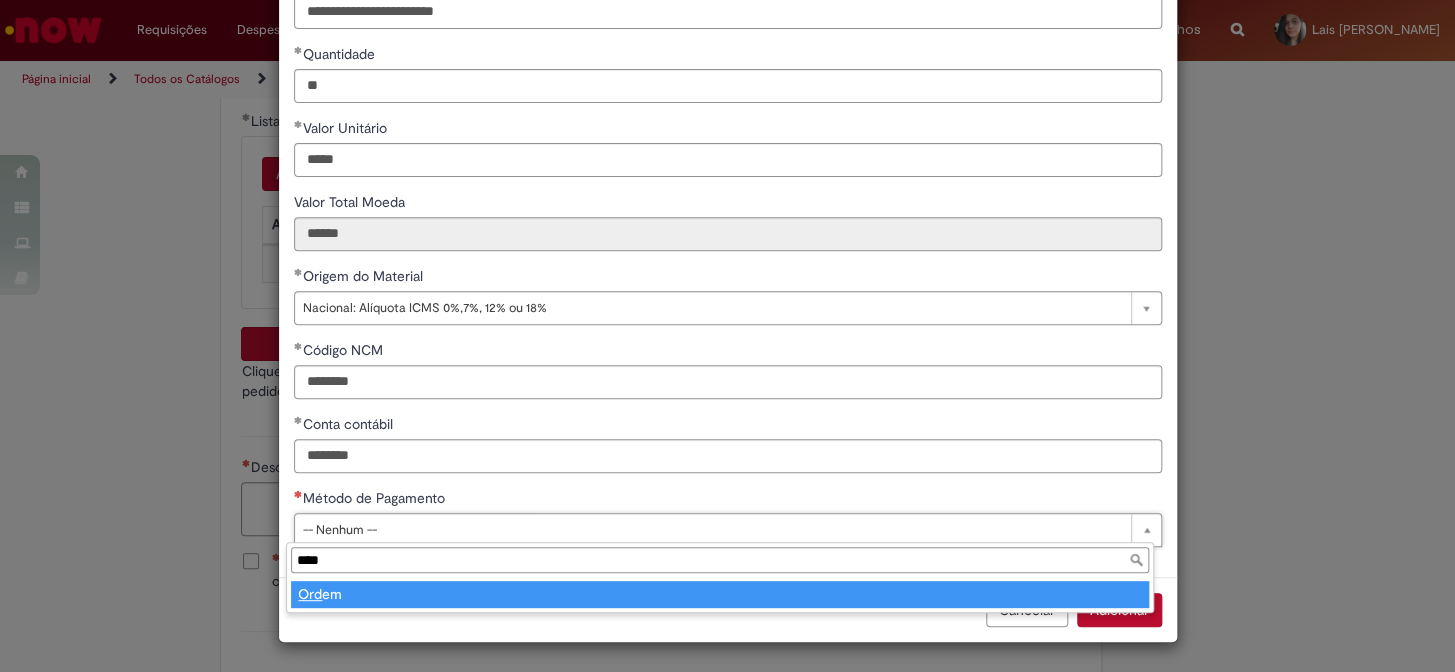 type on "*****" 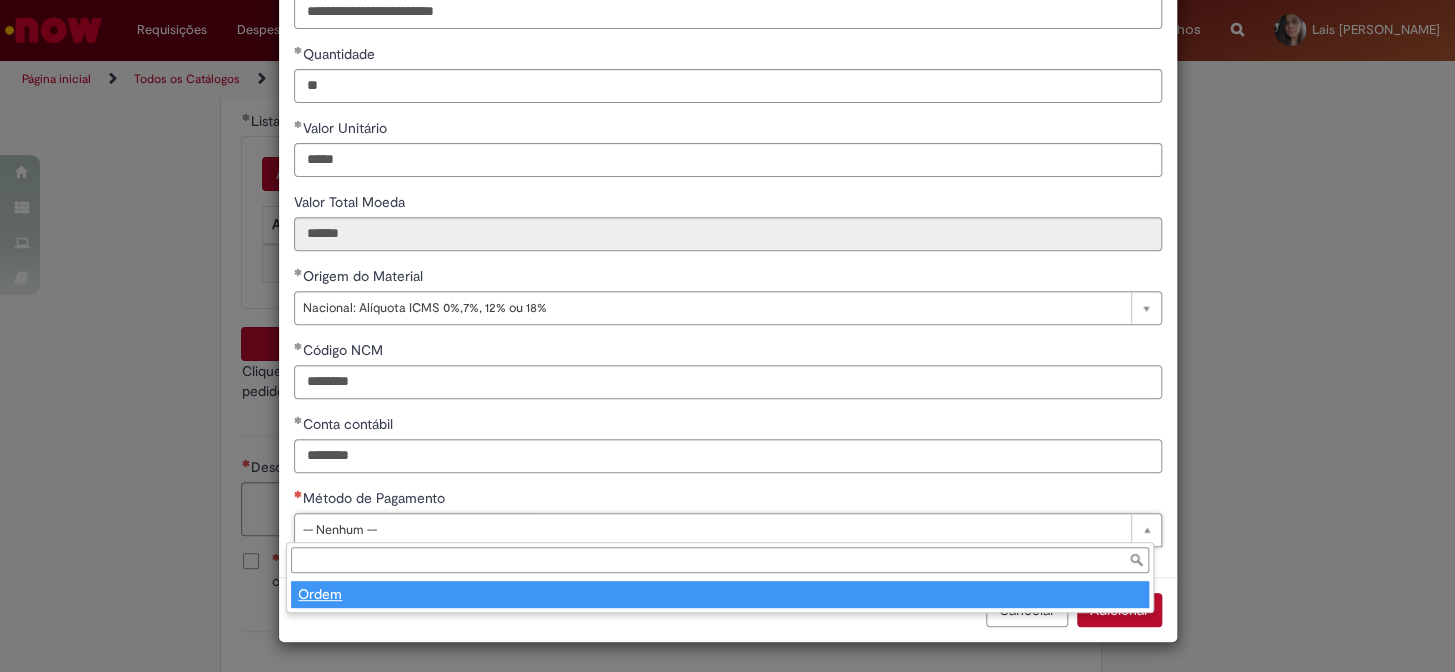 type on "*****" 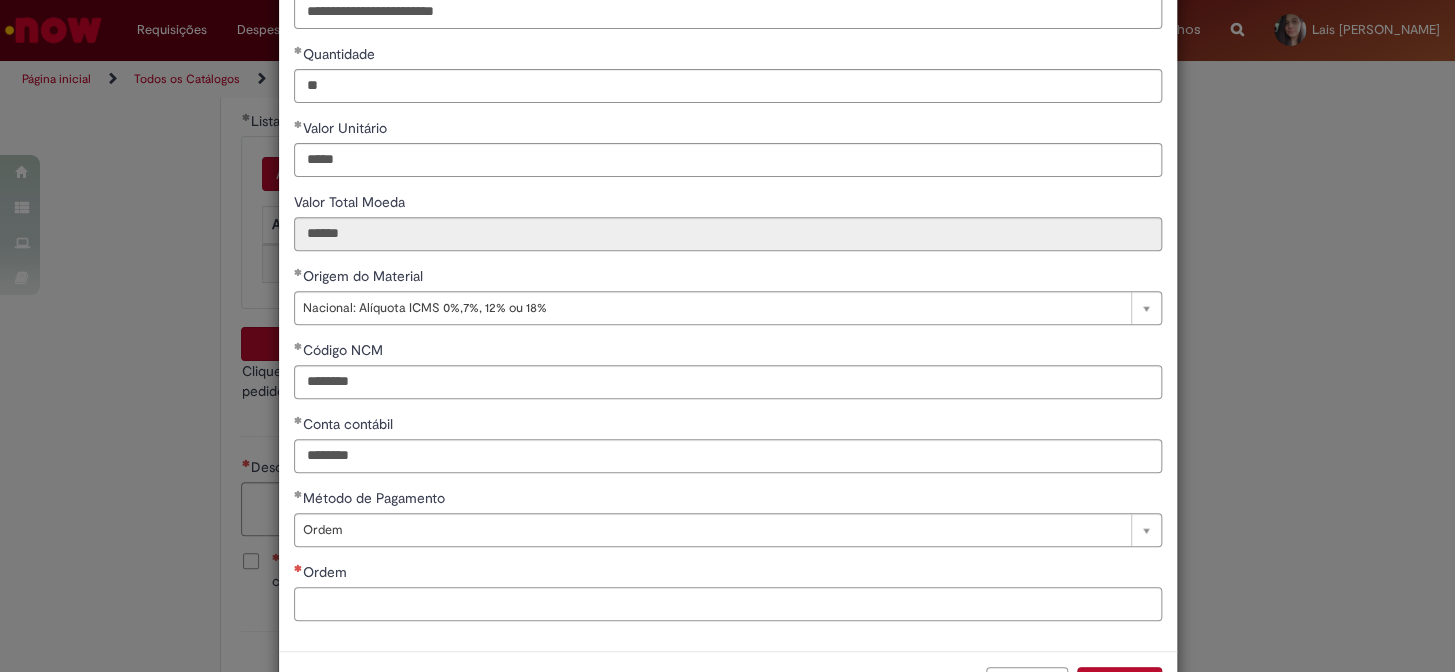 paste on "**********" 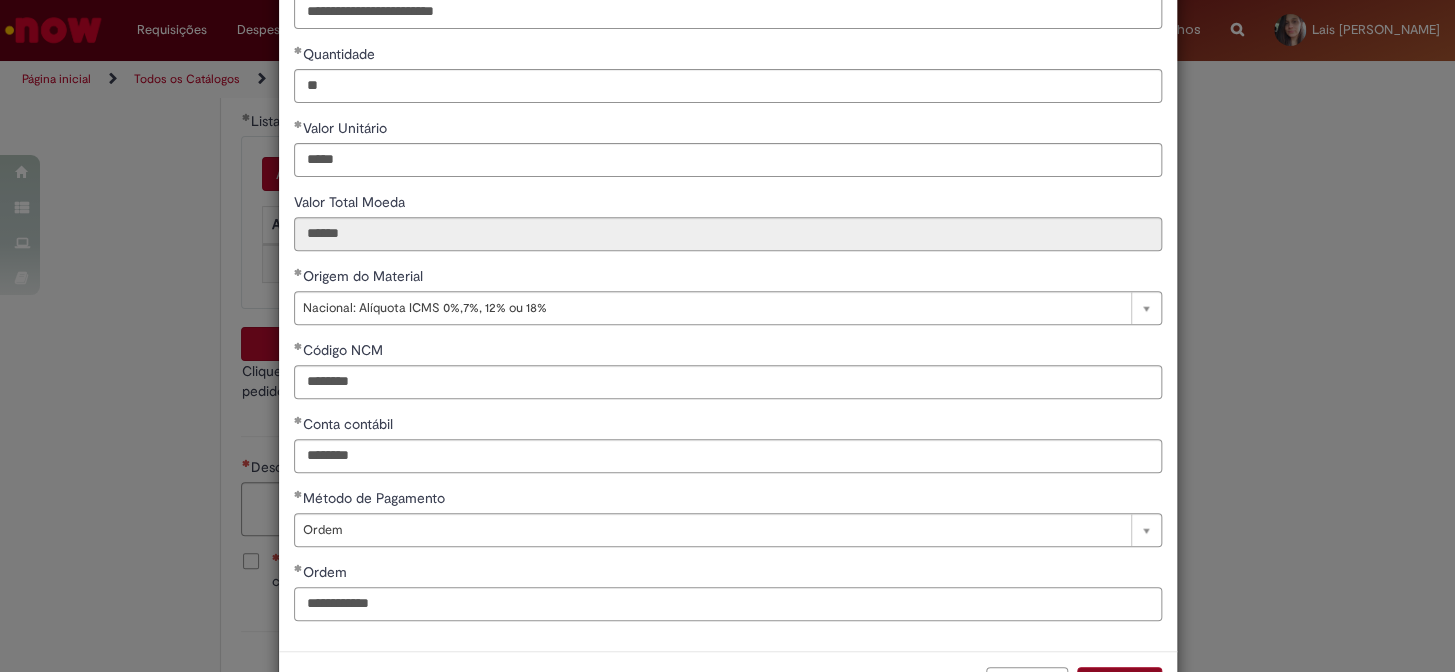 type on "**********" 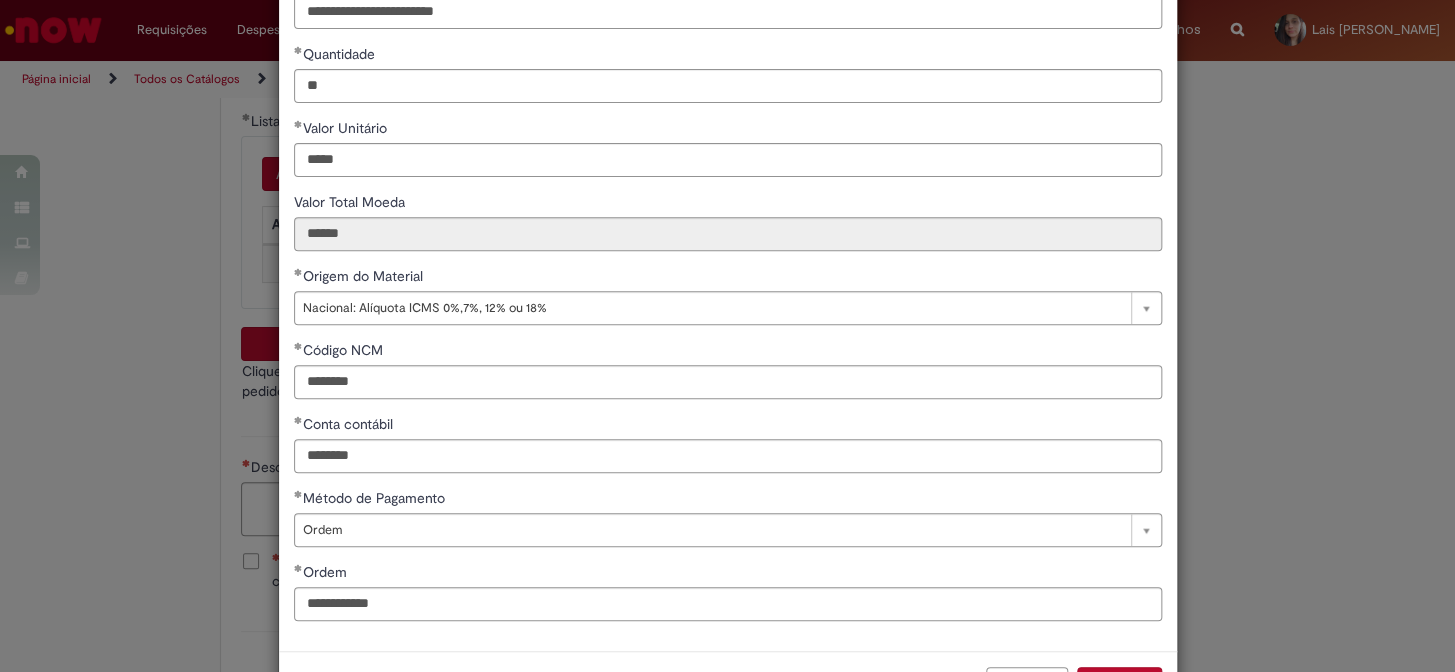 click on "Adicionar" at bounding box center (1119, 684) 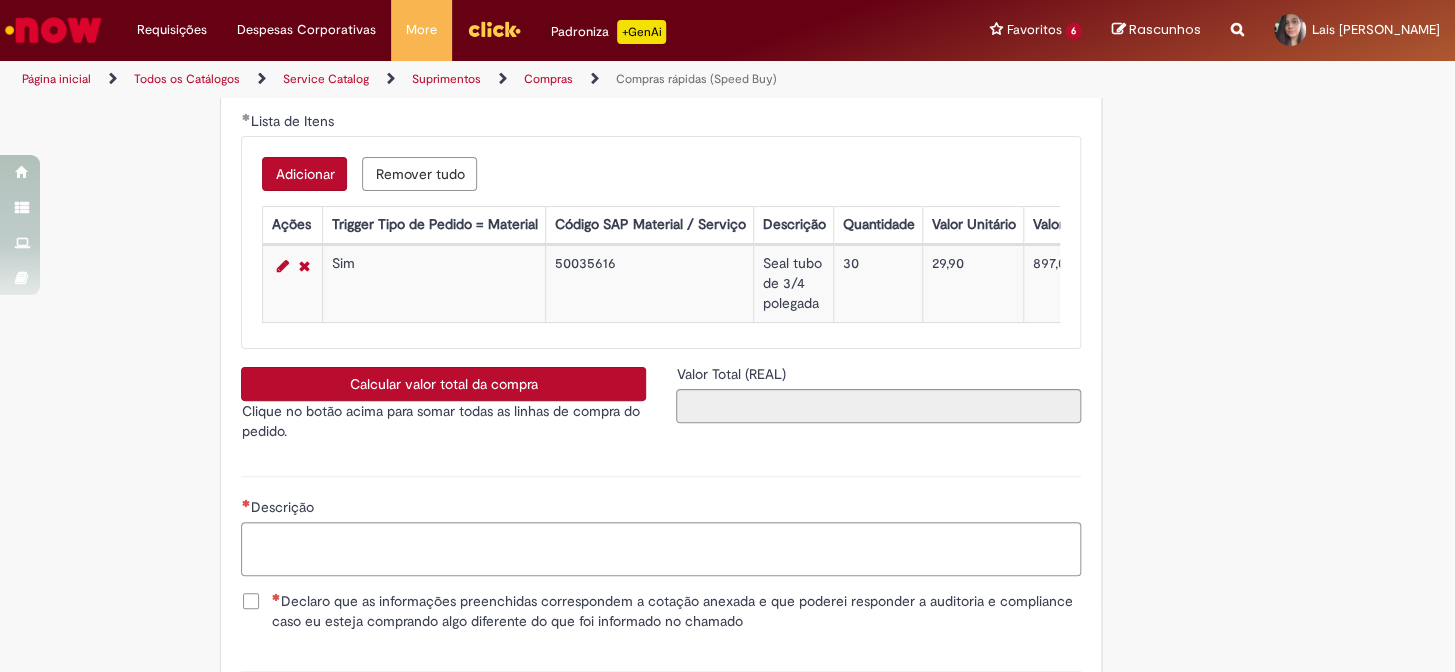 scroll, scrollTop: 235, scrollLeft: 0, axis: vertical 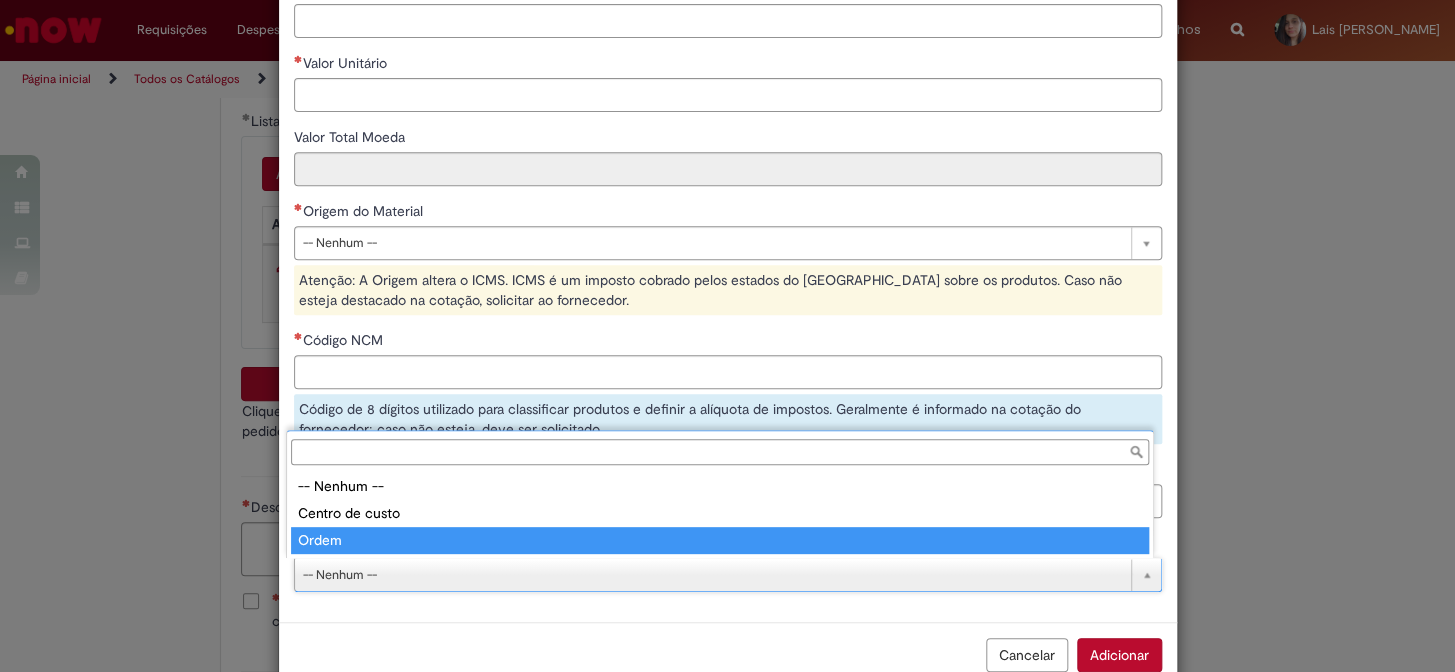 type on "*****" 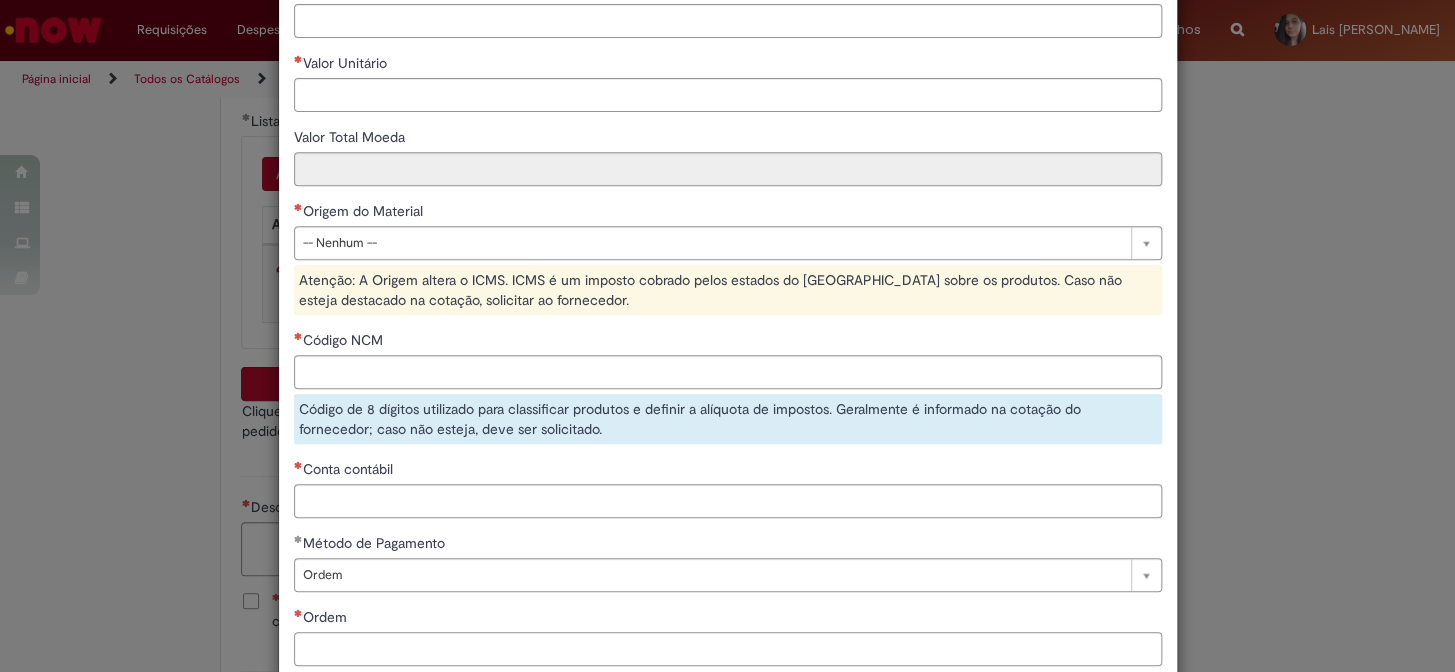 paste on "**********" 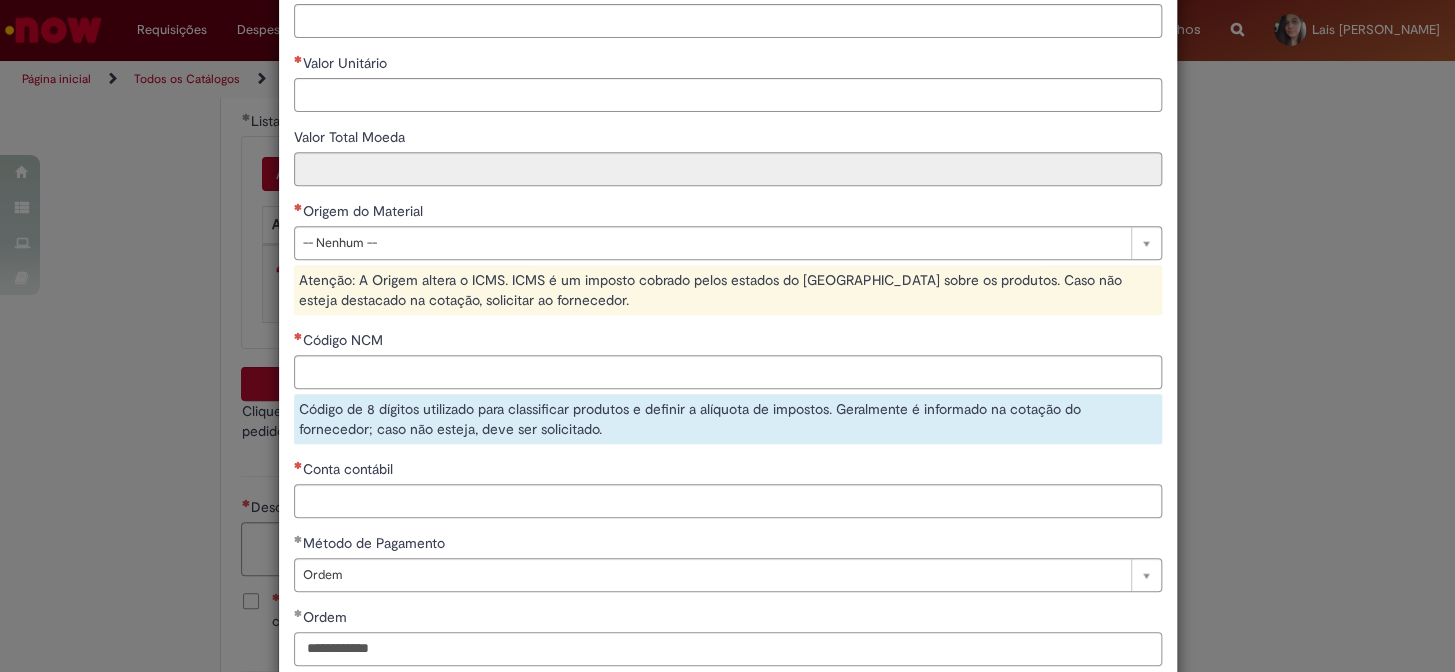 type on "**********" 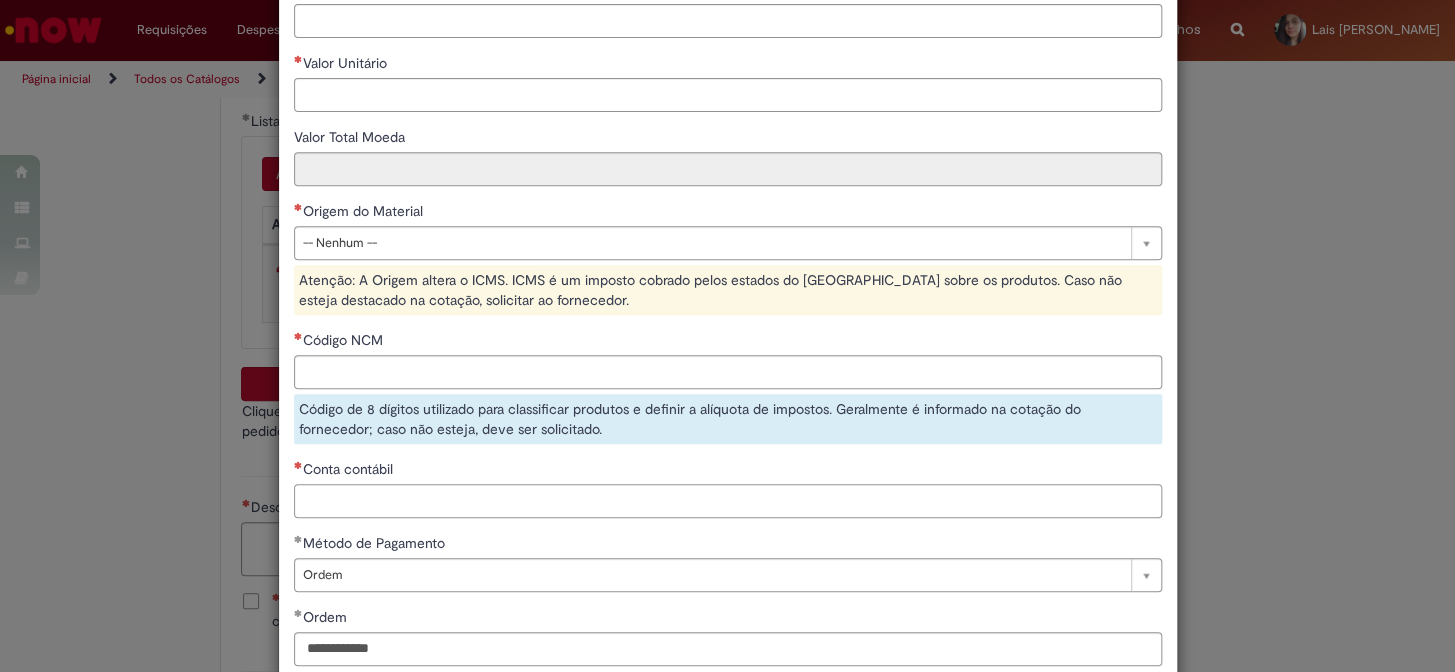 click on "Conta contábil" at bounding box center (728, 501) 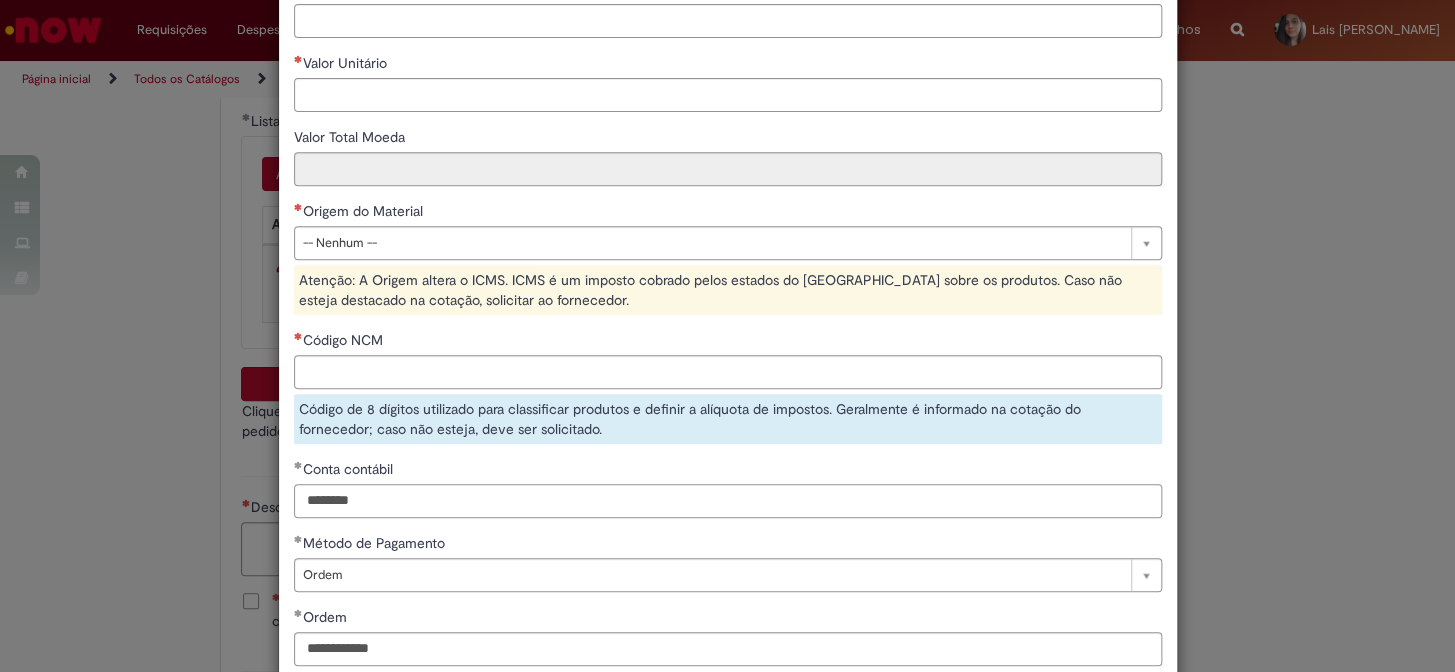 scroll, scrollTop: 181, scrollLeft: 0, axis: vertical 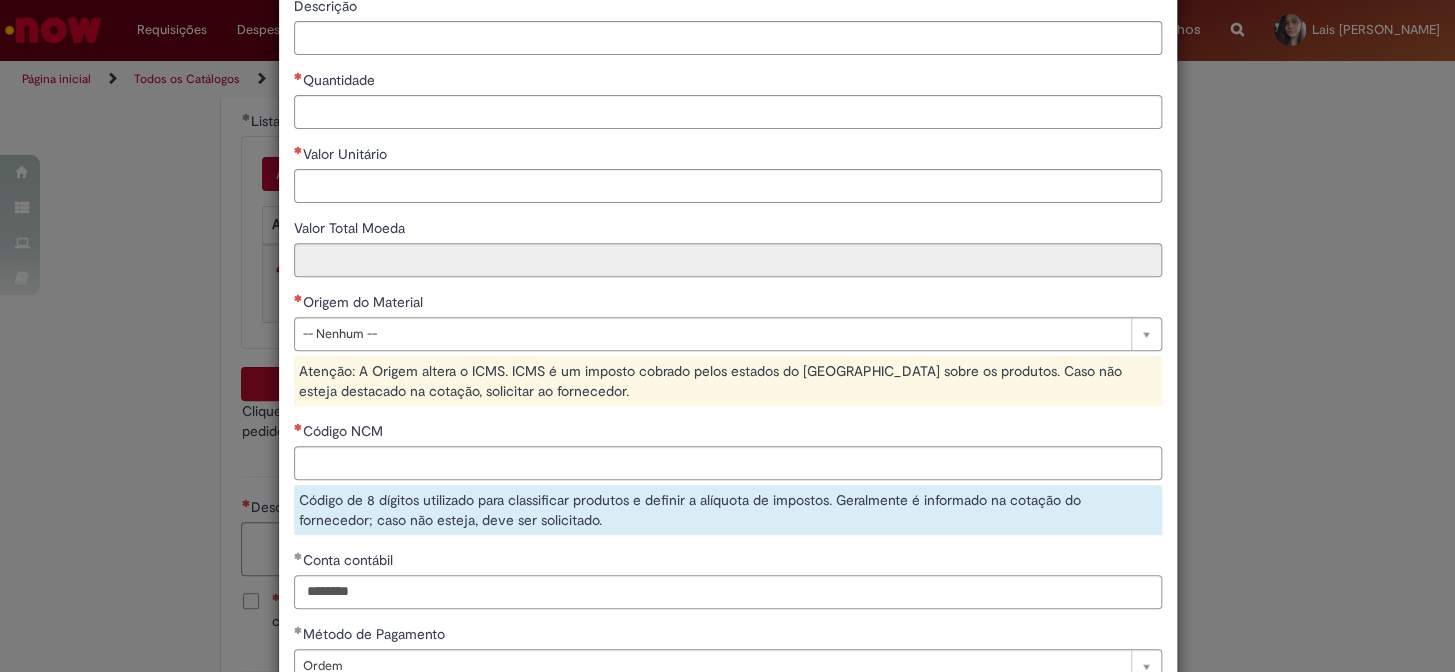 type on "********" 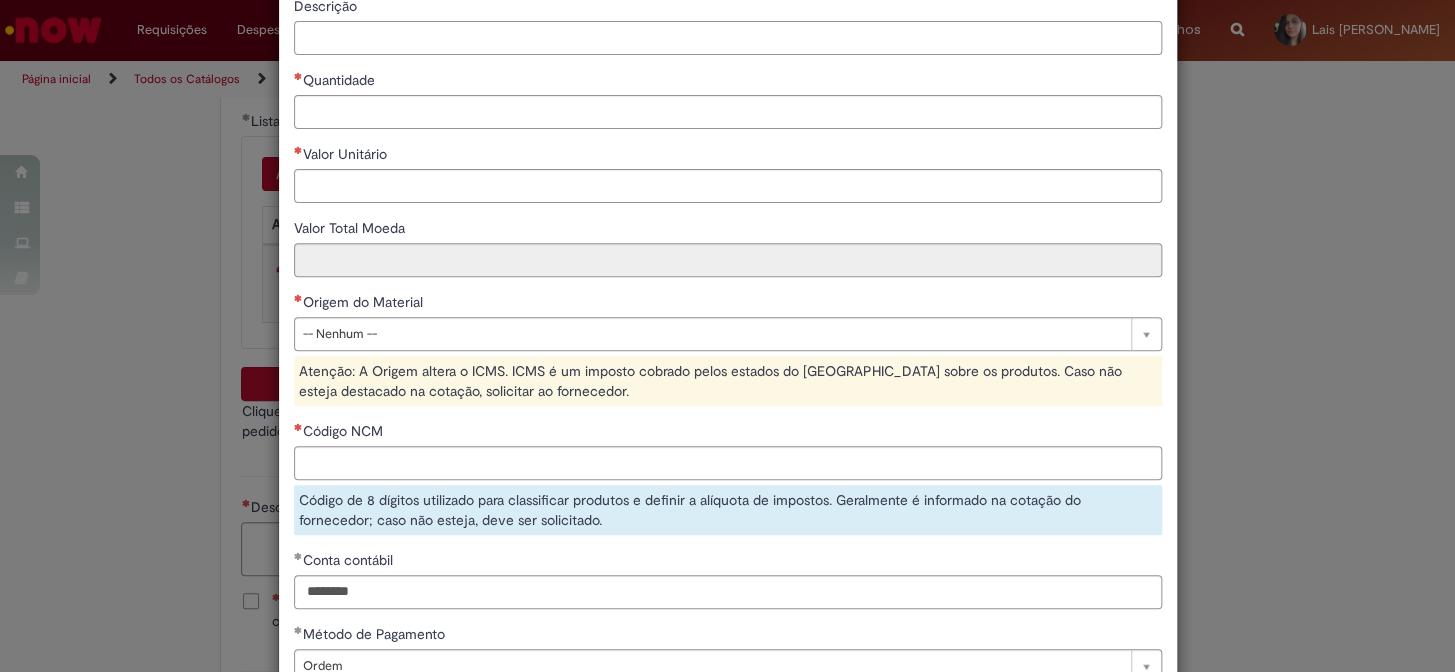 click on "Descrição" at bounding box center (728, 38) 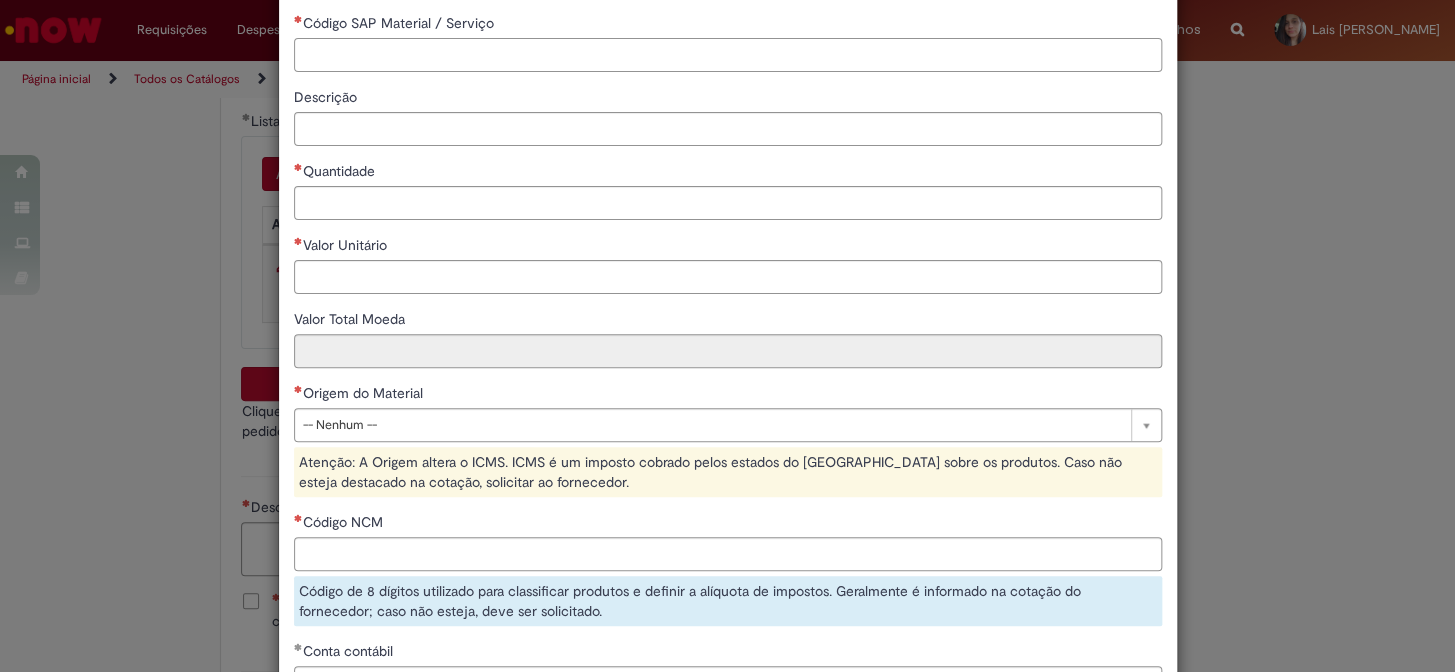 click on "Código SAP Material / Serviço" at bounding box center (728, 55) 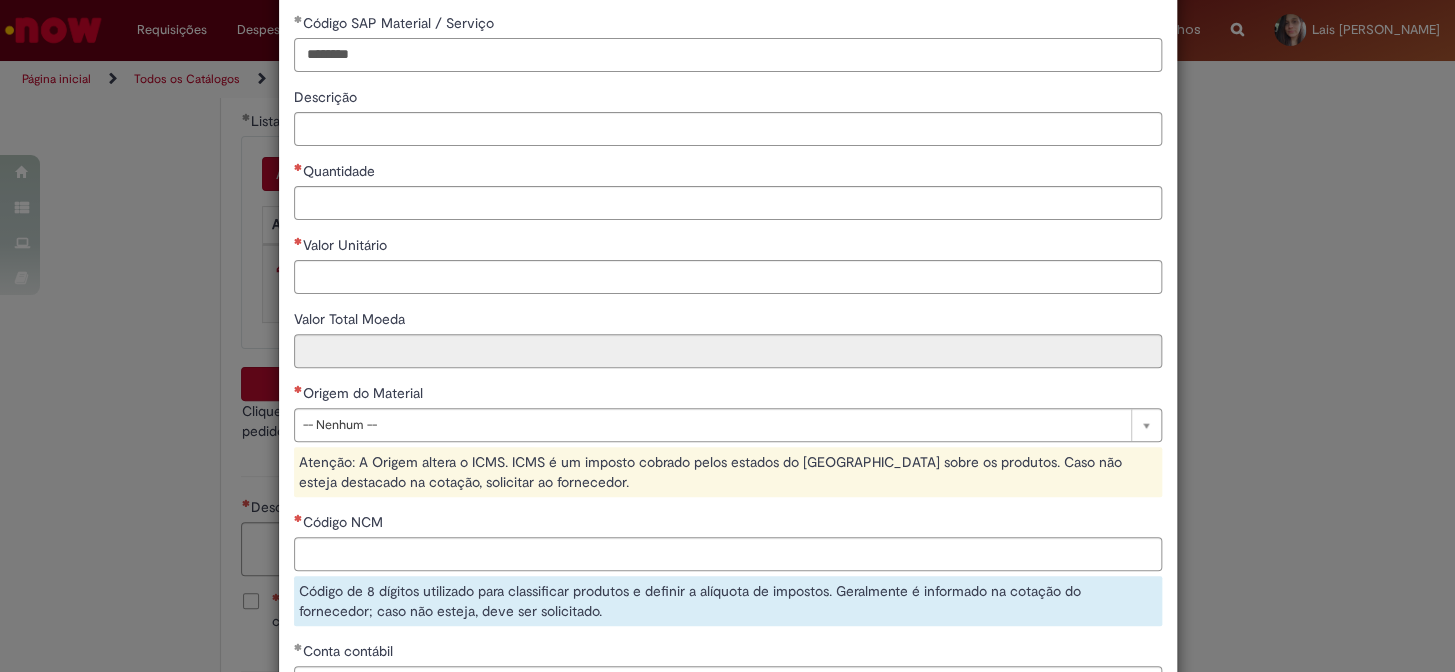 type on "********" 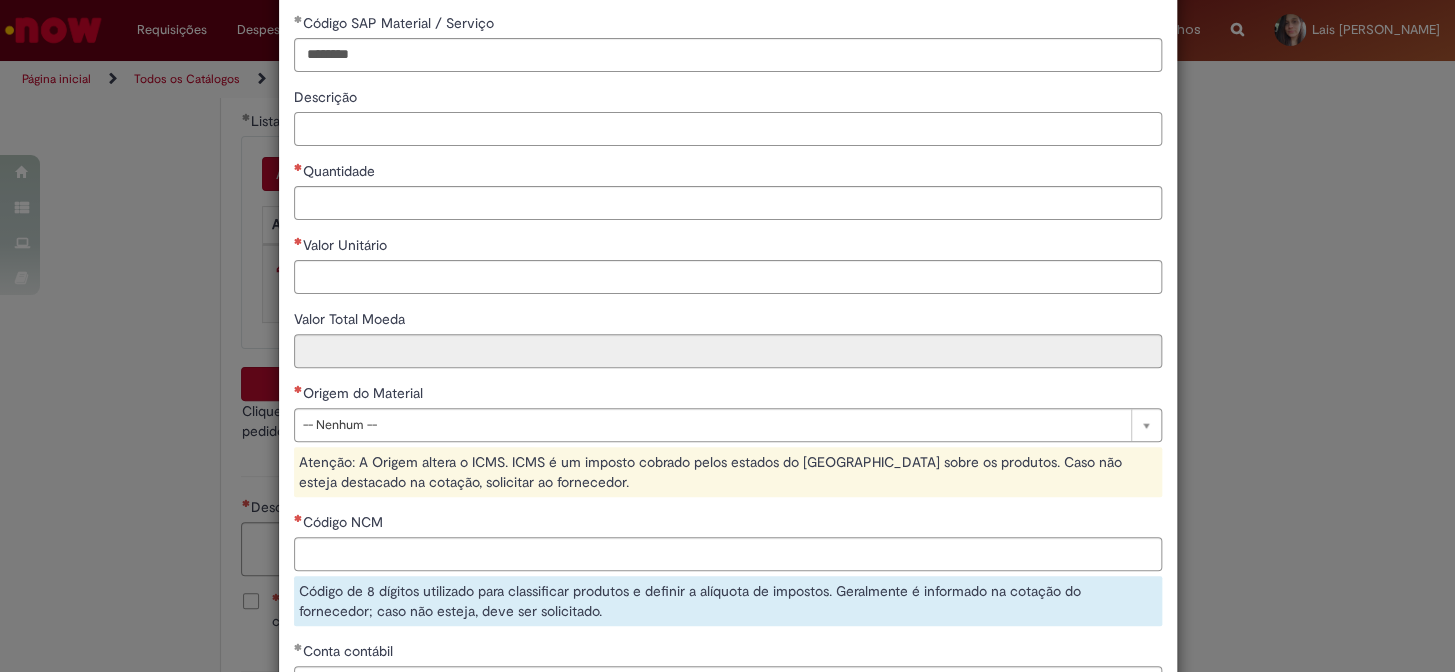 paste on "**********" 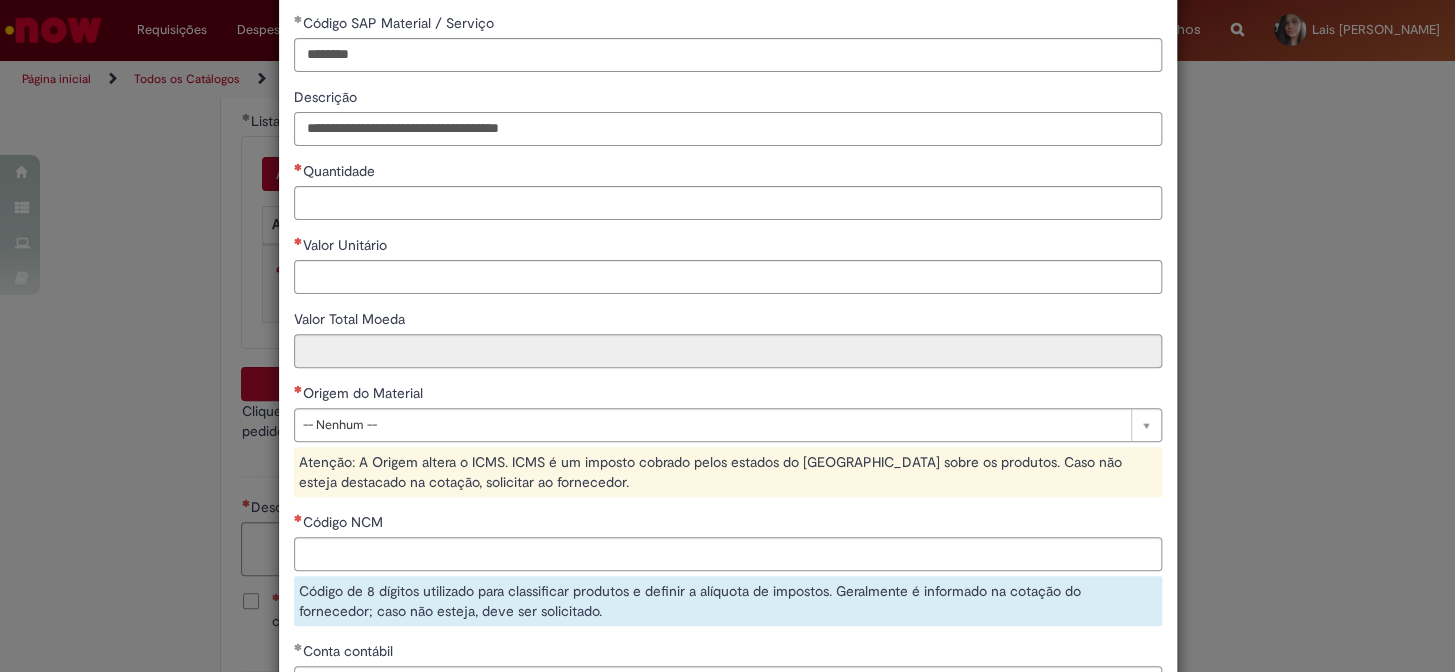 type on "**********" 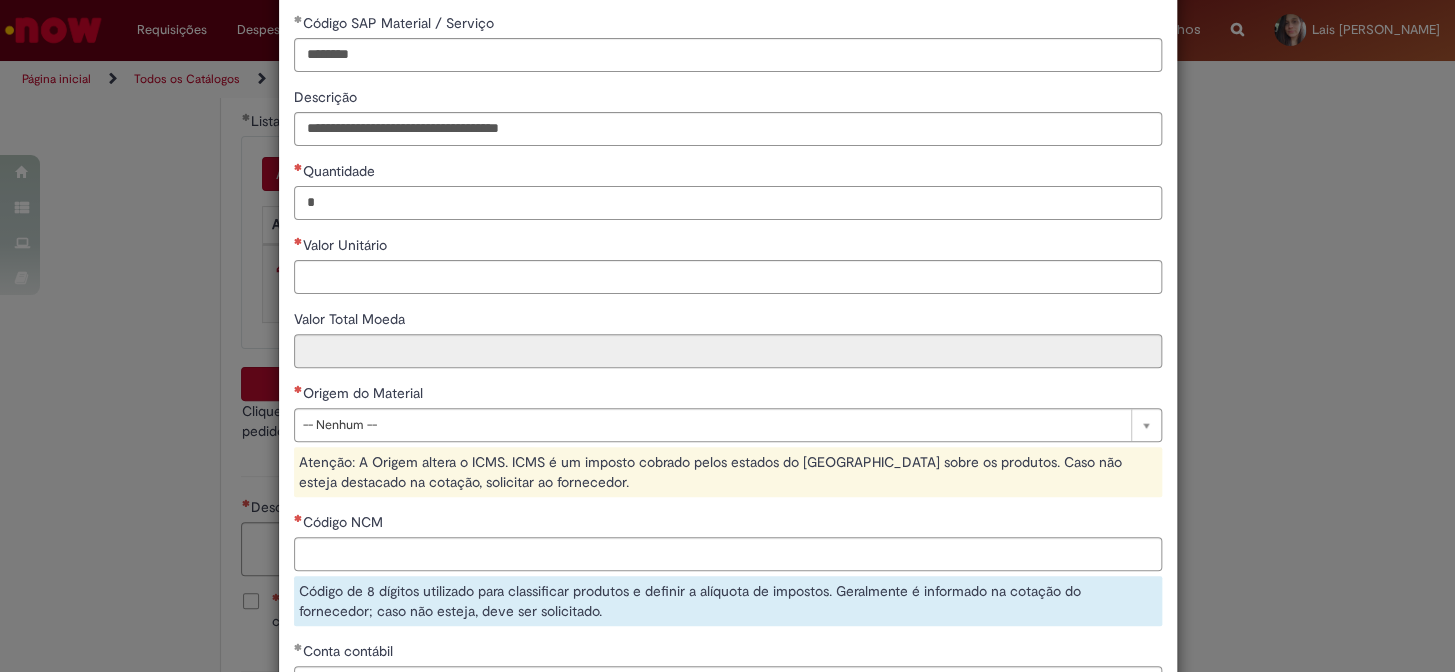 type on "*" 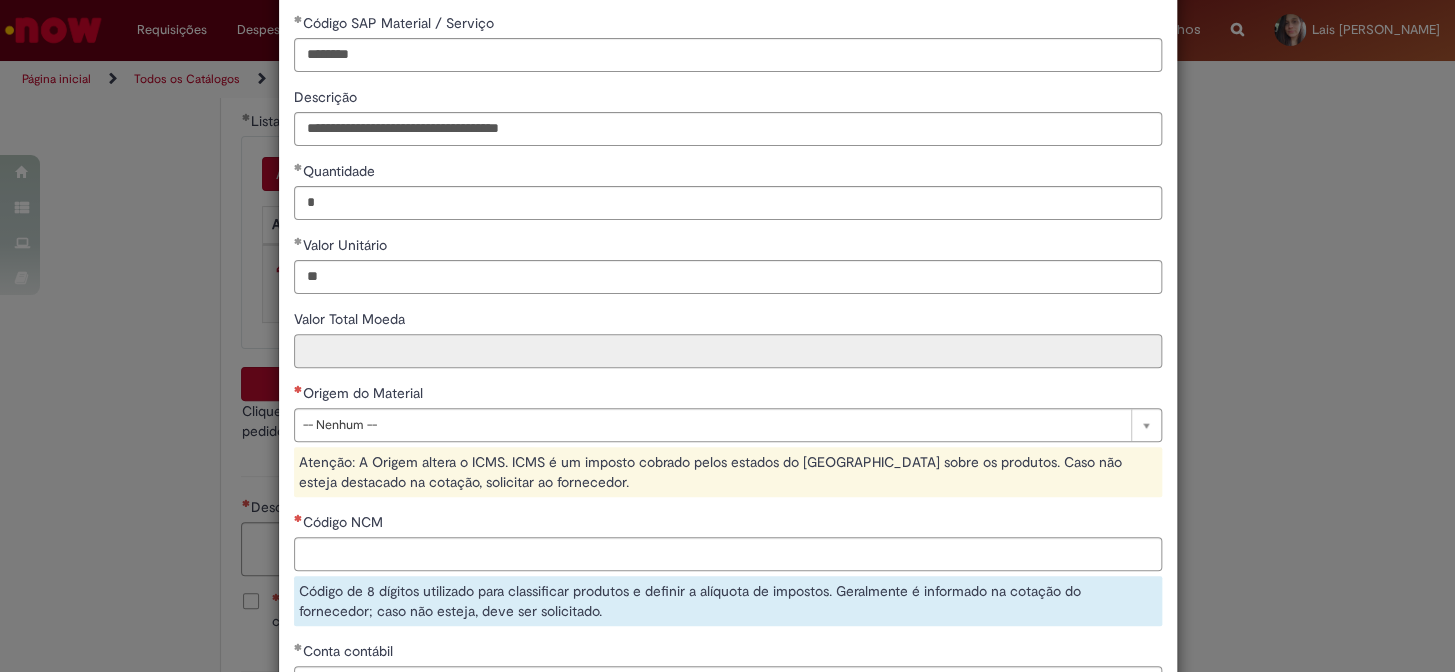 type on "*****" 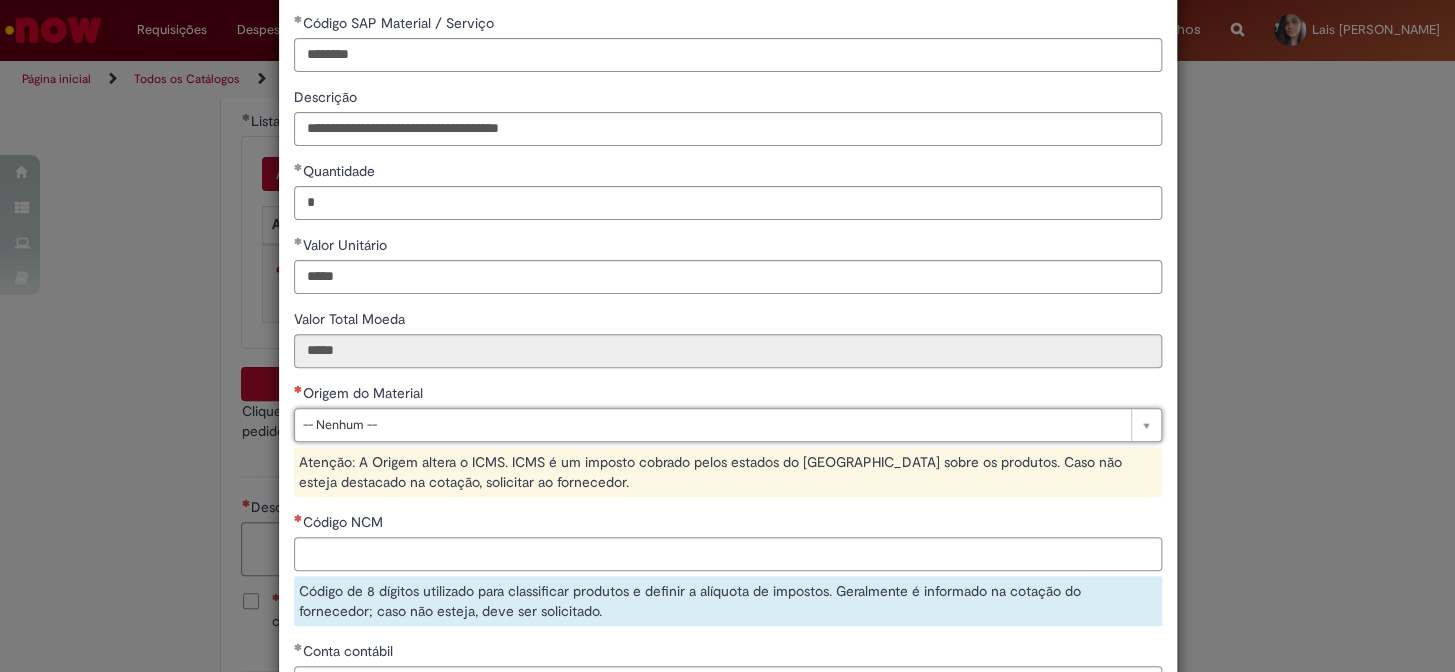 type on "*" 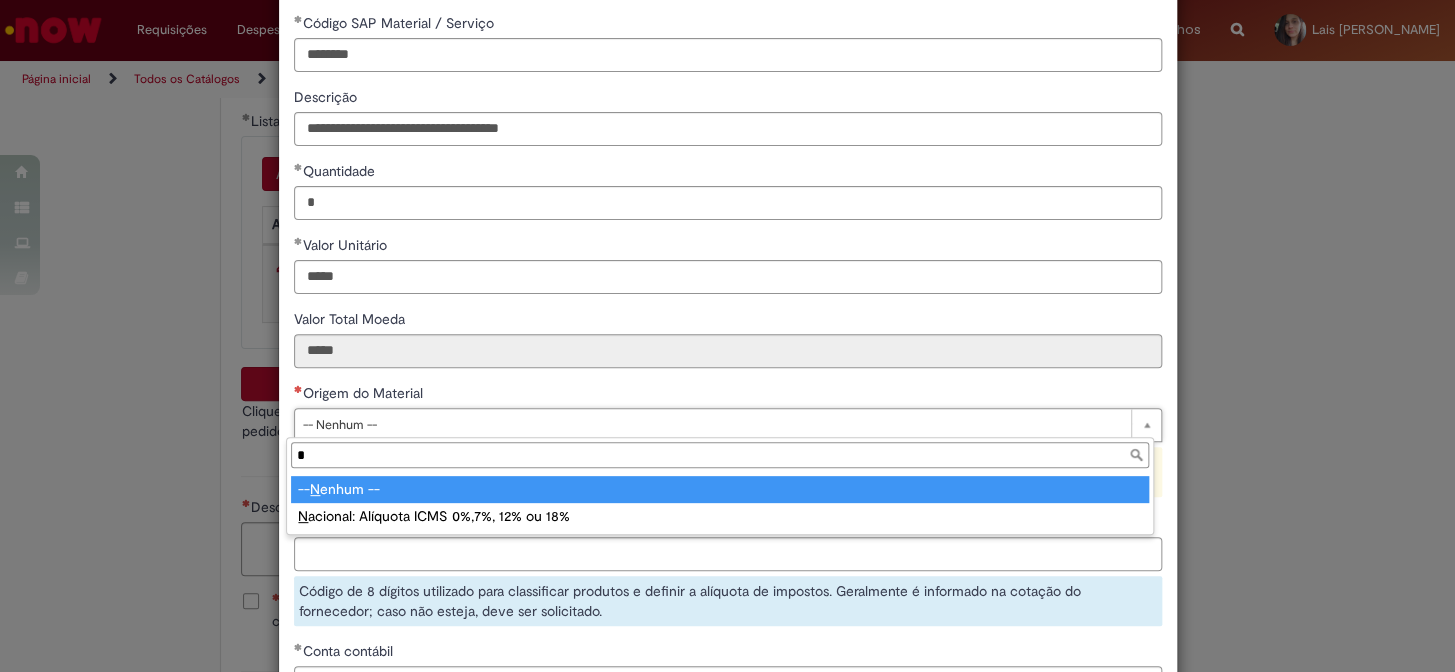 type on "**" 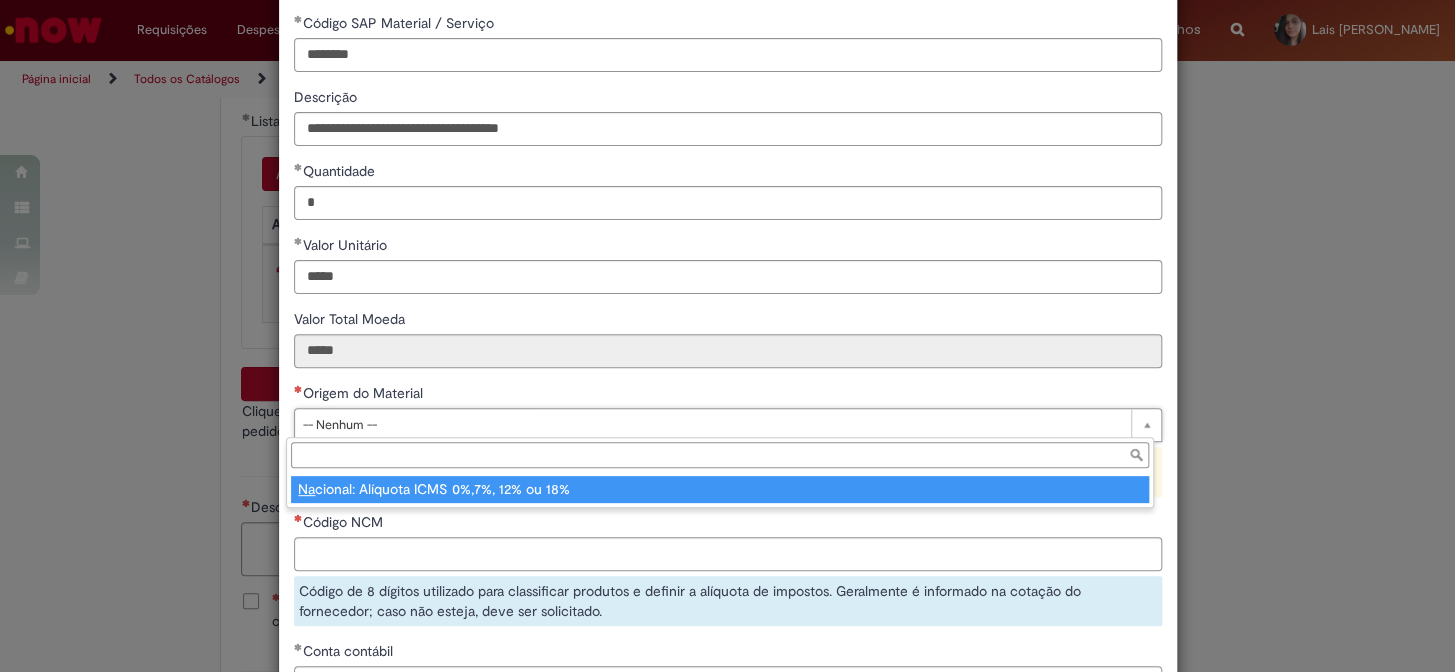 type on "**********" 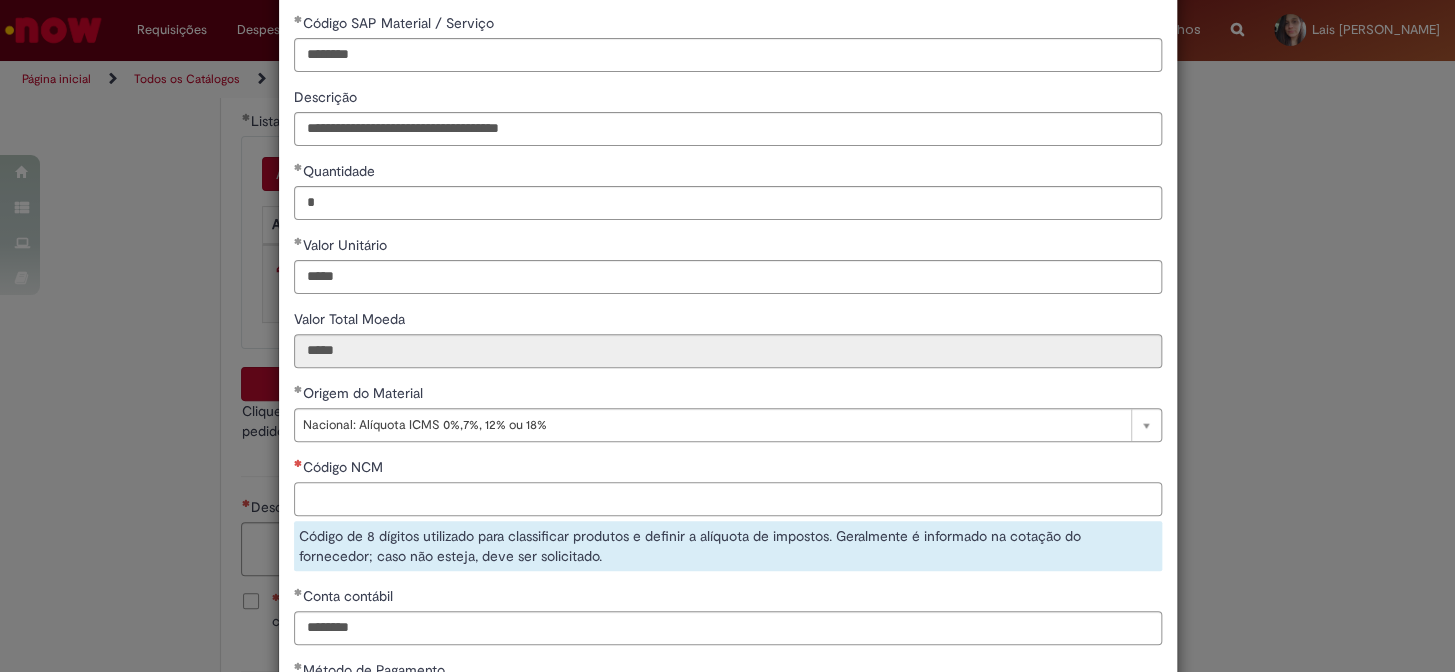 paste on "********" 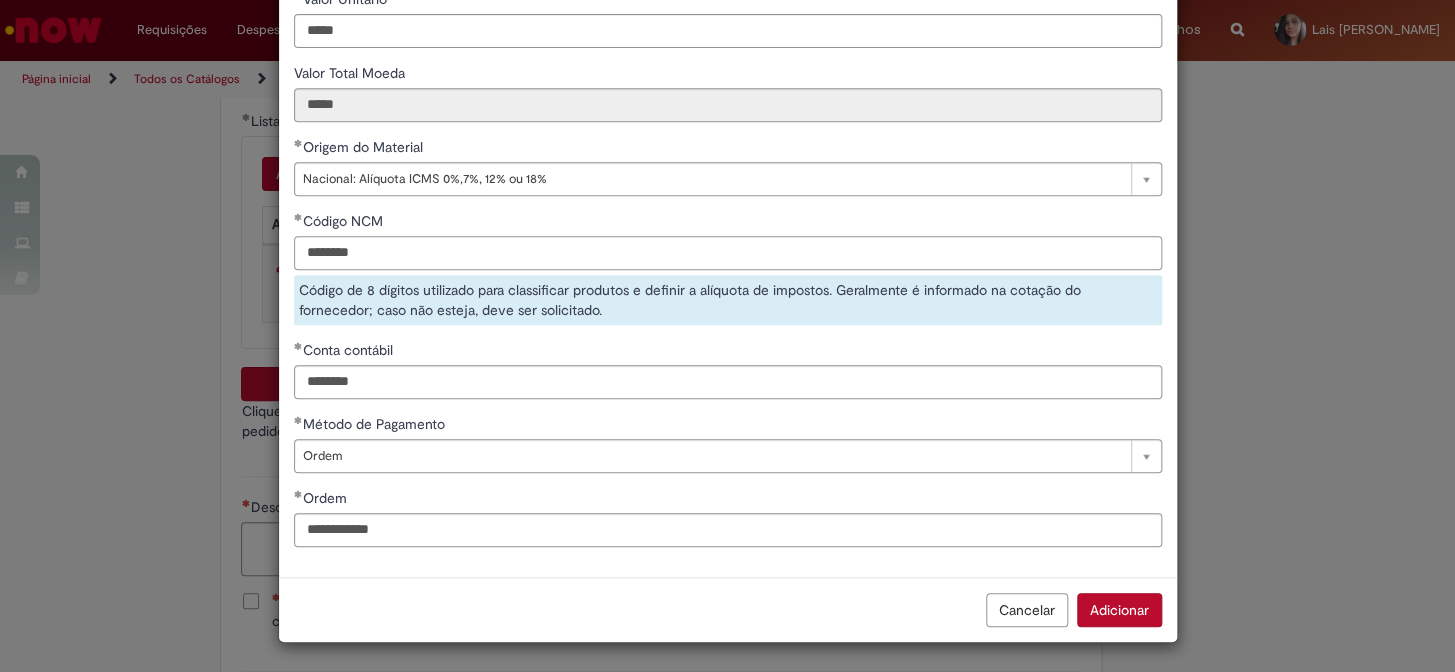 type on "********" 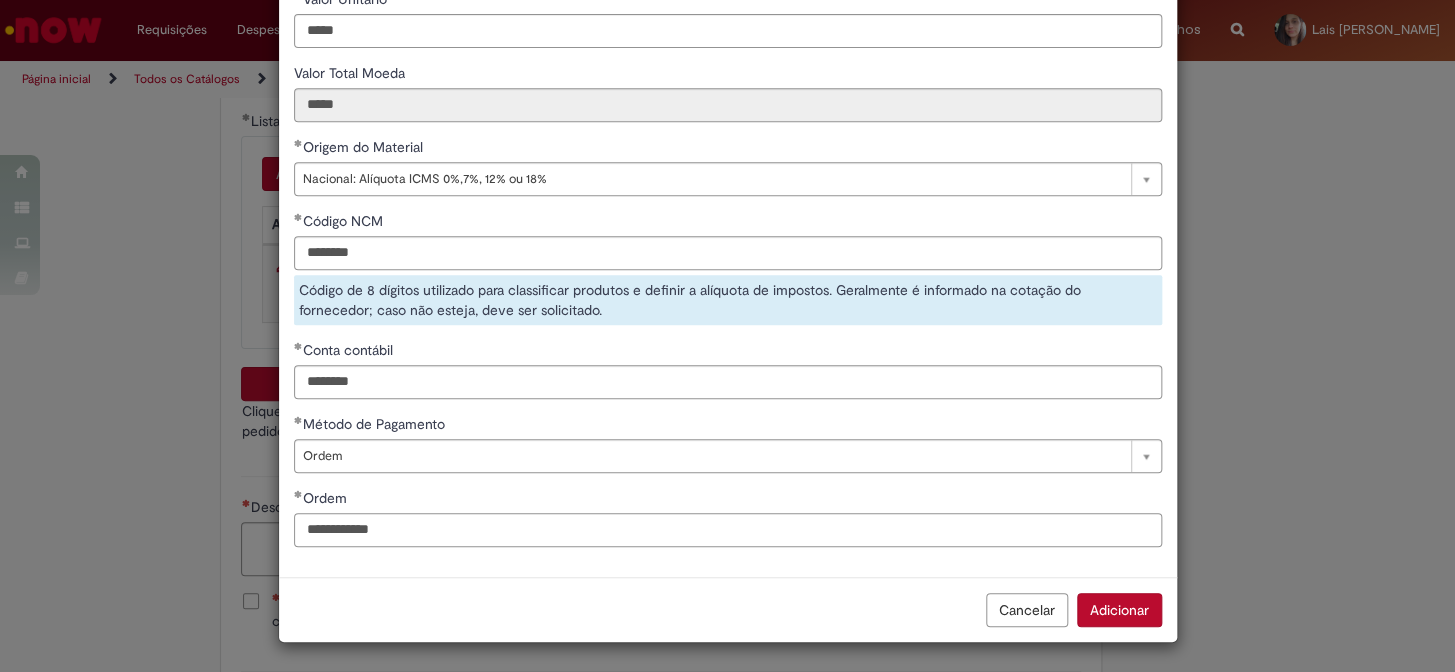 scroll, scrollTop: 280, scrollLeft: 0, axis: vertical 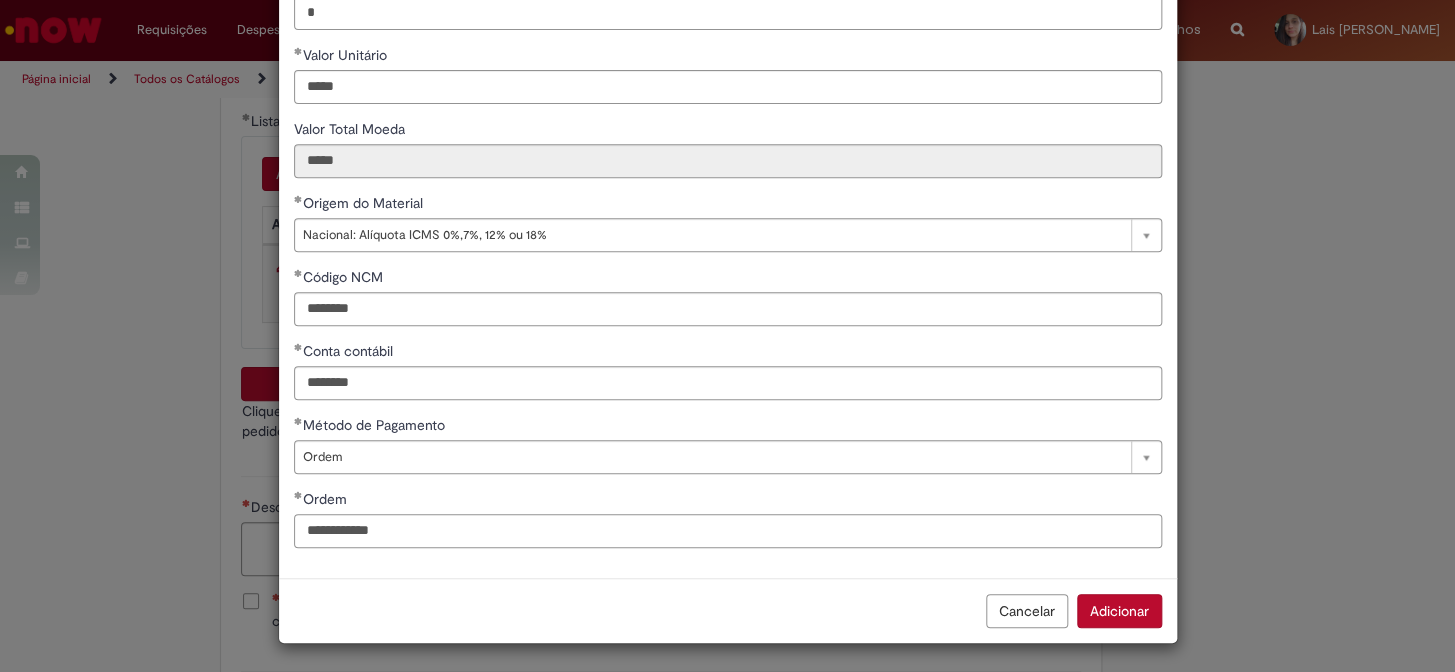 drag, startPoint x: 425, startPoint y: 537, endPoint x: 260, endPoint y: 538, distance: 165.00304 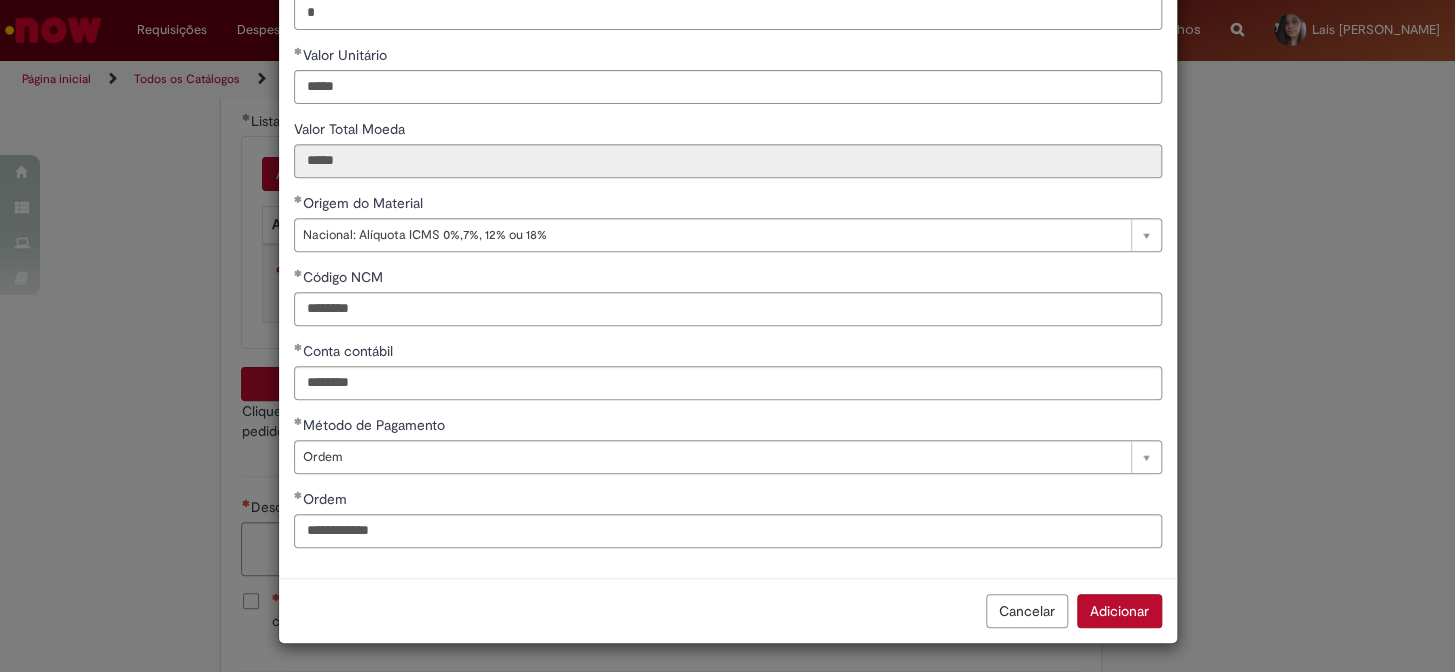 click on "Adicionar" at bounding box center (1119, 611) 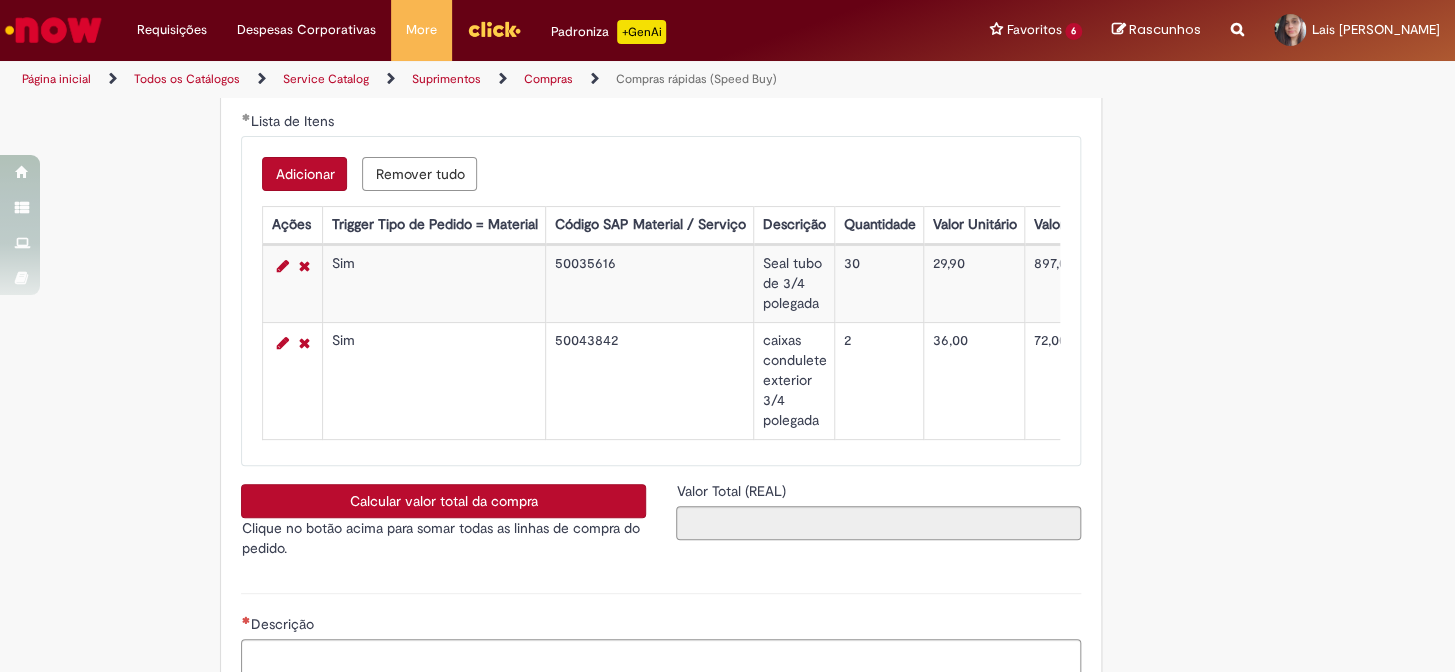 click on "Adicionar" at bounding box center [304, 174] 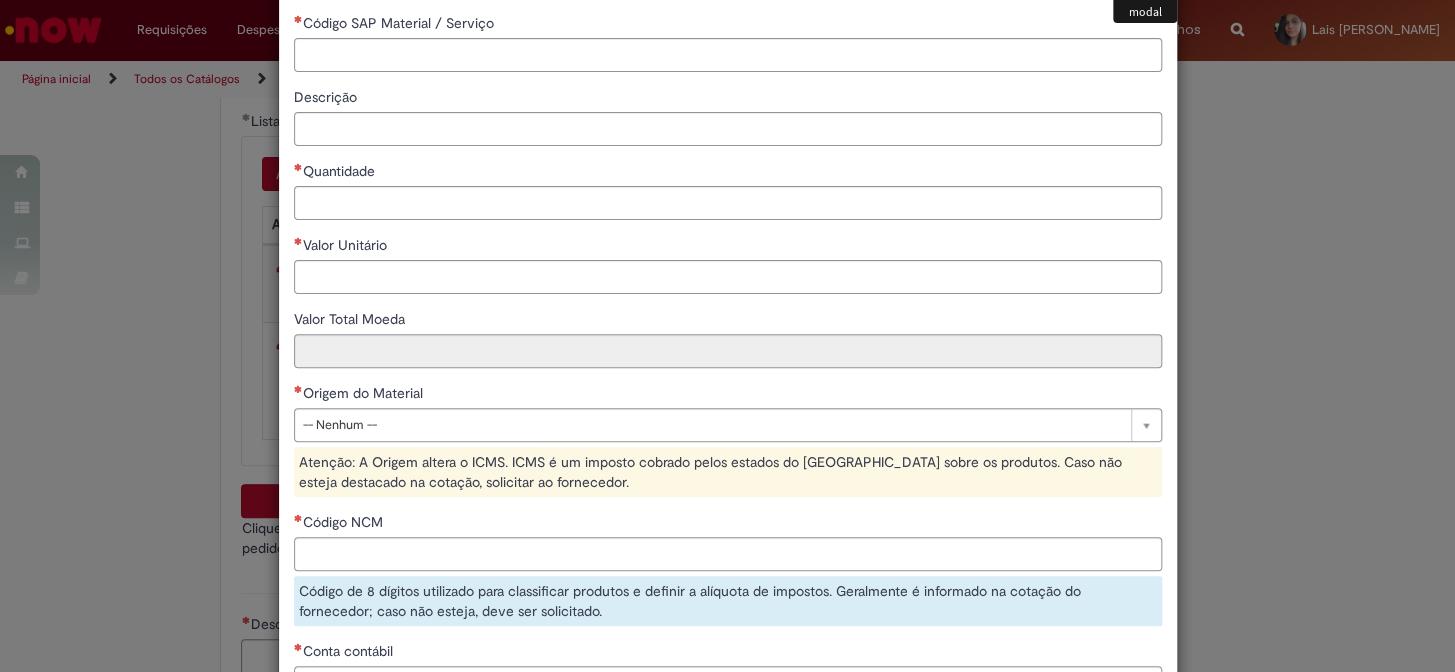 scroll, scrollTop: 272, scrollLeft: 0, axis: vertical 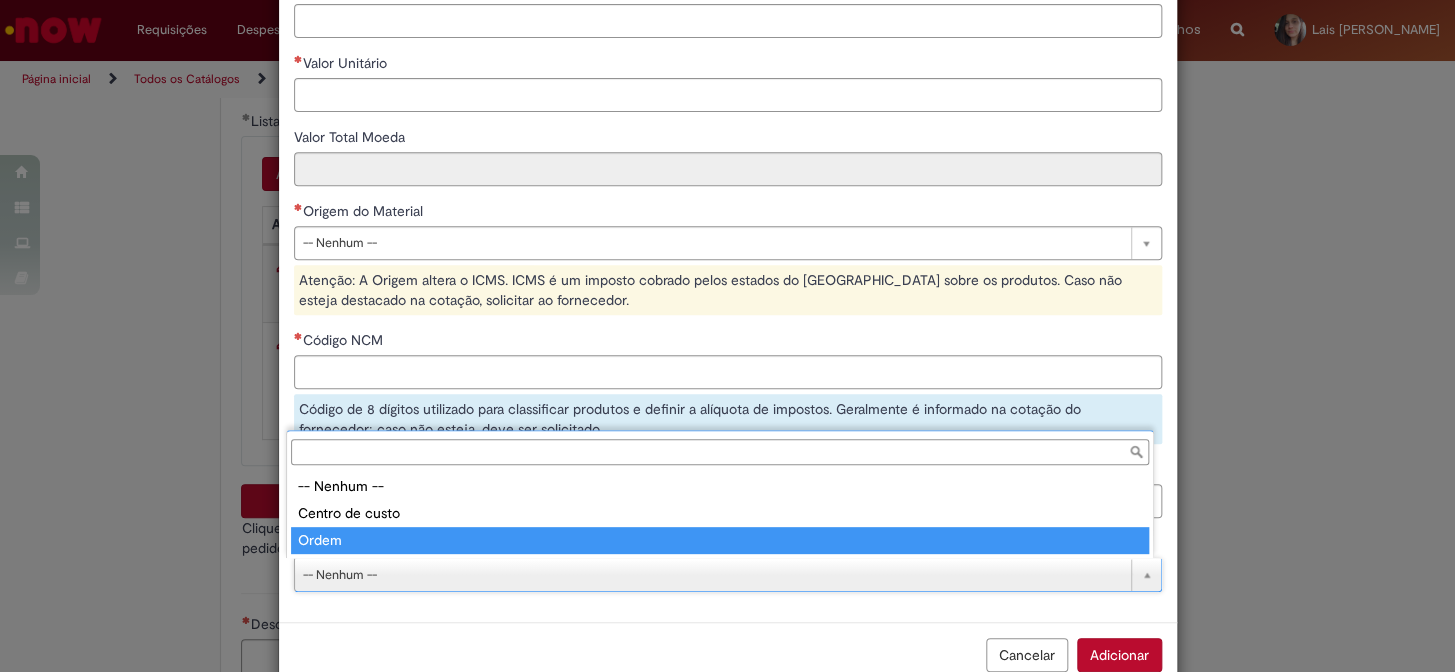 type on "*****" 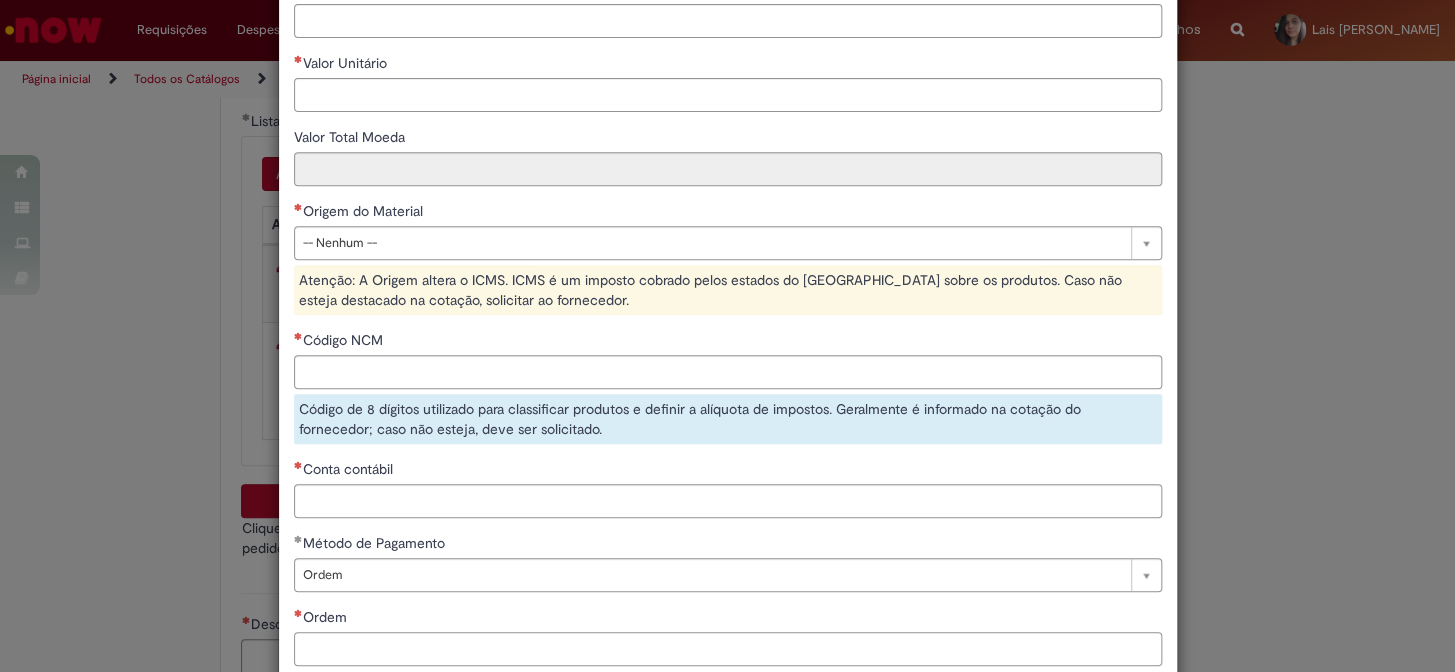 click on "Ordem" at bounding box center [728, 649] 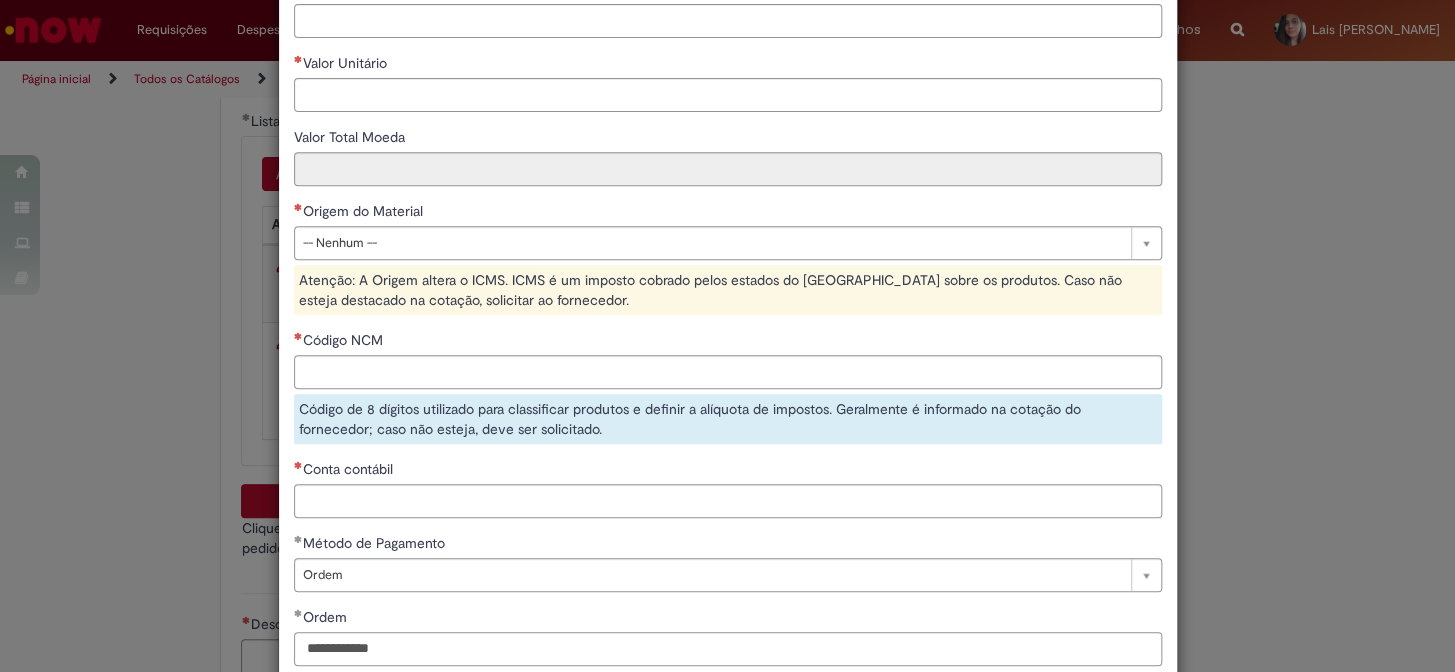 type on "**********" 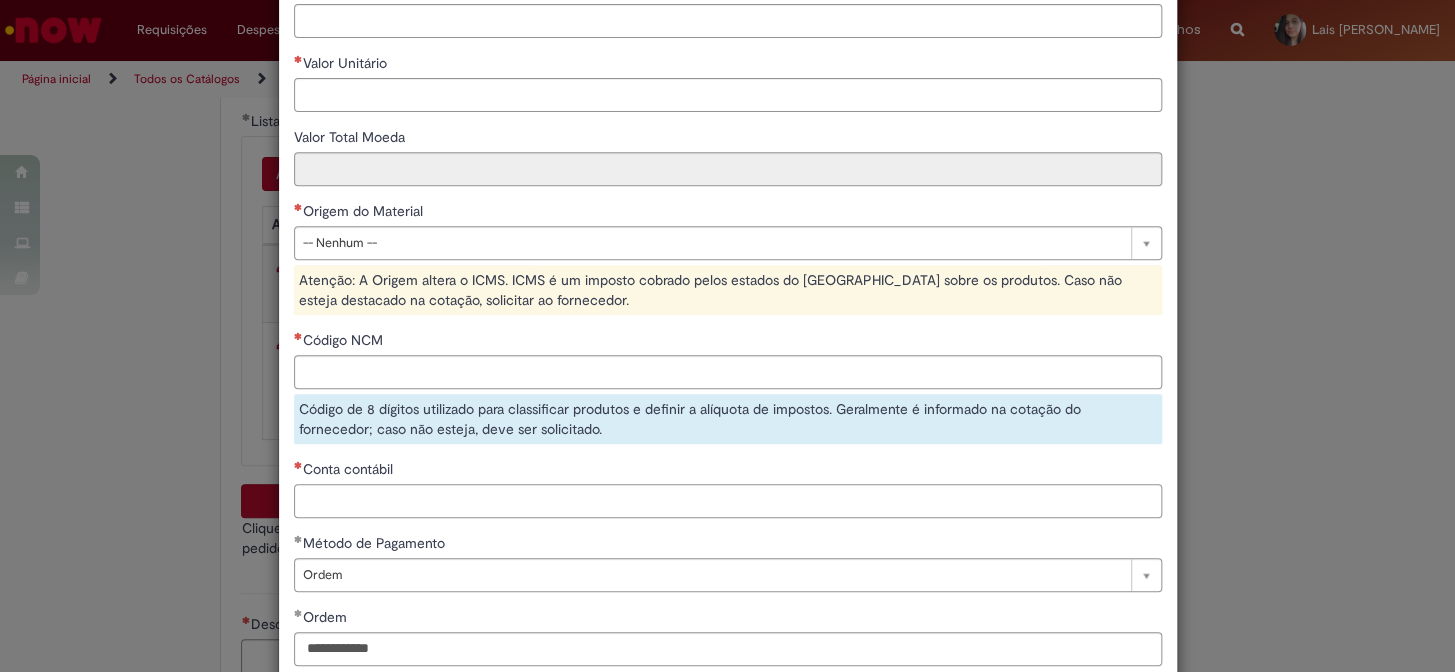 click on "Conta contábil" at bounding box center [728, 501] 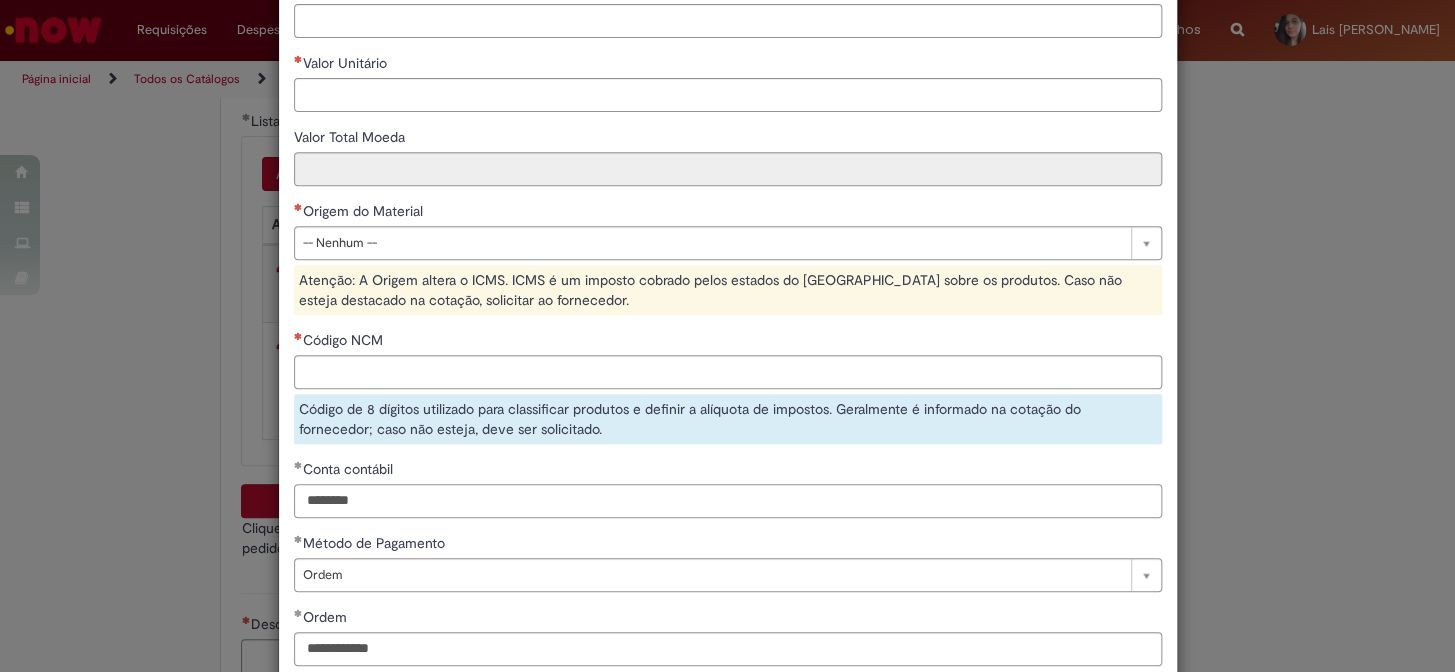 type on "********" 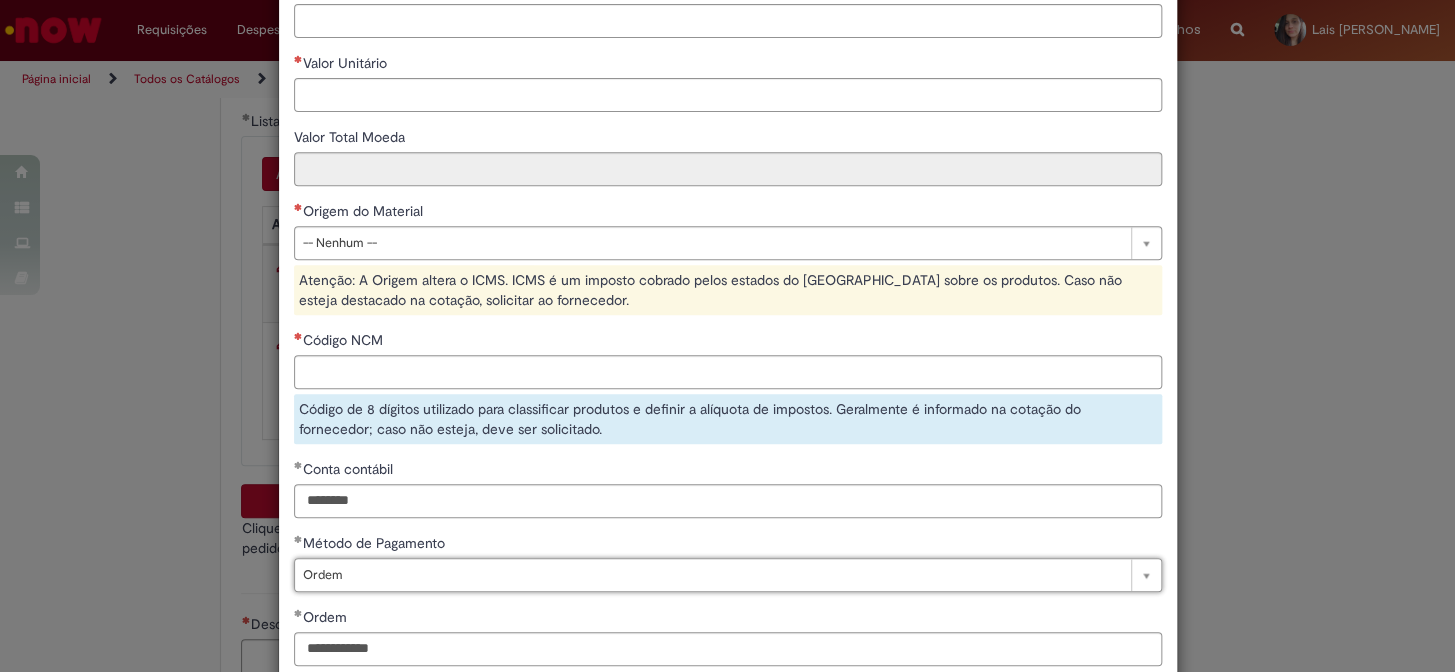 scroll, scrollTop: 0, scrollLeft: 0, axis: both 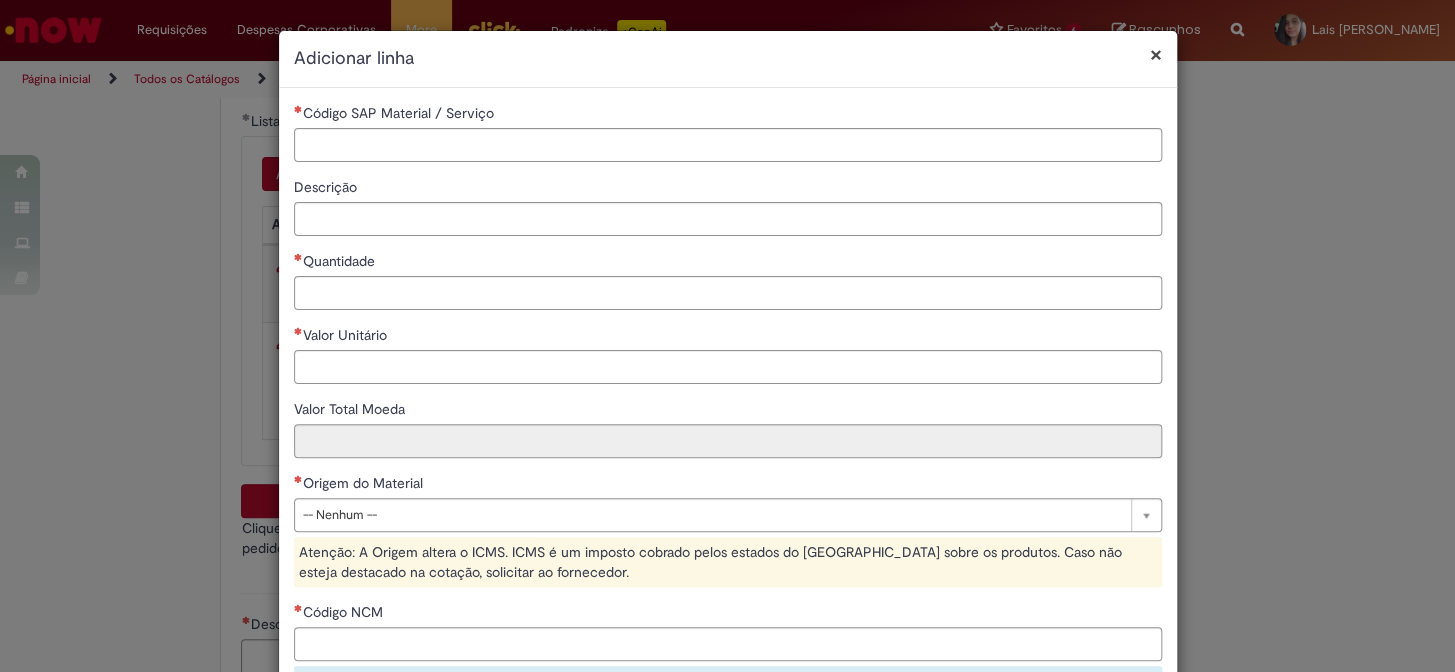 click on "Código SAP Material / Serviço" at bounding box center (728, 115) 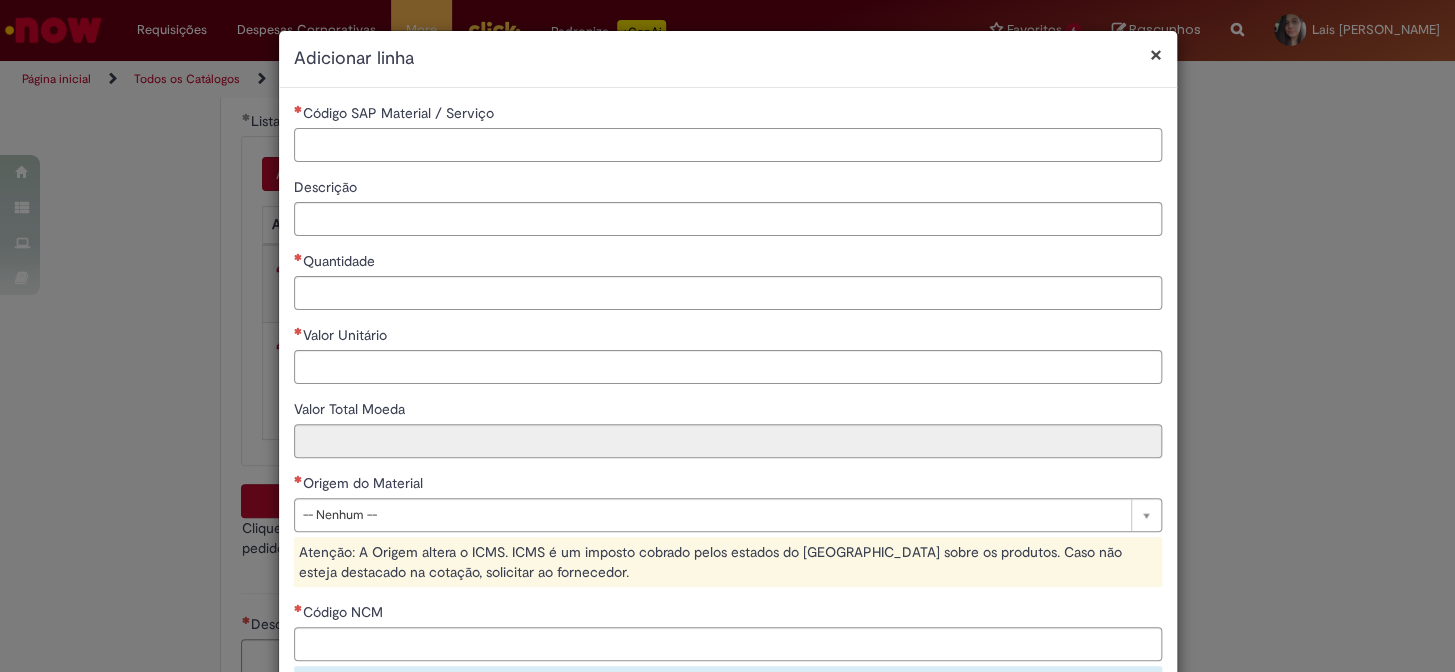 click on "Código SAP Material / Serviço" at bounding box center [728, 145] 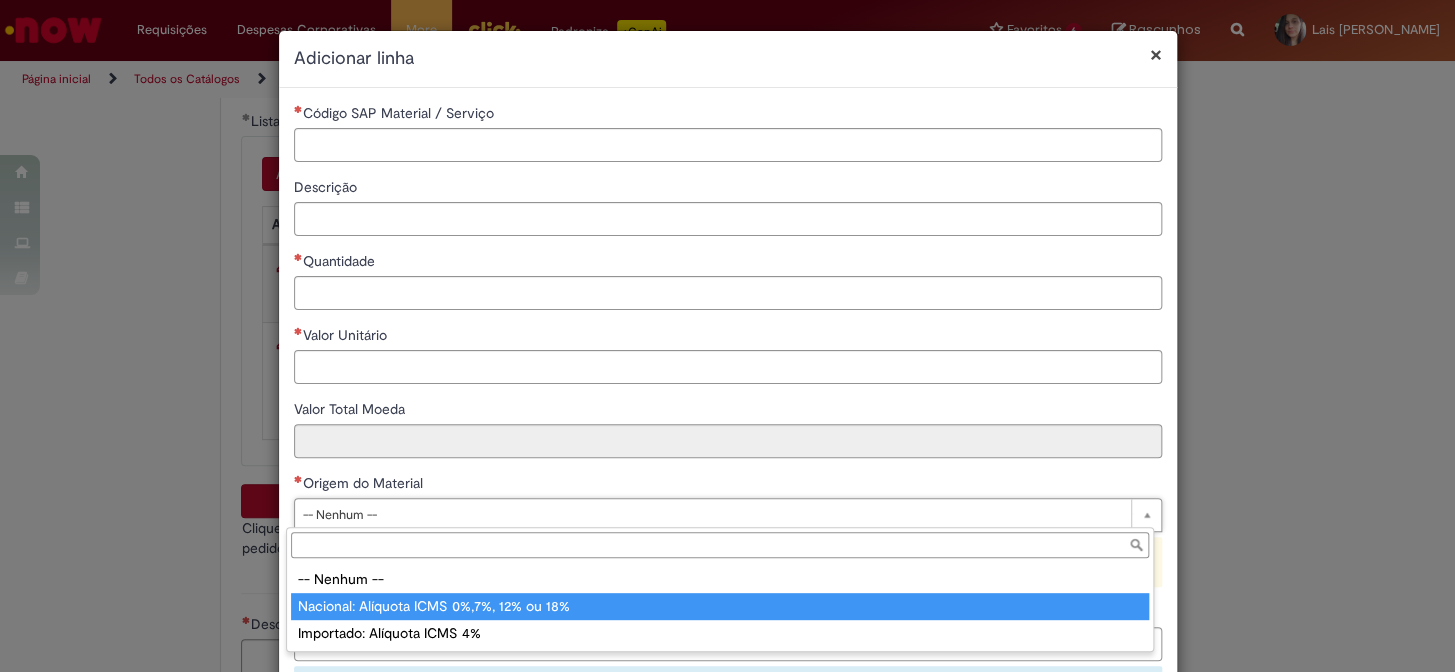 type on "**********" 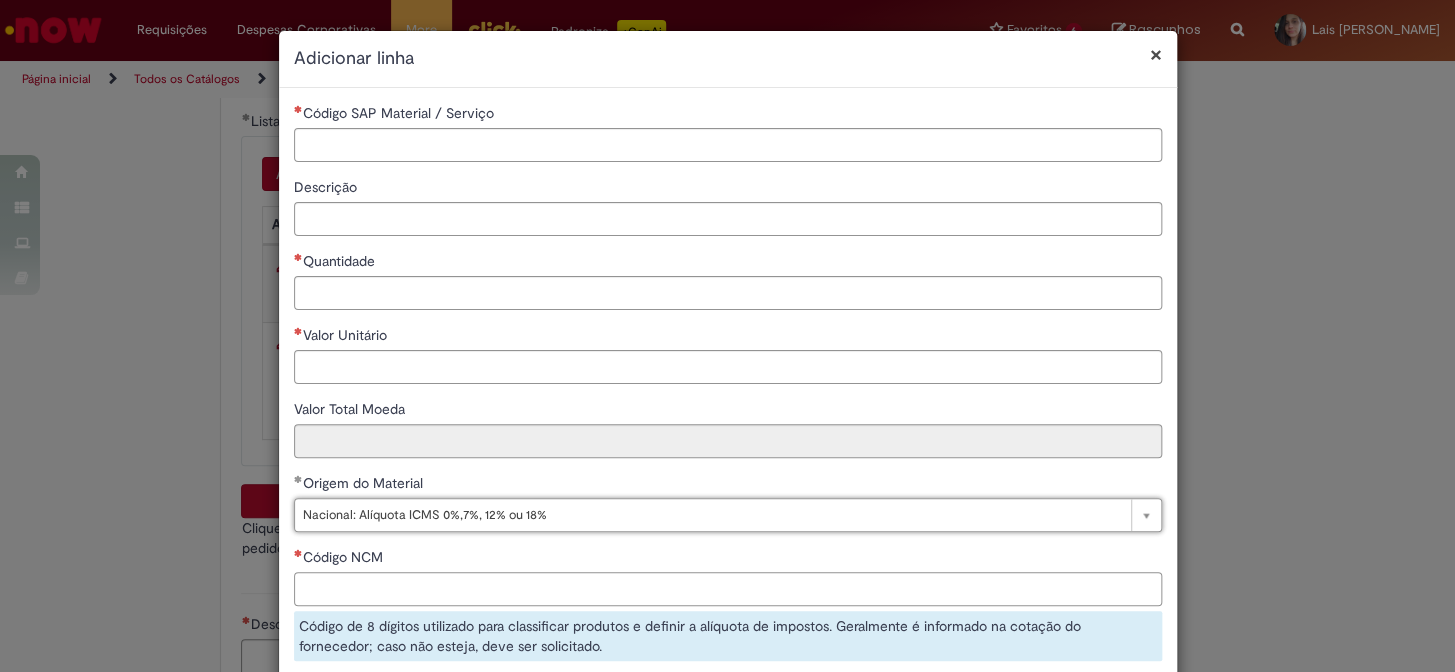 click on "Código NCM" at bounding box center [728, 589] 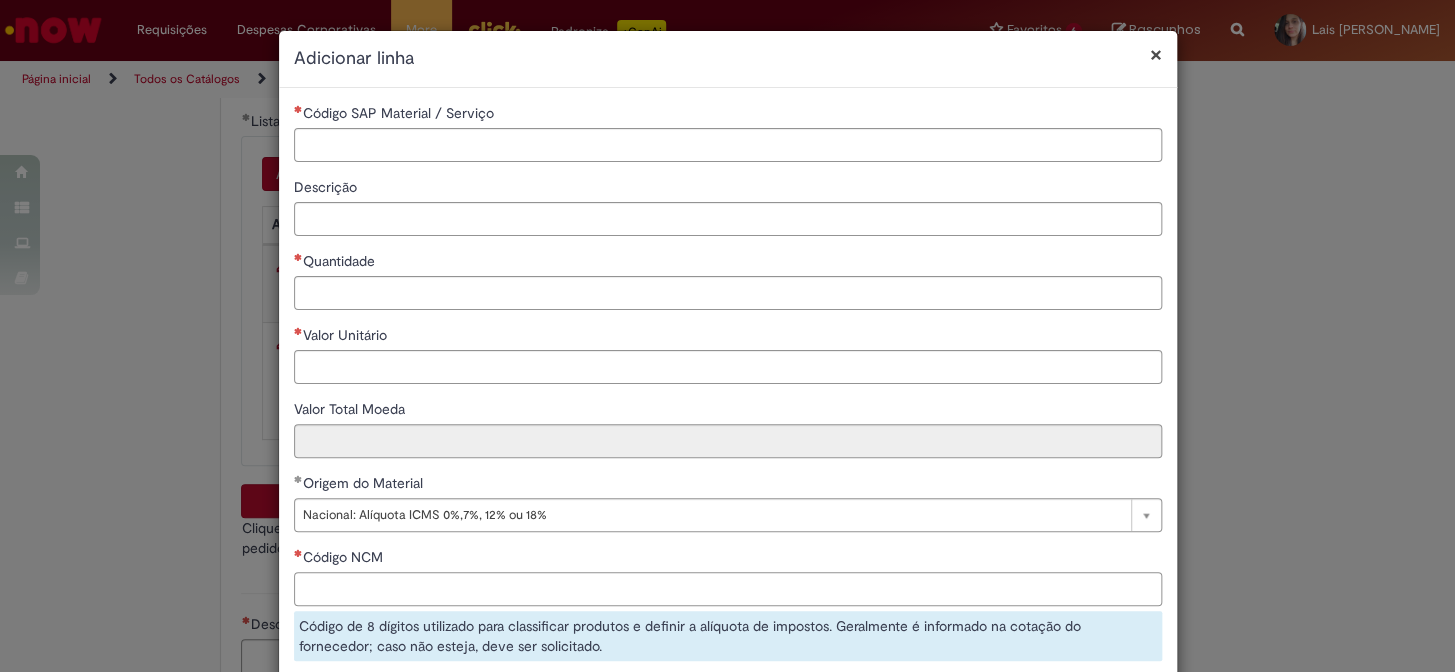 paste on "********" 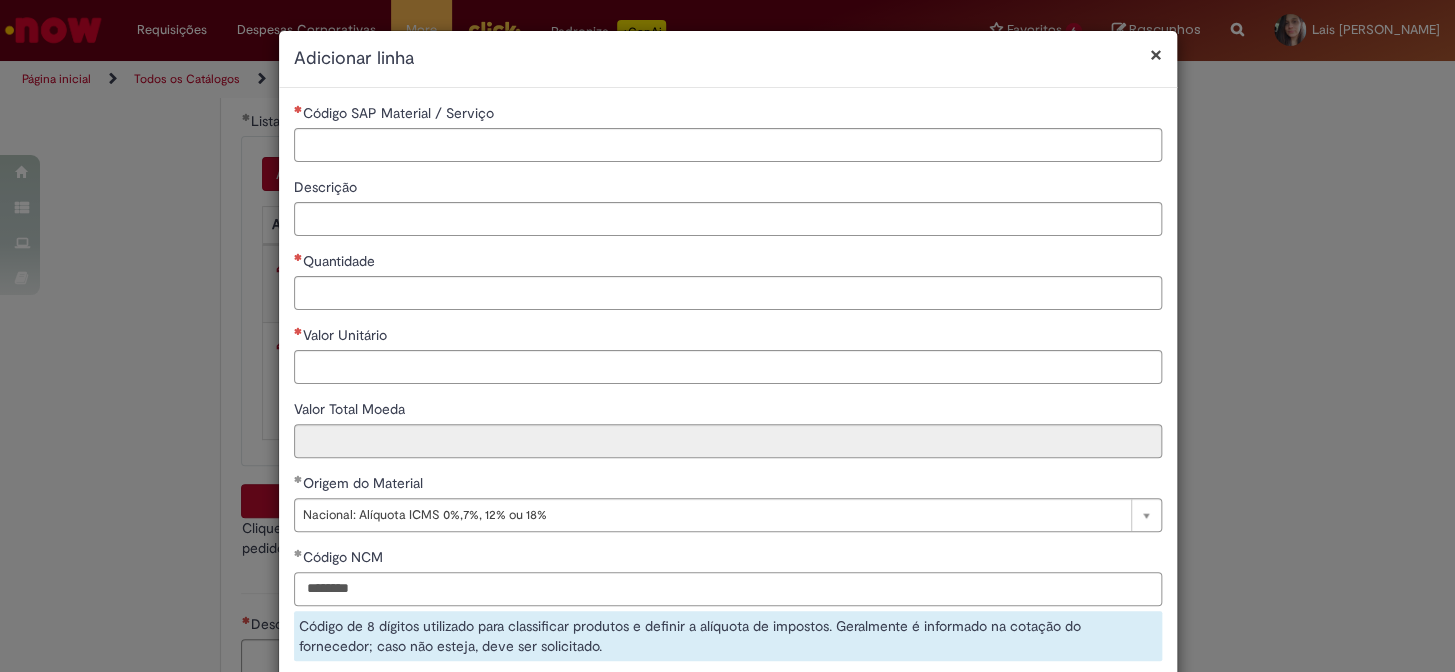 type on "********" 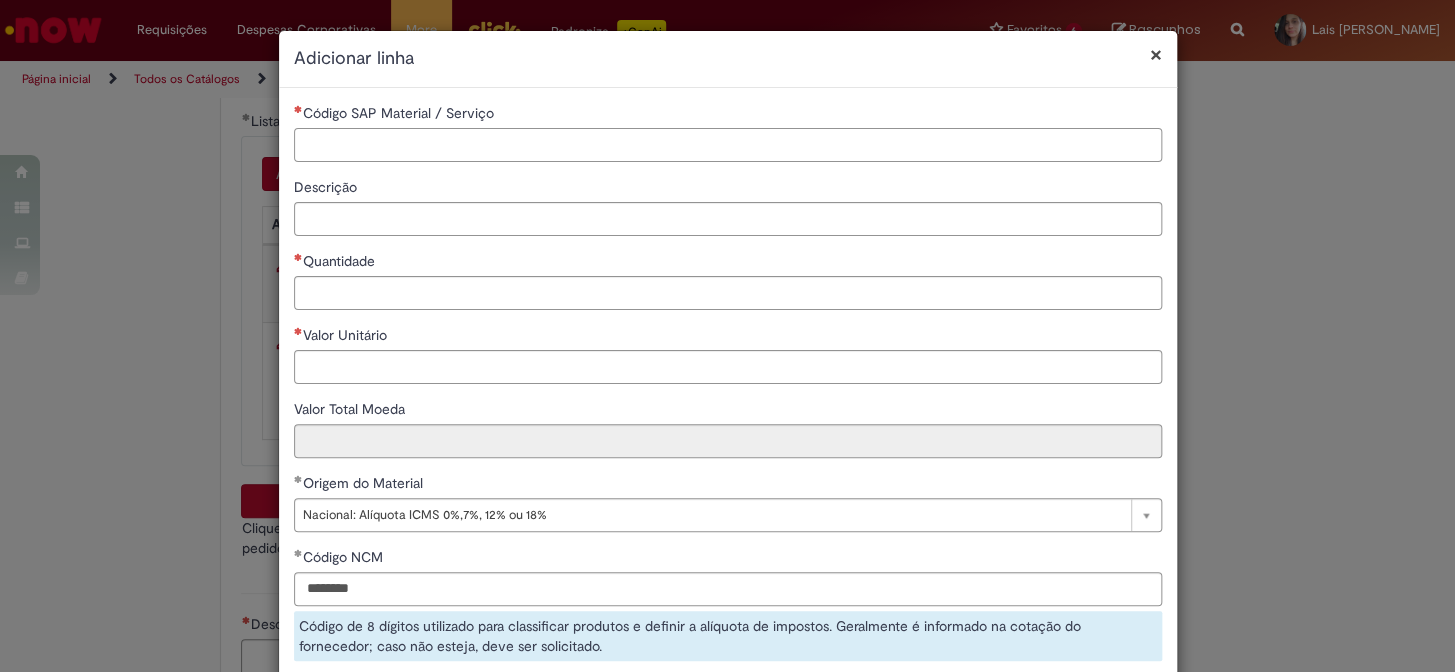 click on "Código SAP Material / Serviço" at bounding box center (728, 145) 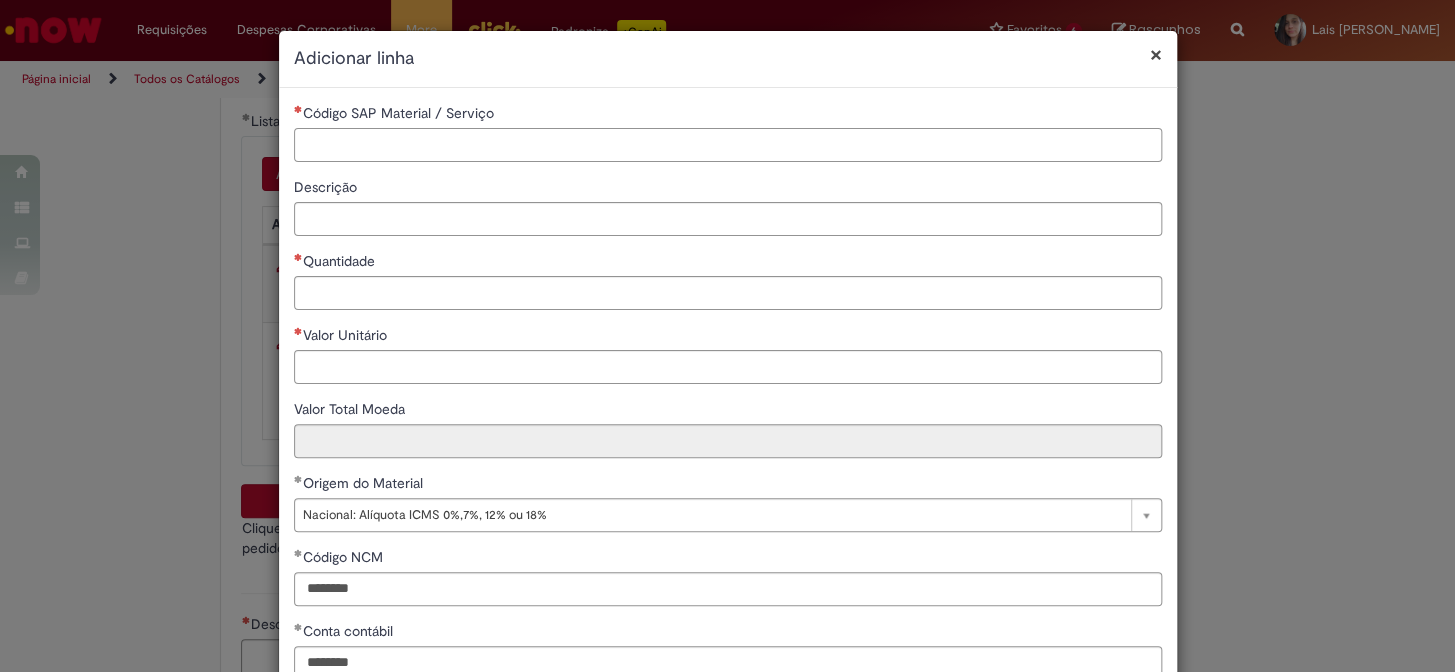 paste on "********" 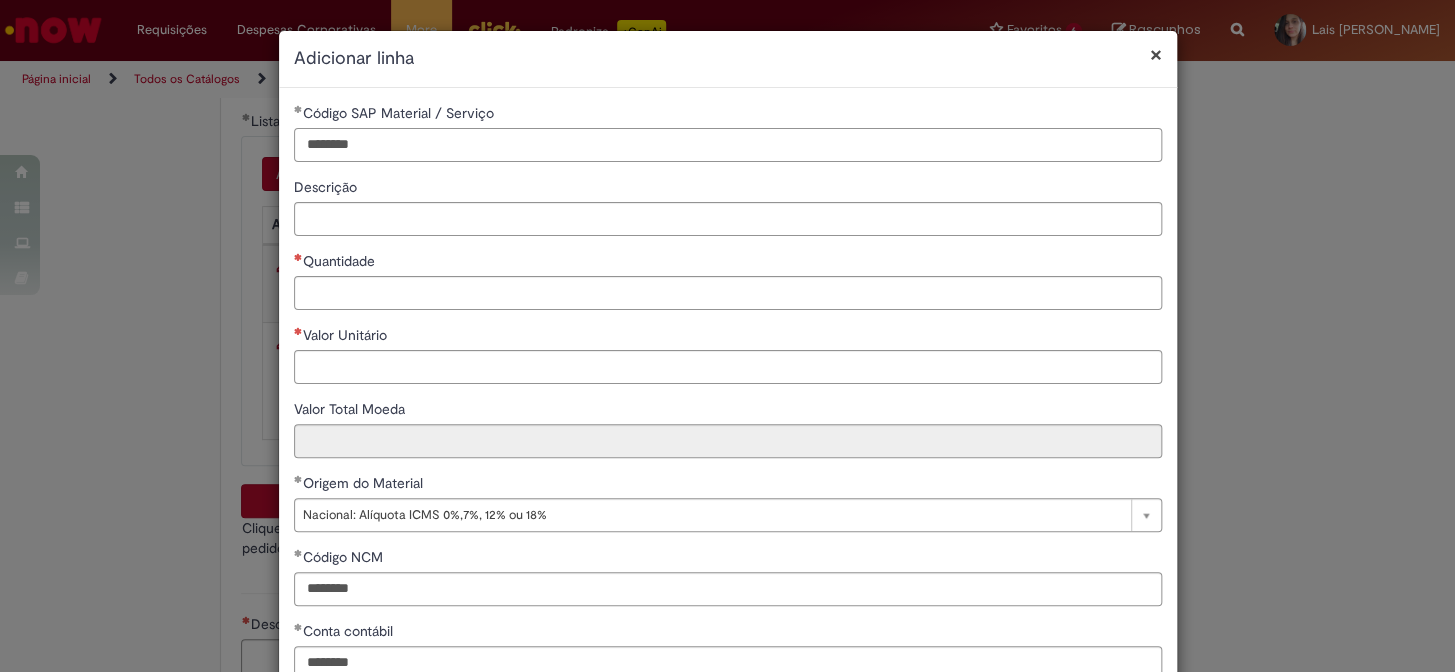 type on "********" 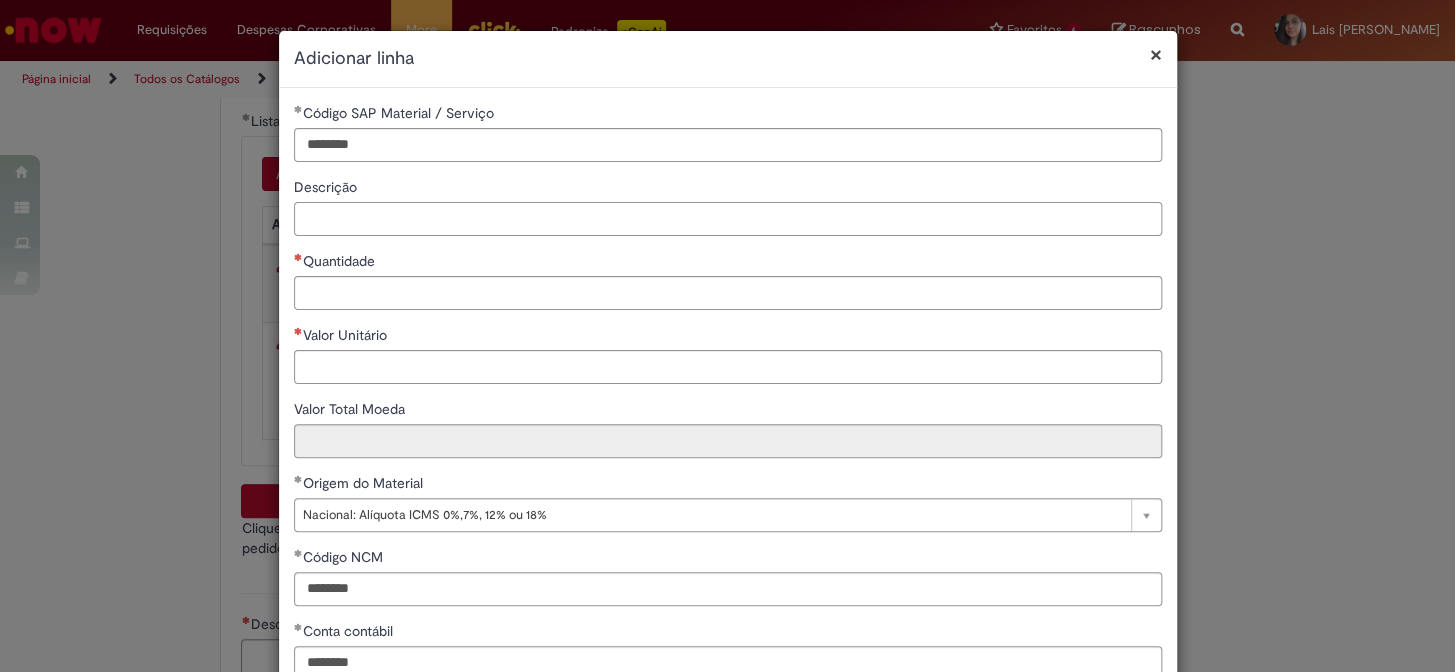 paste on "**********" 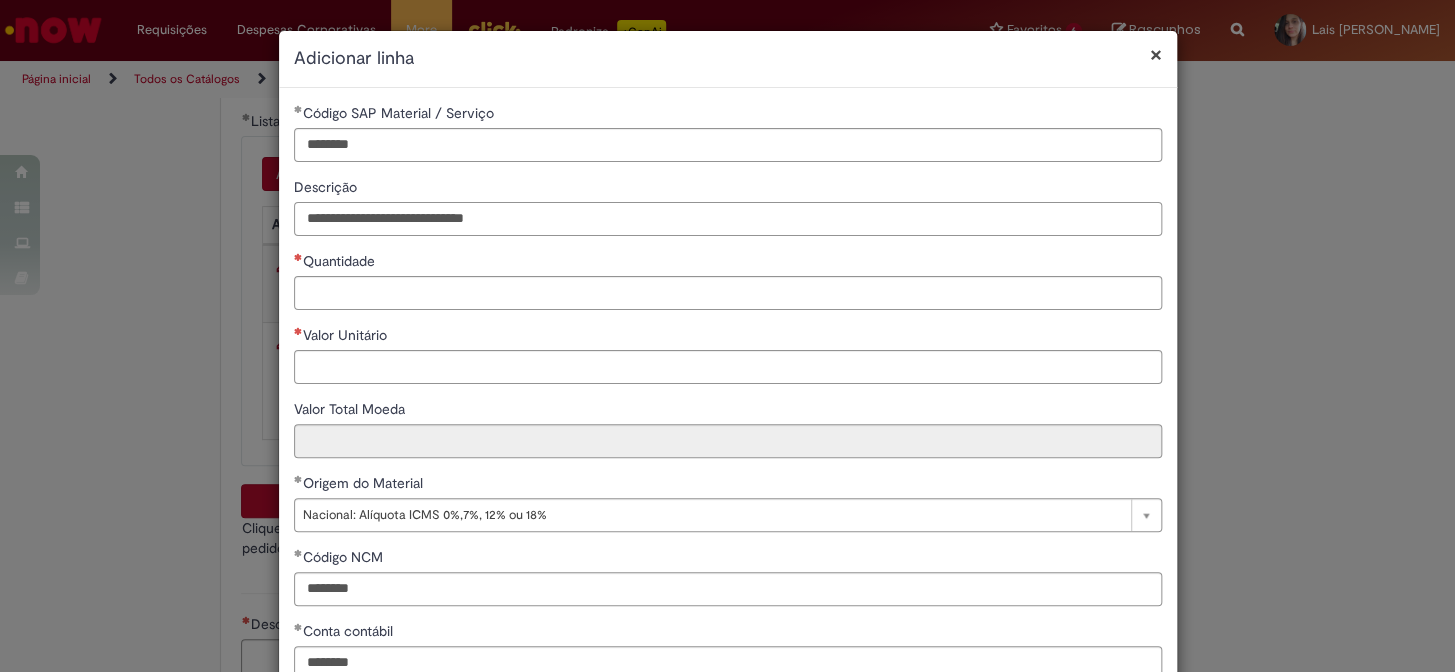 type on "**********" 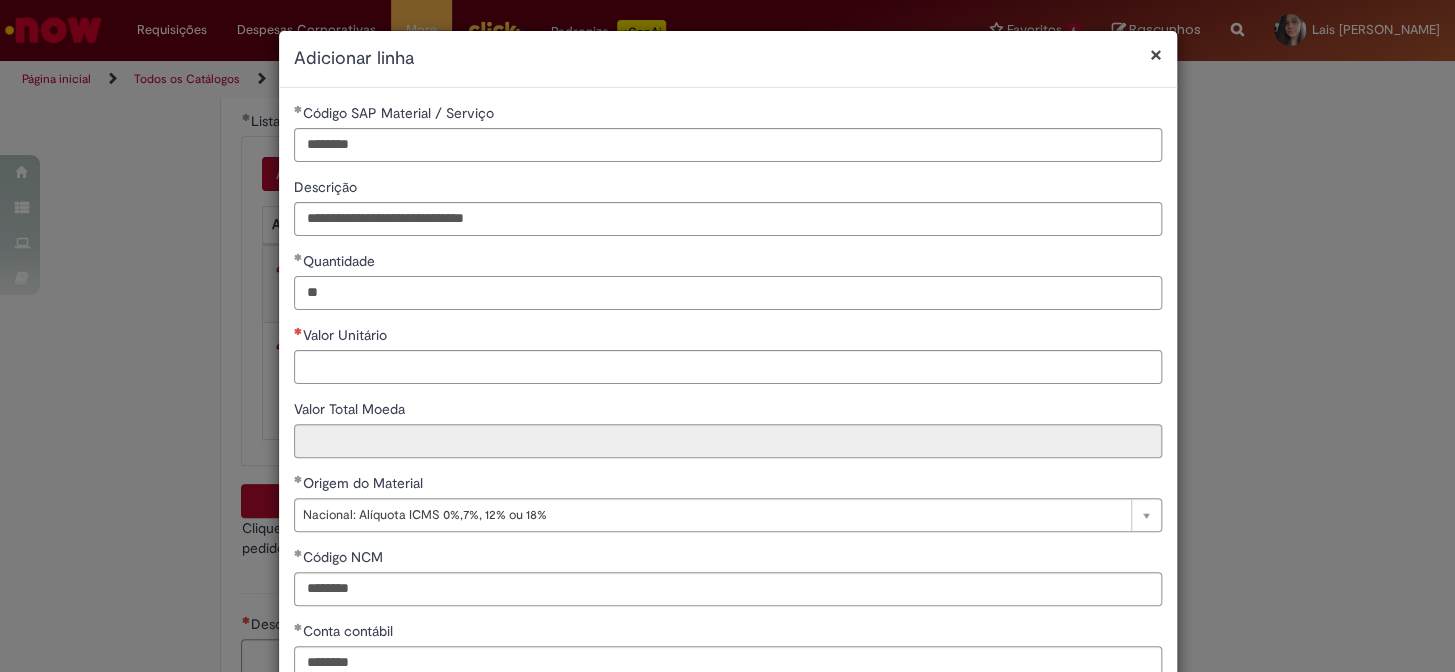 type on "**" 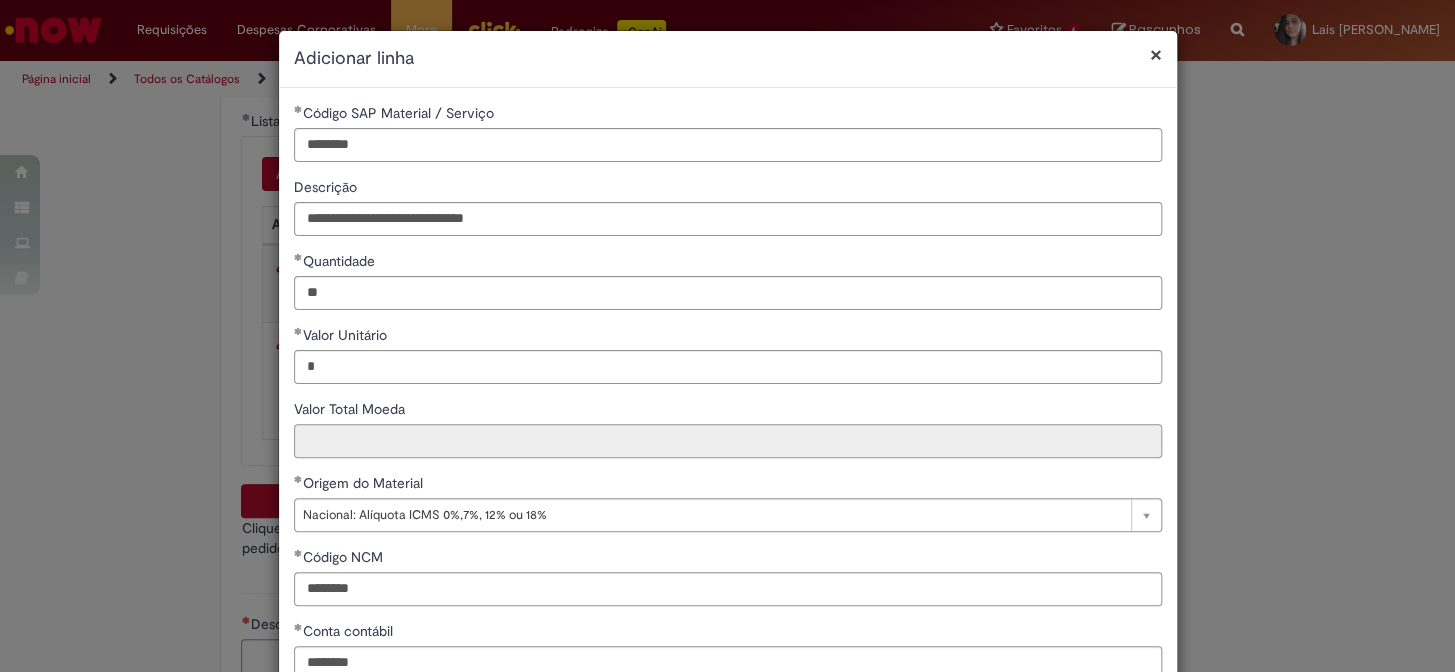 type on "****" 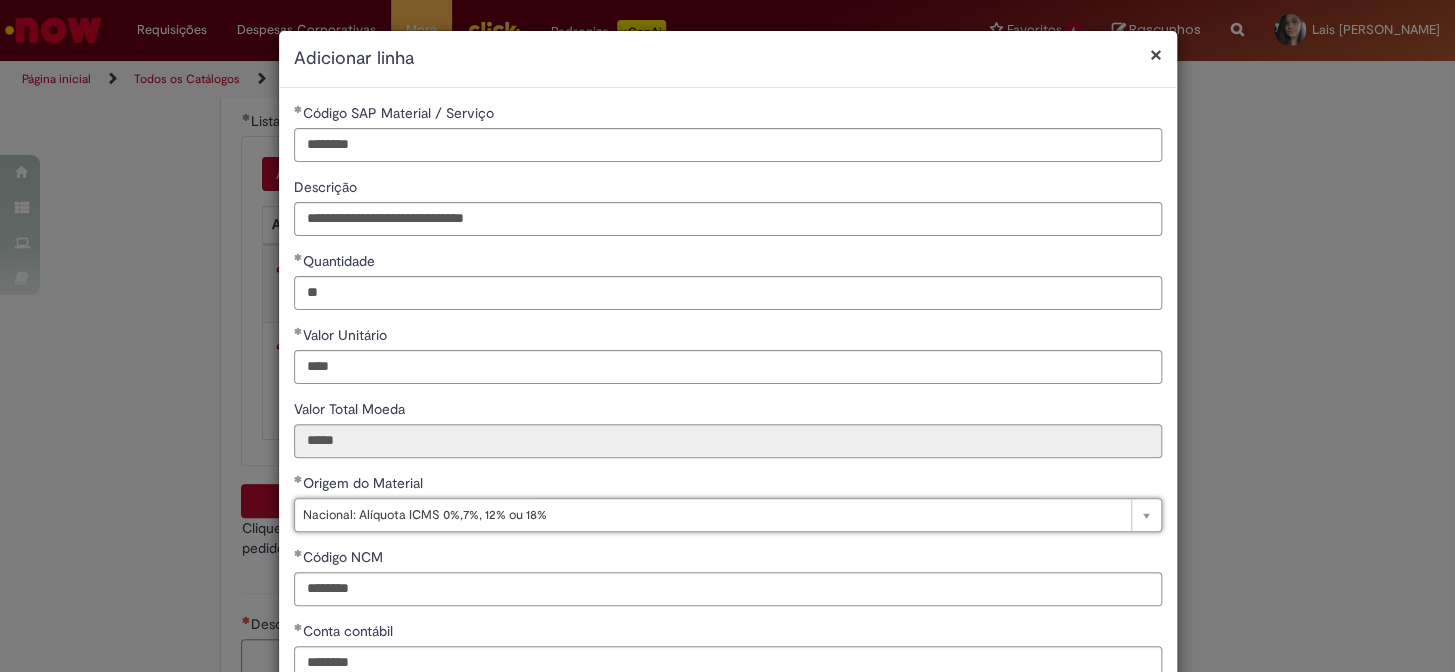 scroll, scrollTop: 272, scrollLeft: 0, axis: vertical 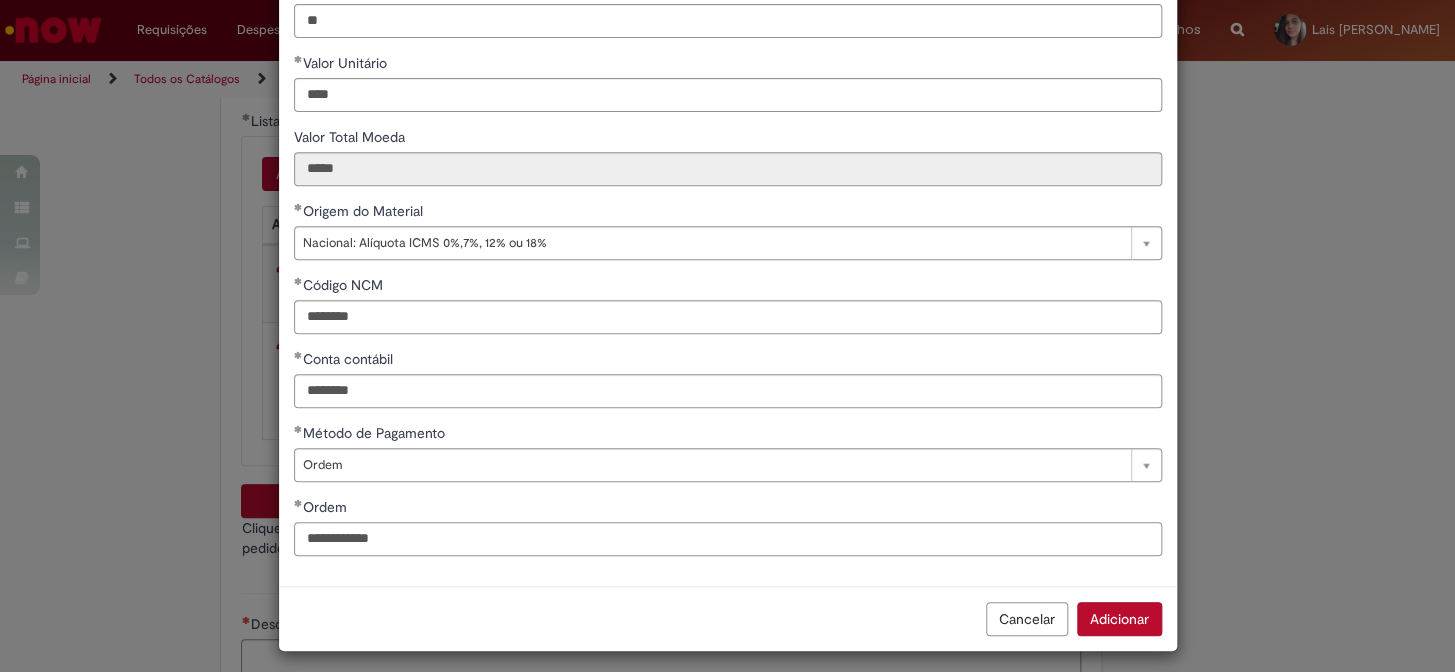 drag, startPoint x: 396, startPoint y: 534, endPoint x: 285, endPoint y: 543, distance: 111.364265 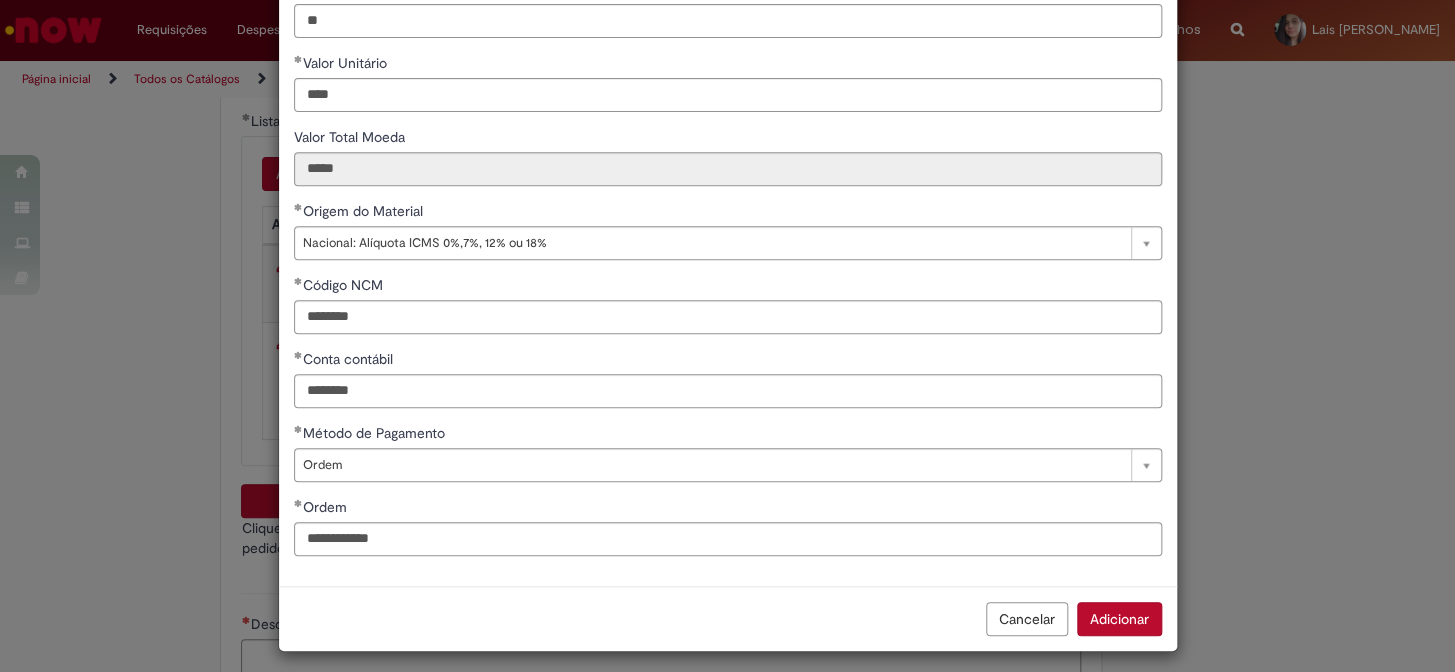 click on "Adicionar" at bounding box center (1119, 619) 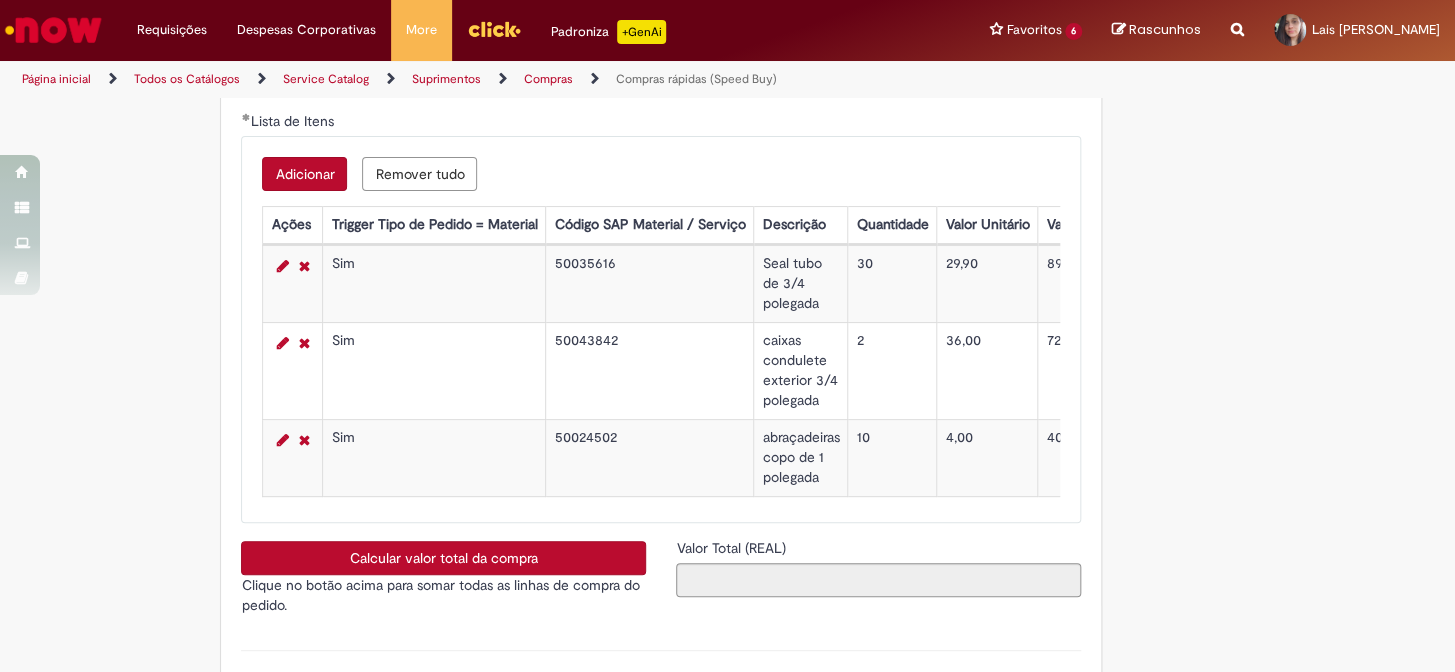 click on "Adicionar" at bounding box center (304, 174) 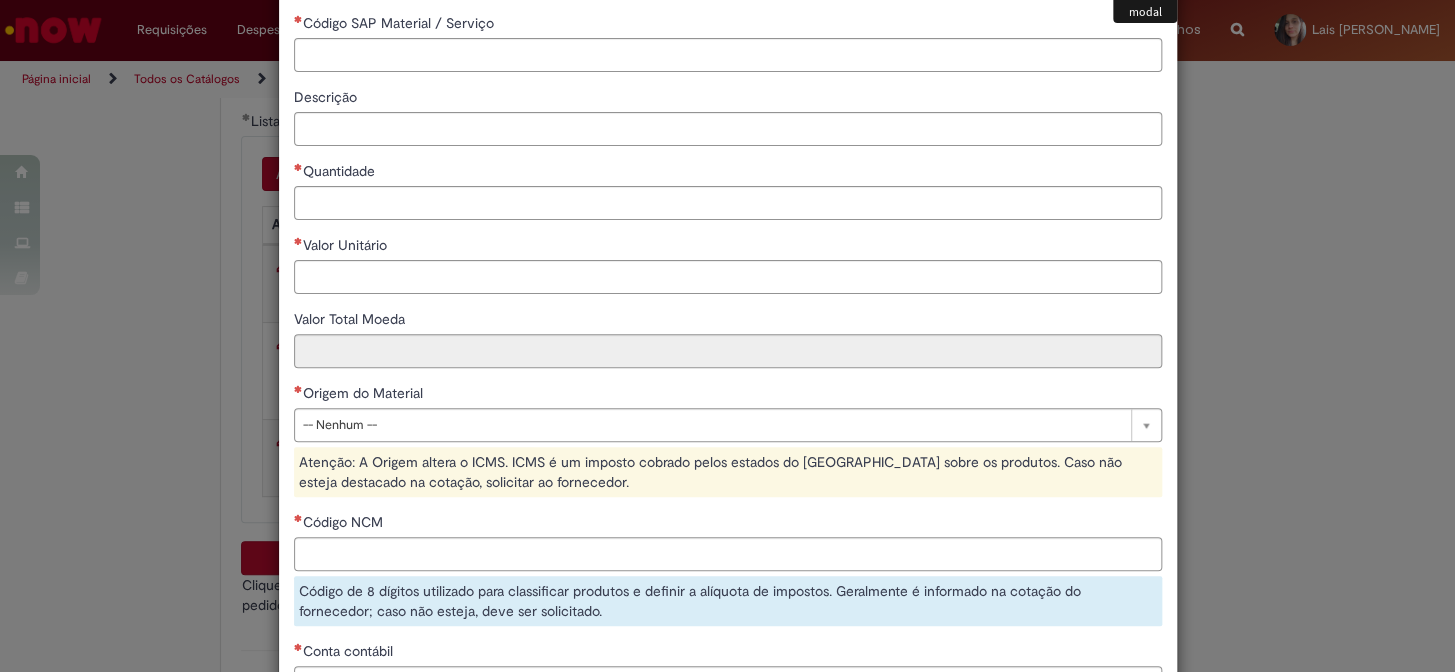 scroll, scrollTop: 317, scrollLeft: 0, axis: vertical 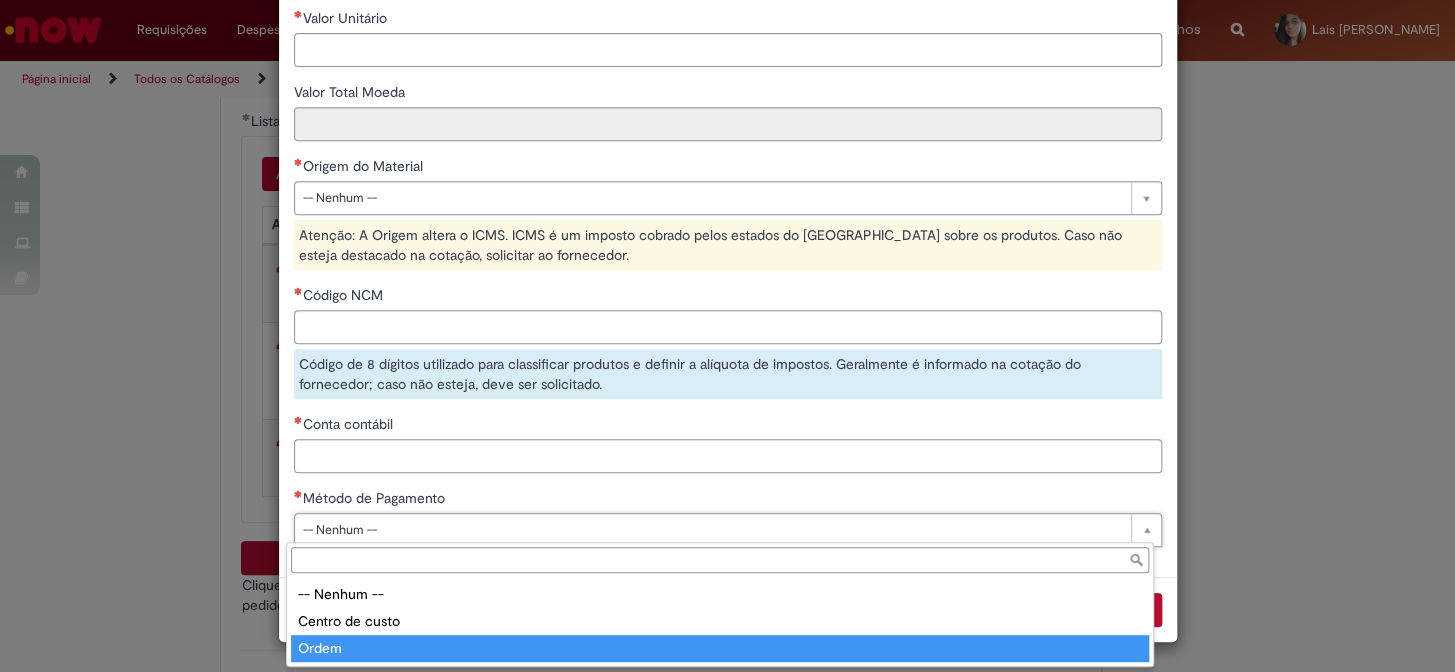 type on "*****" 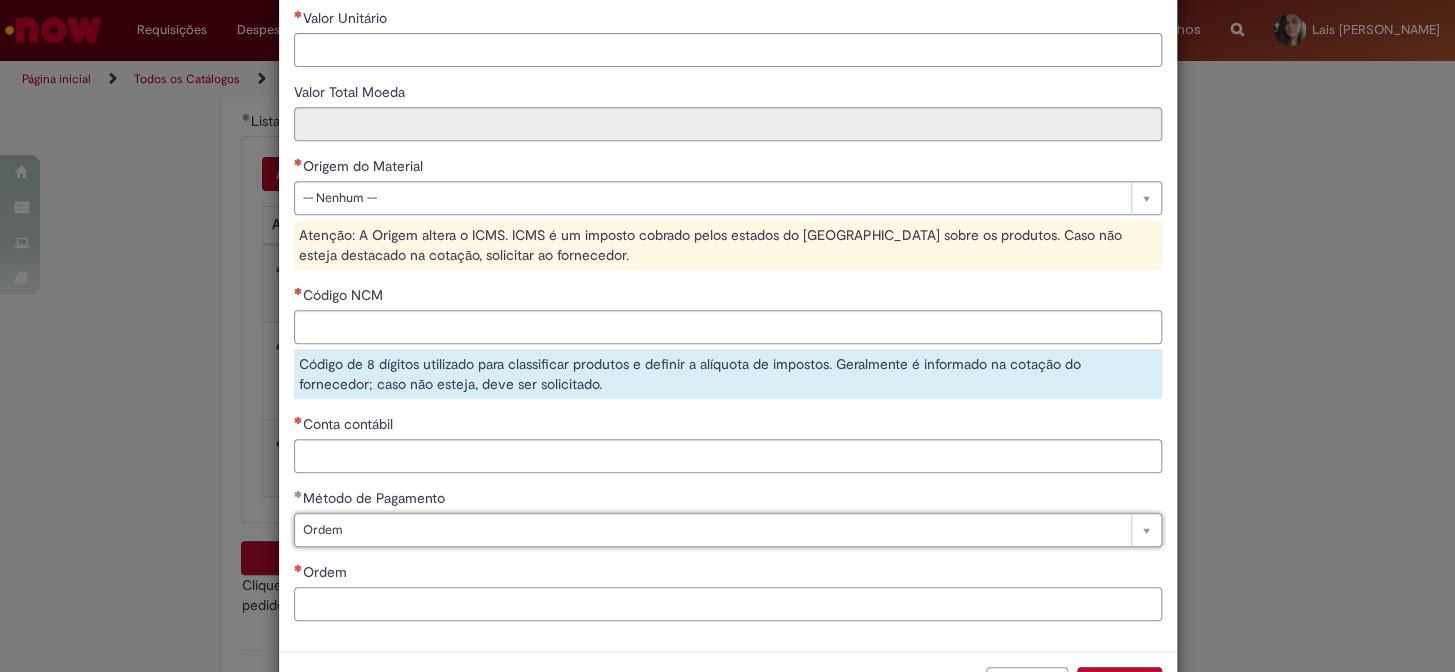 click on "Ordem" at bounding box center [728, 604] 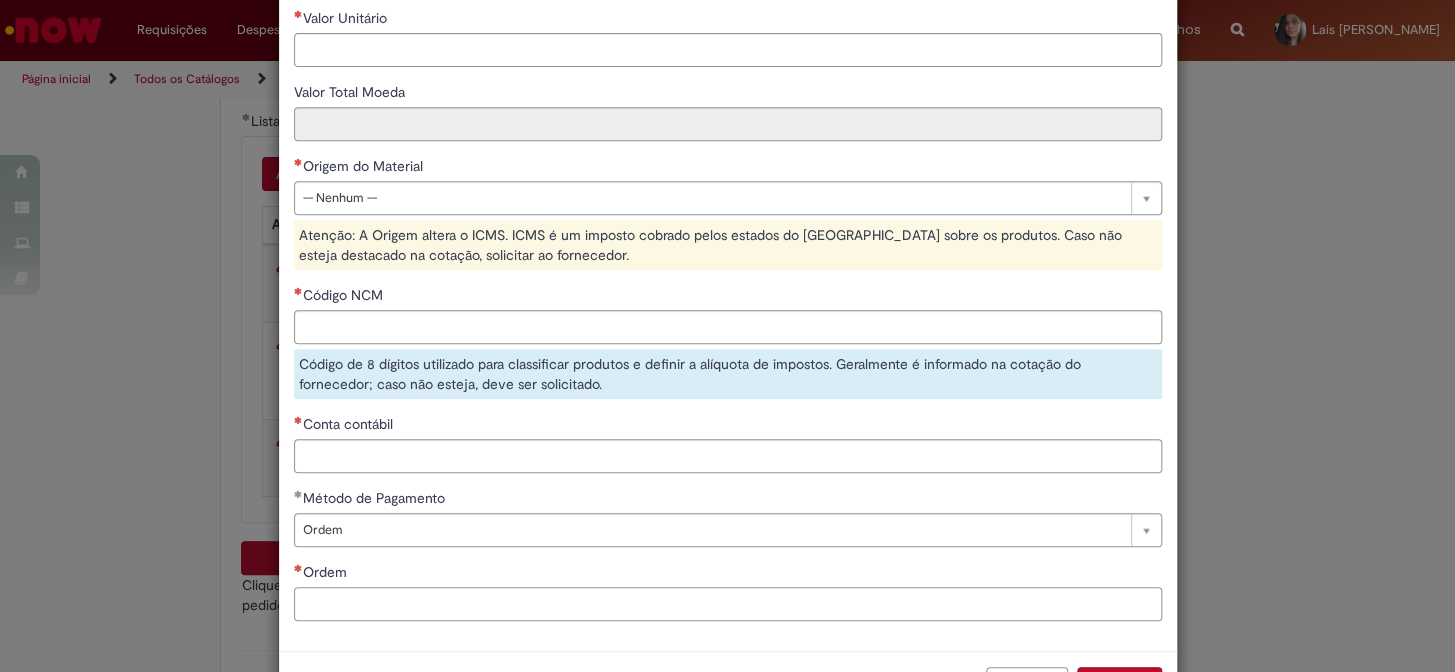 paste on "**********" 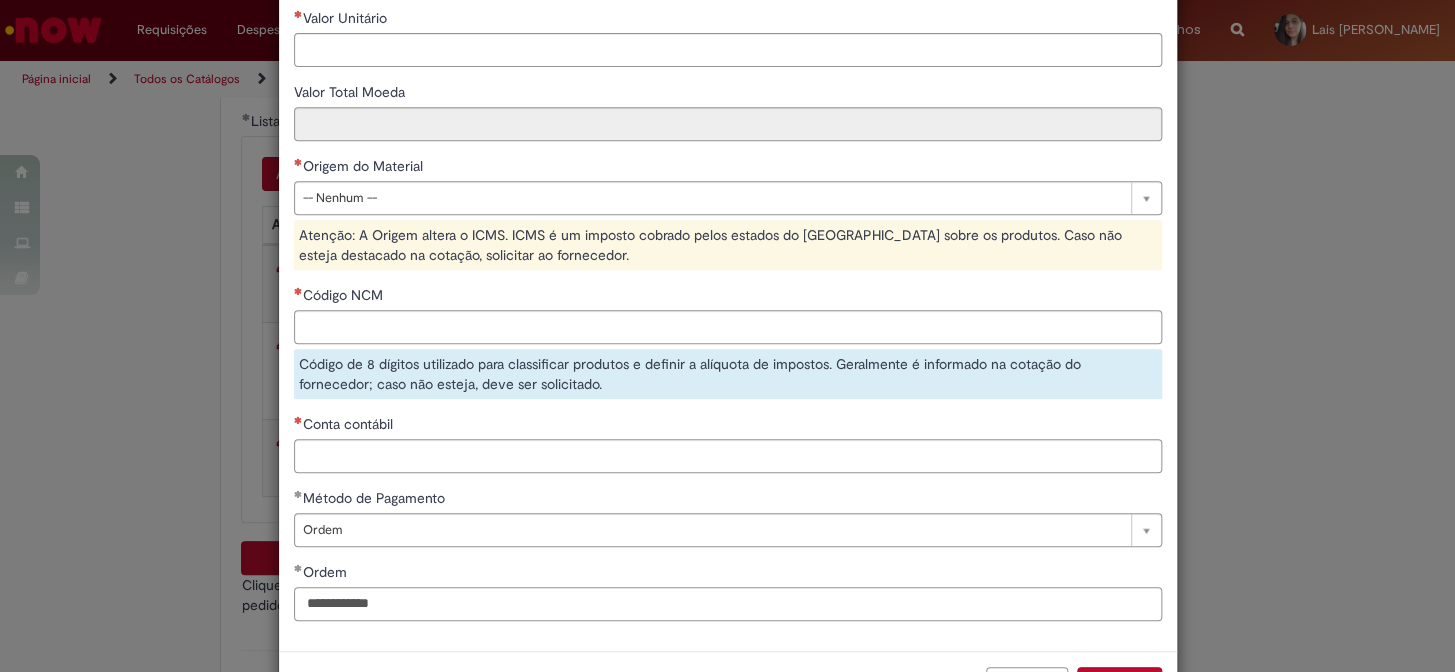 type on "**********" 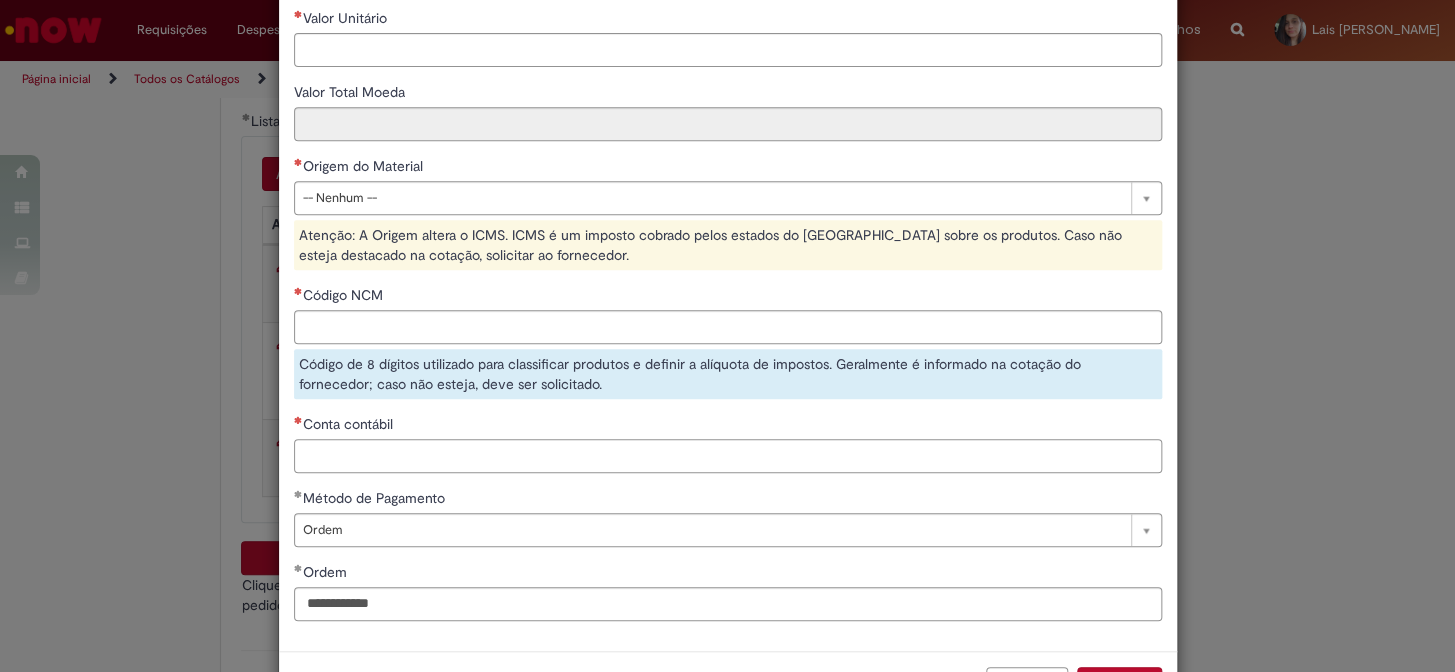 click on "Conta contábil" at bounding box center [728, 456] 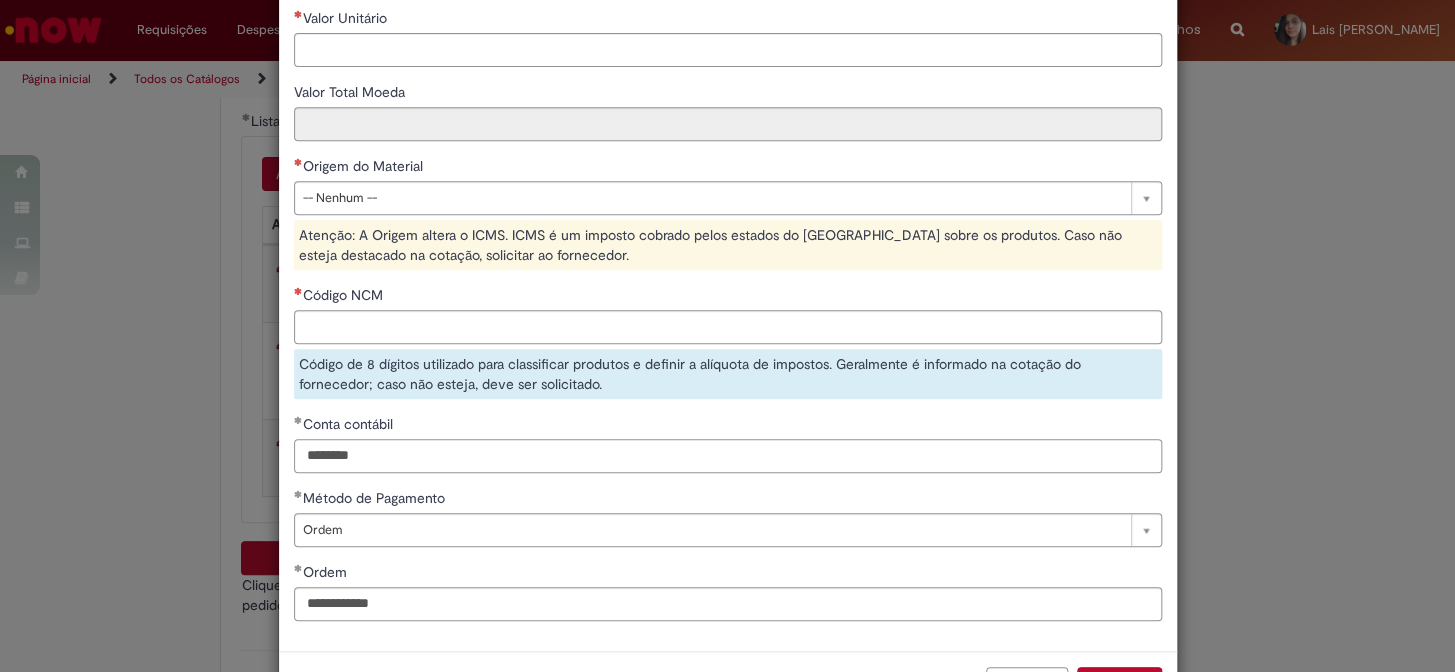 type on "********" 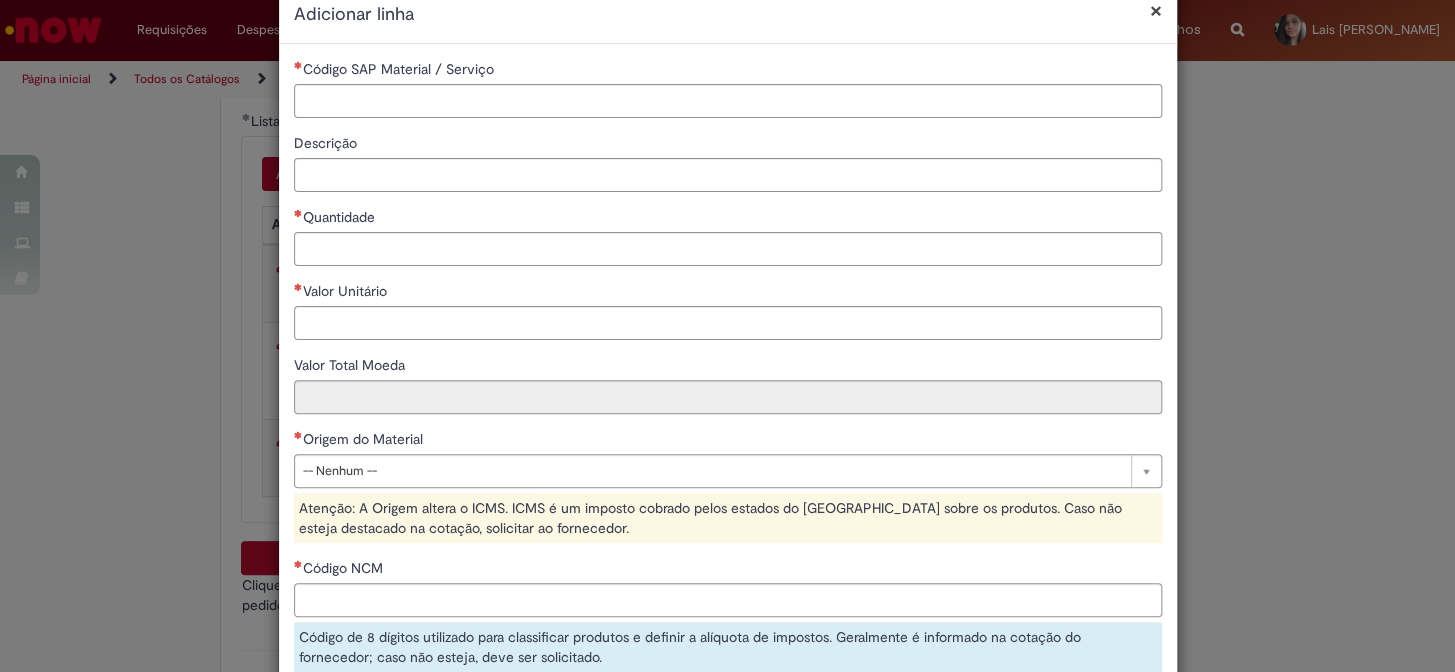 scroll, scrollTop: 0, scrollLeft: 0, axis: both 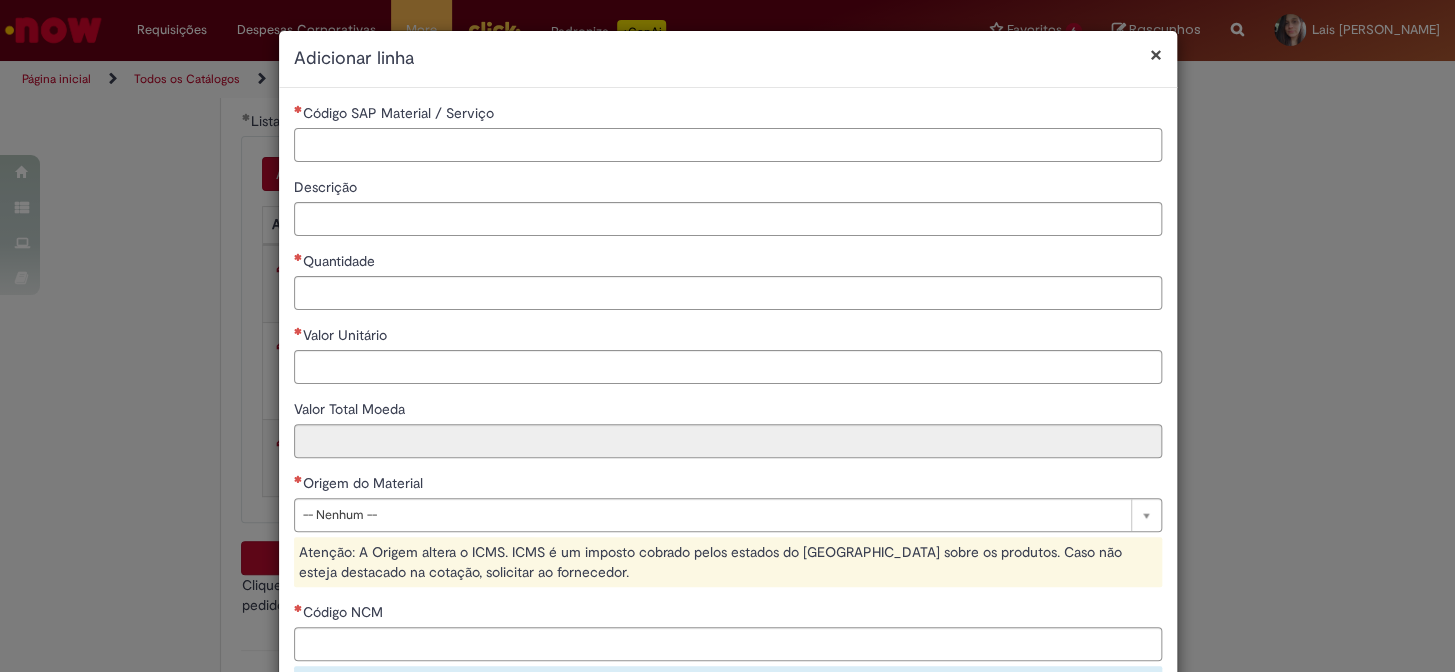 click on "Código SAP Material / Serviço" at bounding box center (728, 145) 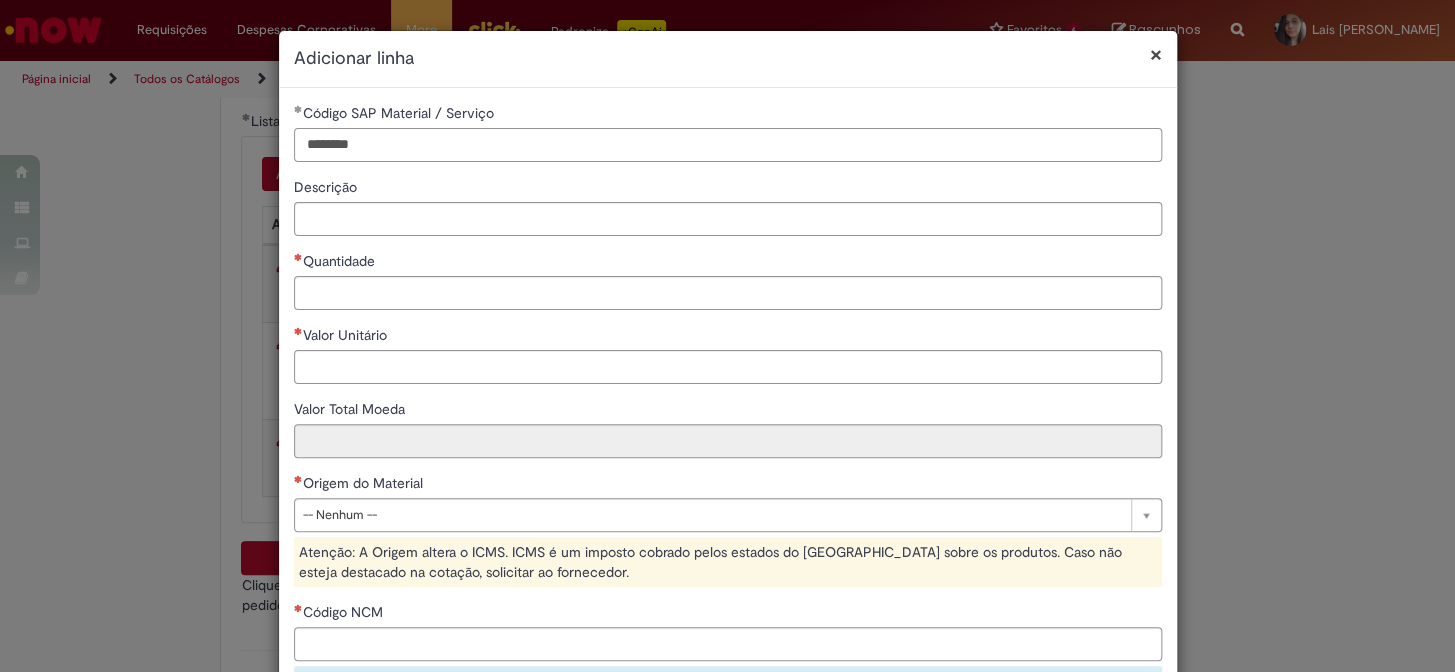 type on "********" 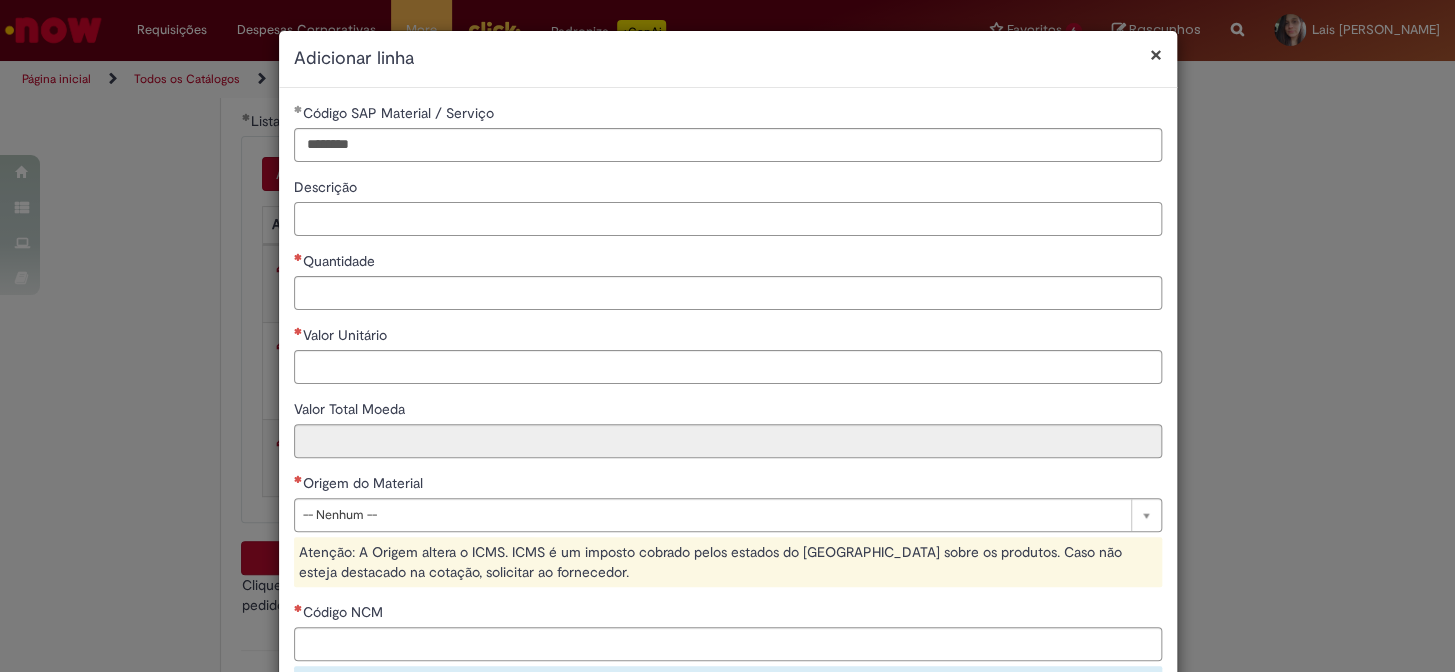 paste on "**********" 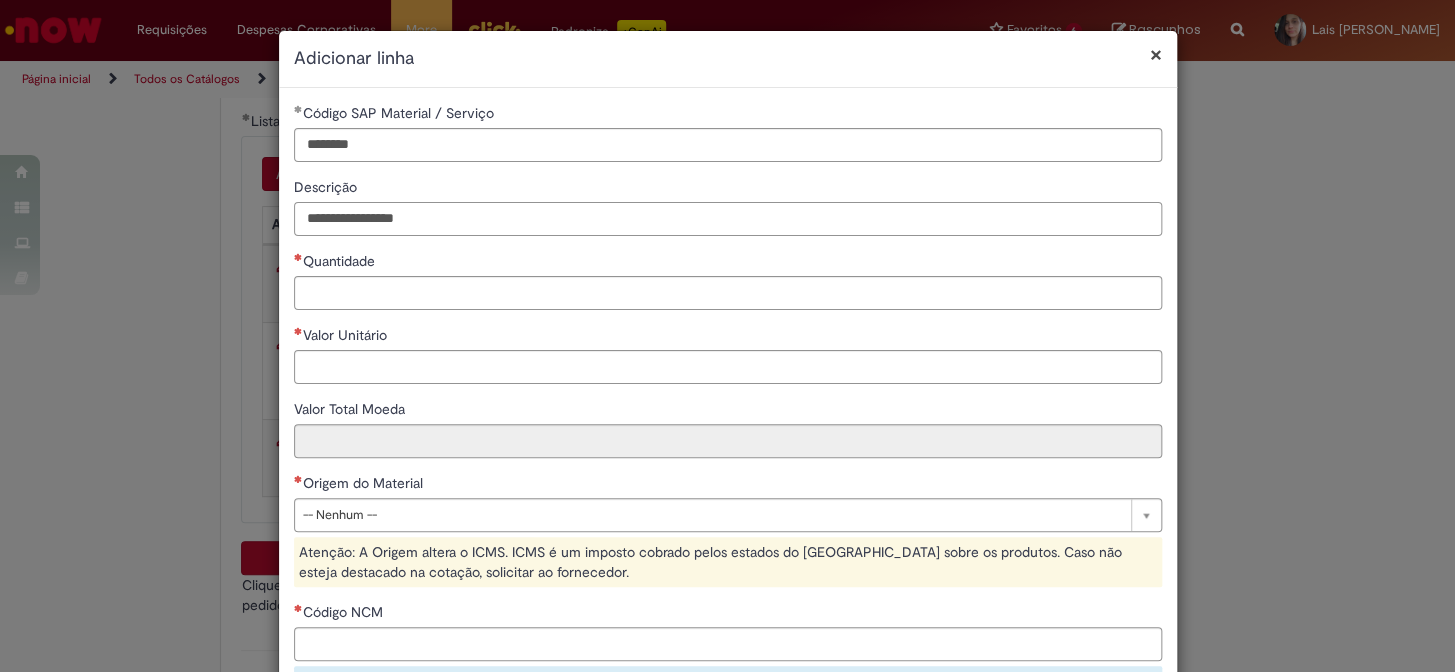 type on "**********" 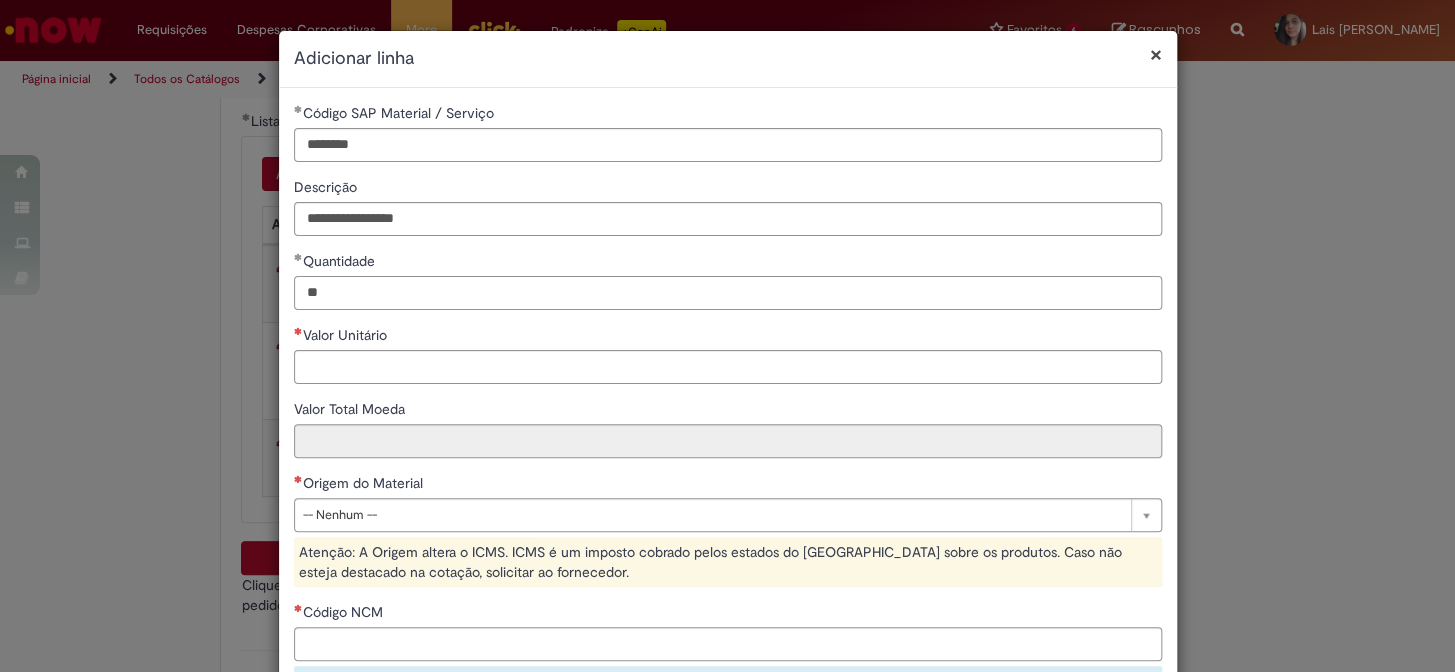 type on "**" 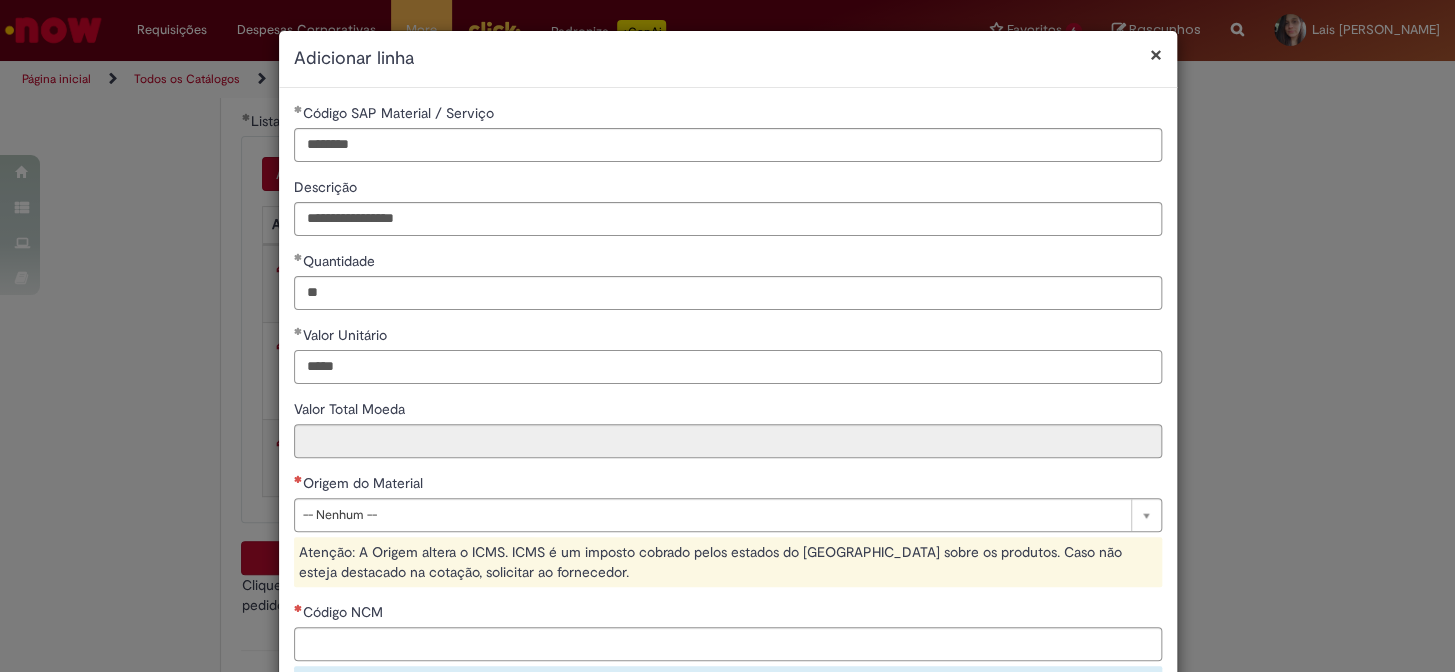 type on "*****" 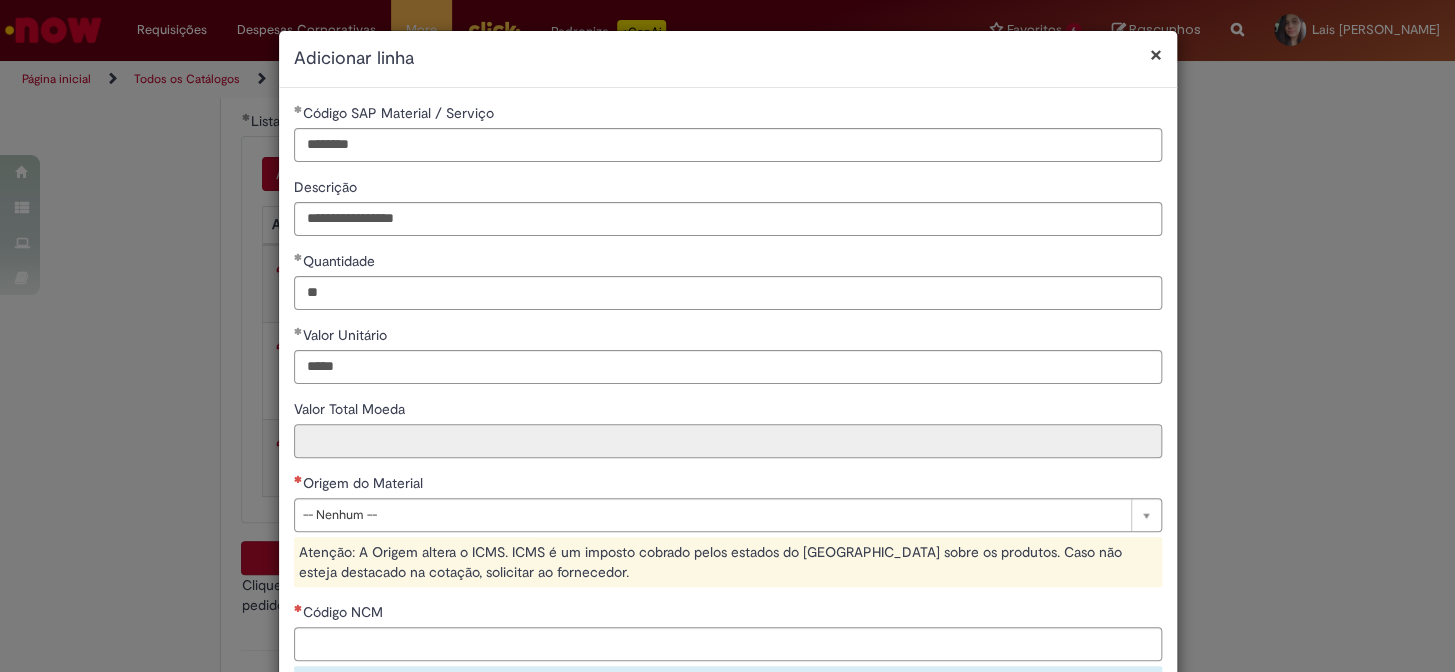 type on "******" 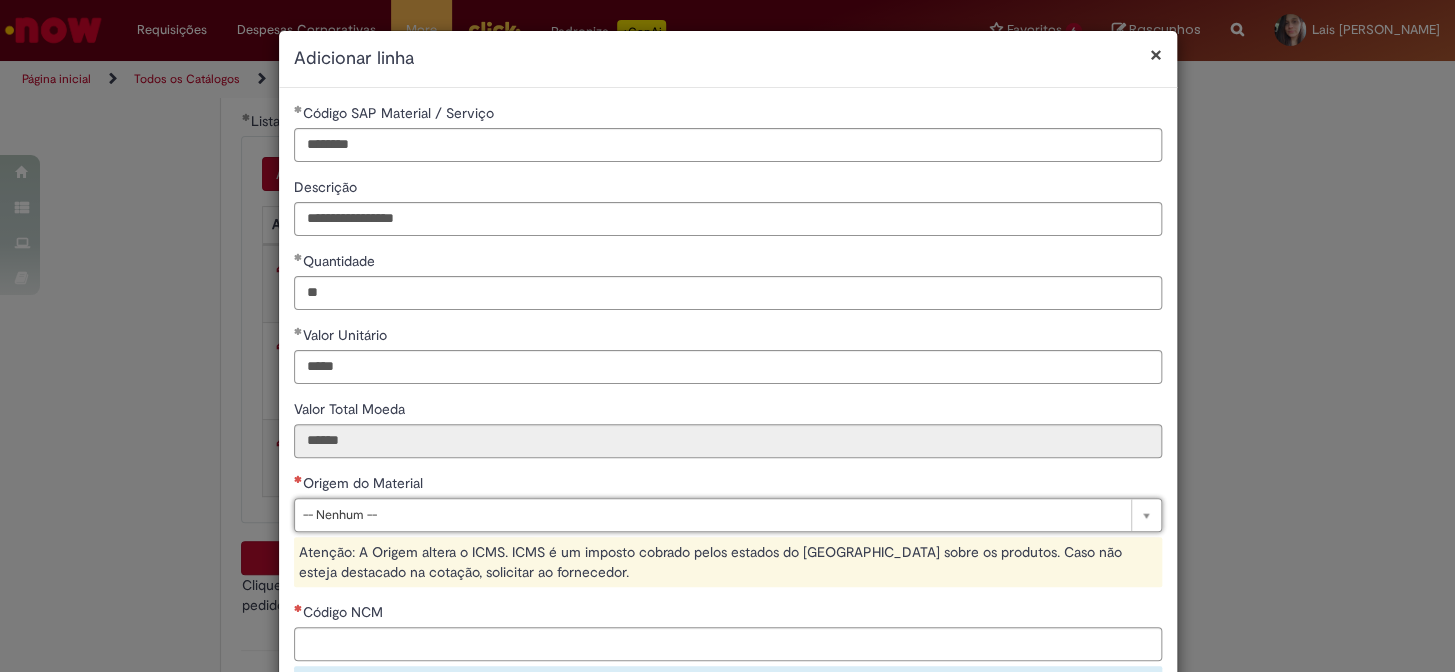 type on "*" 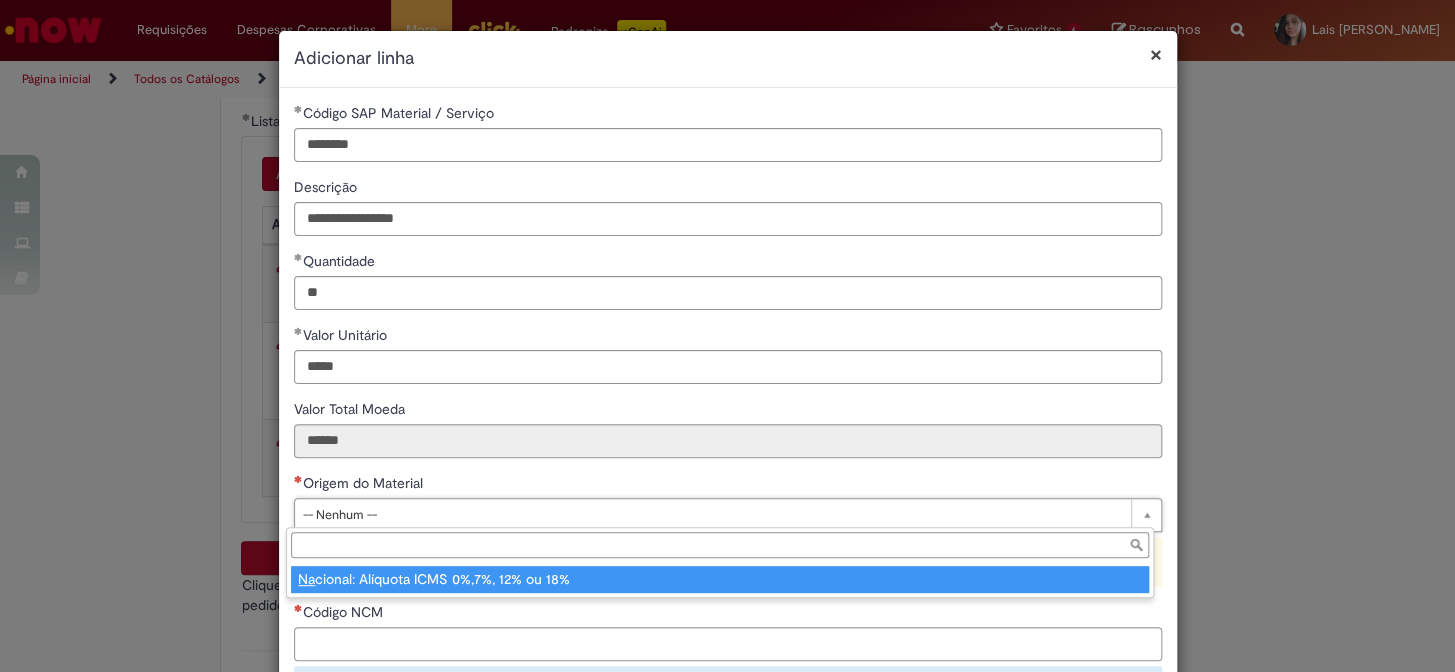type on "**********" 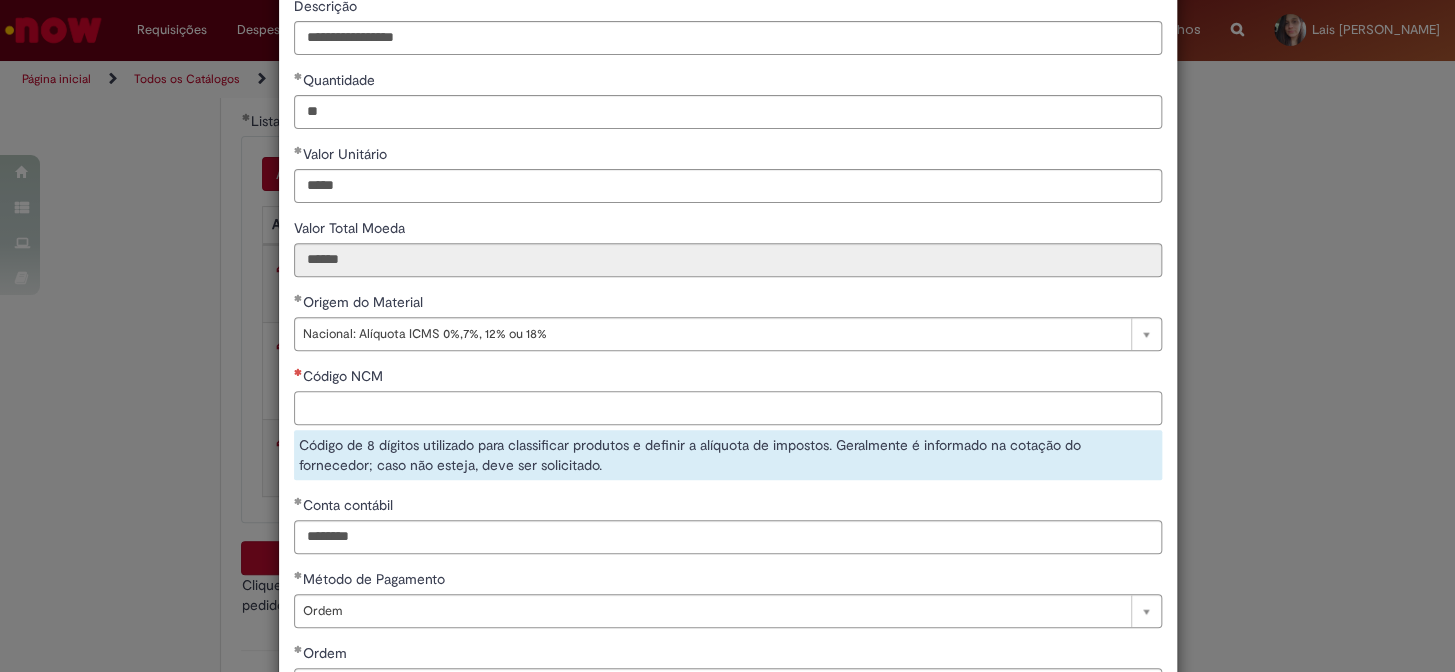 scroll, scrollTop: 272, scrollLeft: 0, axis: vertical 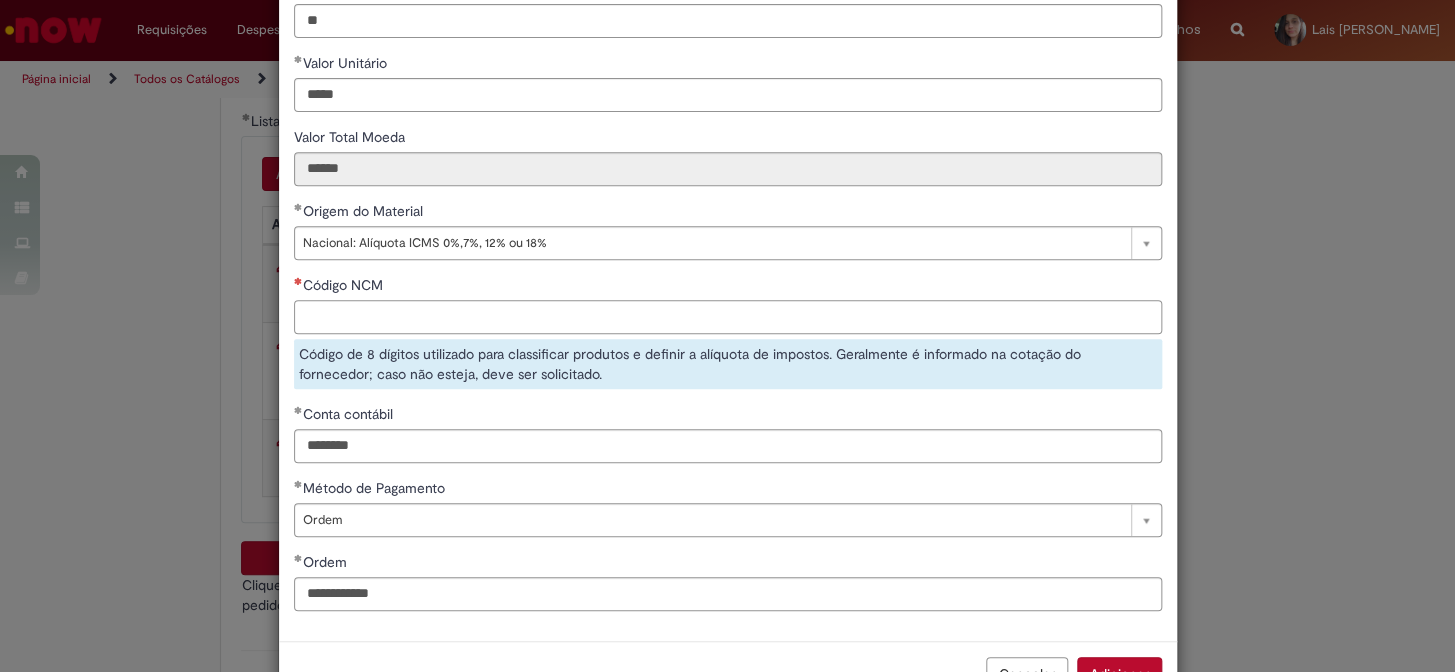 paste on "********" 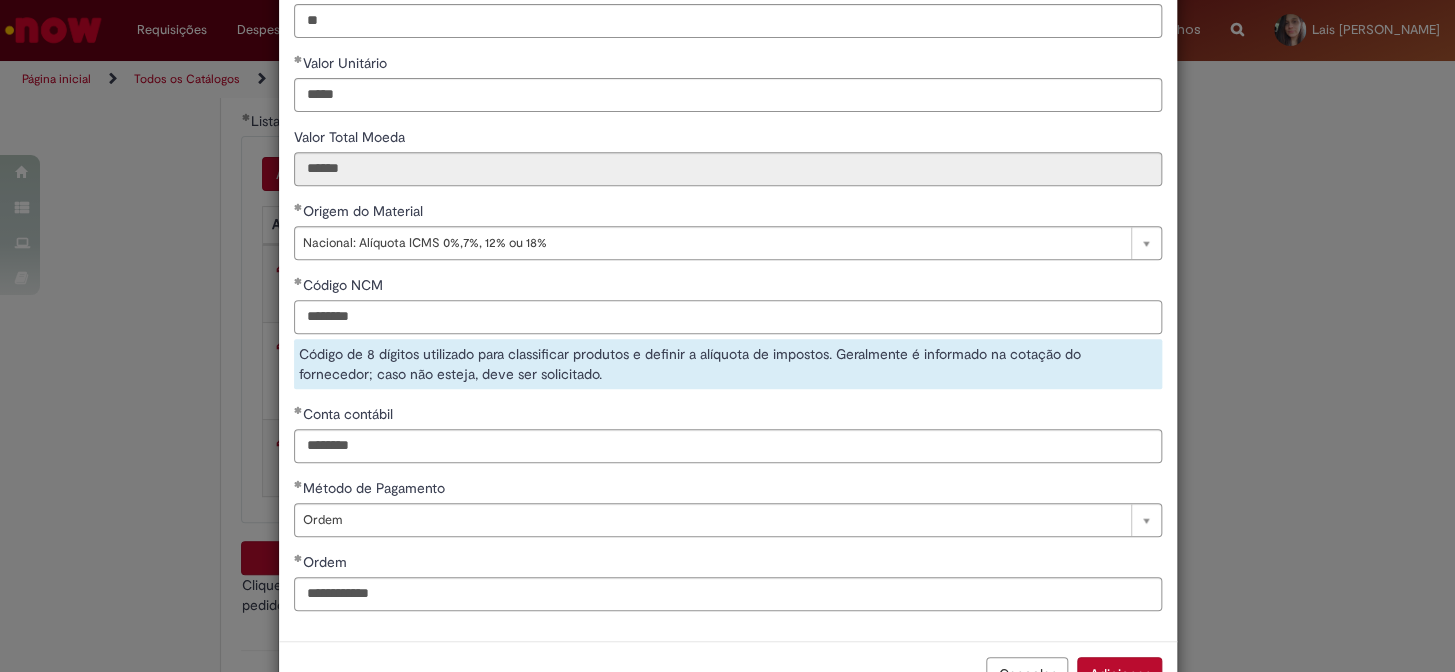 type on "********" 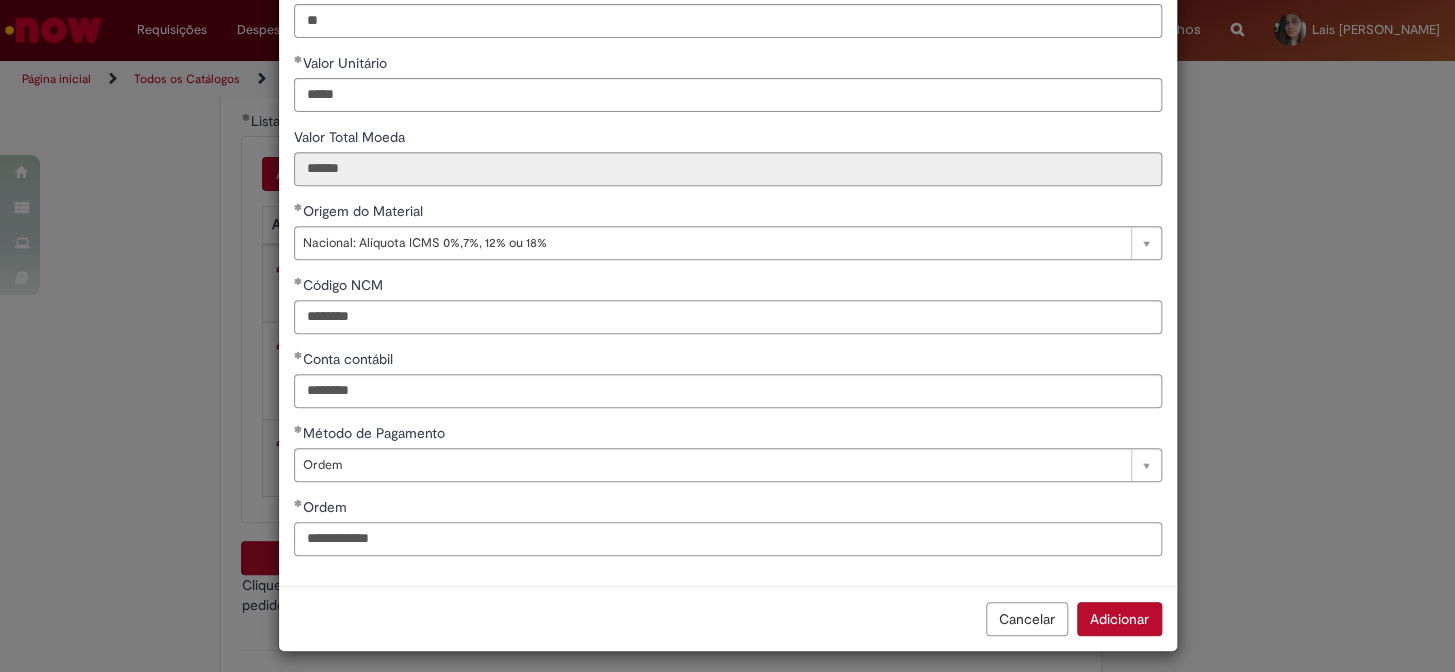 drag, startPoint x: 418, startPoint y: 605, endPoint x: 265, endPoint y: 558, distance: 160.05624 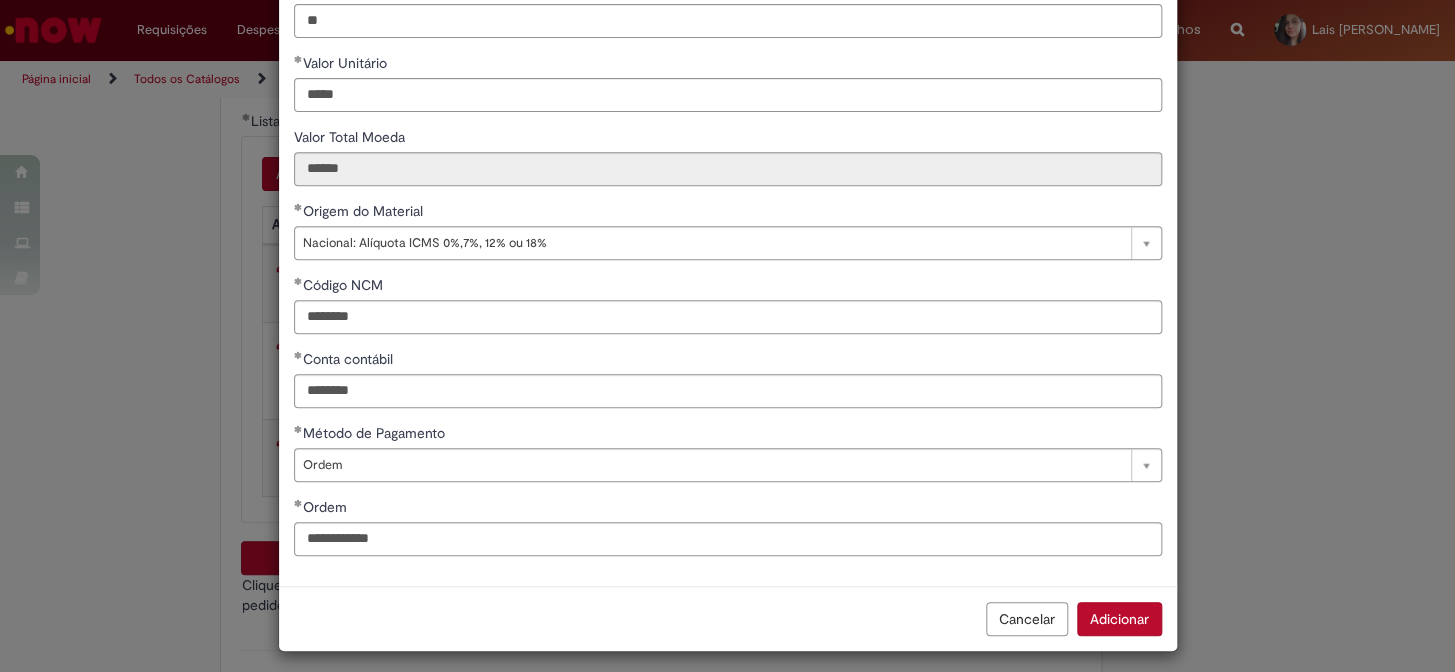 click on "Adicionar" at bounding box center [1119, 619] 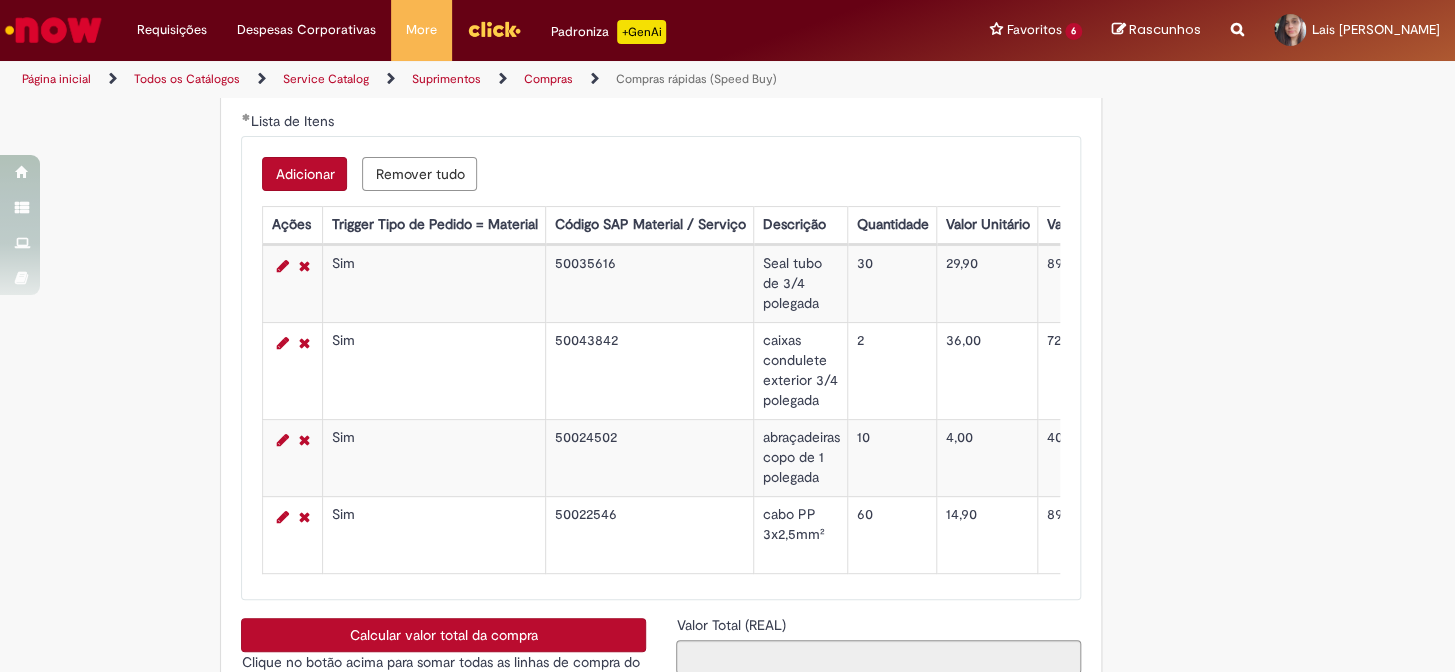 click on "Adicionar" at bounding box center (304, 174) 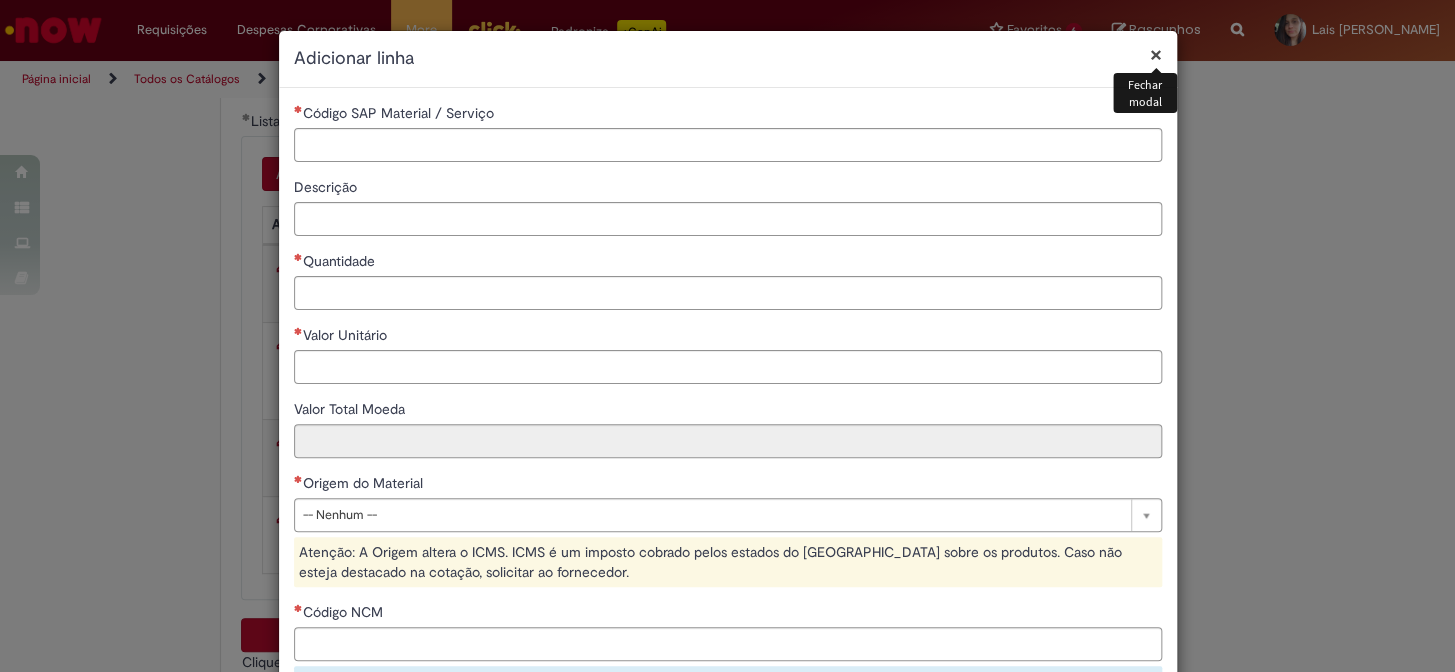 scroll, scrollTop: 272, scrollLeft: 0, axis: vertical 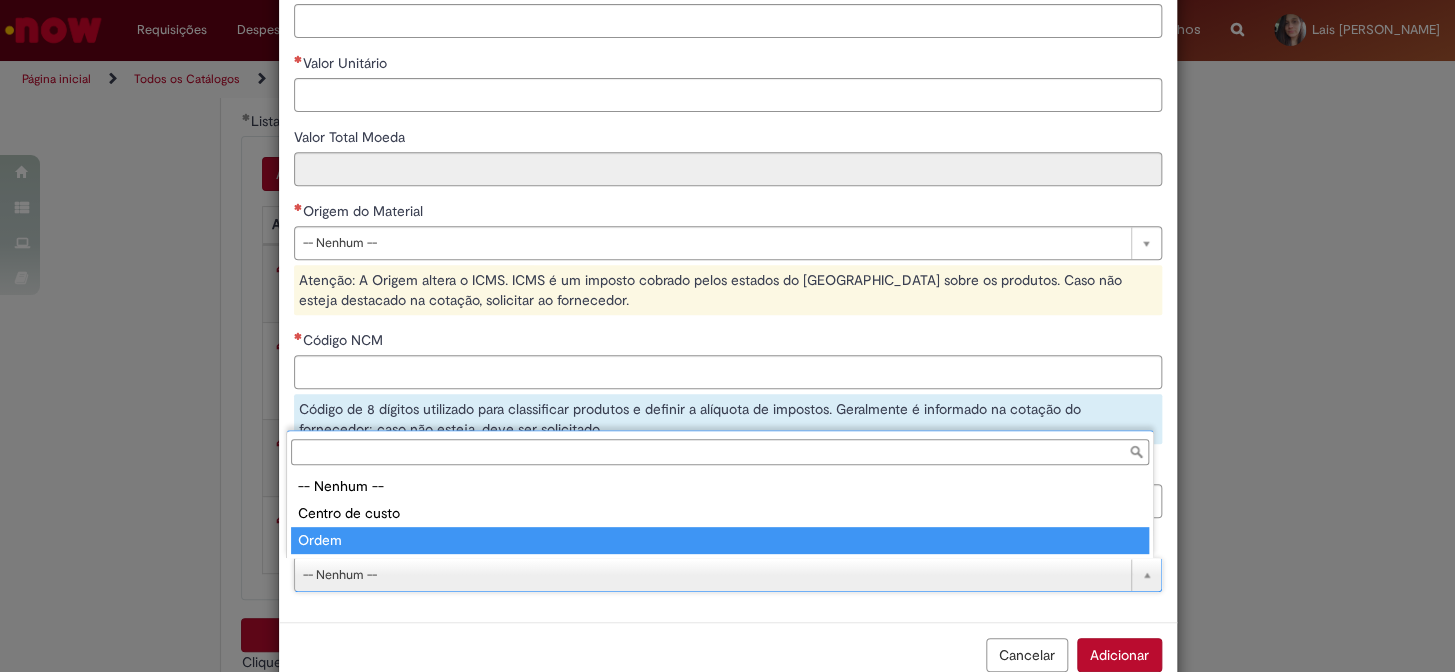 type on "*****" 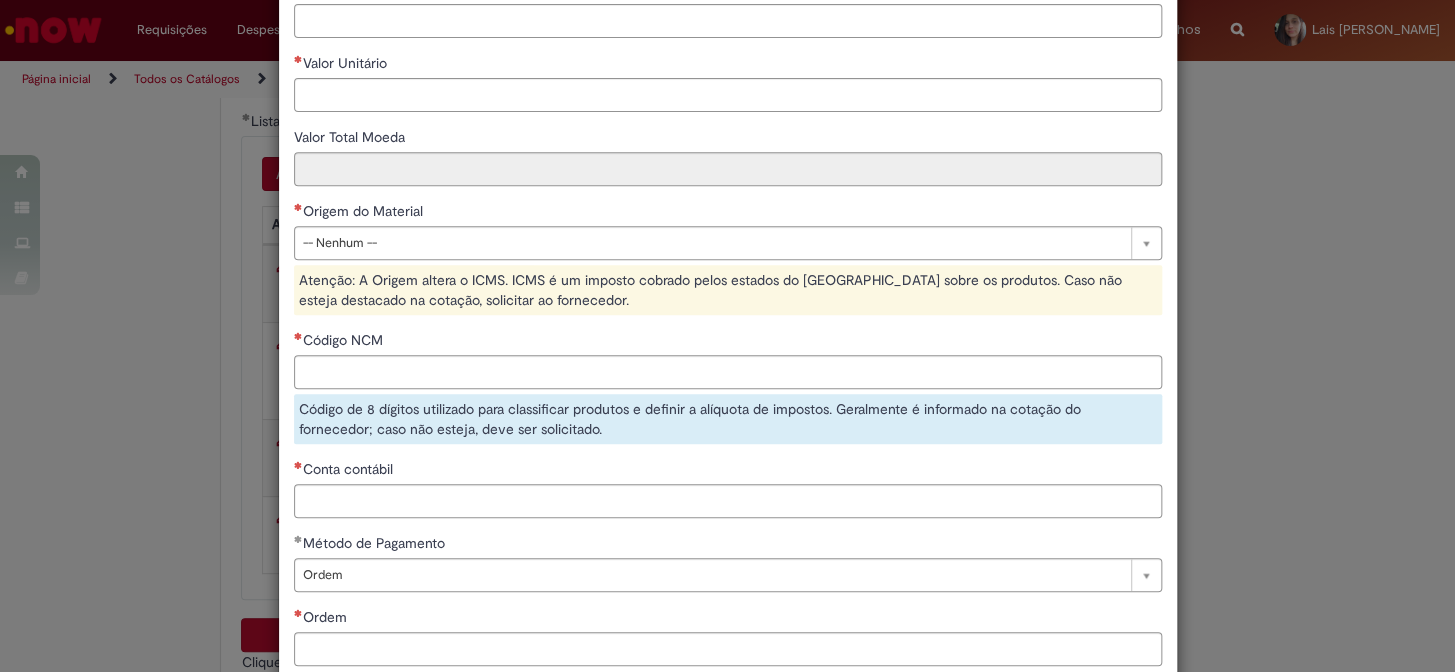 click on "Ordem" at bounding box center (728, 619) 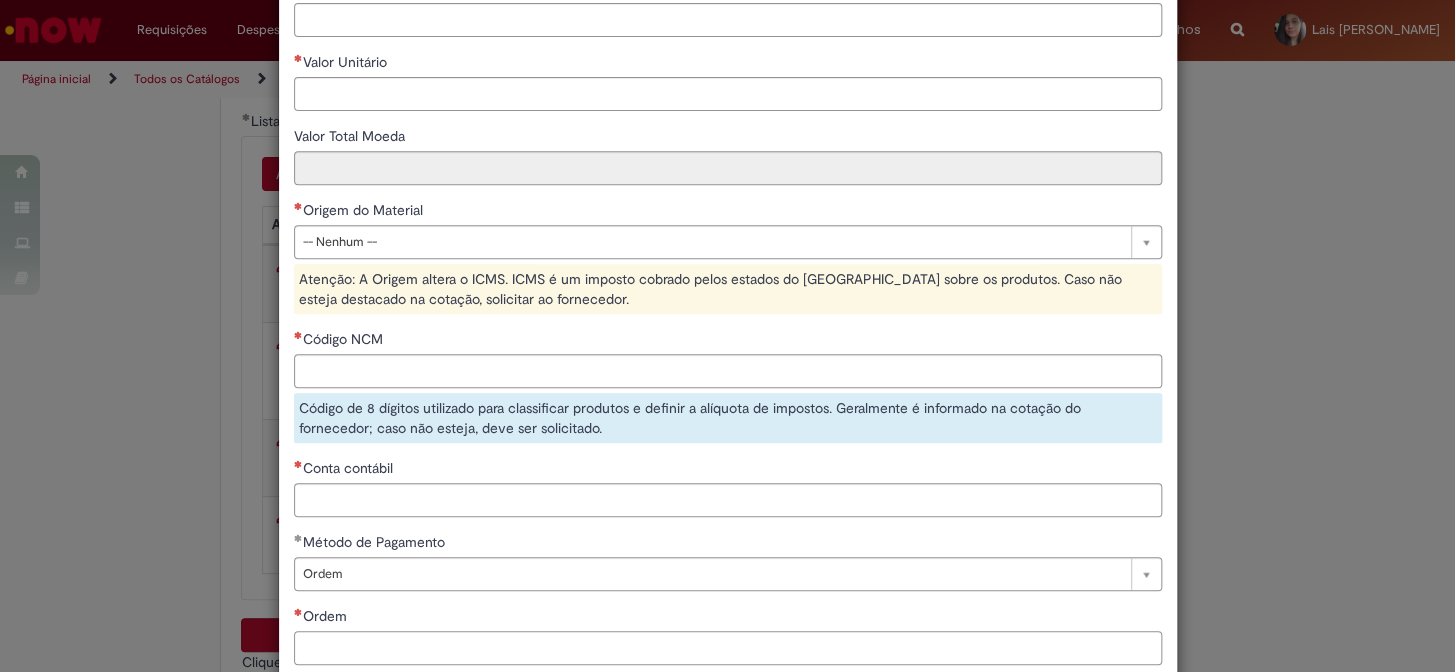 scroll, scrollTop: 272, scrollLeft: 0, axis: vertical 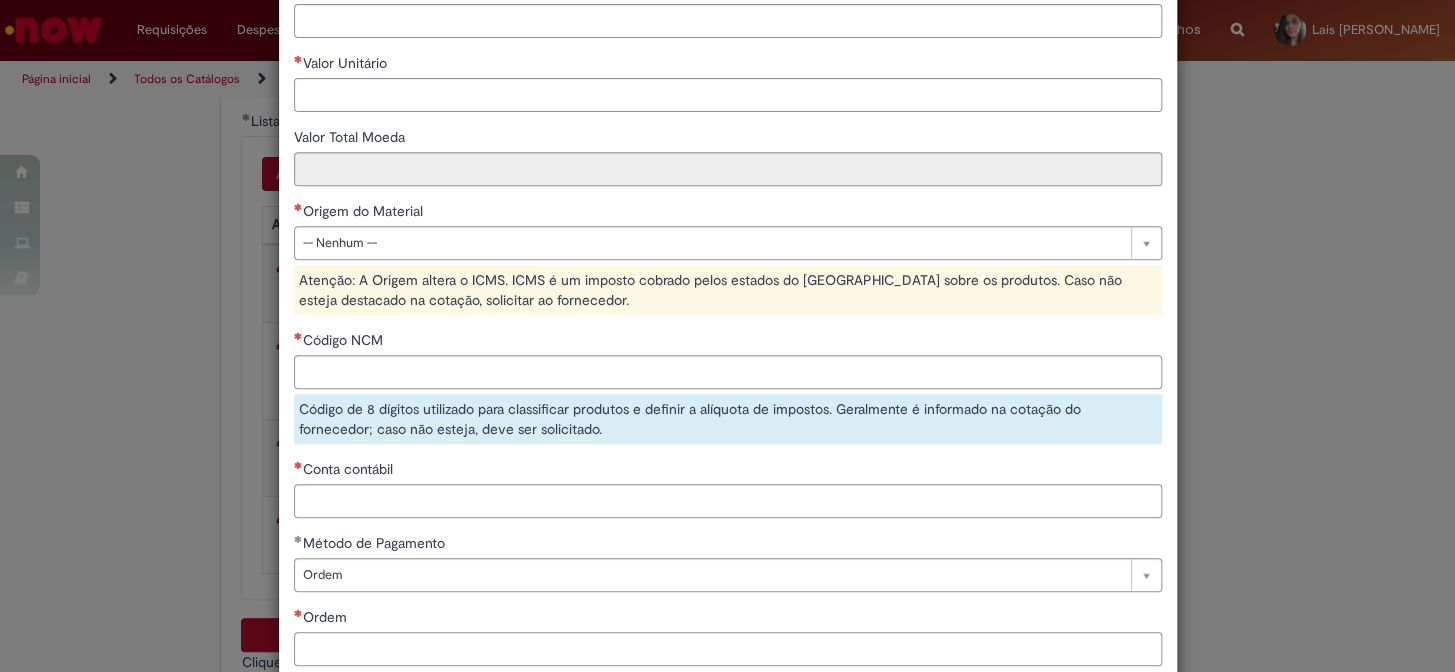 click on "Ordem" at bounding box center (728, 649) 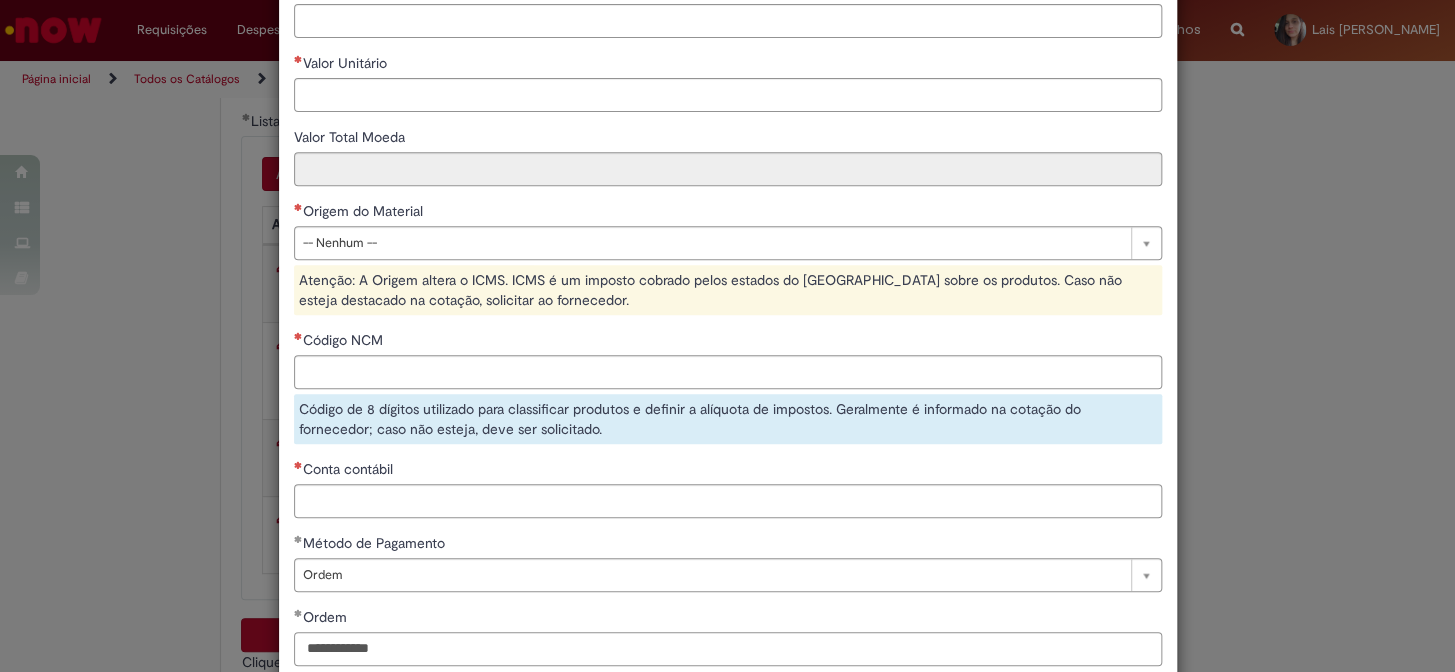 type on "**********" 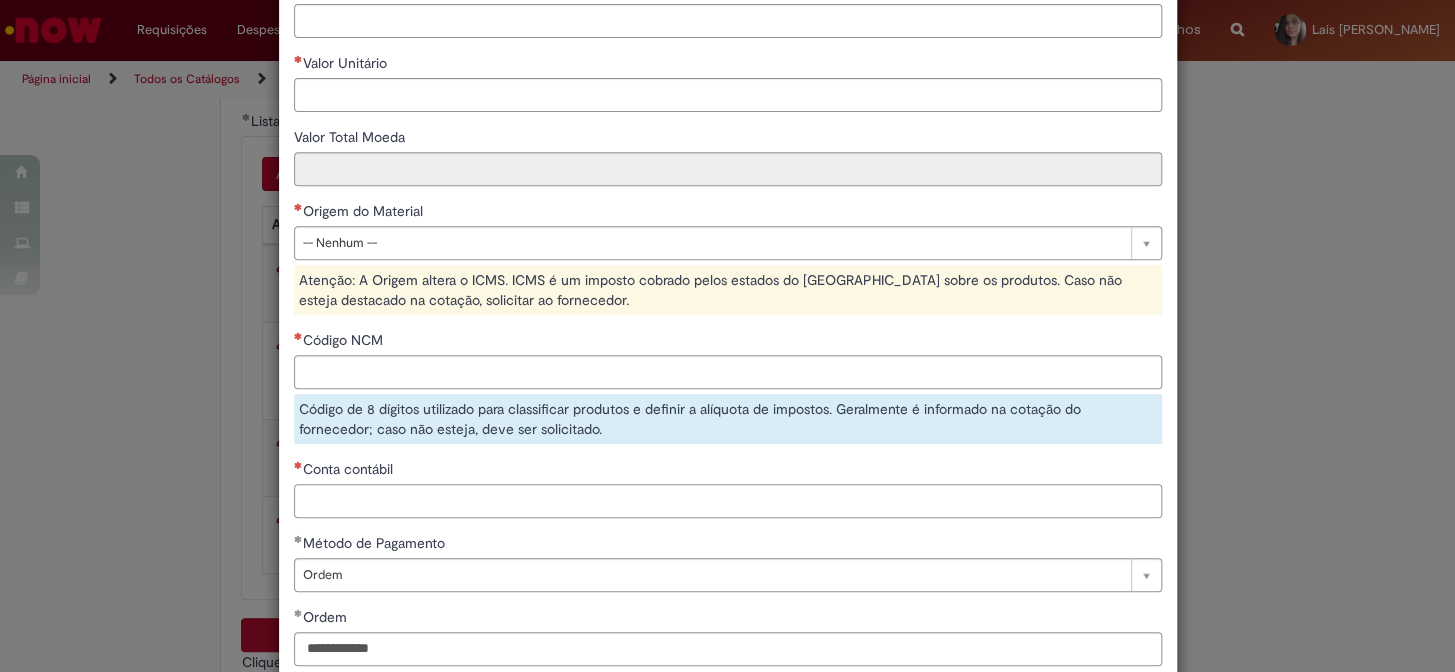 click on "Conta contábil" at bounding box center [728, 501] 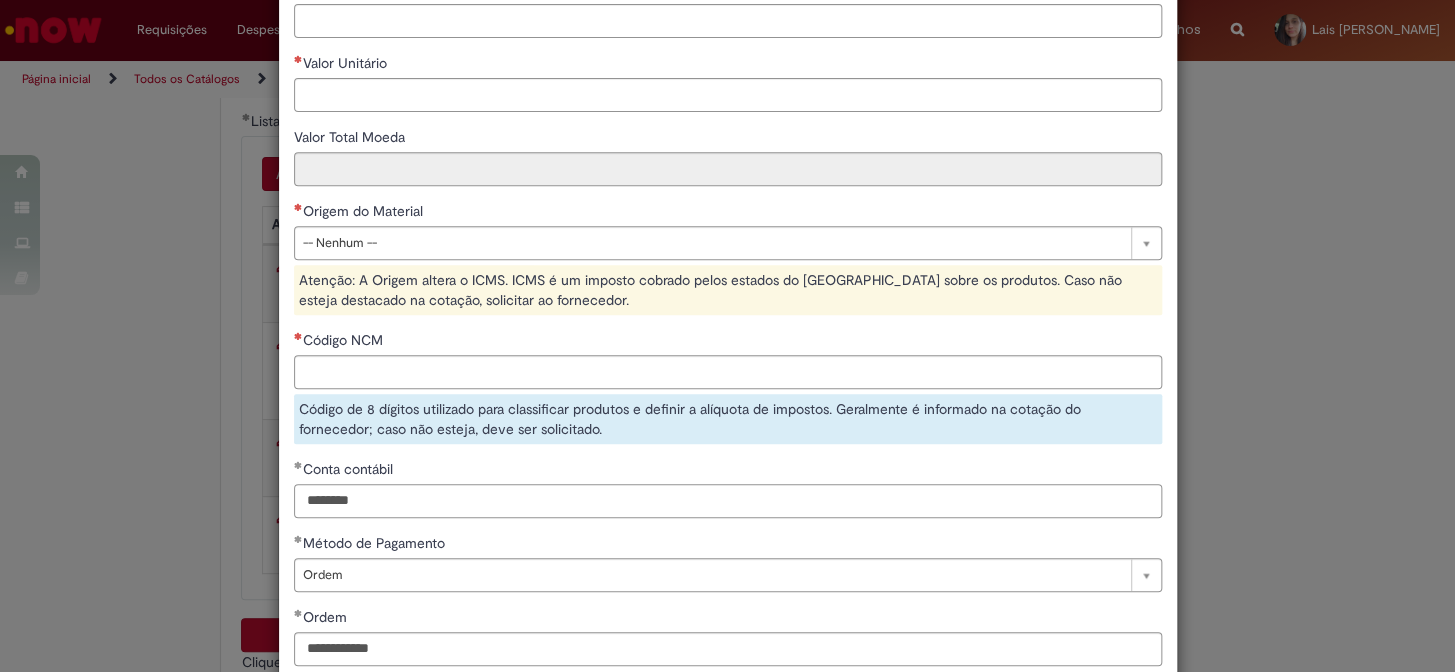 scroll, scrollTop: 0, scrollLeft: 0, axis: both 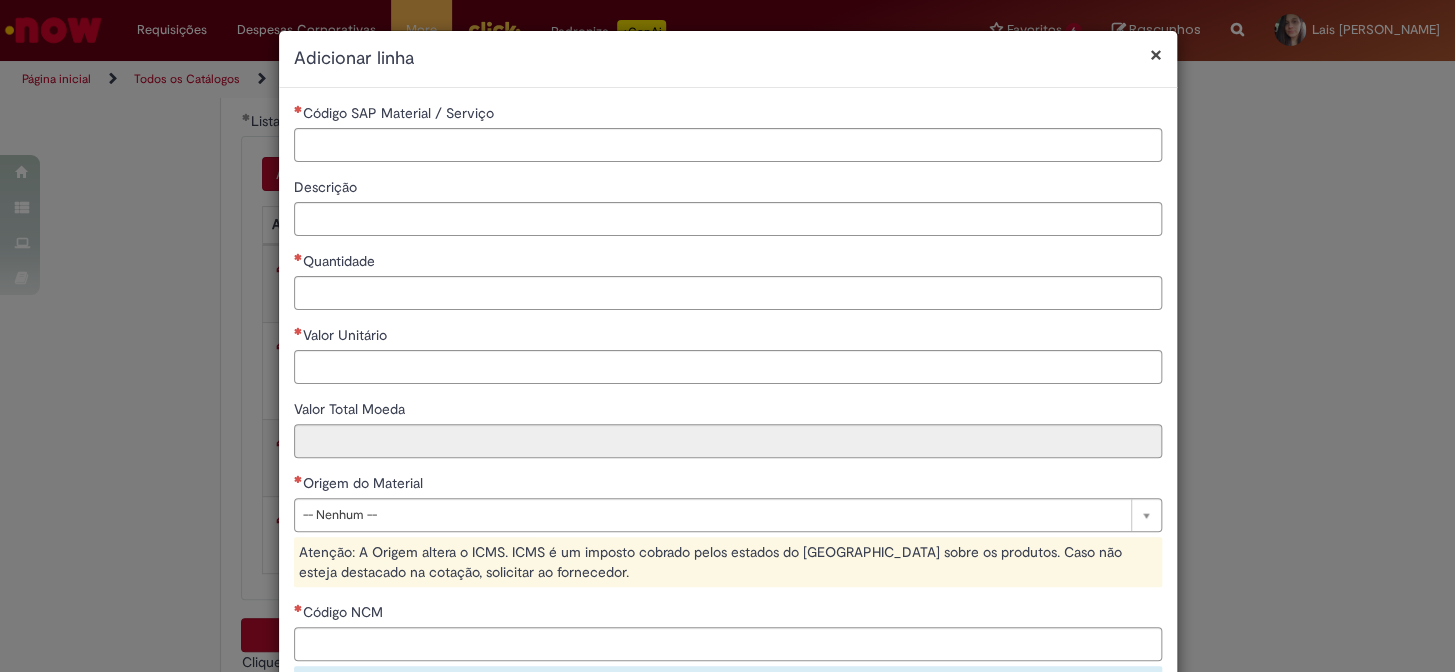 type on "********" 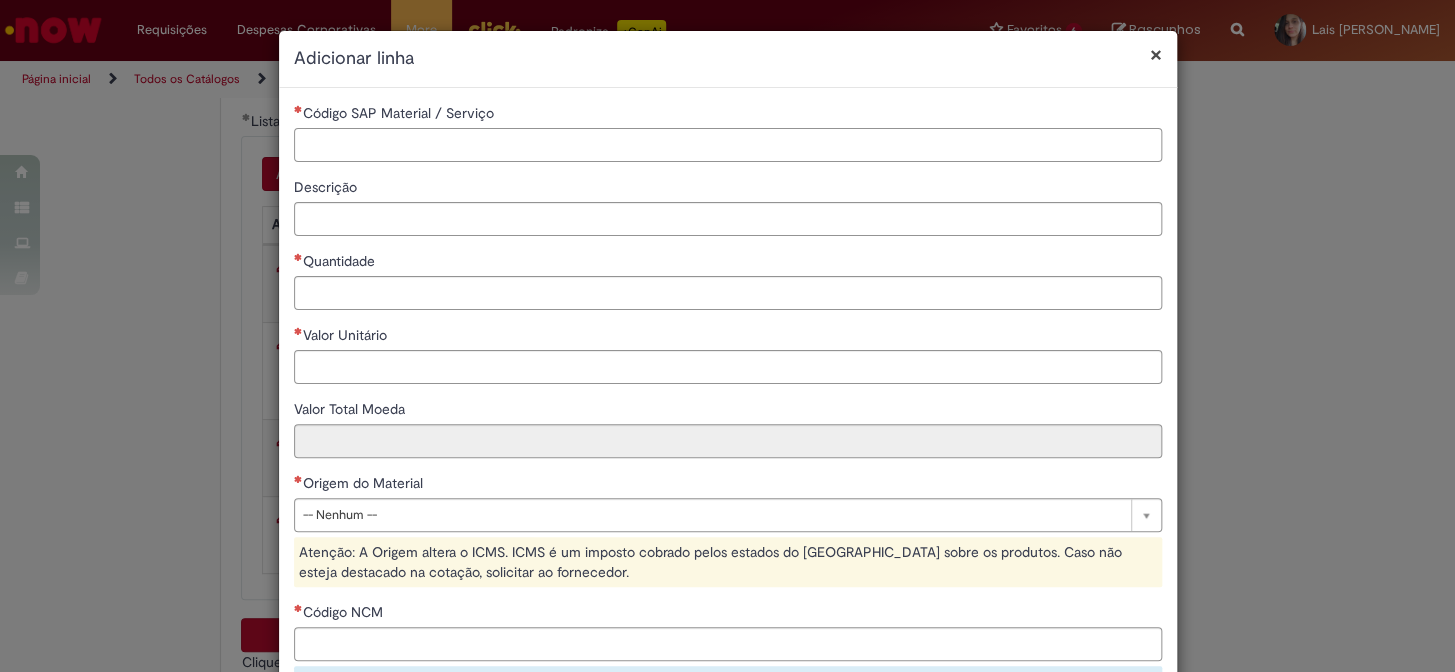 click on "Código SAP Material / Serviço" at bounding box center [728, 145] 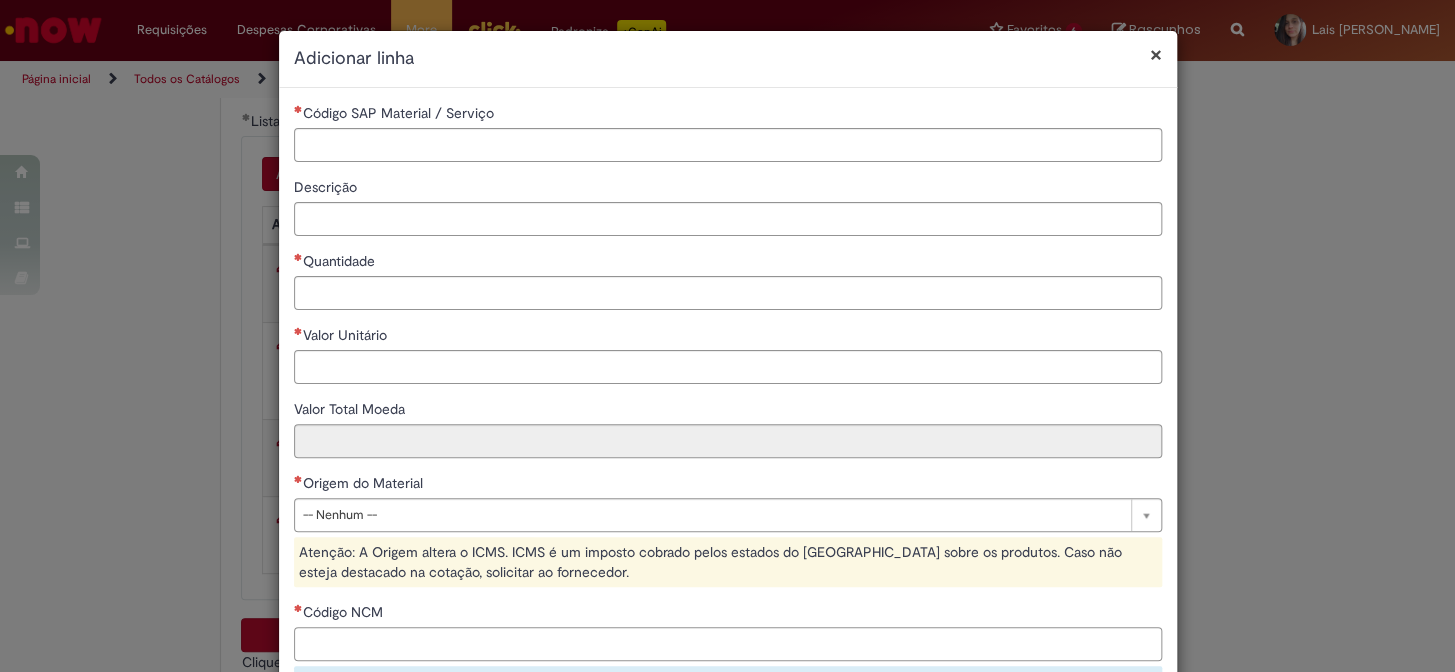 click on "Código NCM" at bounding box center (728, 644) 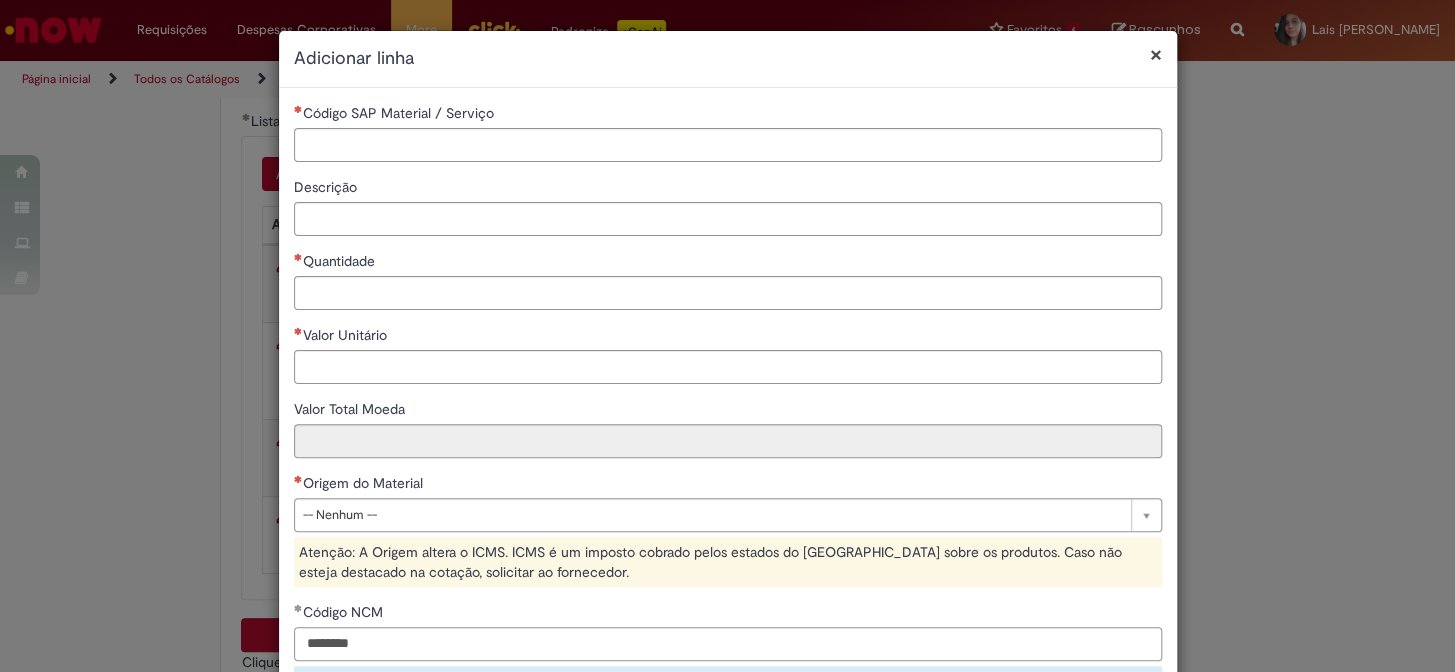 type on "********" 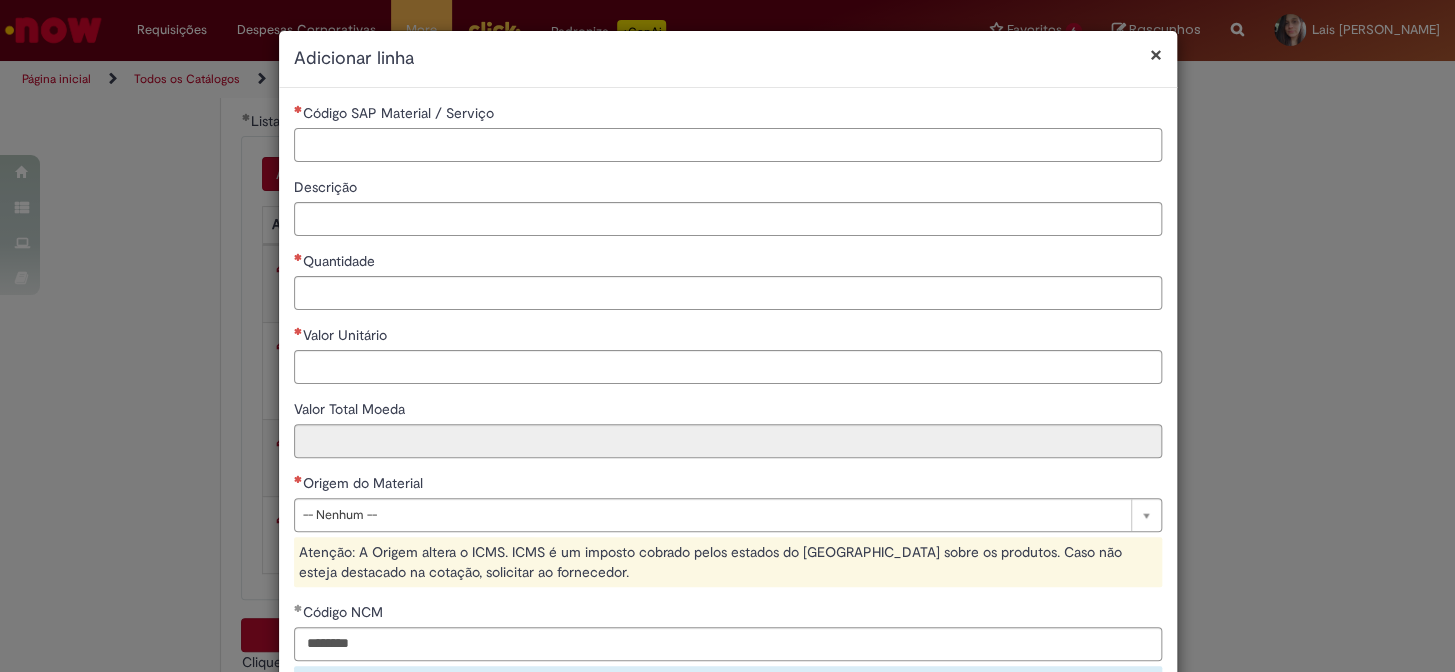 click on "Código SAP Material / Serviço" at bounding box center (728, 145) 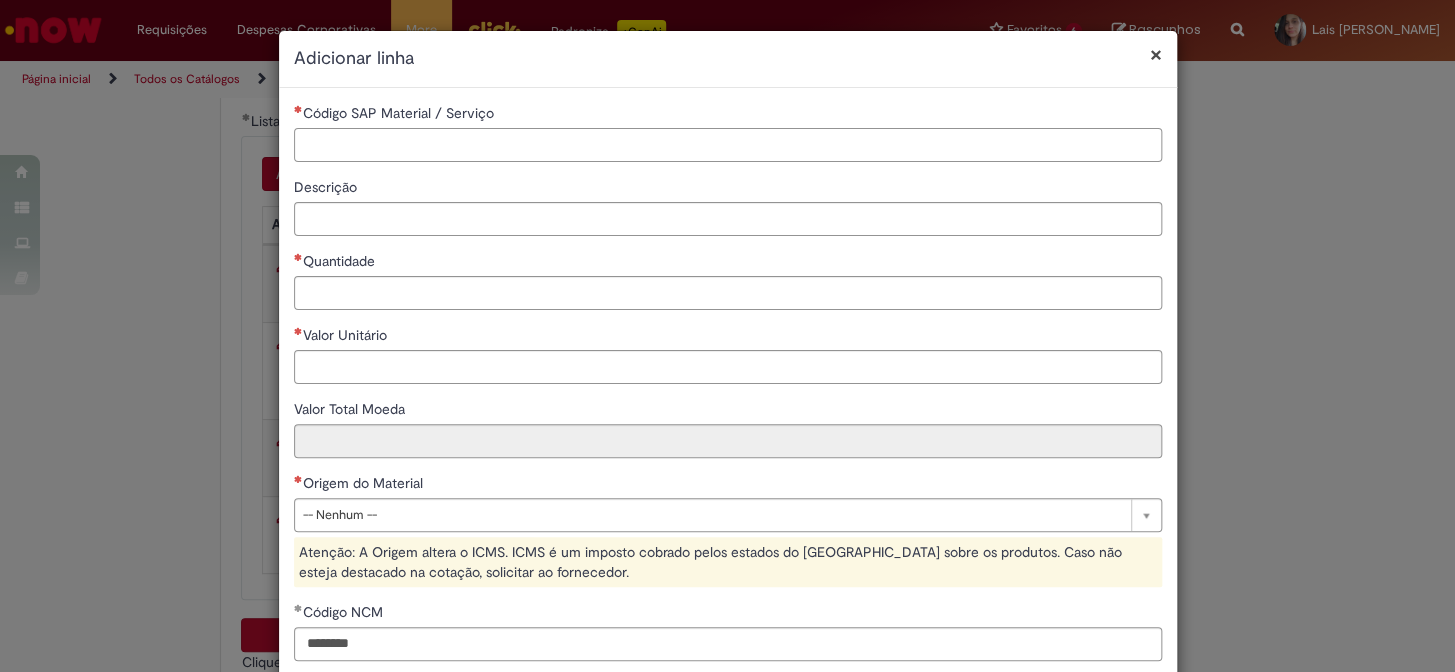paste on "********" 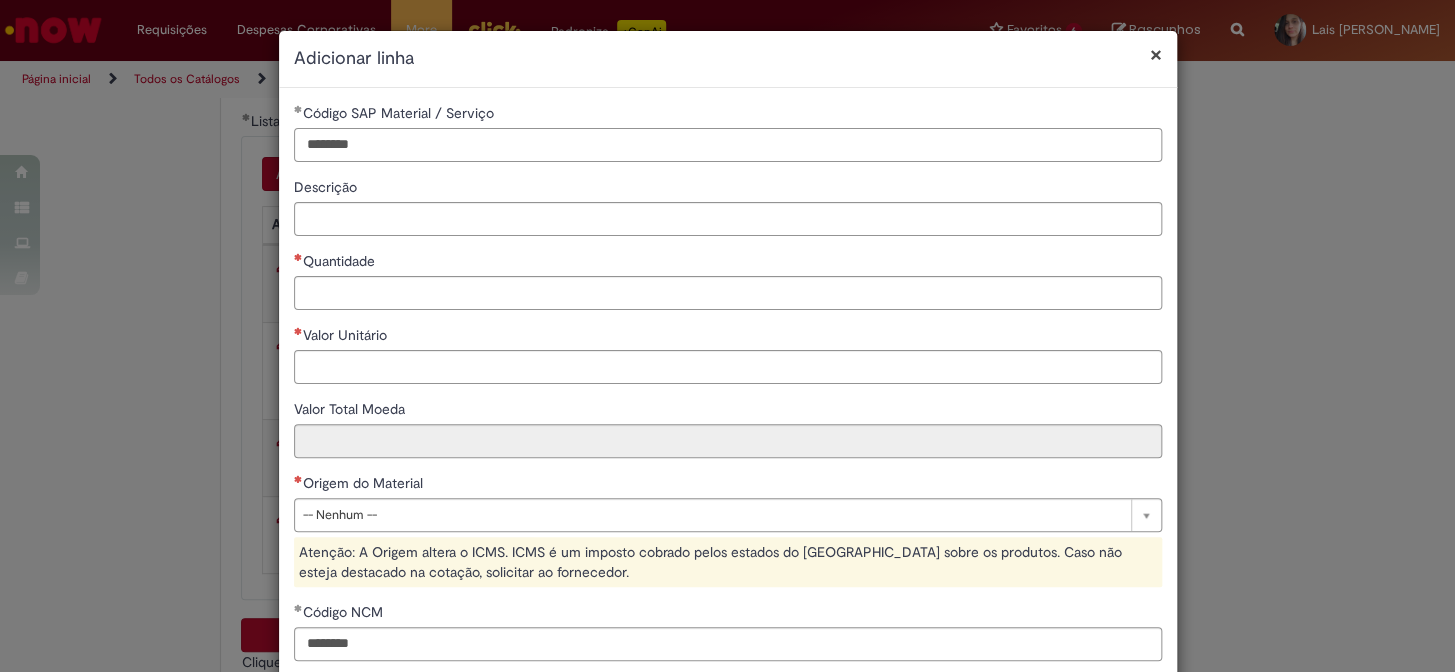 type on "********" 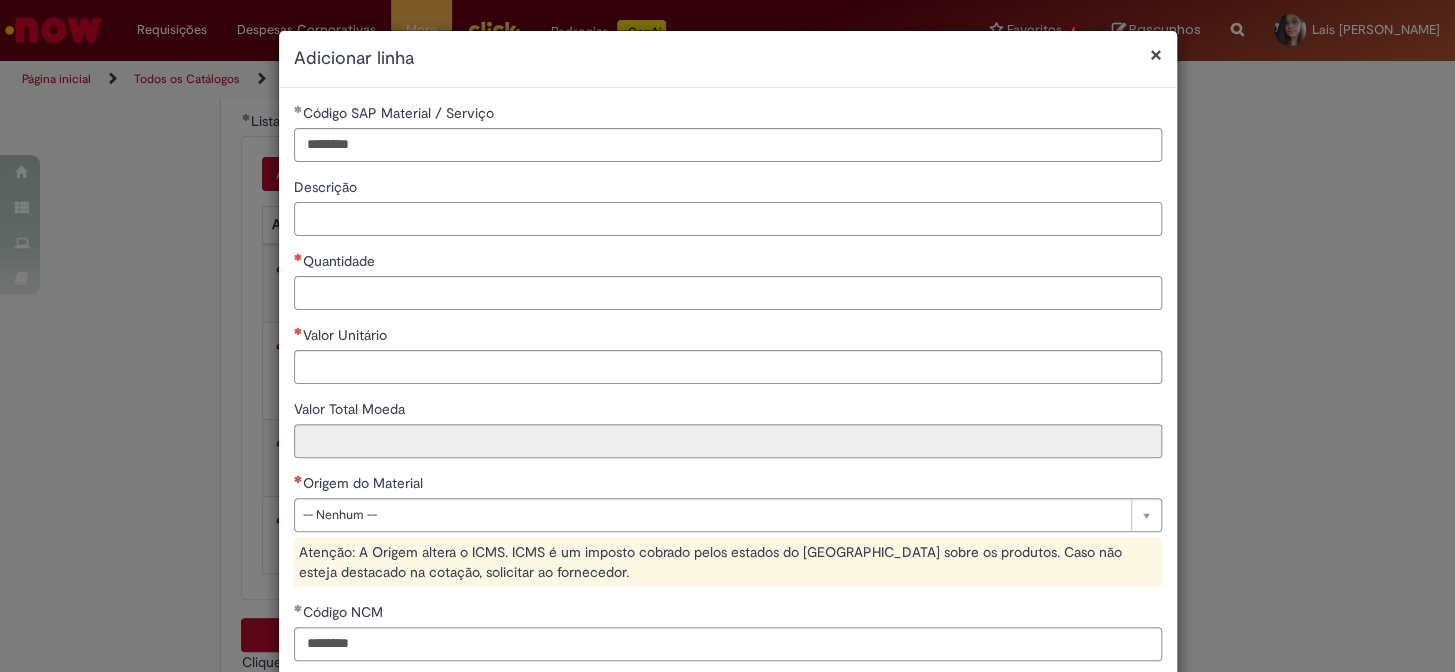 paste on "*********" 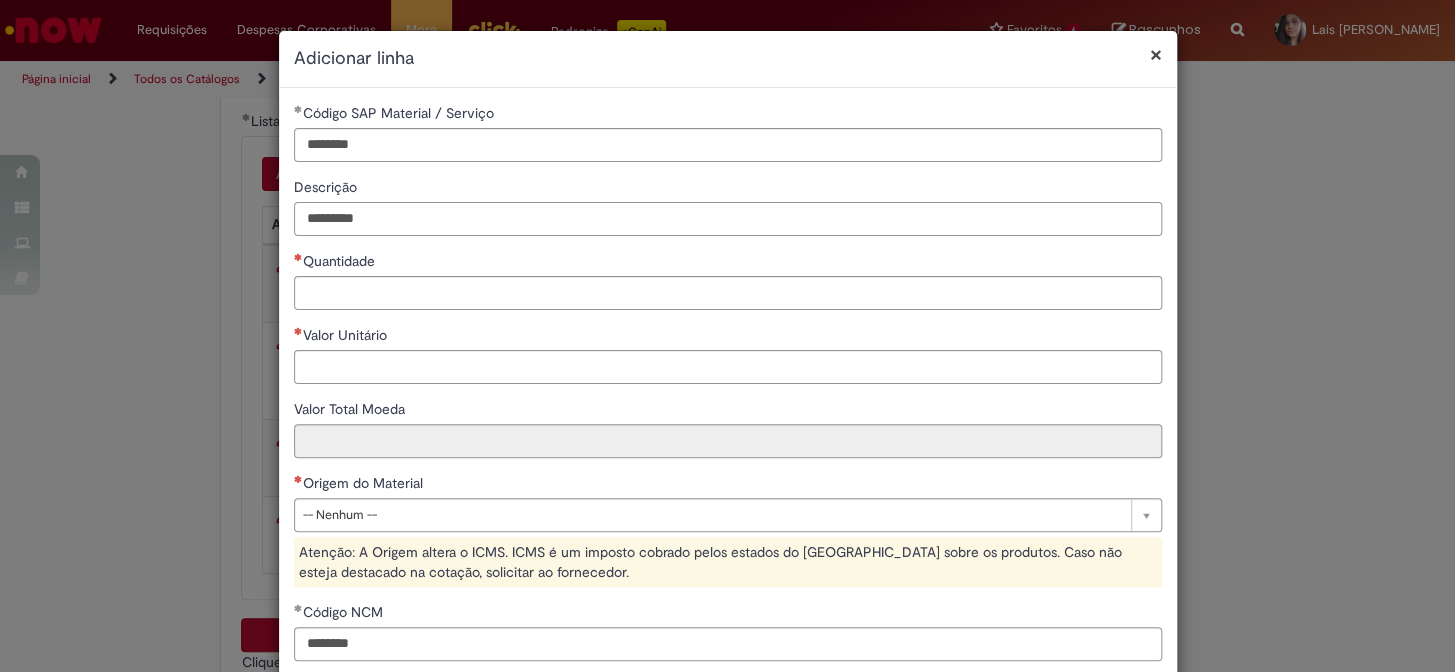 type on "*********" 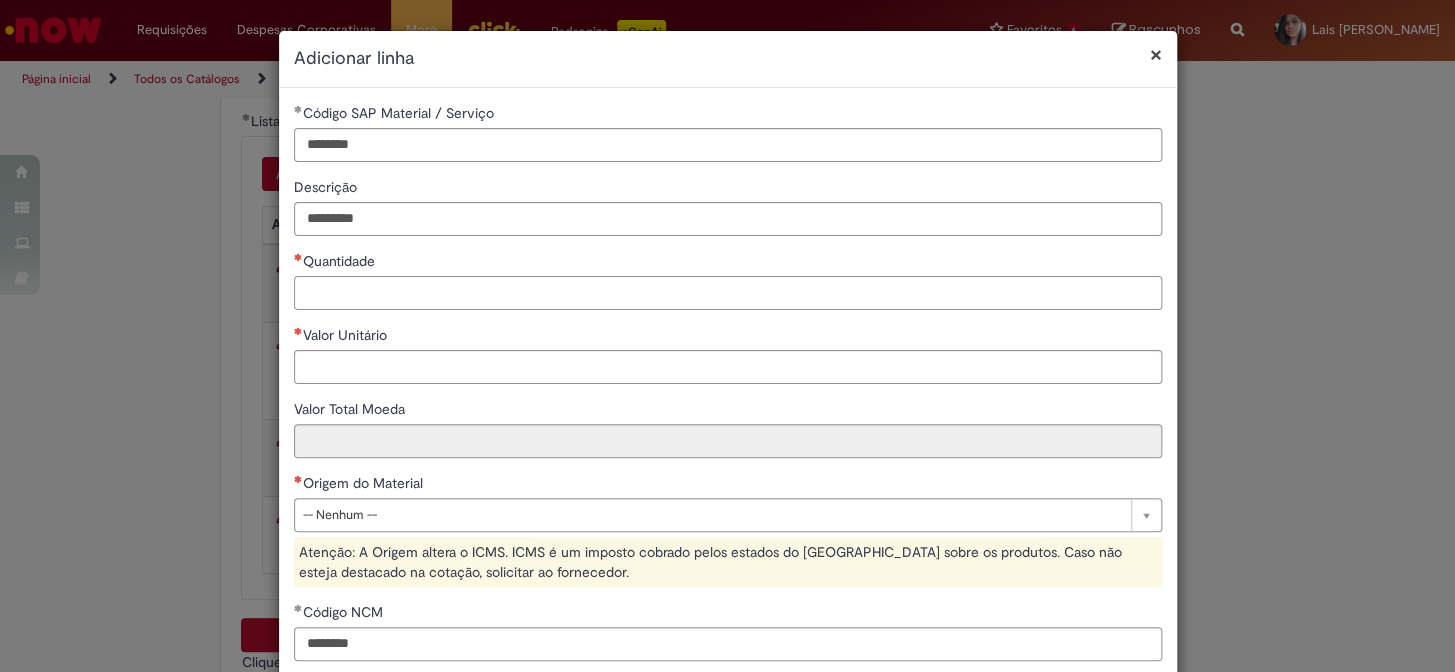 click on "Quantidade" at bounding box center (728, 293) 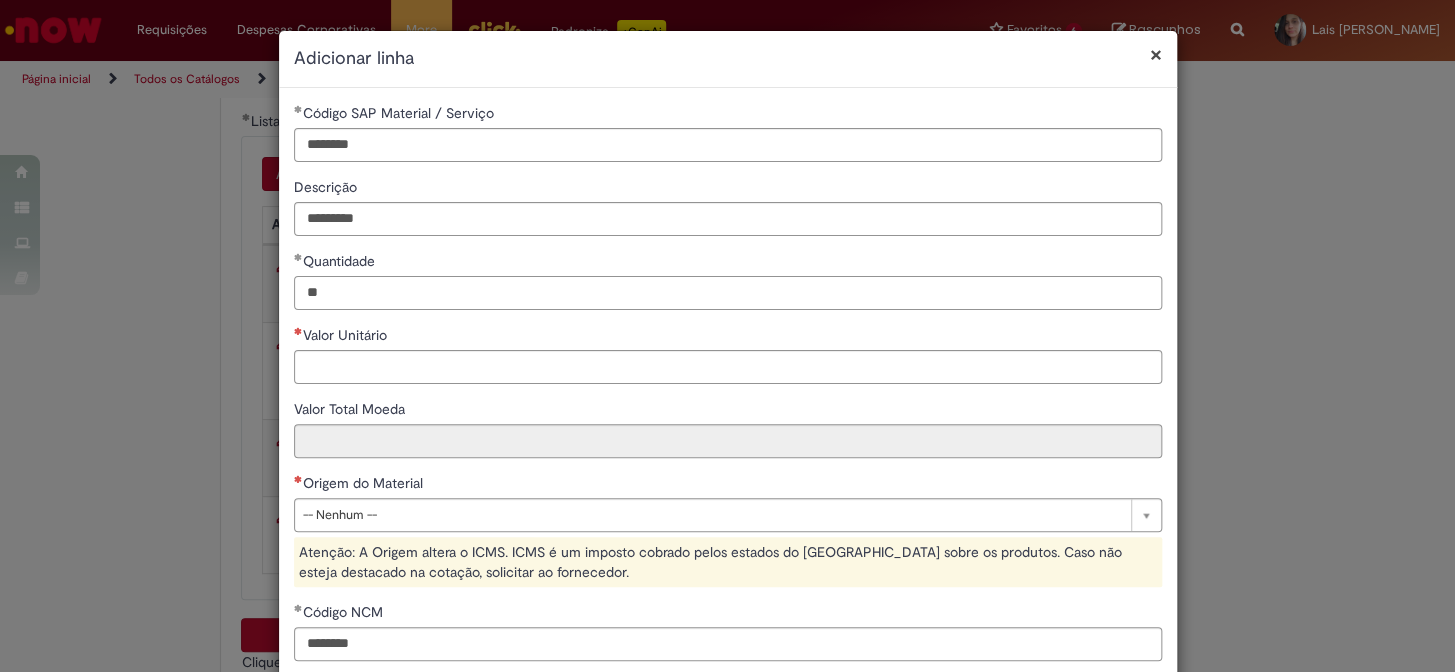 type on "**" 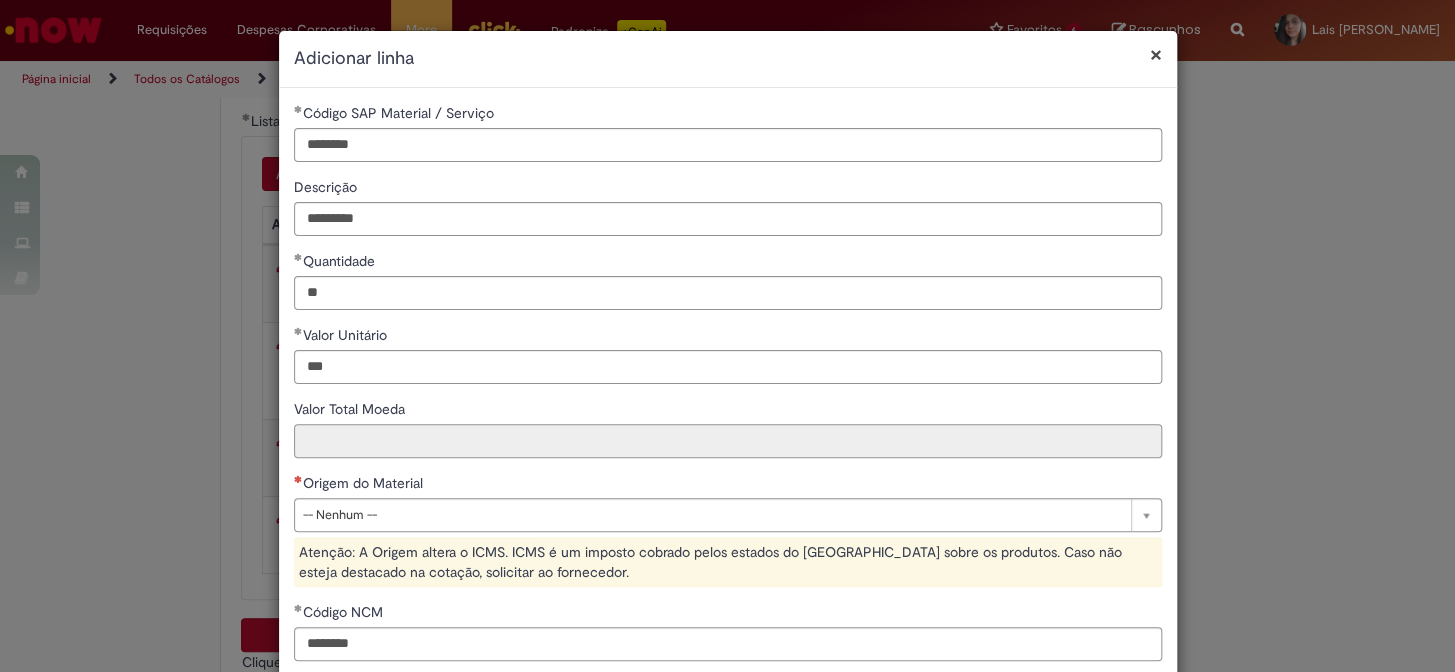 type on "****" 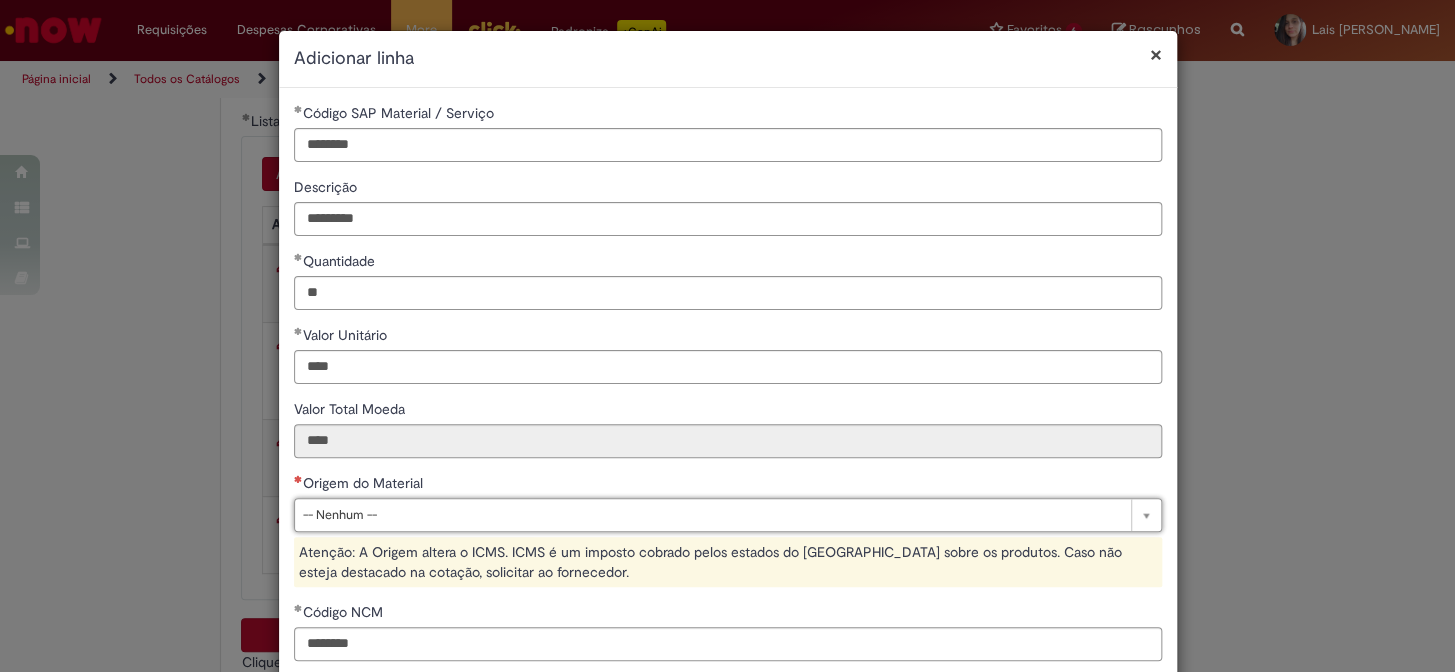 type on "*" 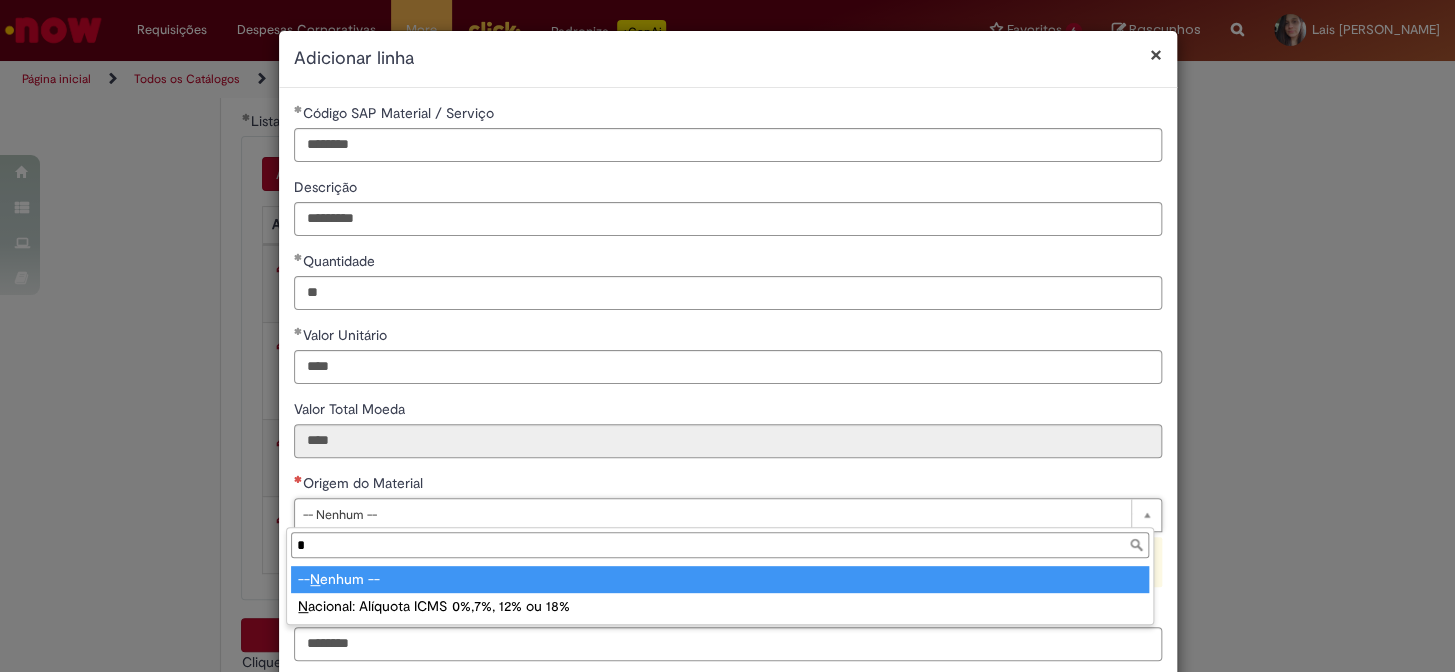 type on "**" 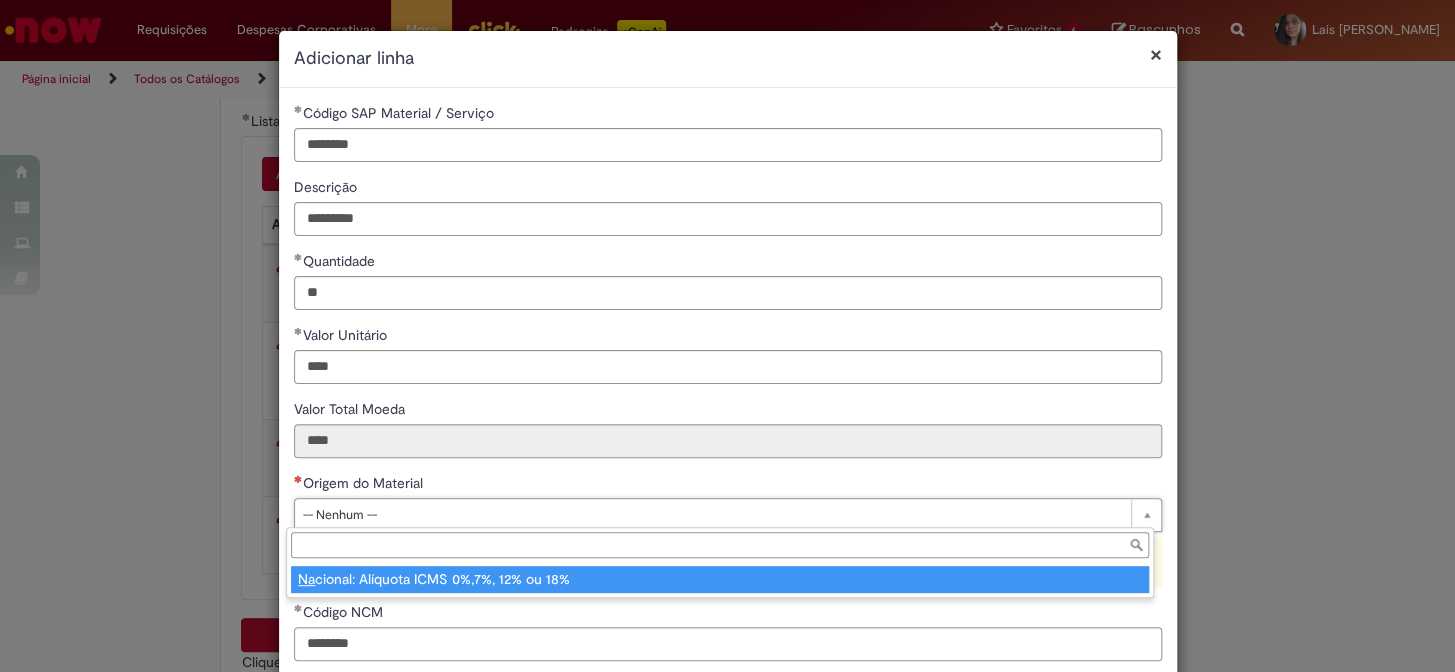 type on "**********" 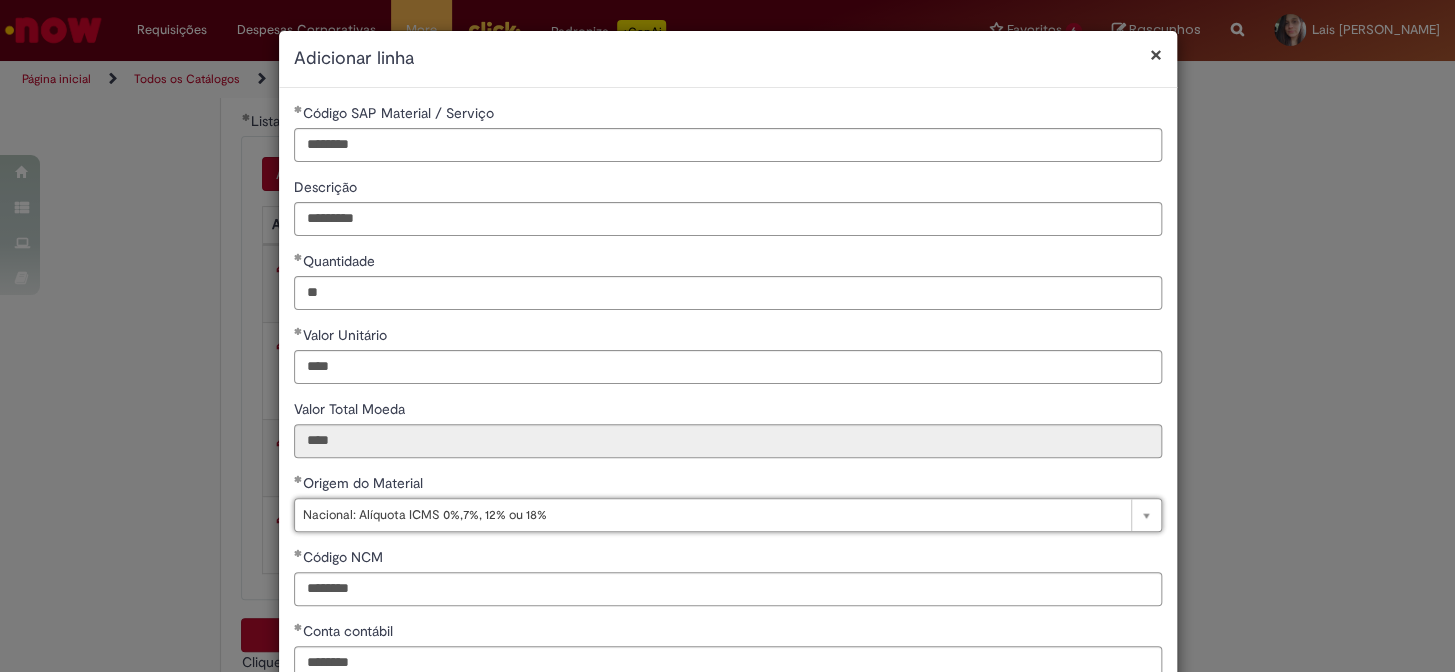 scroll, scrollTop: 181, scrollLeft: 0, axis: vertical 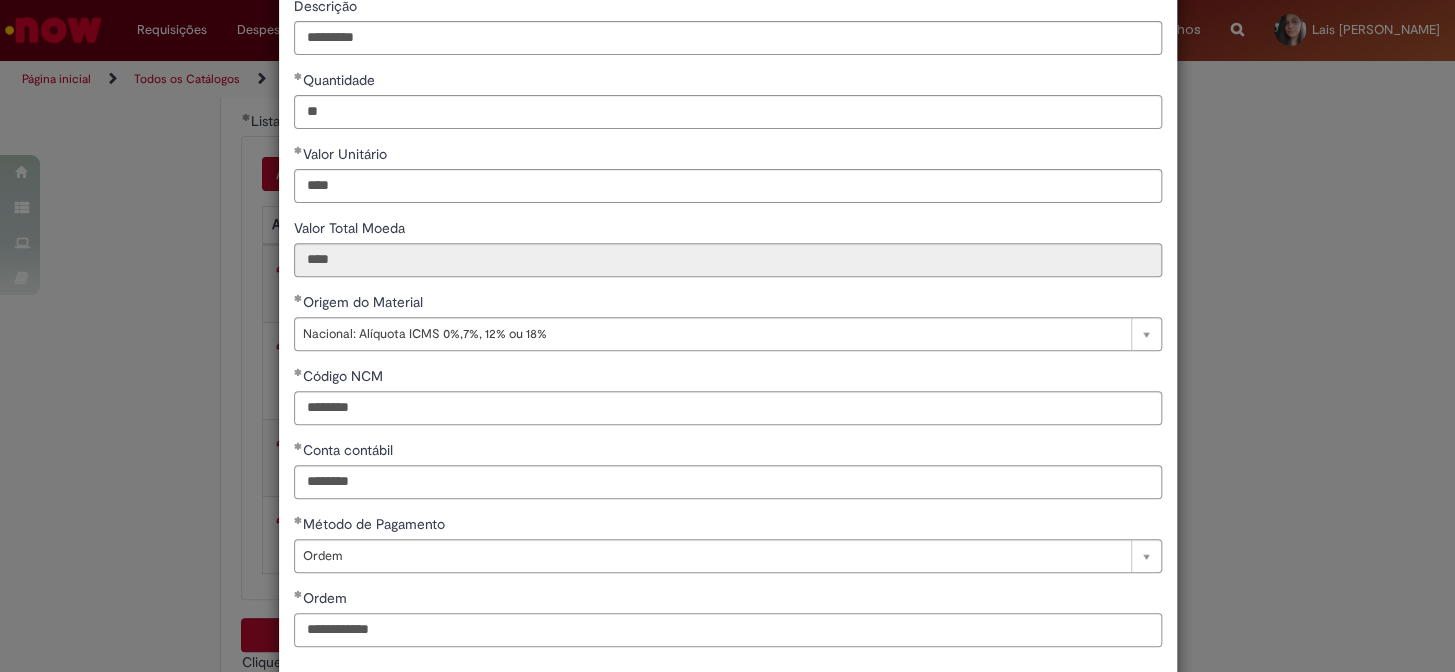 drag, startPoint x: 461, startPoint y: 635, endPoint x: 186, endPoint y: 635, distance: 275 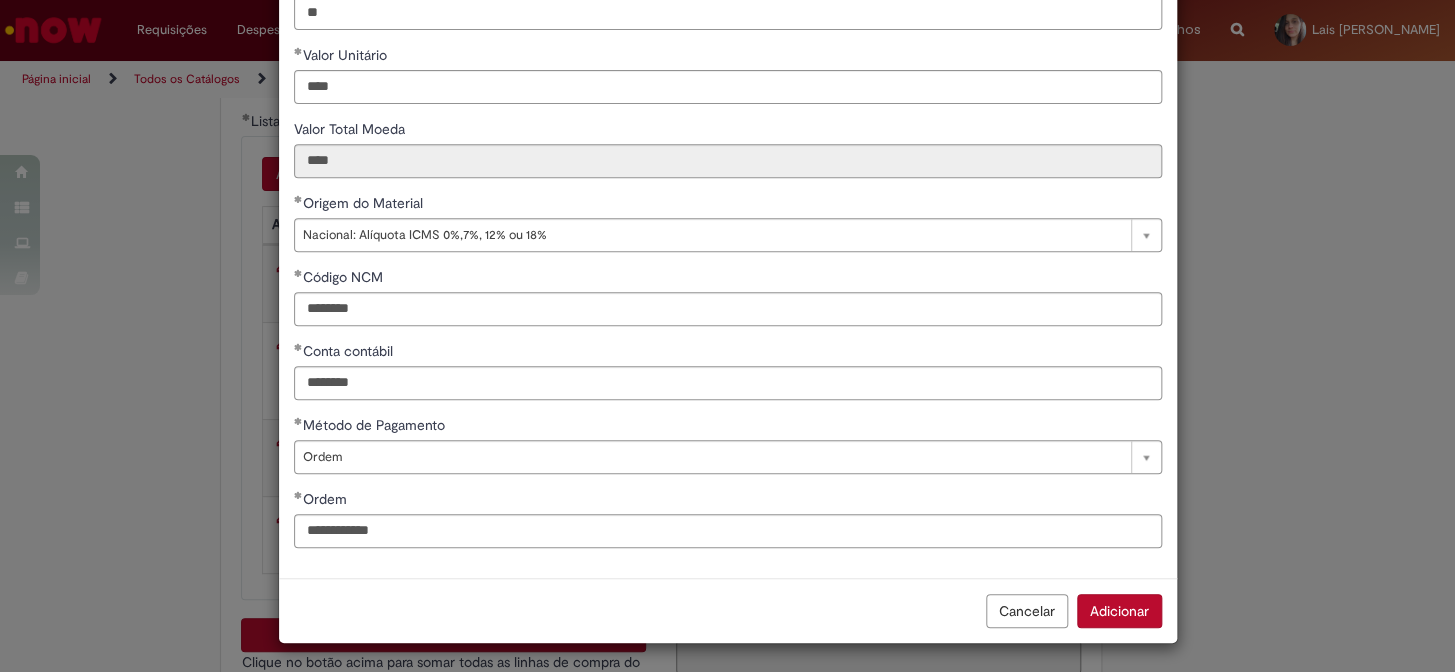 click on "Adicionar" at bounding box center (1119, 611) 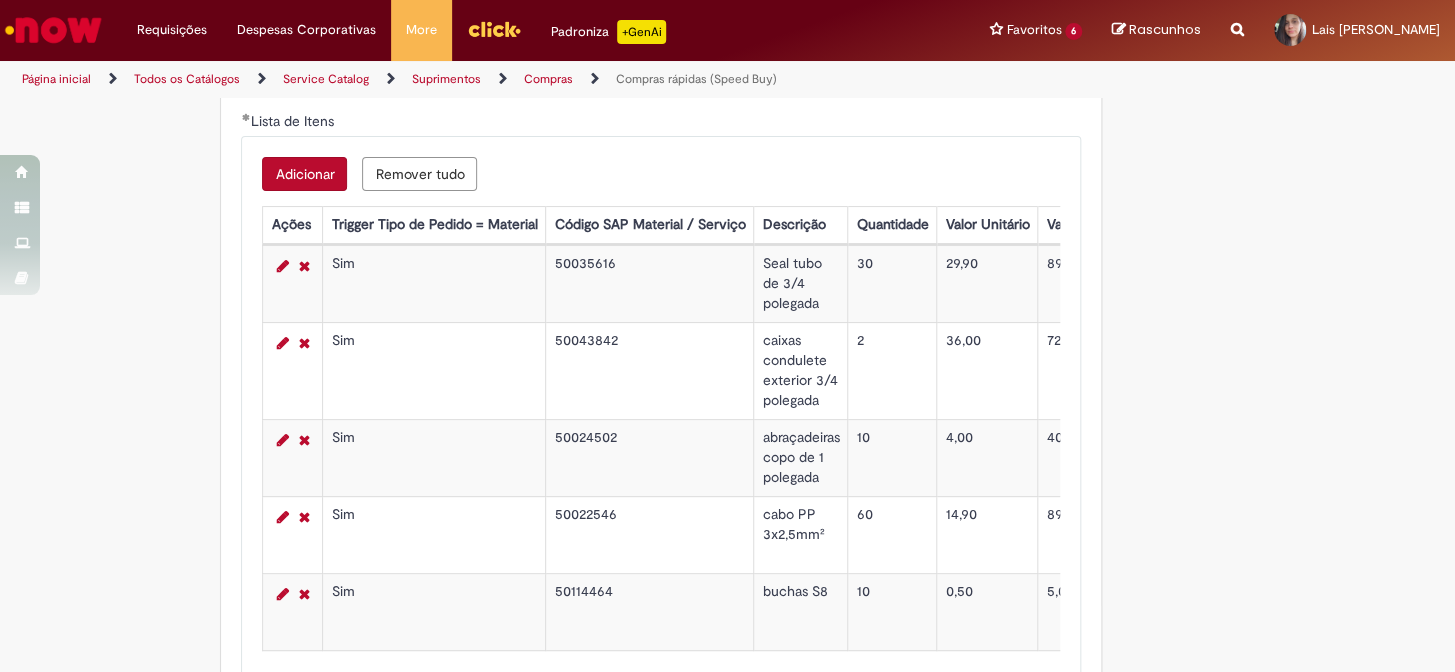 click on "Adicionar" at bounding box center (304, 174) 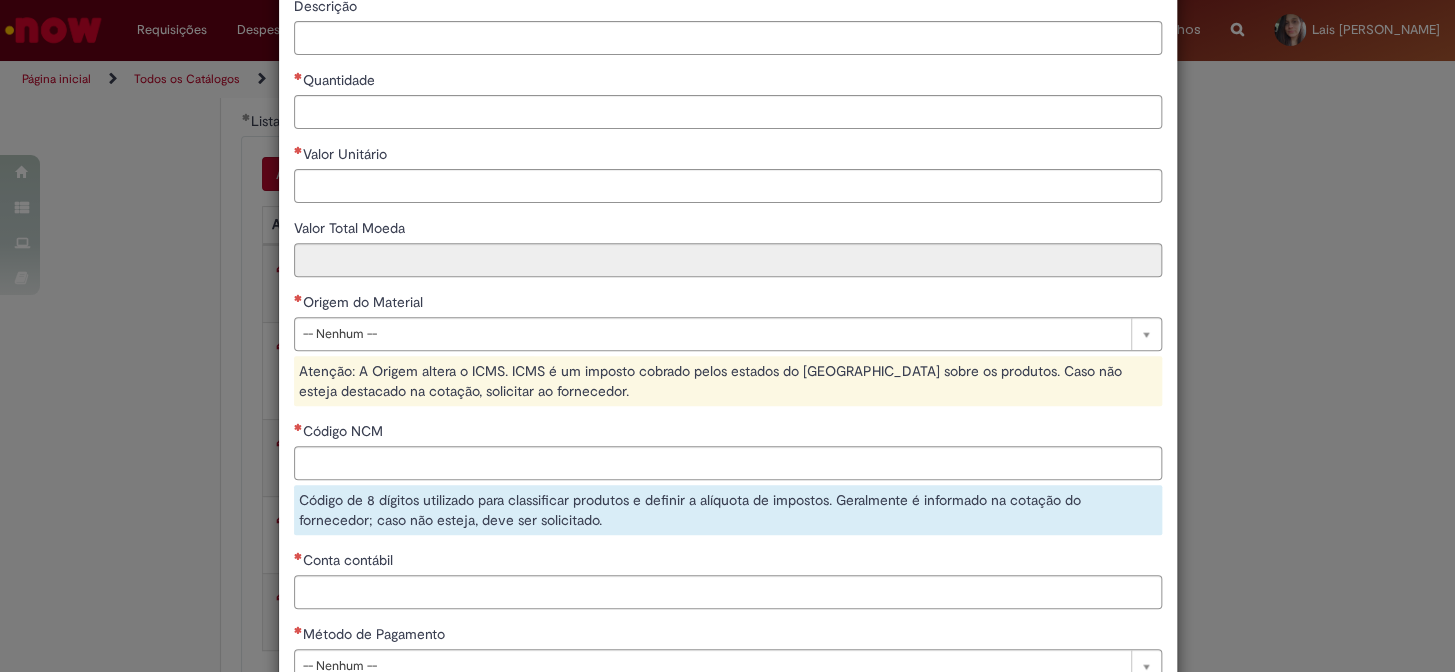 scroll, scrollTop: 317, scrollLeft: 0, axis: vertical 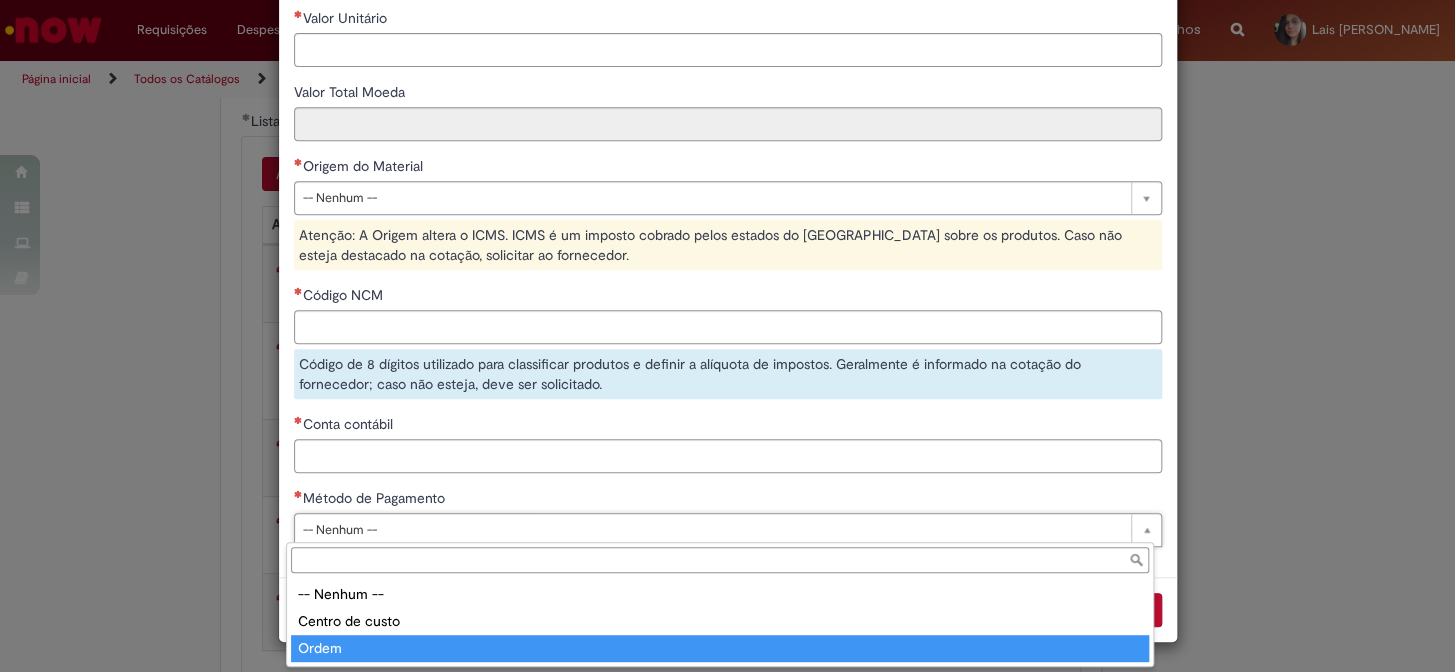 type on "*****" 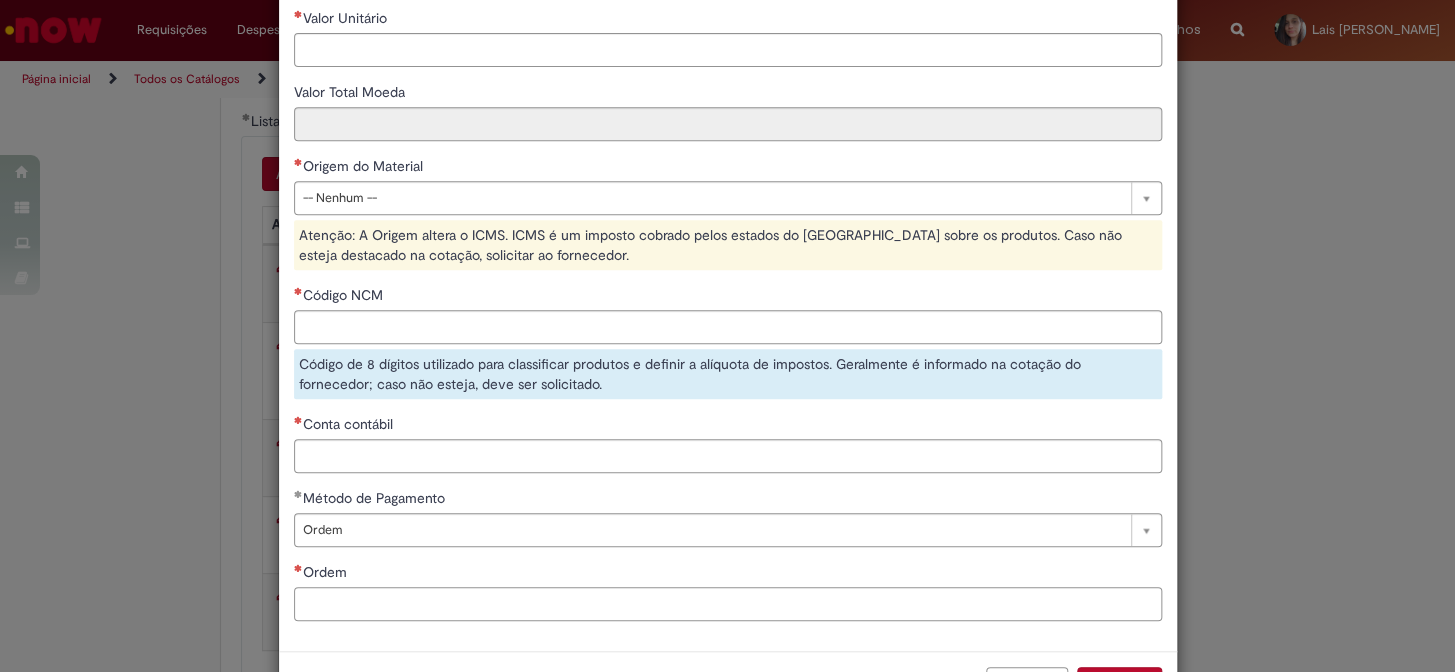 click on "Ordem" at bounding box center (728, 604) 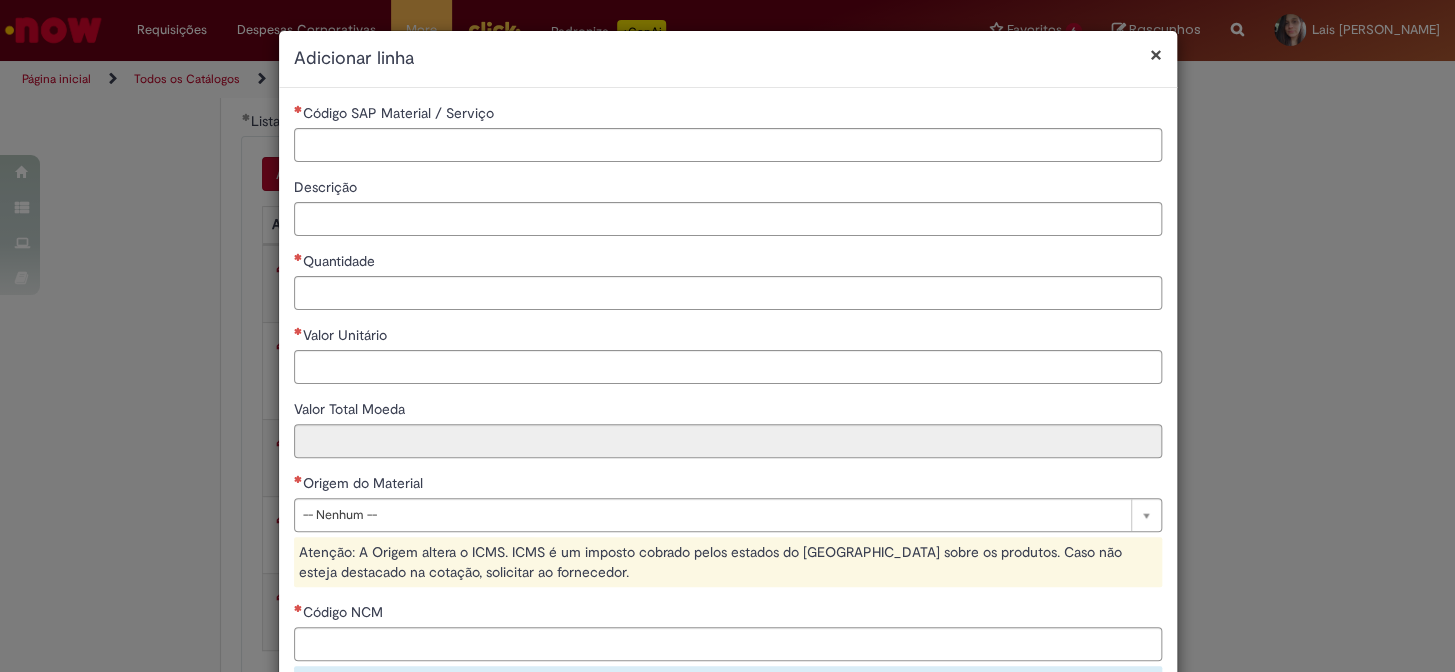 scroll, scrollTop: 181, scrollLeft: 0, axis: vertical 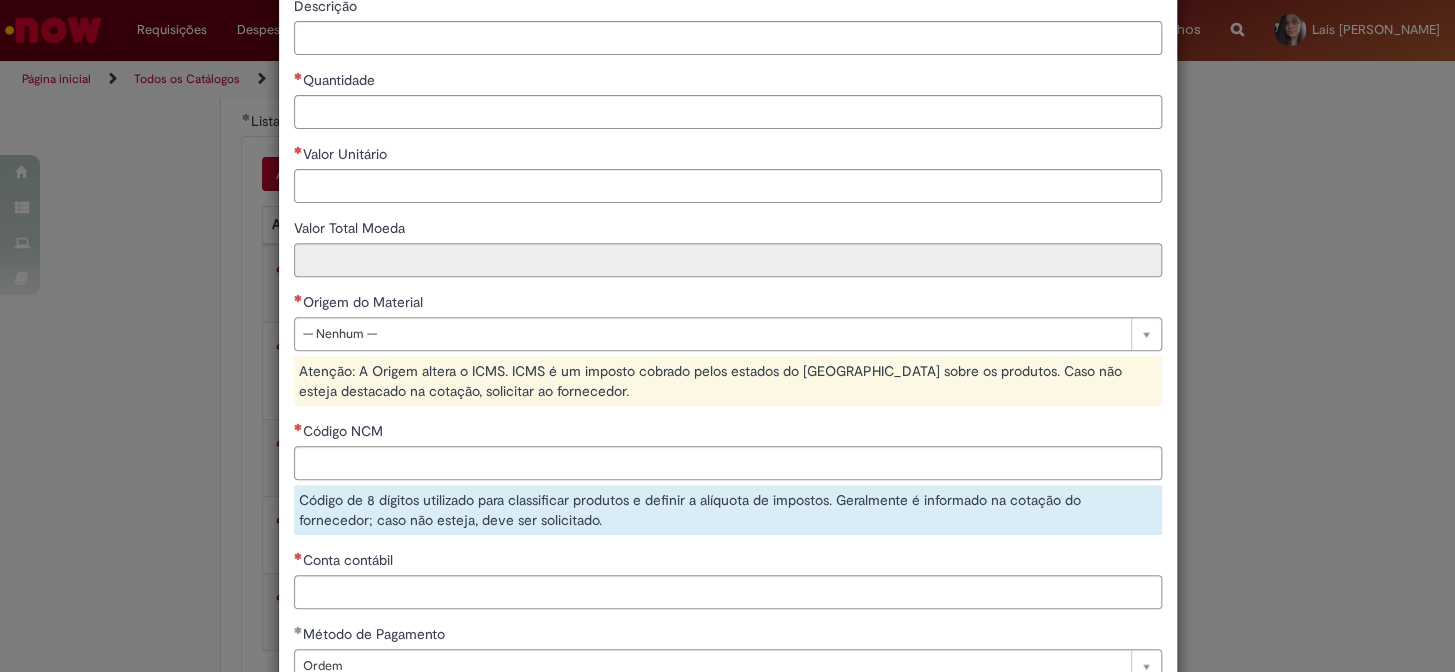 type on "**********" 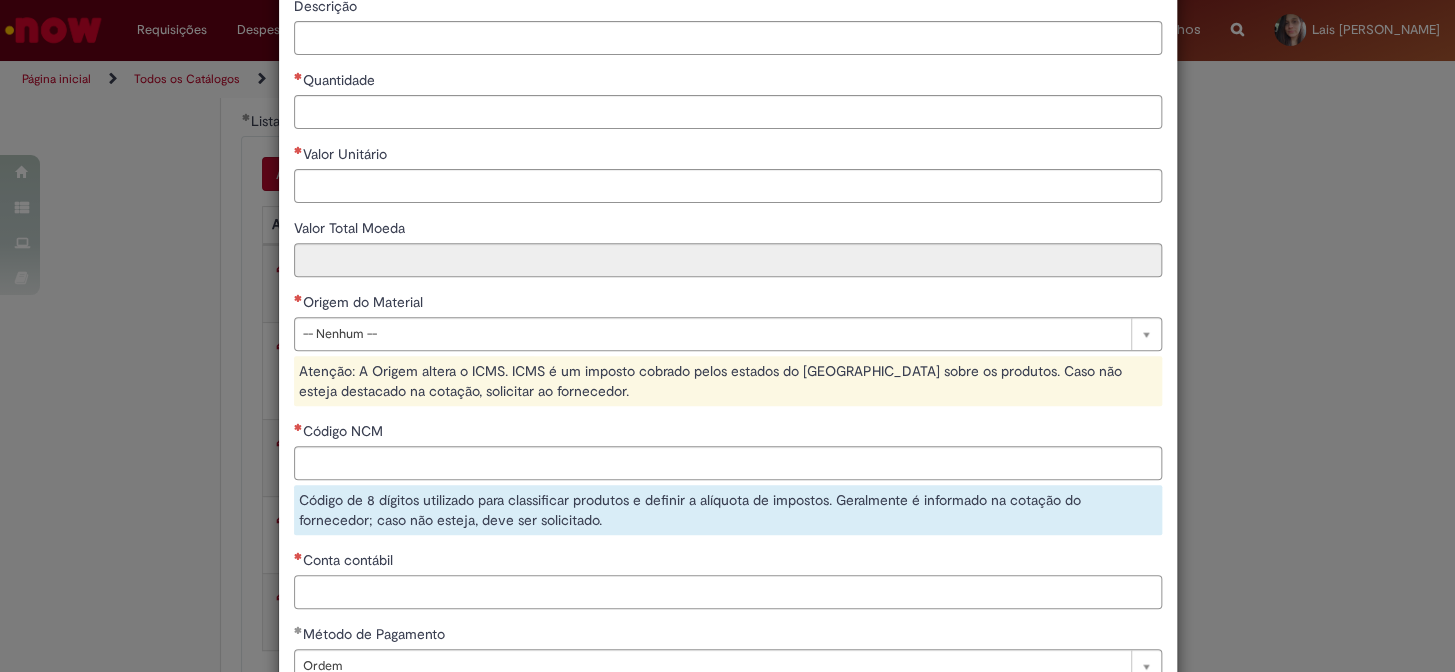 click on "Conta contábil" at bounding box center (728, 592) 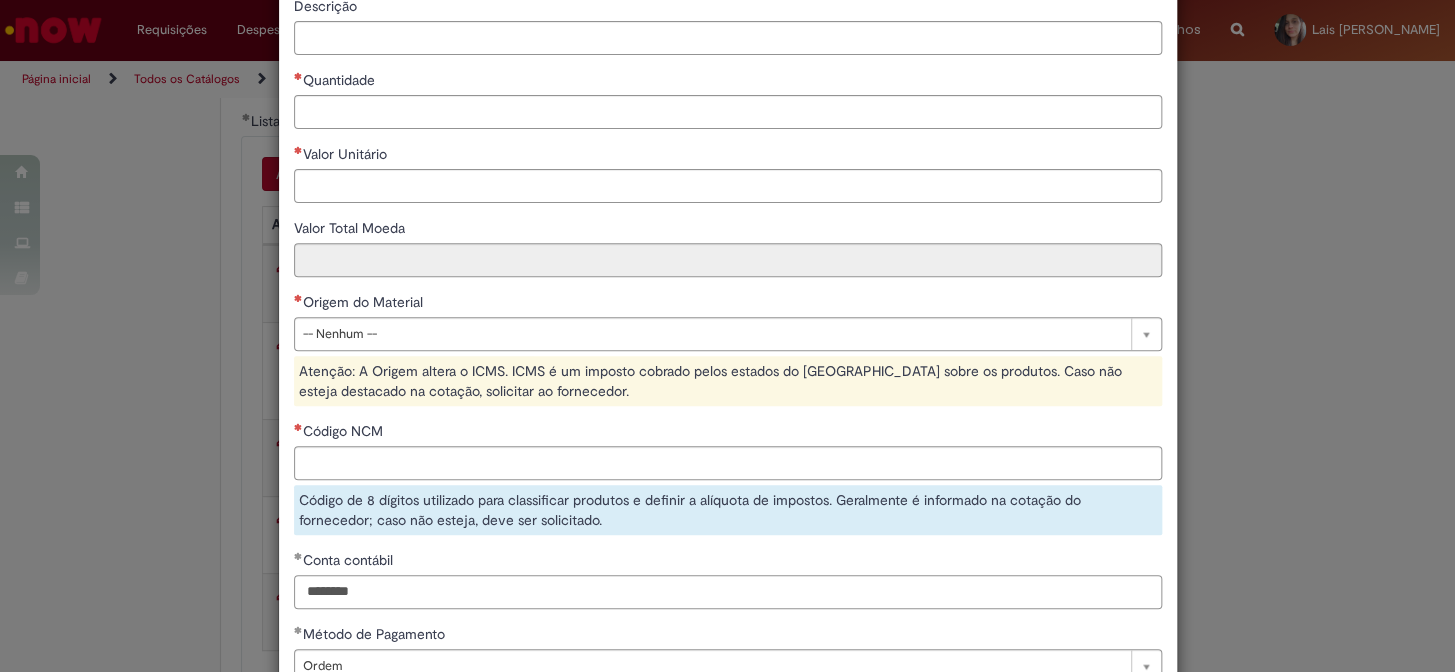 type on "********" 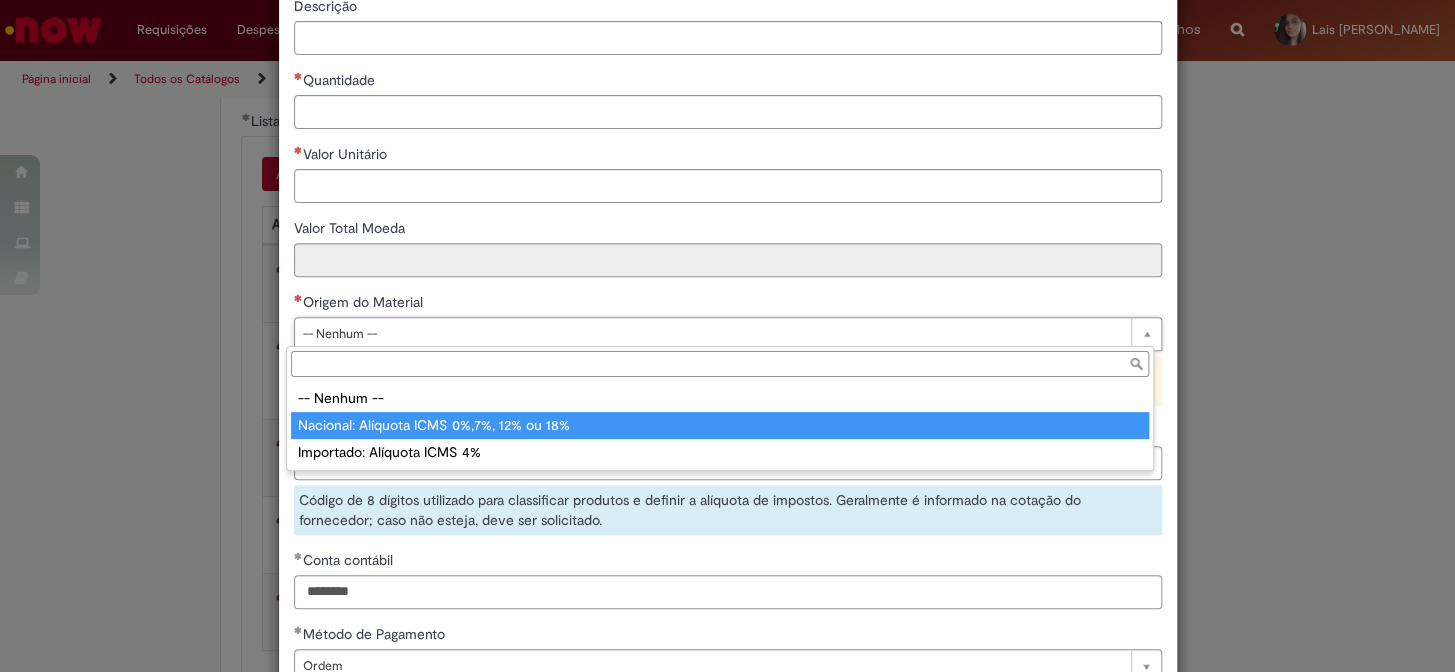 type on "**********" 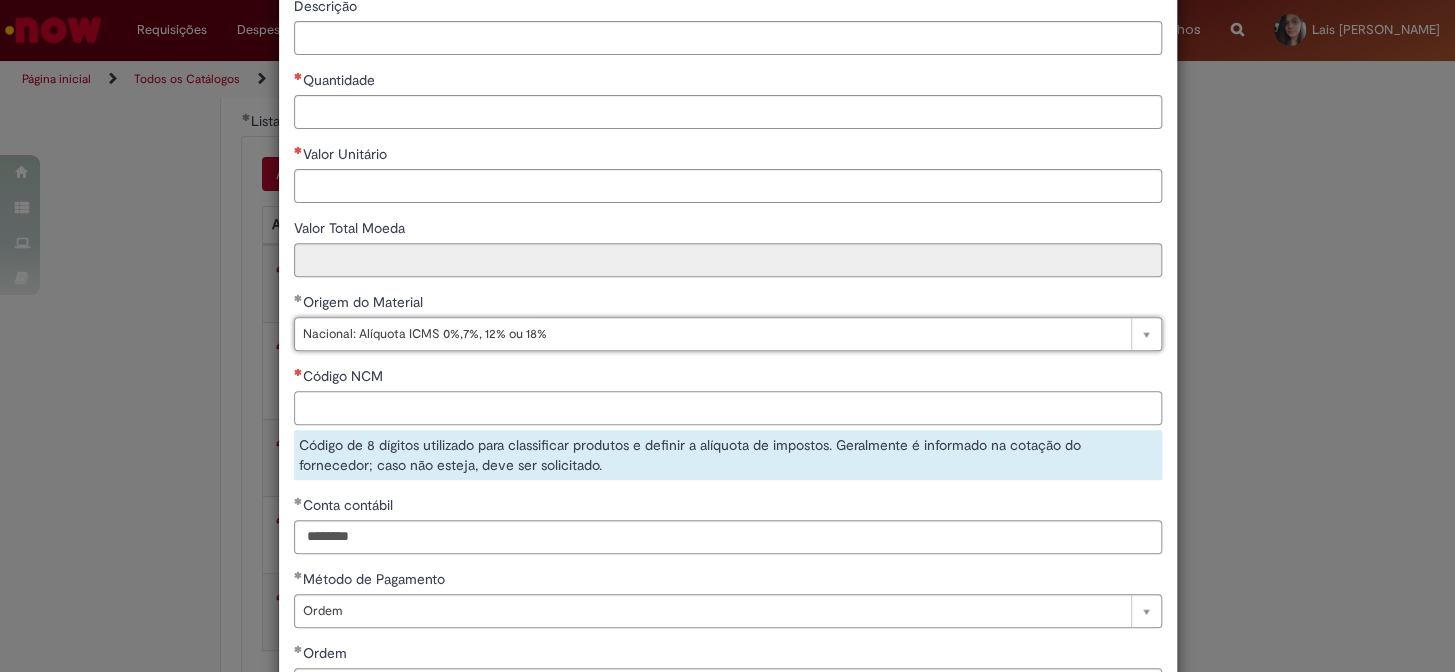 click on "Código NCM" at bounding box center (728, 408) 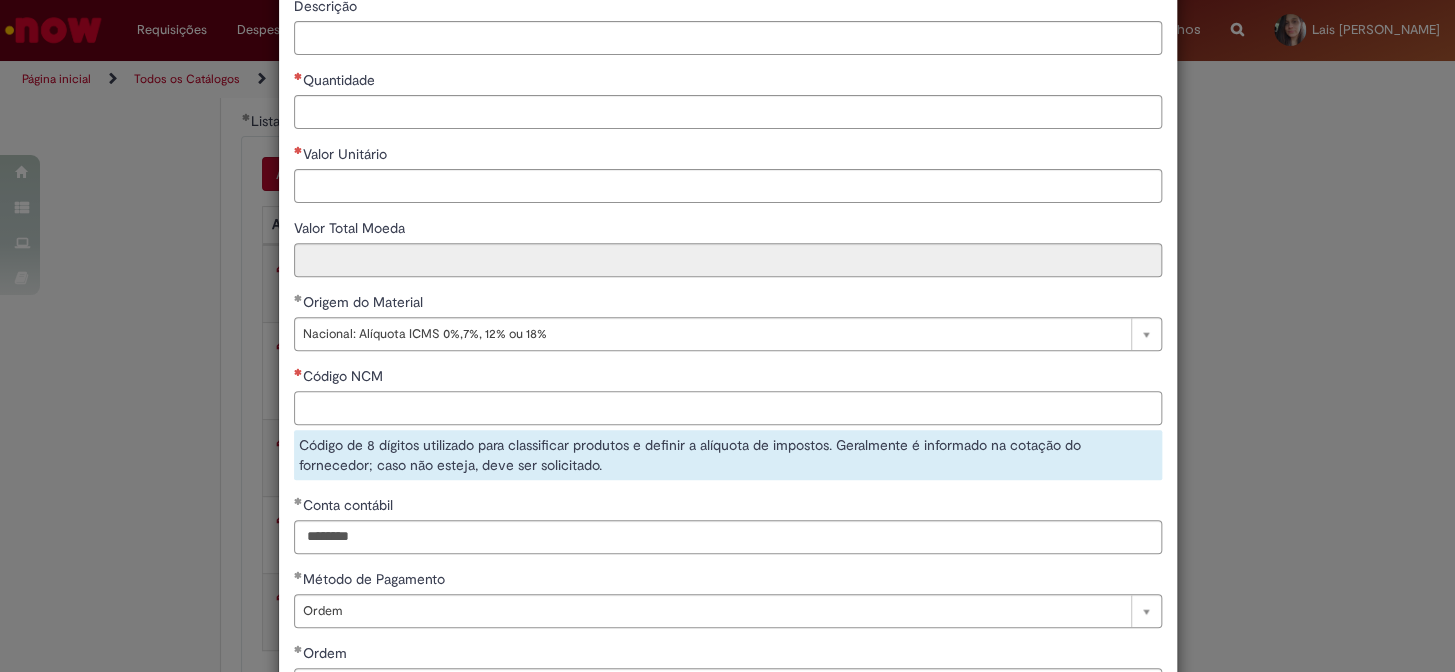 paste on "********" 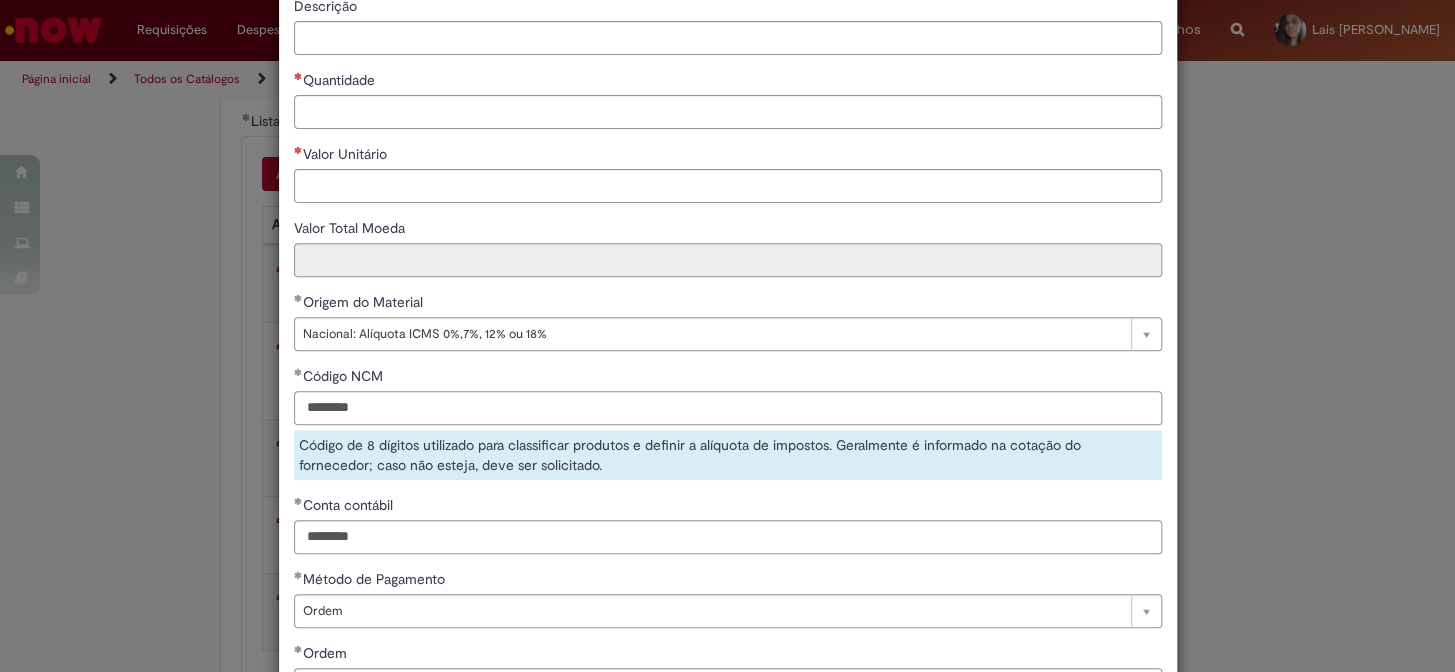 scroll, scrollTop: 0, scrollLeft: 0, axis: both 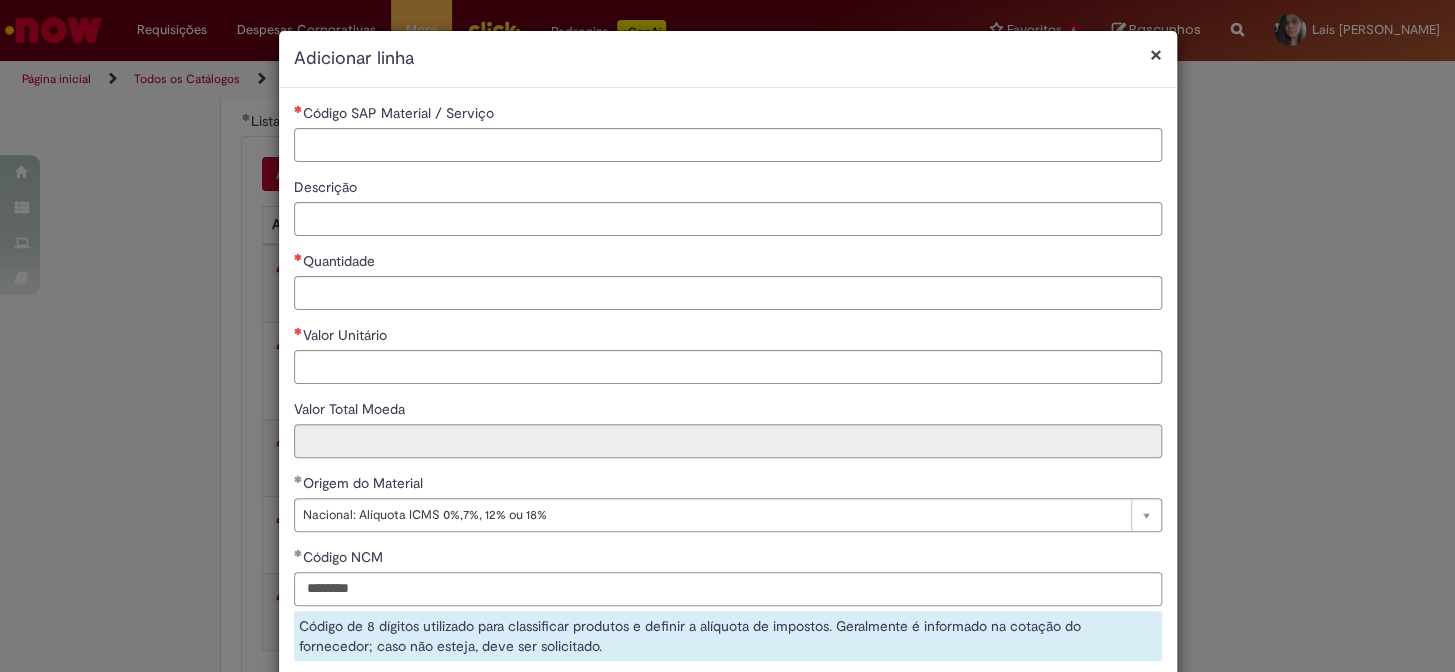 type on "********" 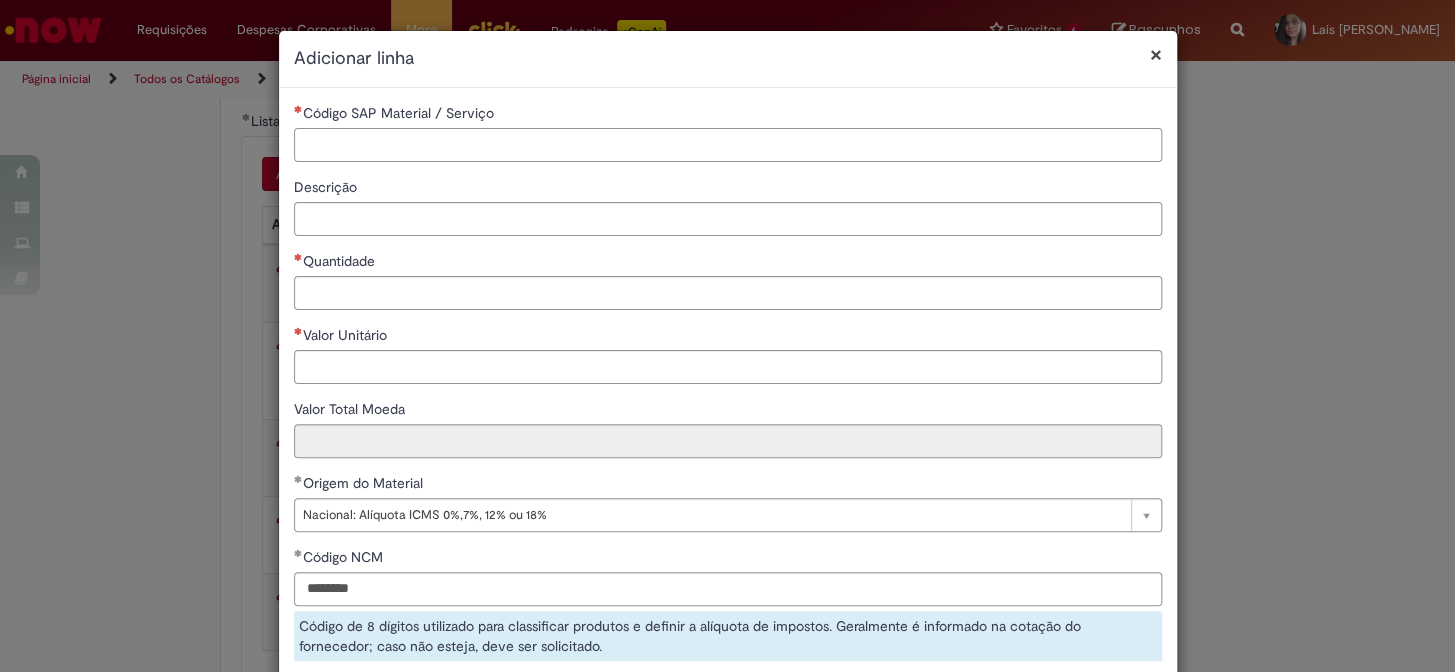 click on "Código SAP Material / Serviço" at bounding box center [728, 145] 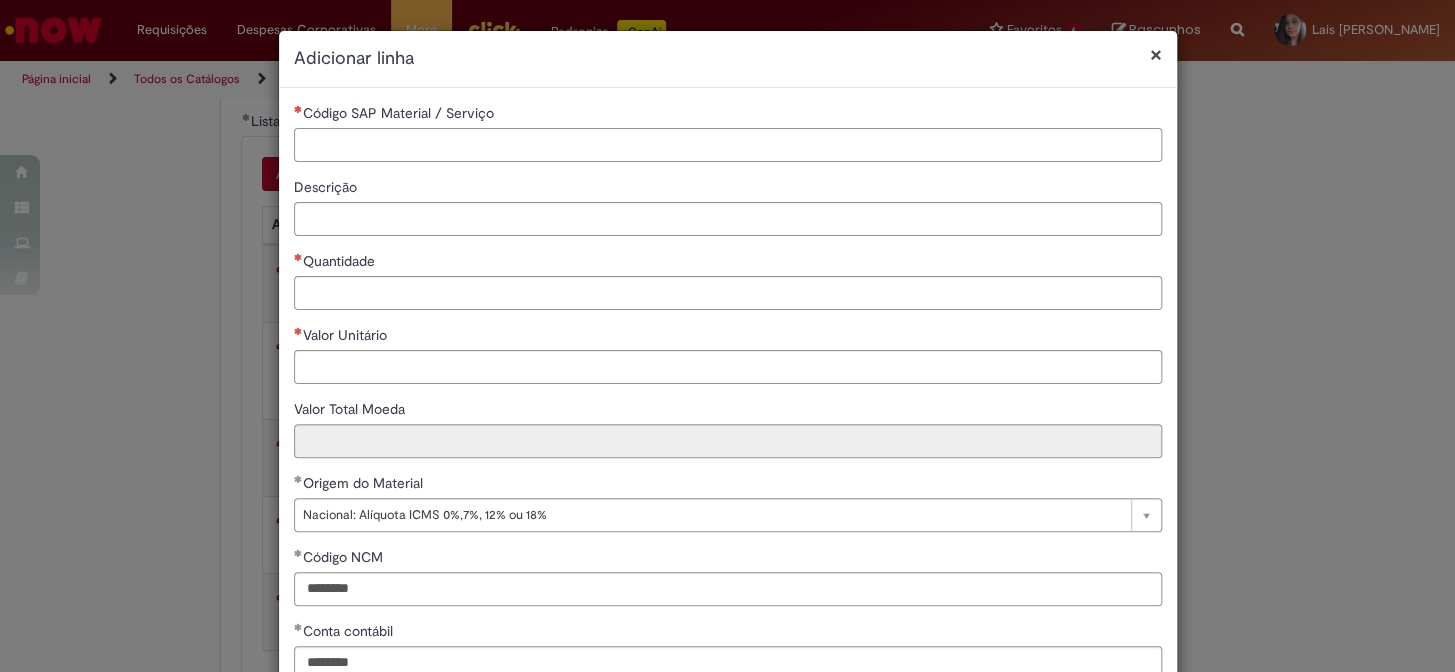 paste on "********" 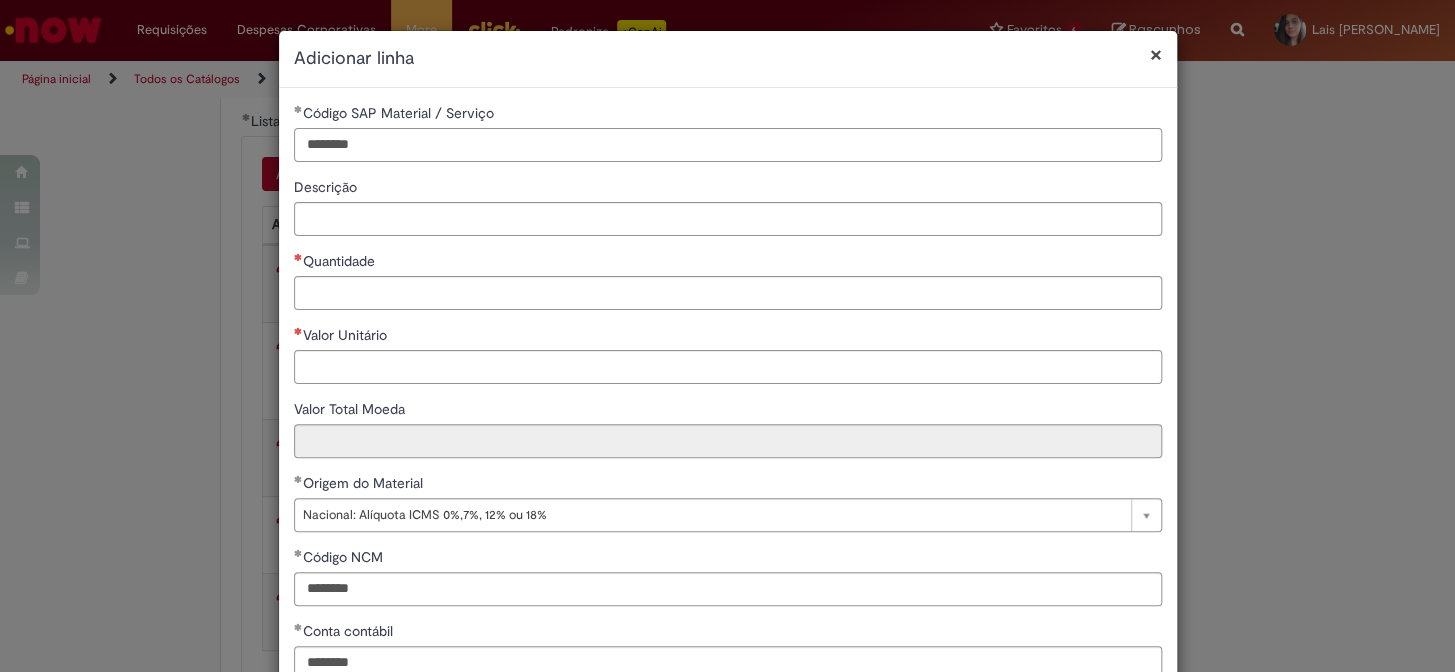 type on "********" 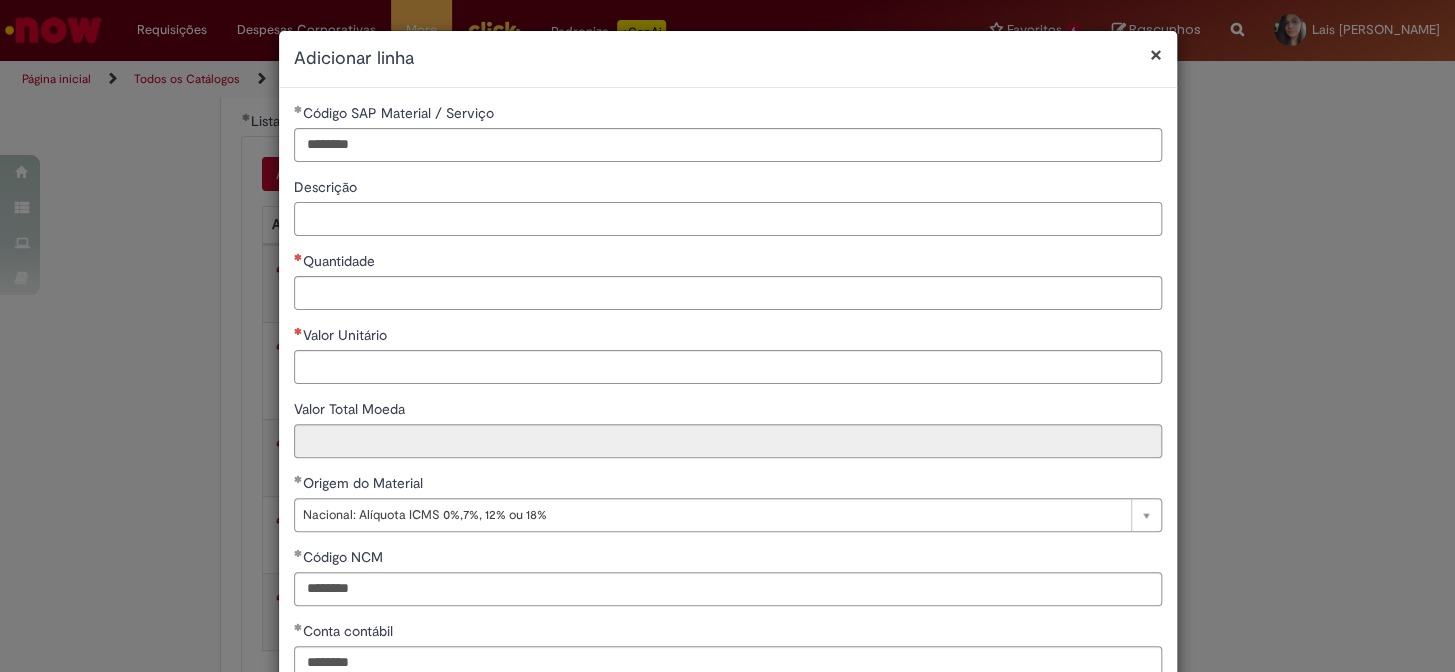paste on "**********" 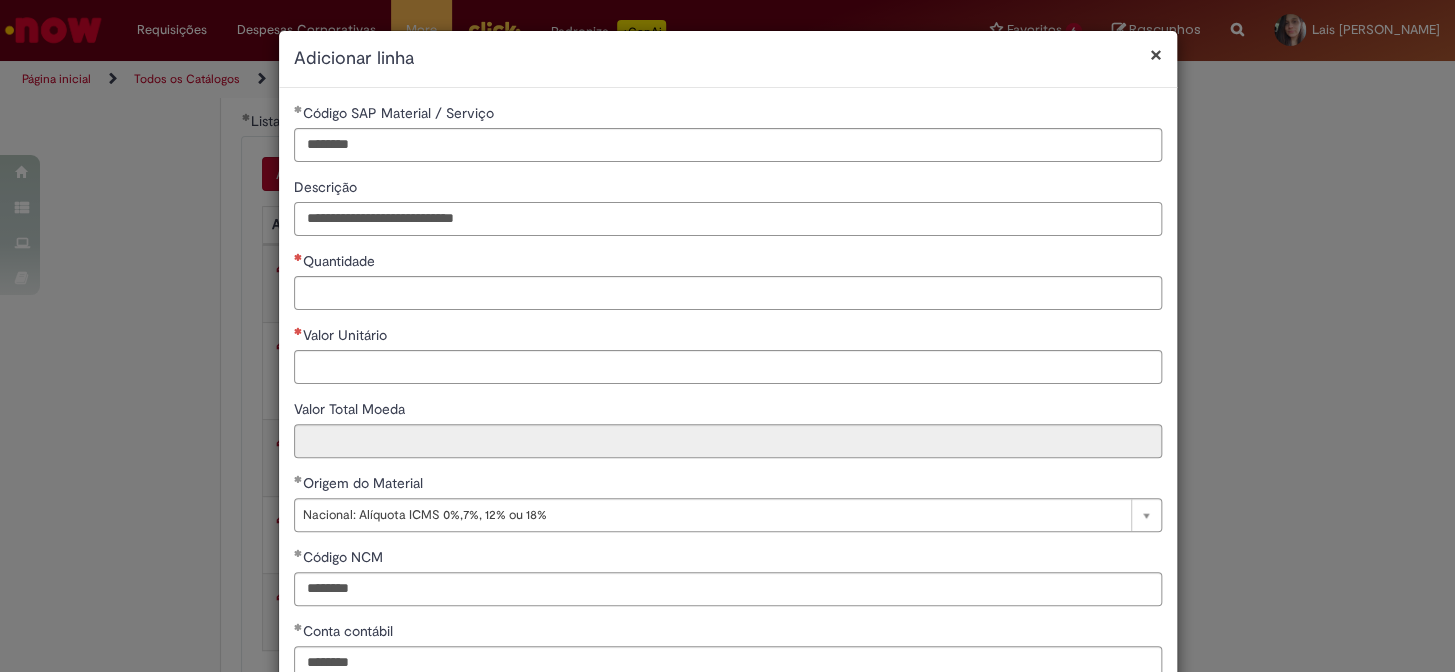 type on "**********" 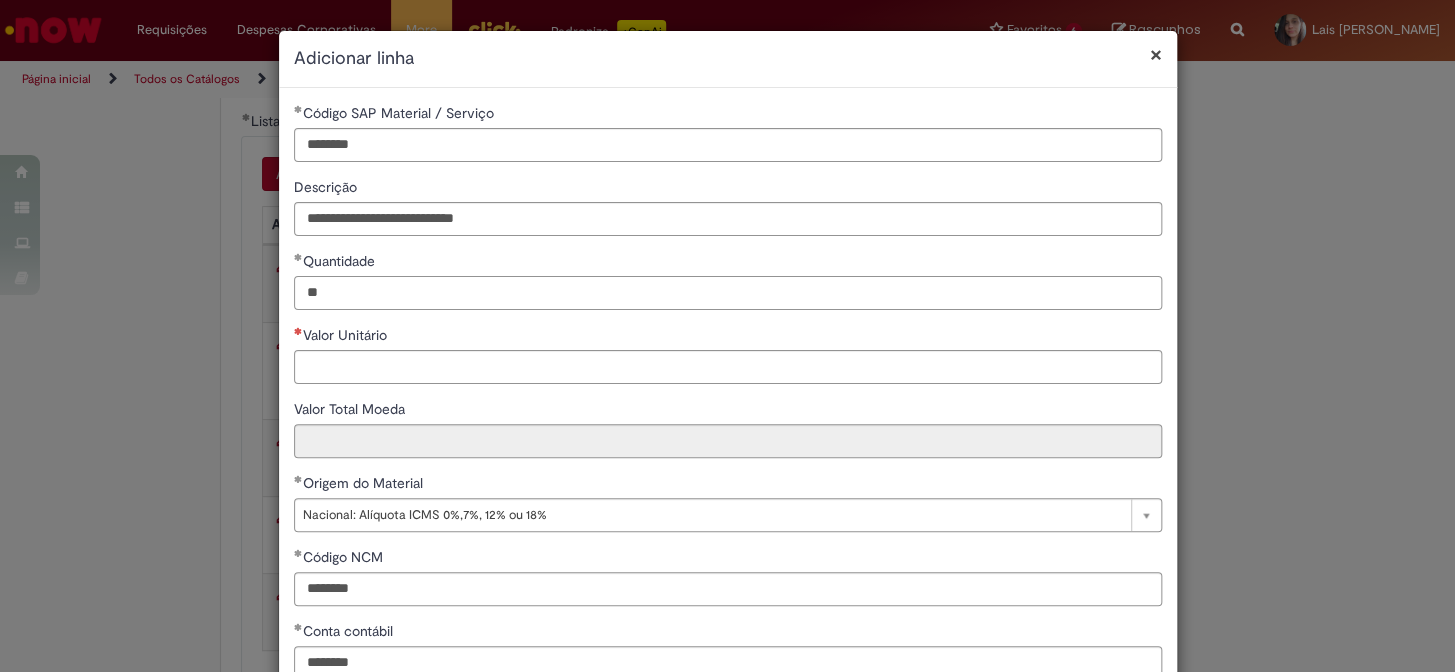 type on "**" 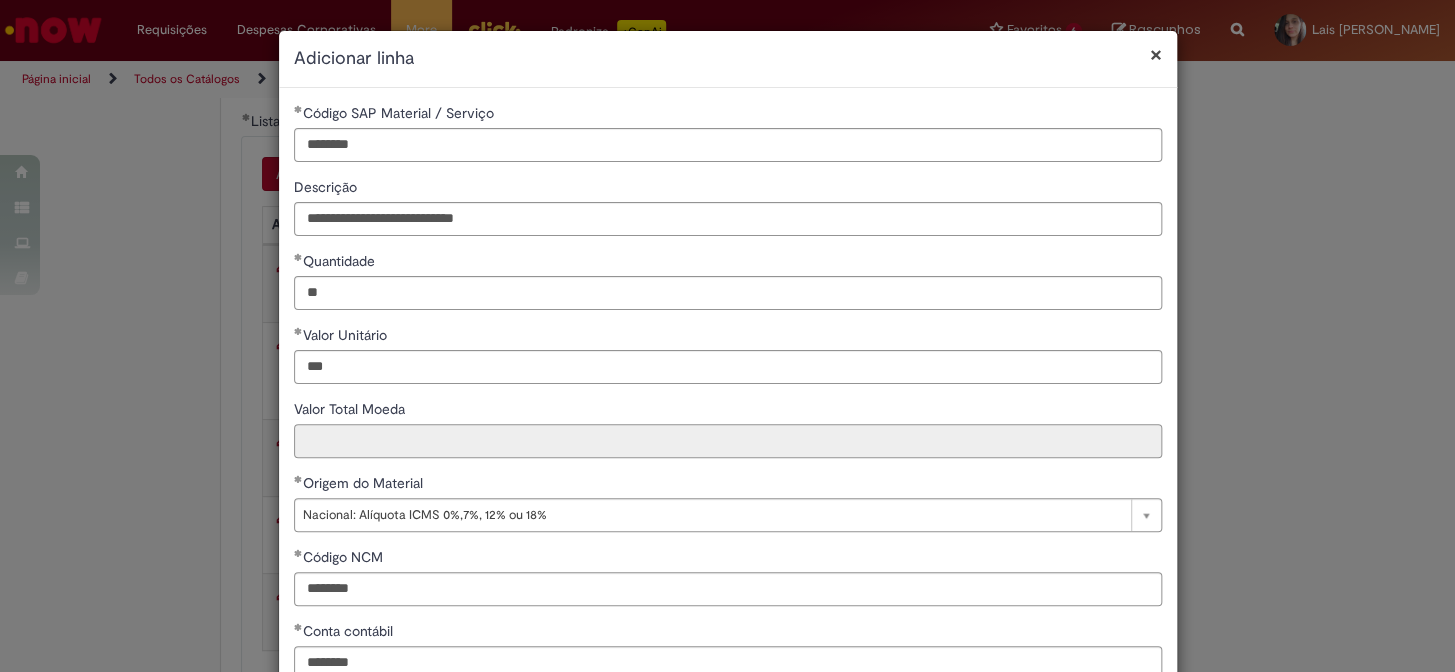 type on "****" 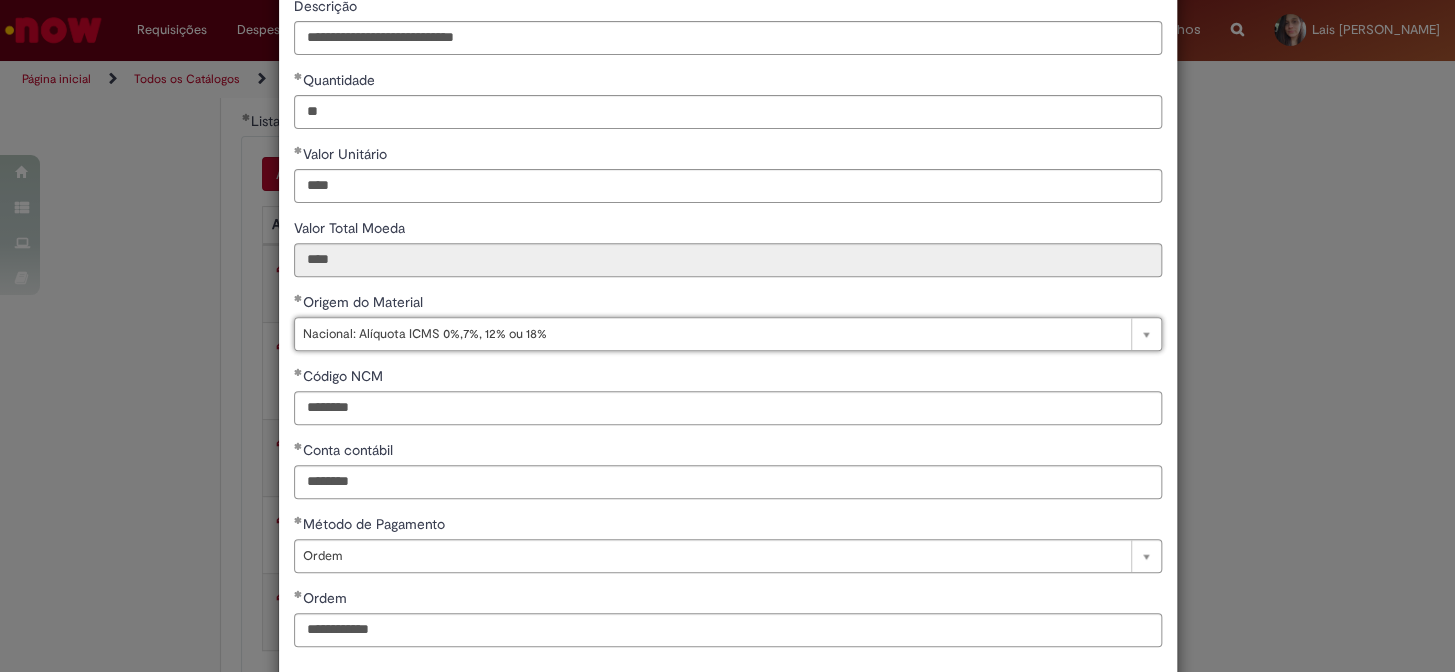 scroll, scrollTop: 280, scrollLeft: 0, axis: vertical 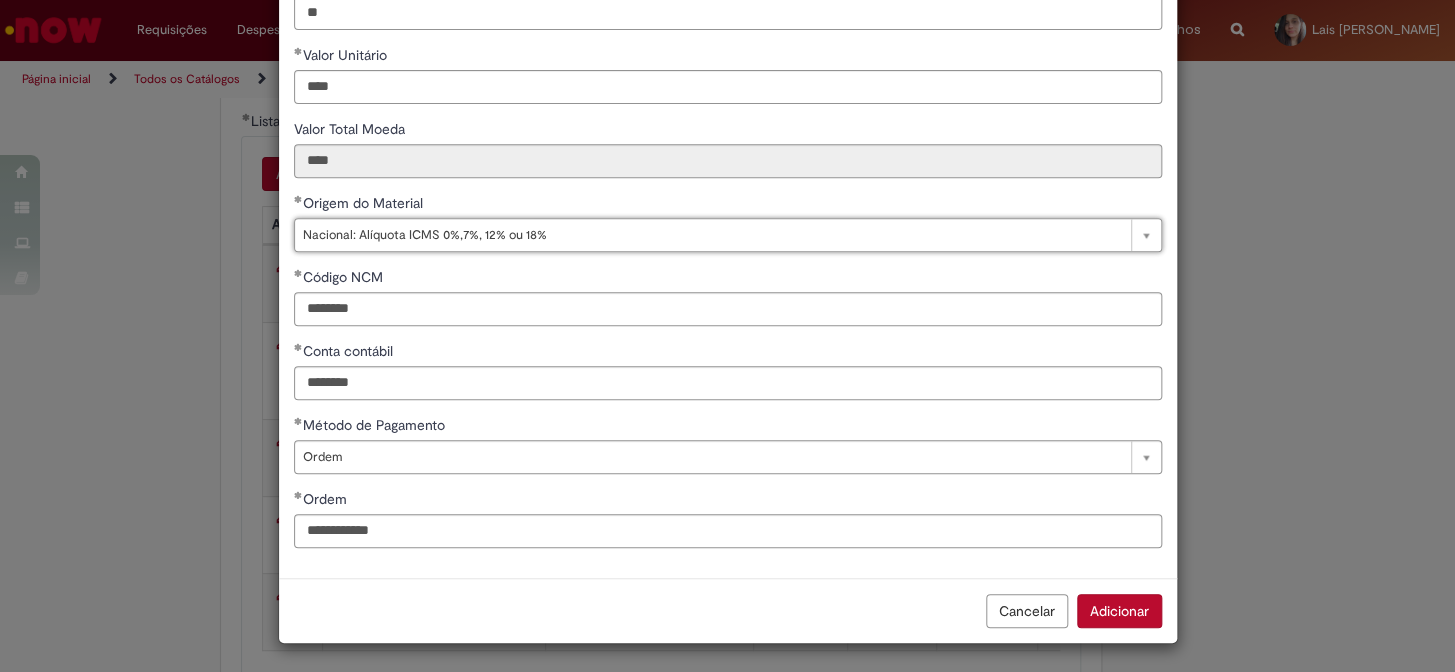 click on "Adicionar" at bounding box center (1119, 611) 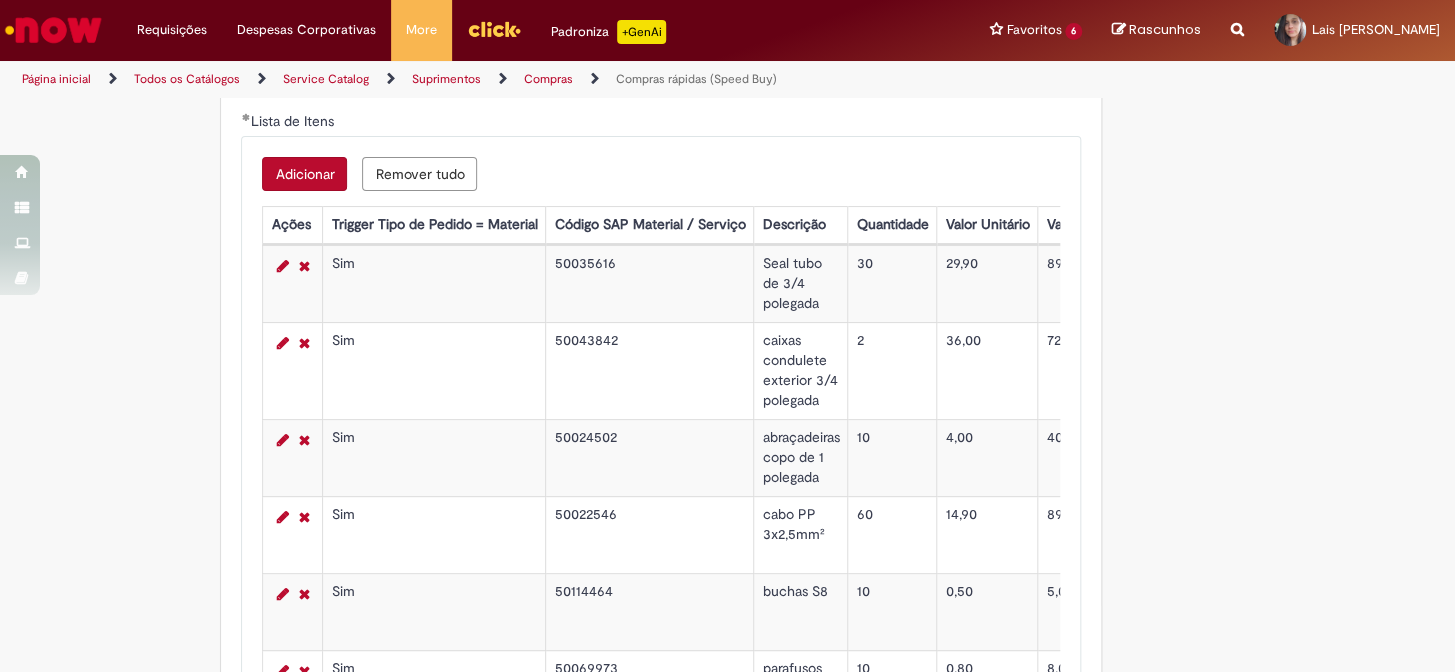 scroll, scrollTop: 3698, scrollLeft: 0, axis: vertical 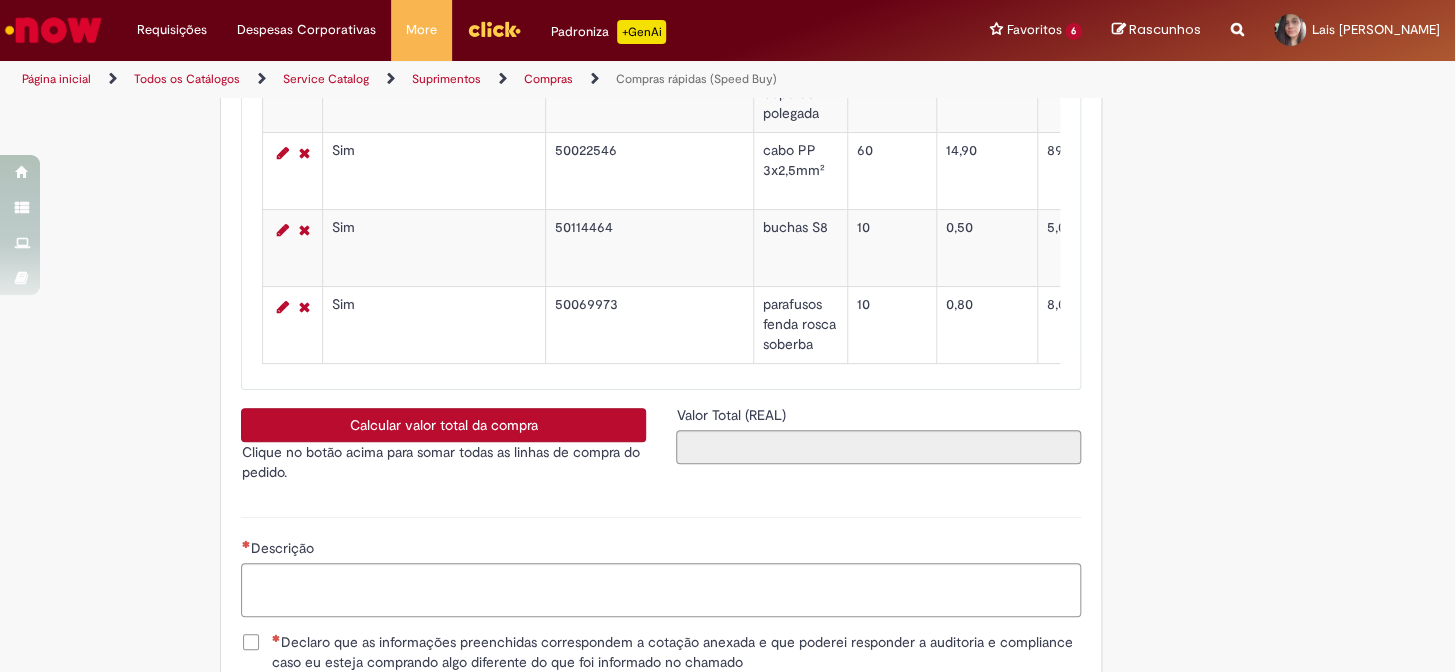 click on "Calcular valor total da compra" at bounding box center [443, 425] 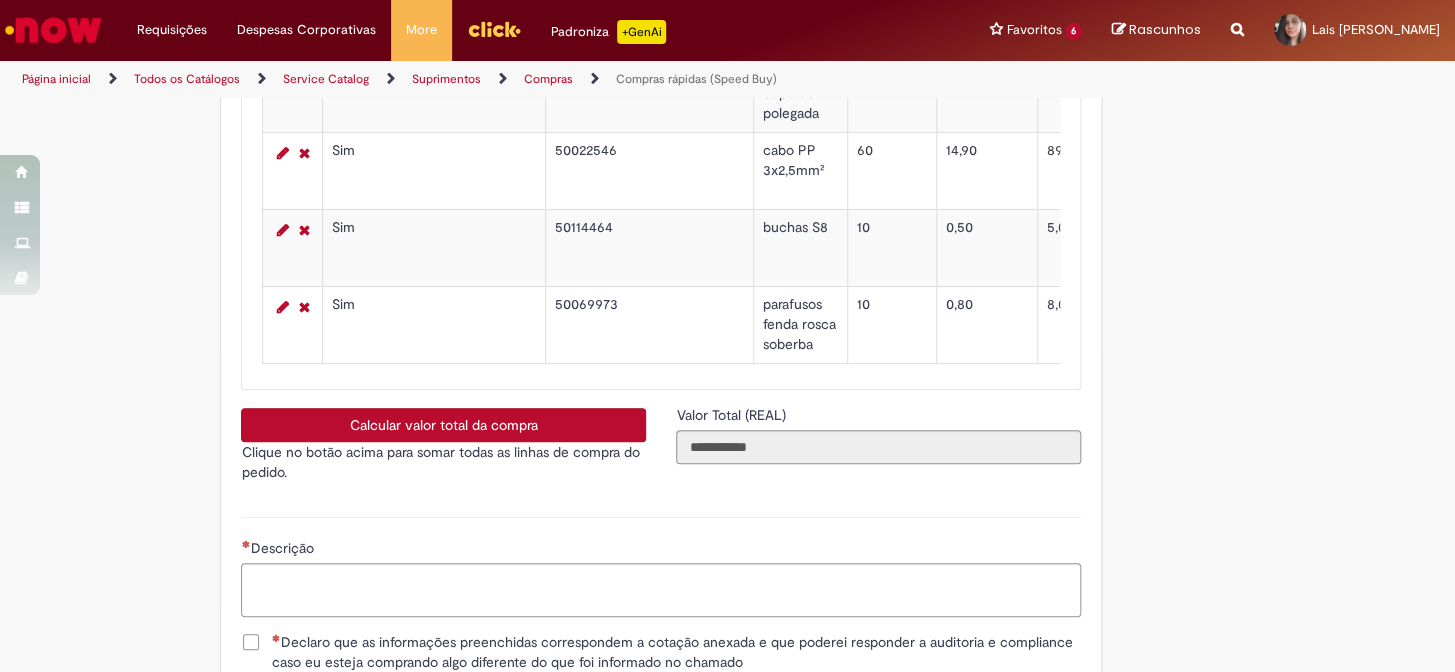 type 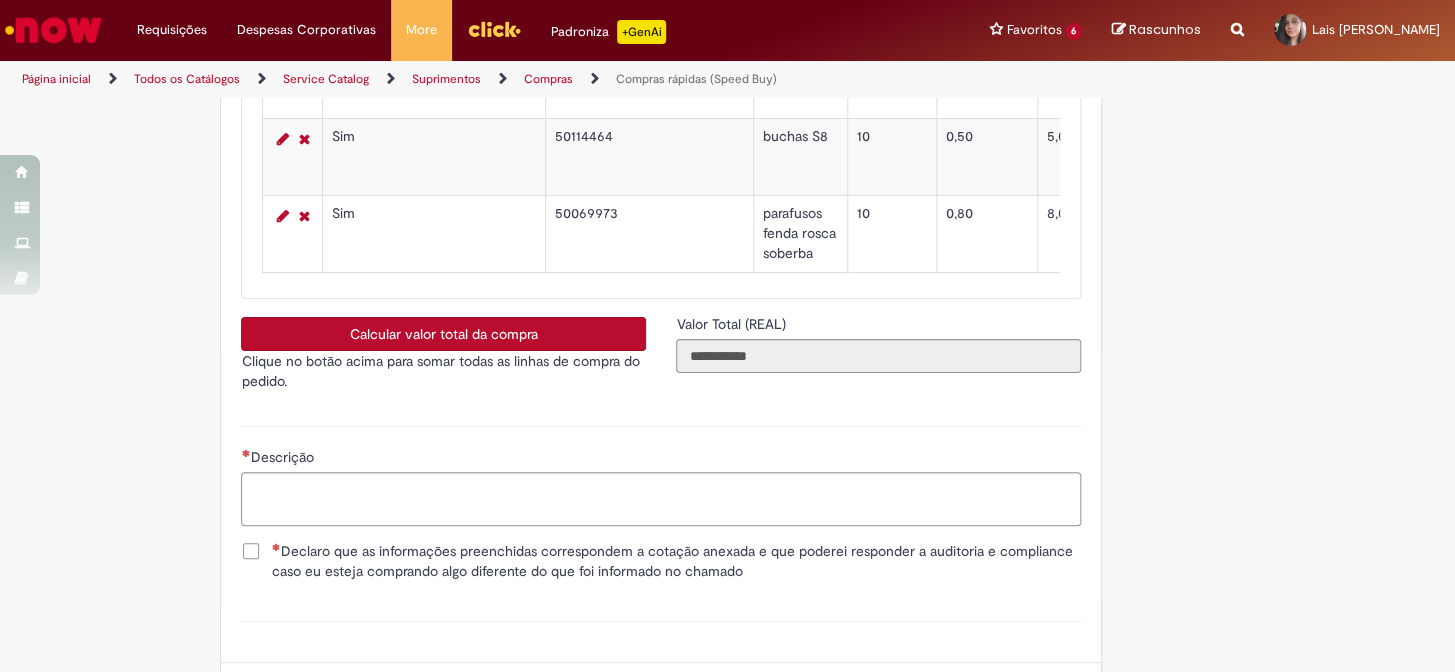 scroll, scrollTop: 3880, scrollLeft: 0, axis: vertical 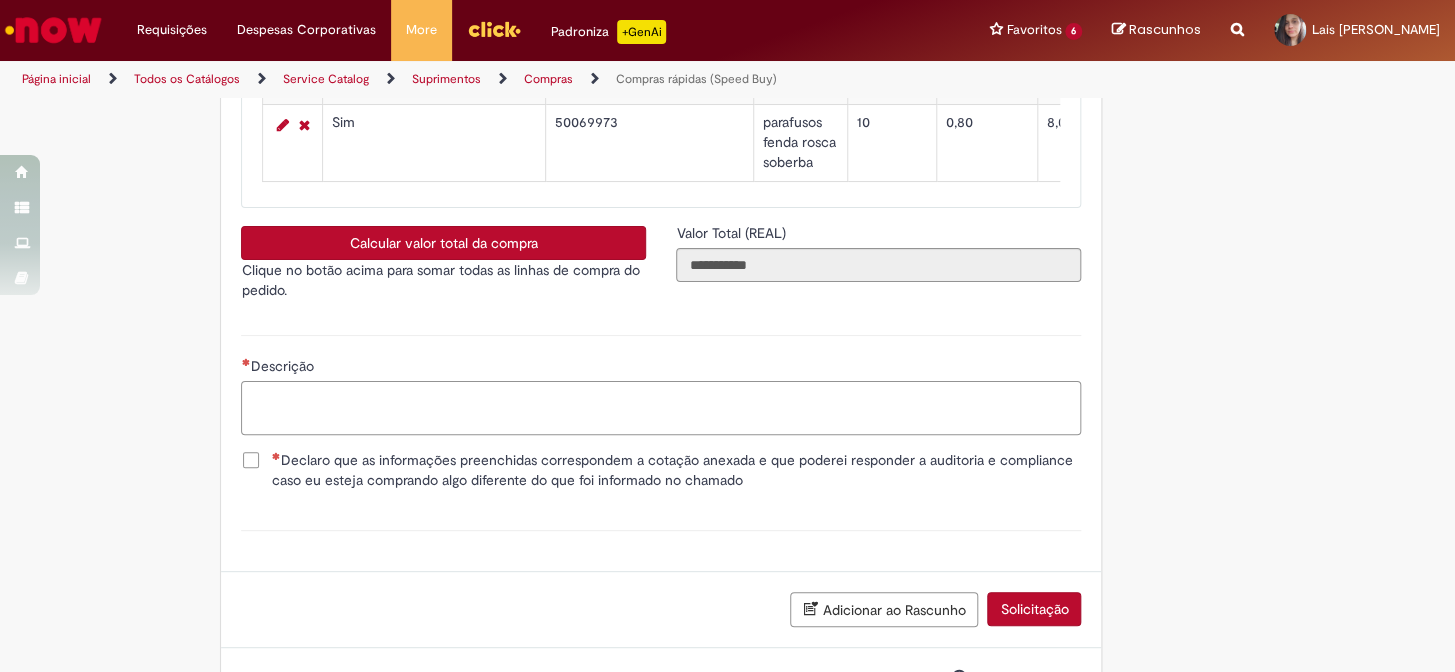 click on "Descrição" at bounding box center (661, 408) 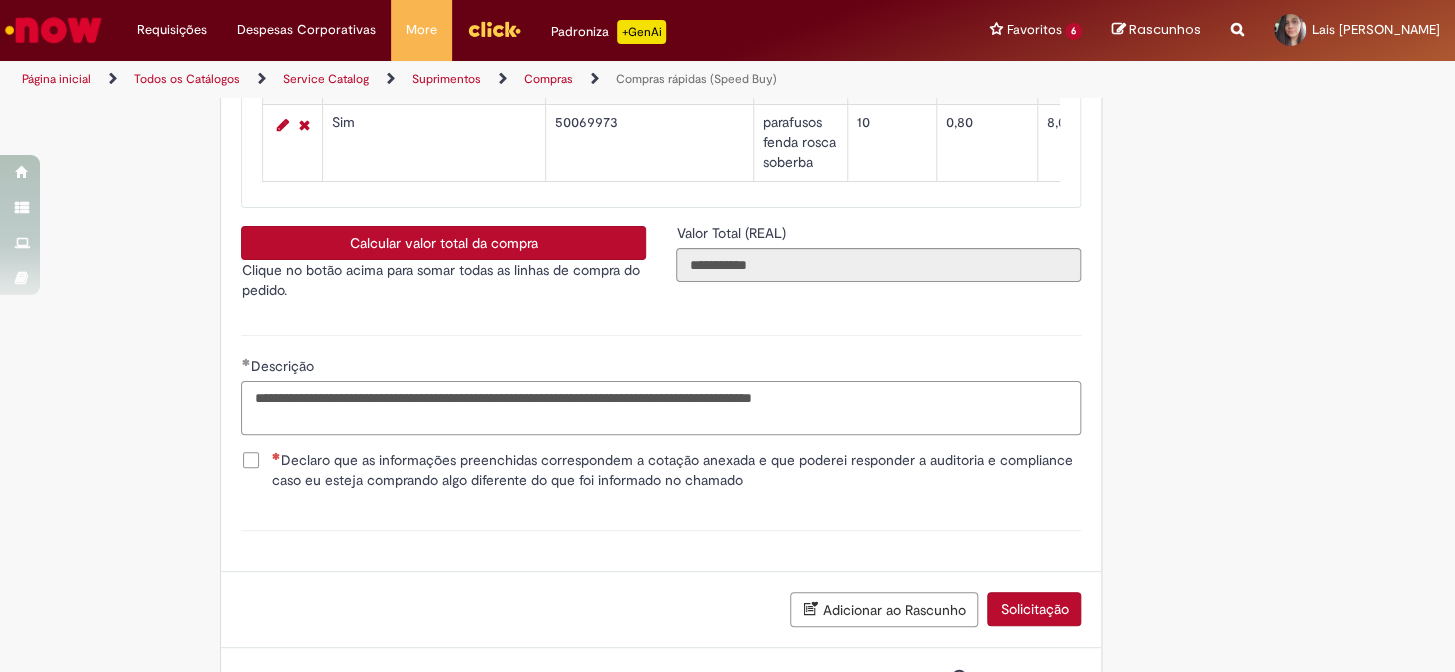 click on "**********" at bounding box center (661, 408) 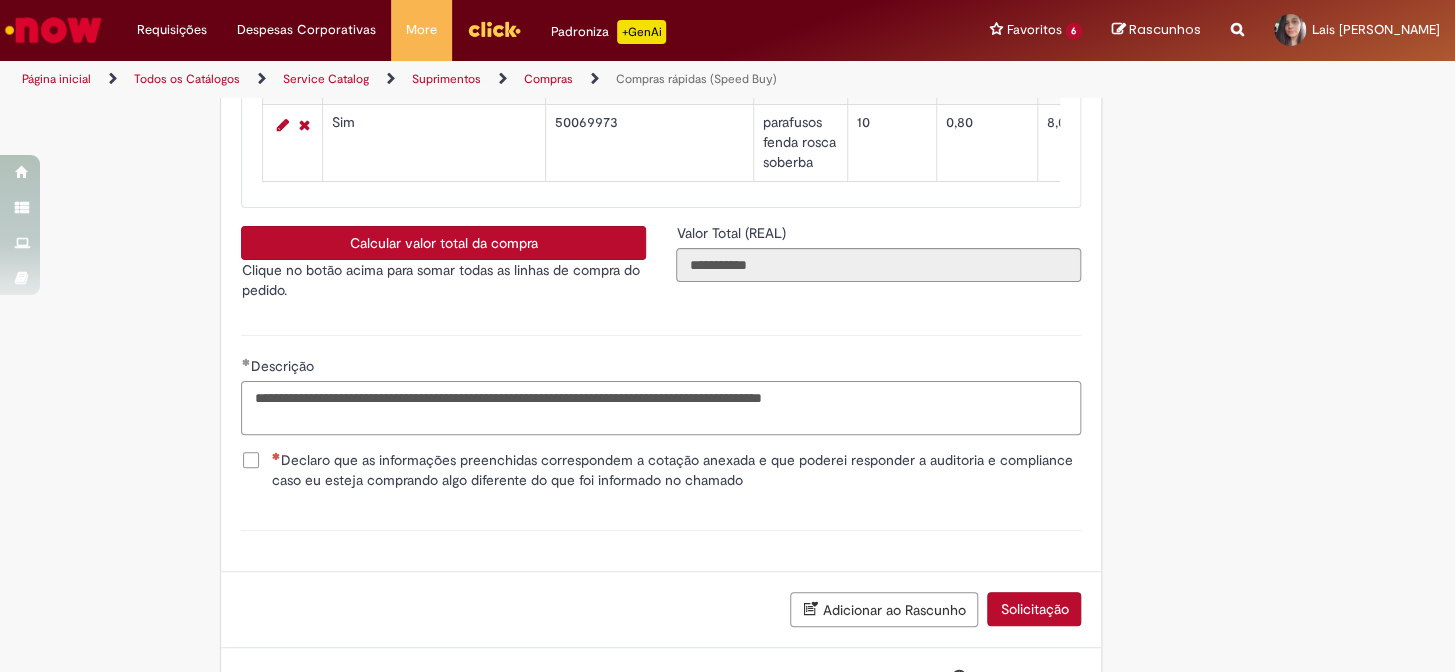 click on "**********" at bounding box center [661, 408] 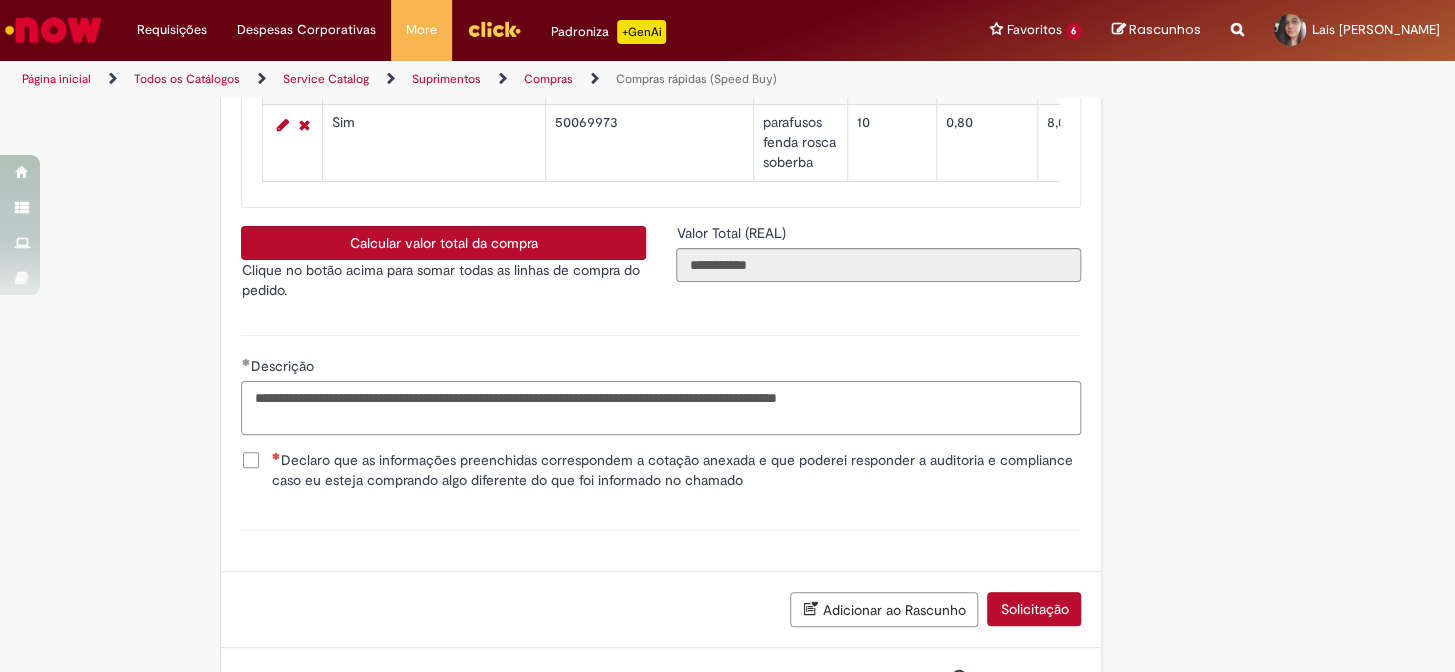 click on "**********" at bounding box center [661, 408] 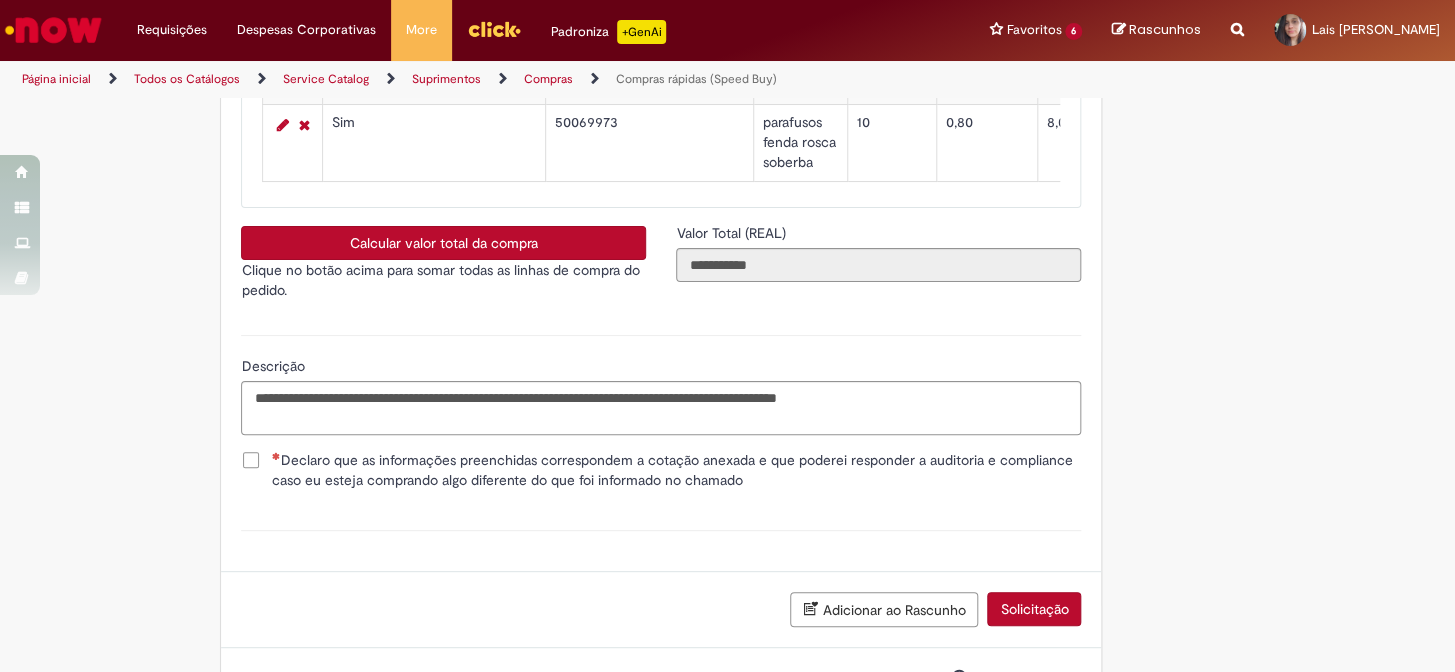 click on "Declaro que as informações preenchidas correspondem a cotação anexada e que poderei responder a auditoria e compliance caso eu esteja comprando algo diferente do que foi informado no chamado" at bounding box center (676, 470) 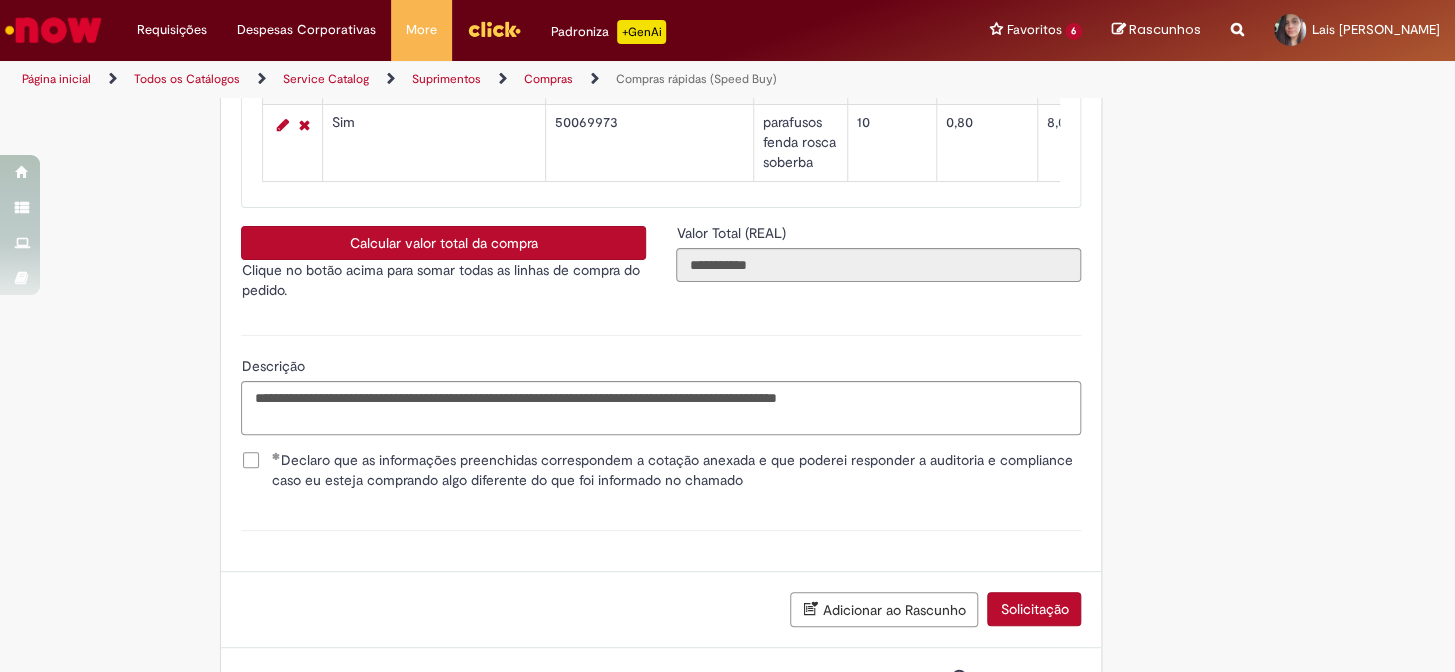 scroll, scrollTop: 3999, scrollLeft: 0, axis: vertical 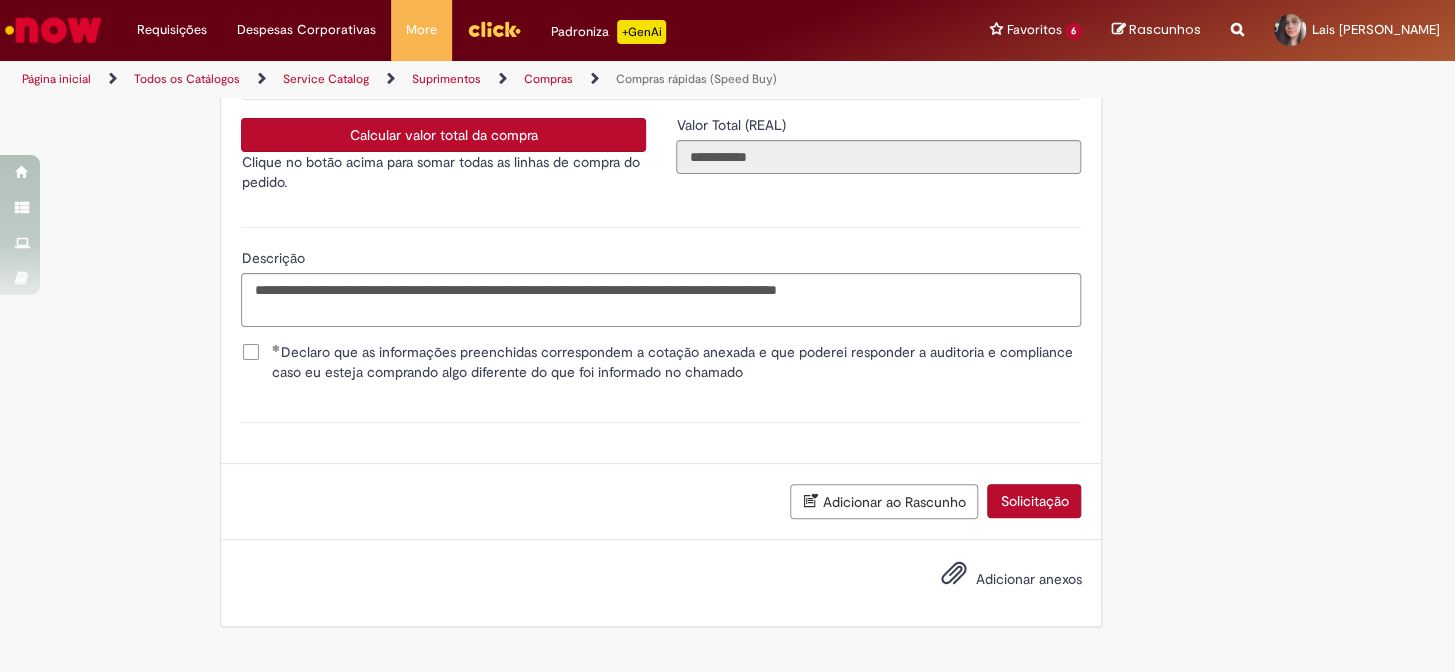 click on "Adicionar anexos" at bounding box center [996, 580] 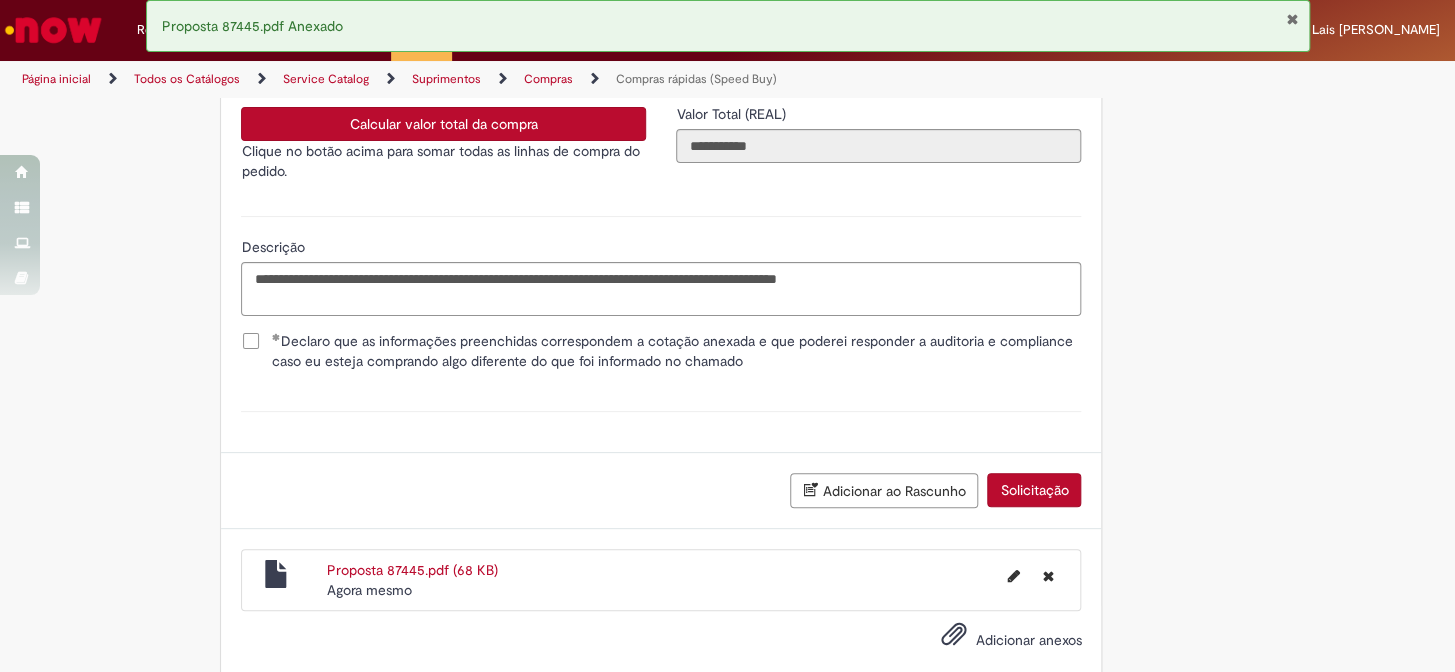 scroll, scrollTop: 3980, scrollLeft: 0, axis: vertical 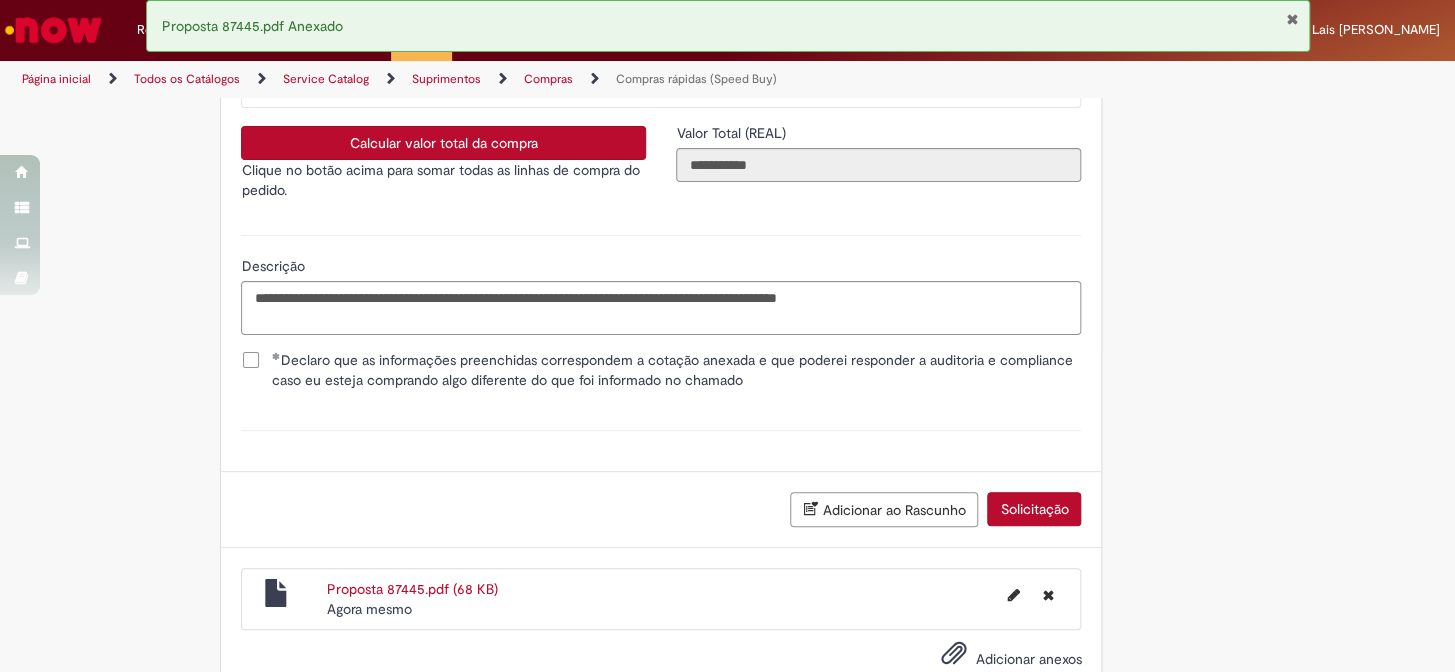 click on "Solicitação" at bounding box center (1034, 509) 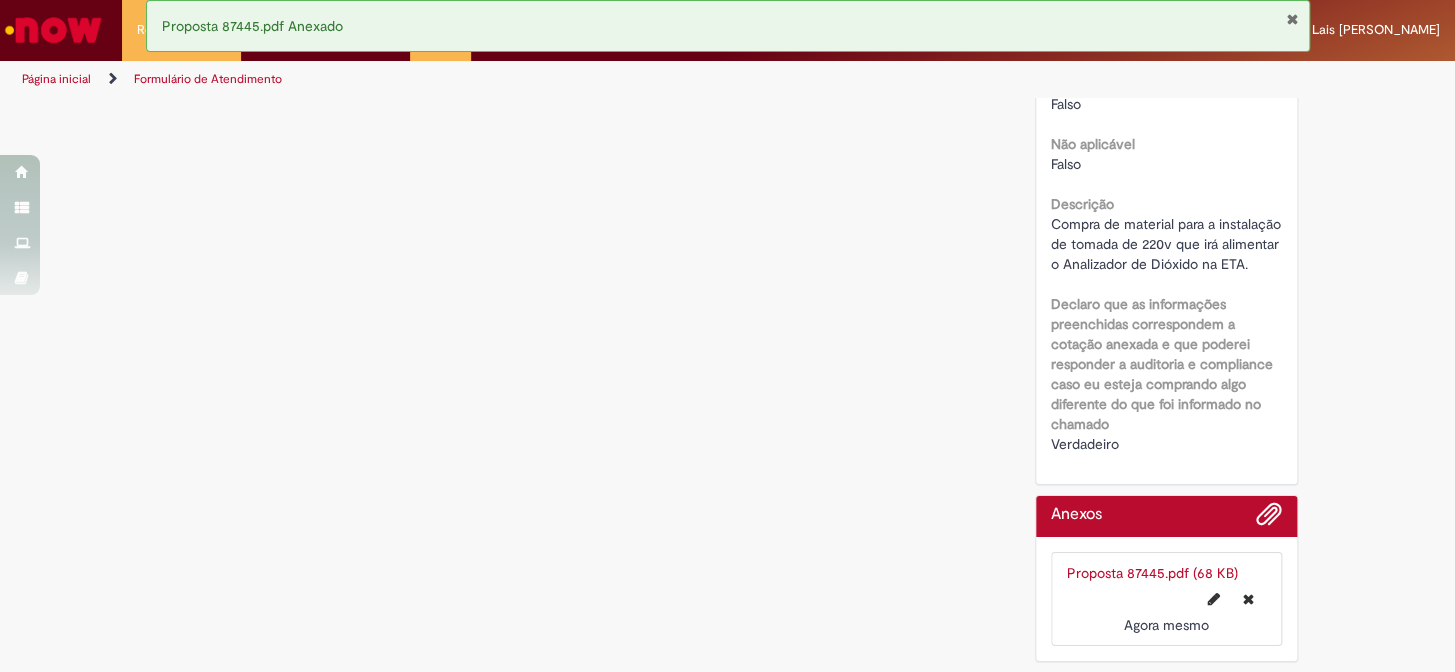 scroll, scrollTop: 0, scrollLeft: 0, axis: both 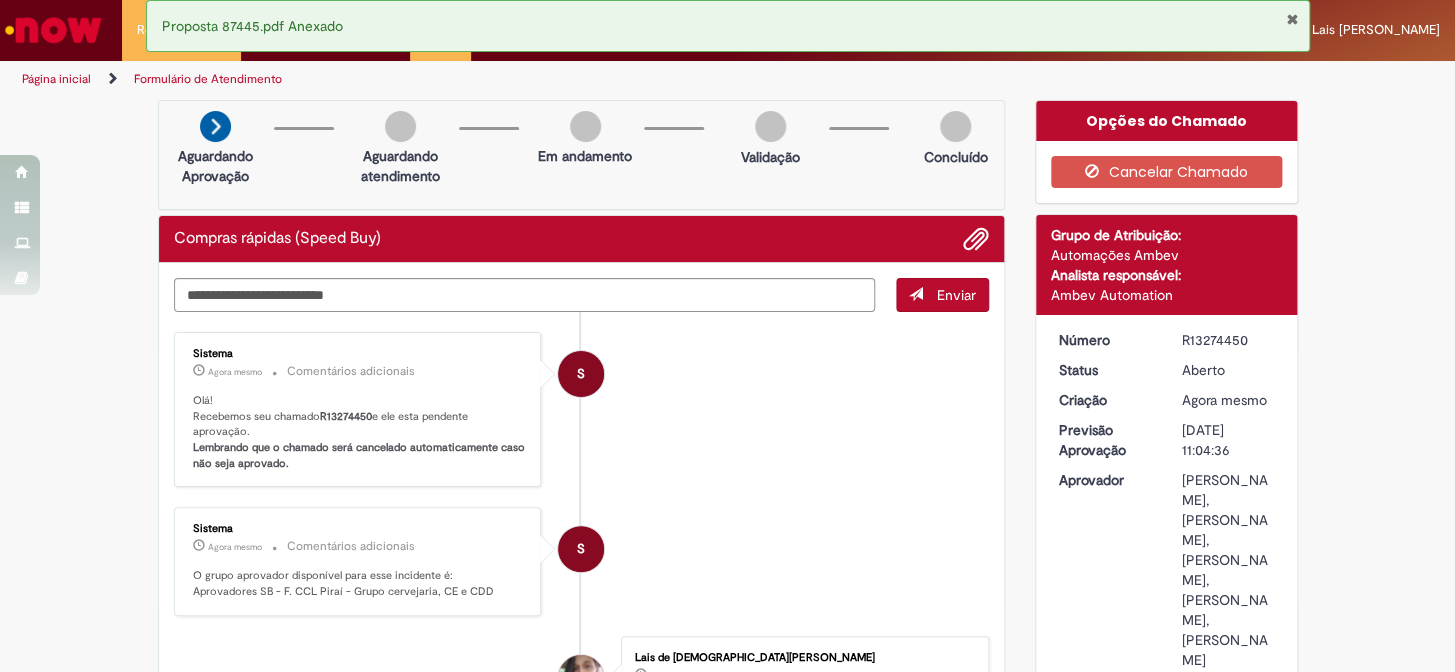 click on "R13274450" at bounding box center [1228, 340] 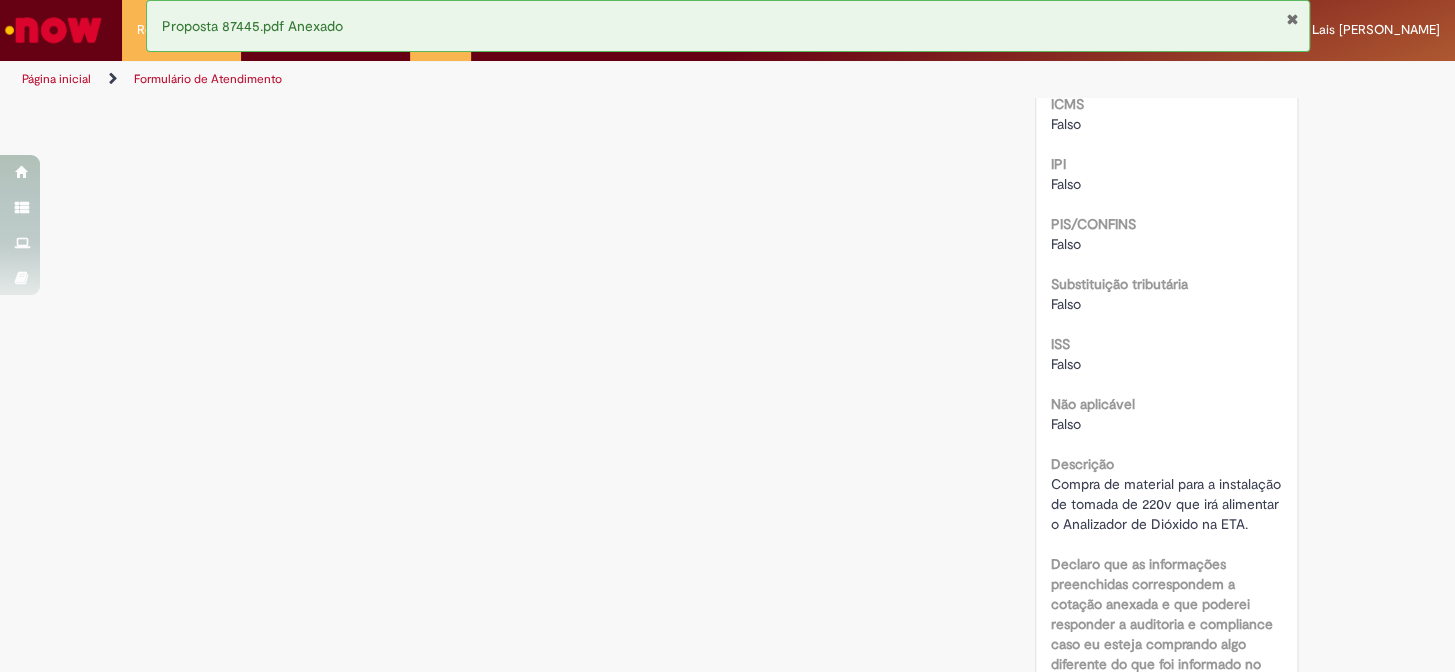 scroll, scrollTop: 2886, scrollLeft: 0, axis: vertical 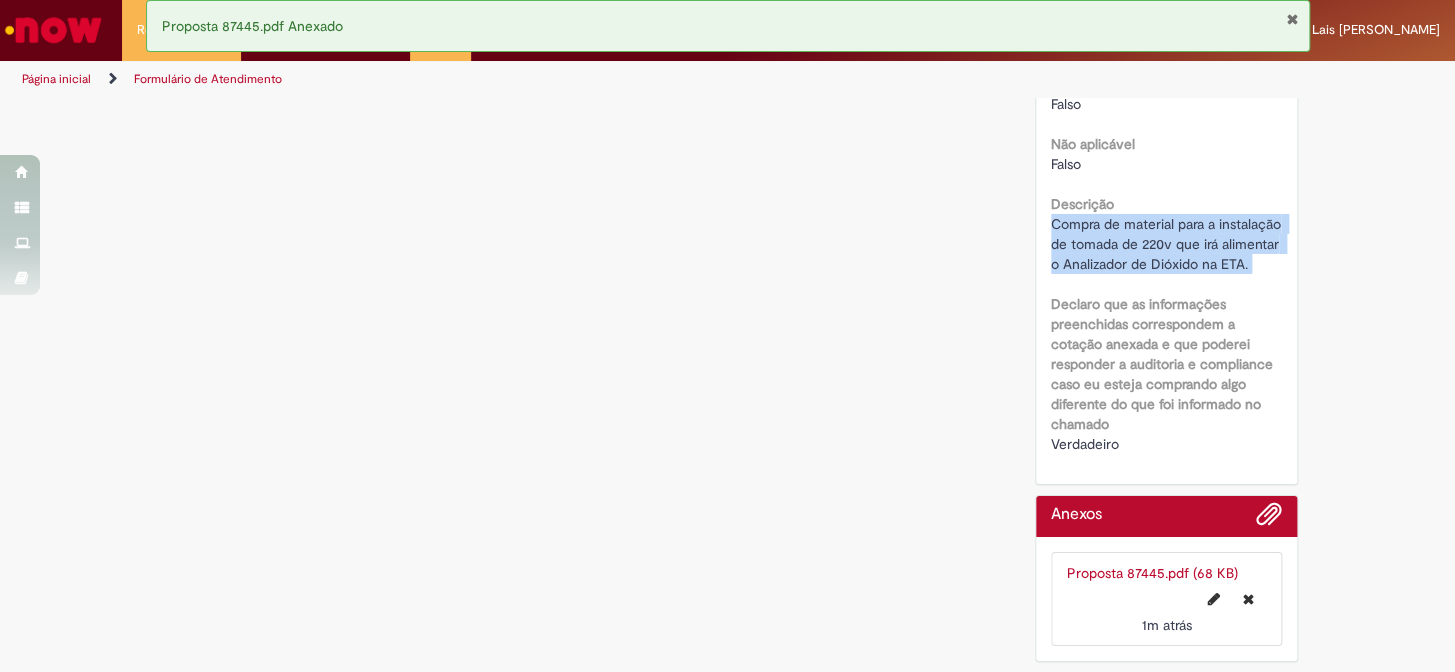 drag, startPoint x: 1044, startPoint y: 199, endPoint x: 1120, endPoint y: 287, distance: 116.275536 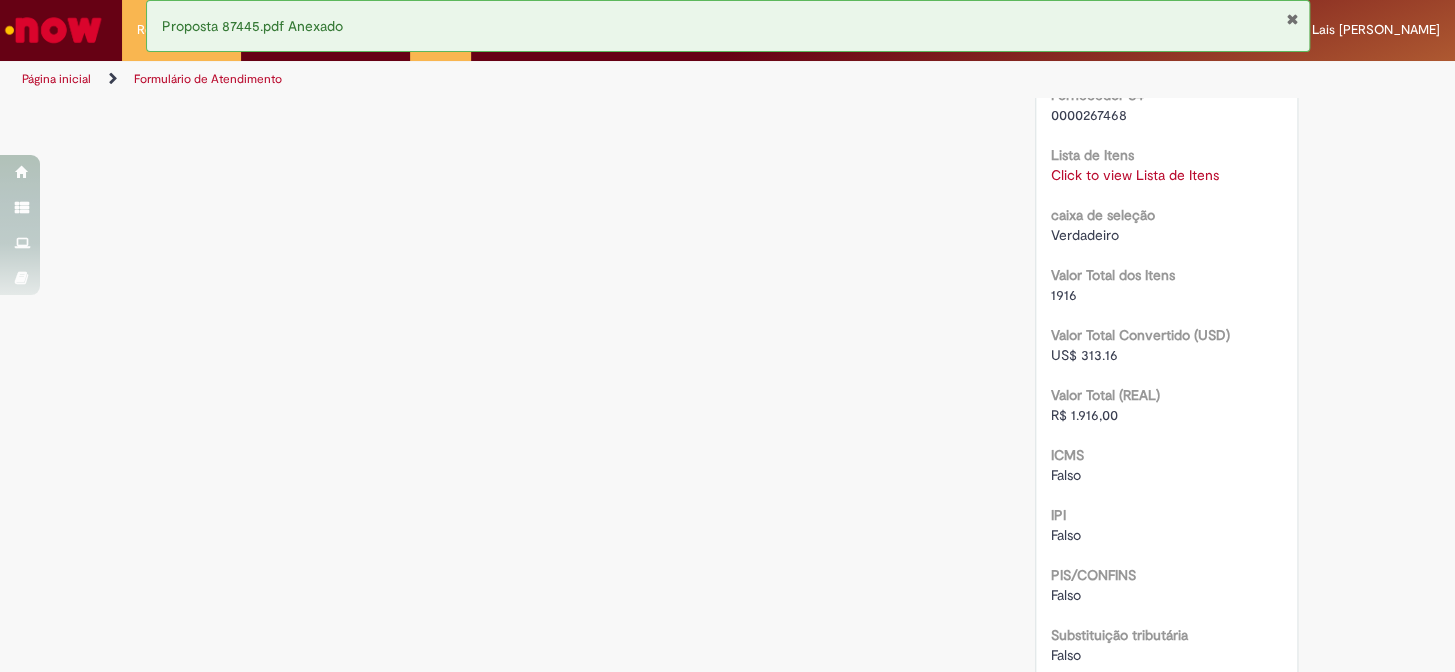scroll, scrollTop: 2170, scrollLeft: 0, axis: vertical 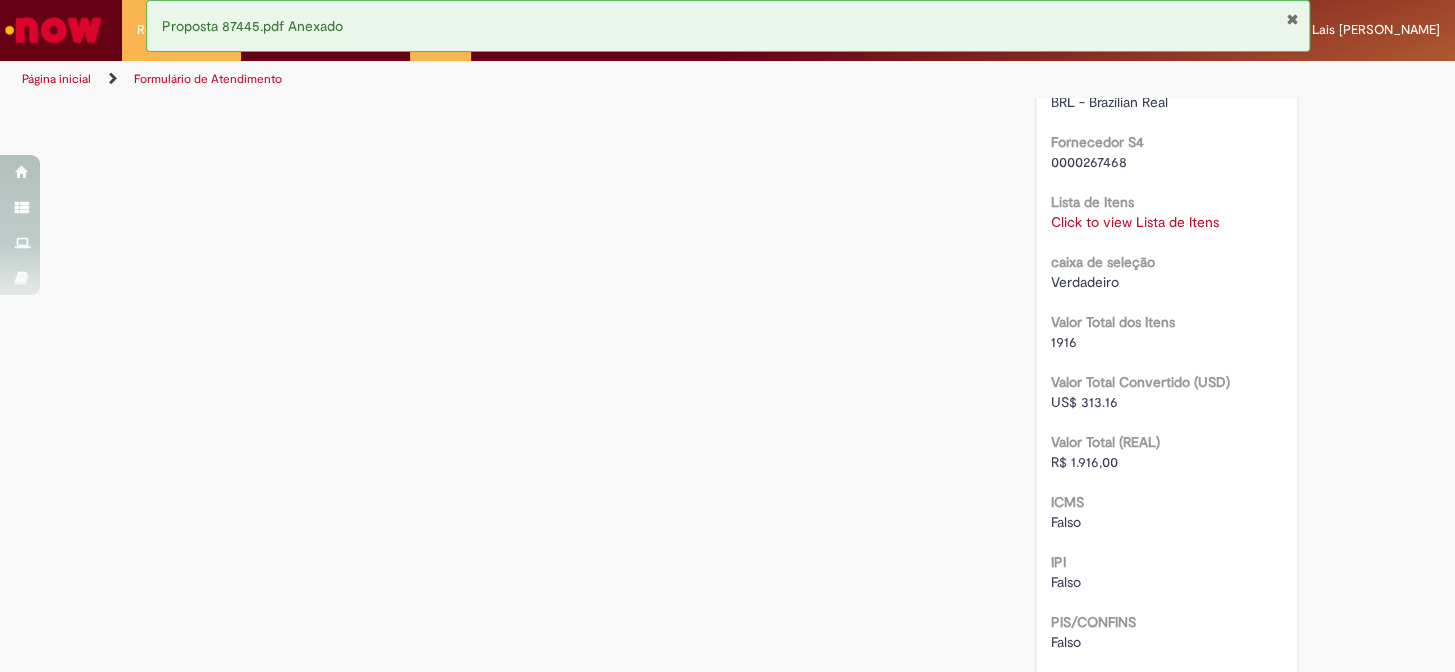 click on "R$ 1.916,00" at bounding box center (1084, 462) 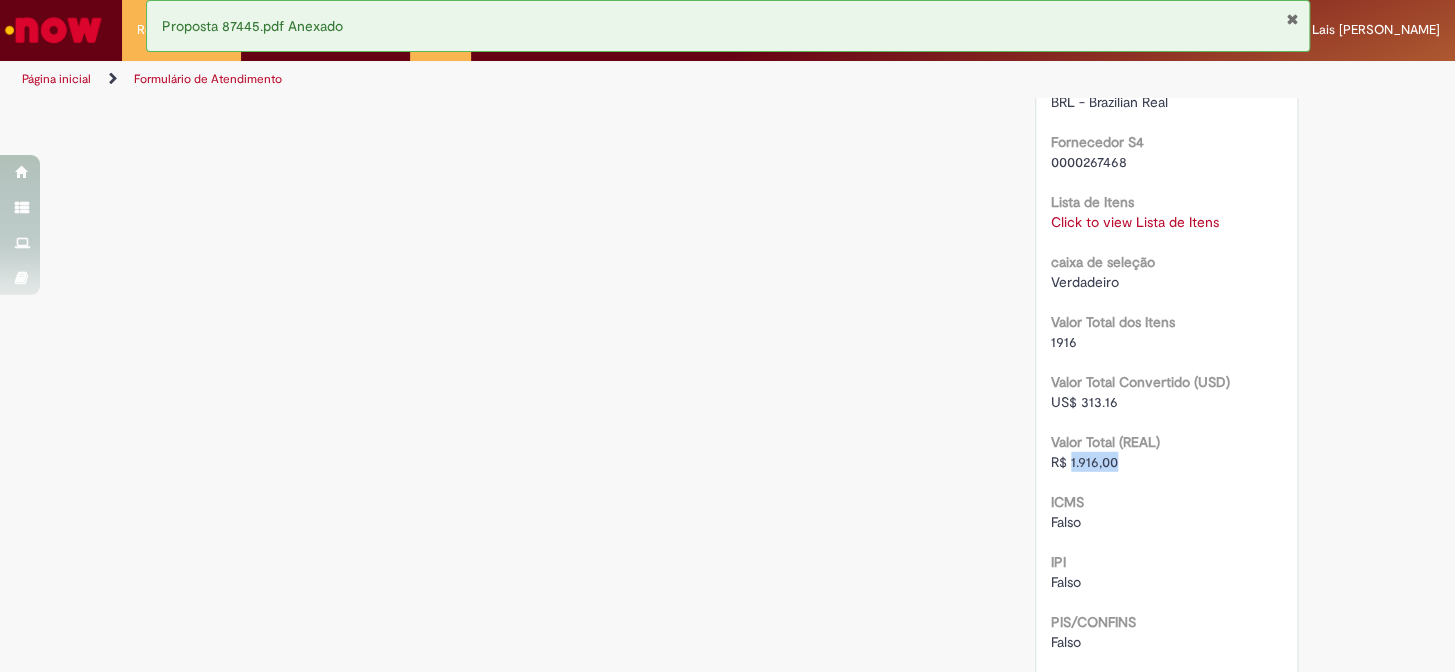 copy on "1.916,00" 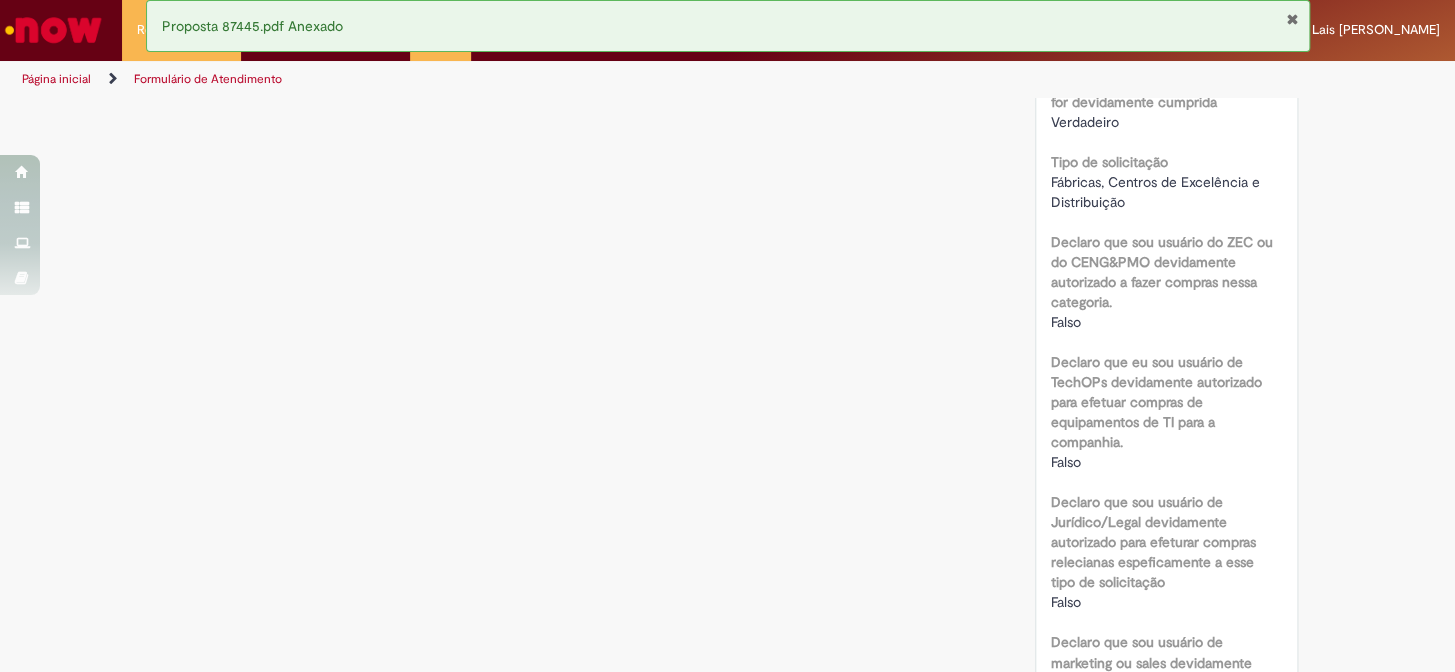 scroll, scrollTop: 0, scrollLeft: 0, axis: both 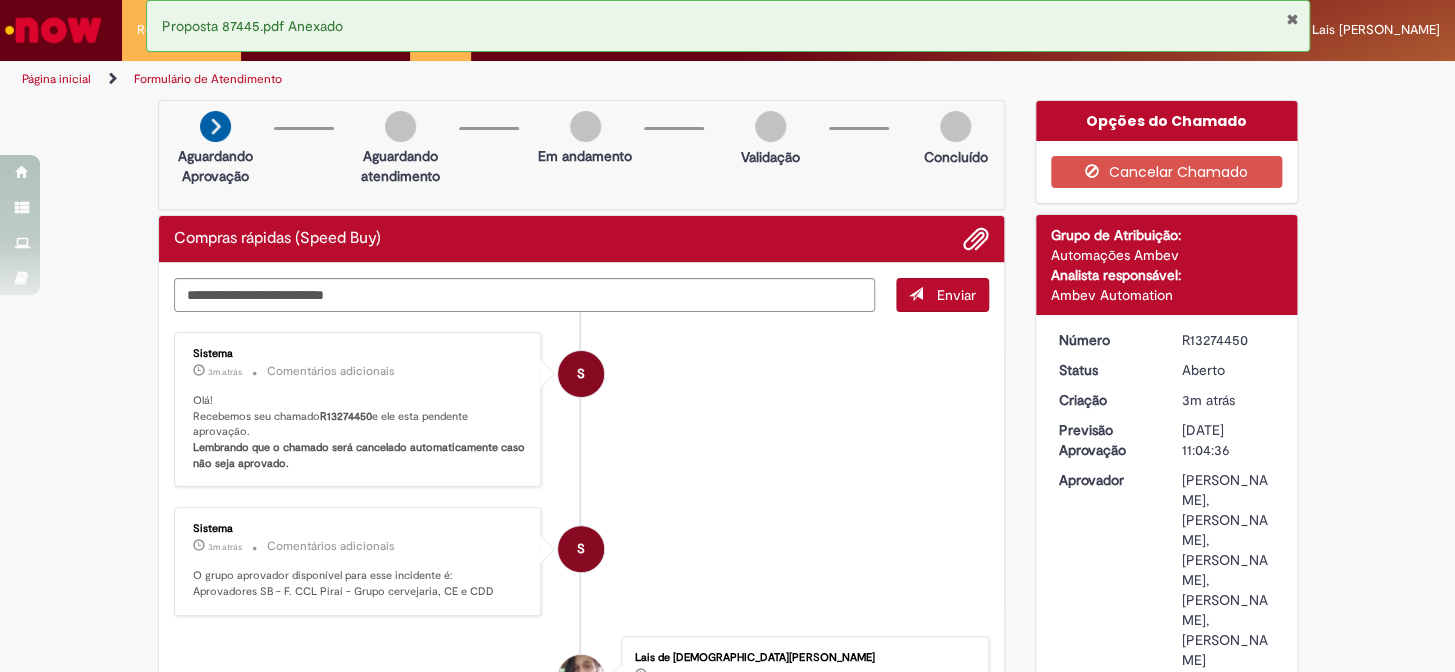 click at bounding box center (1292, 19) 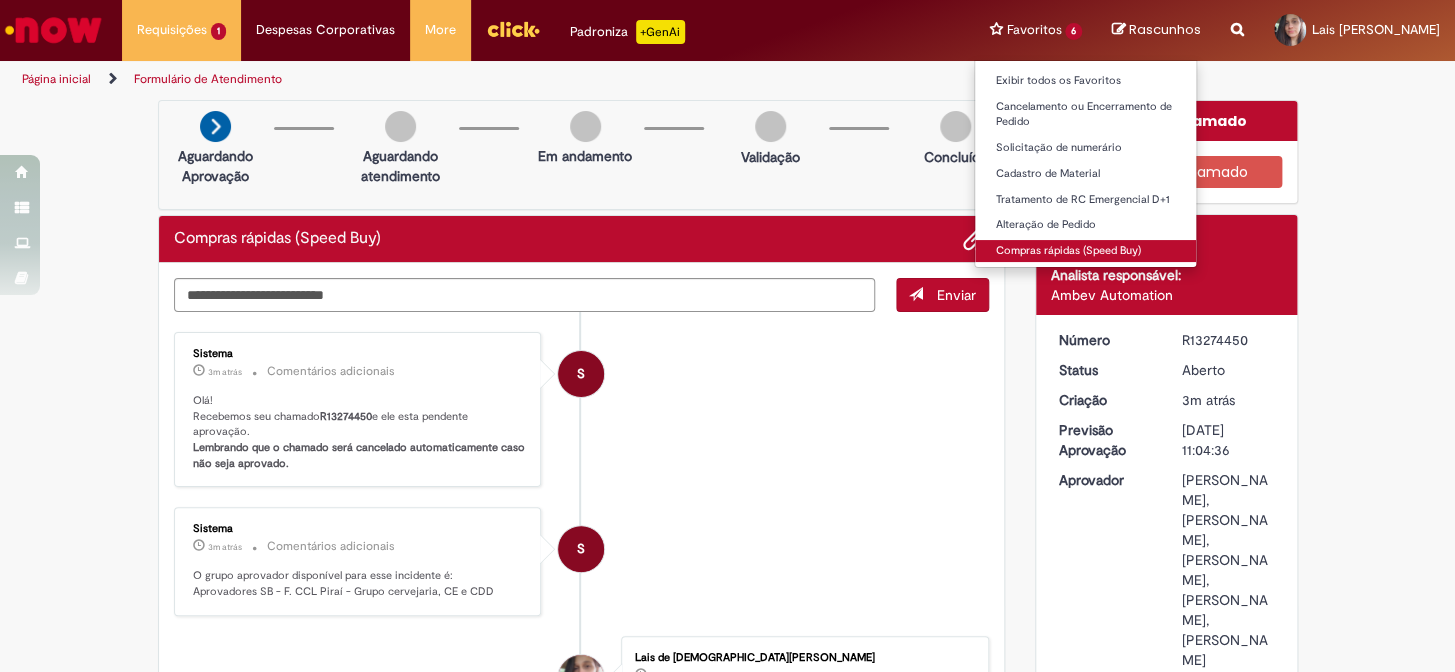 click on "Compras rápidas (Speed Buy)" at bounding box center (1085, 251) 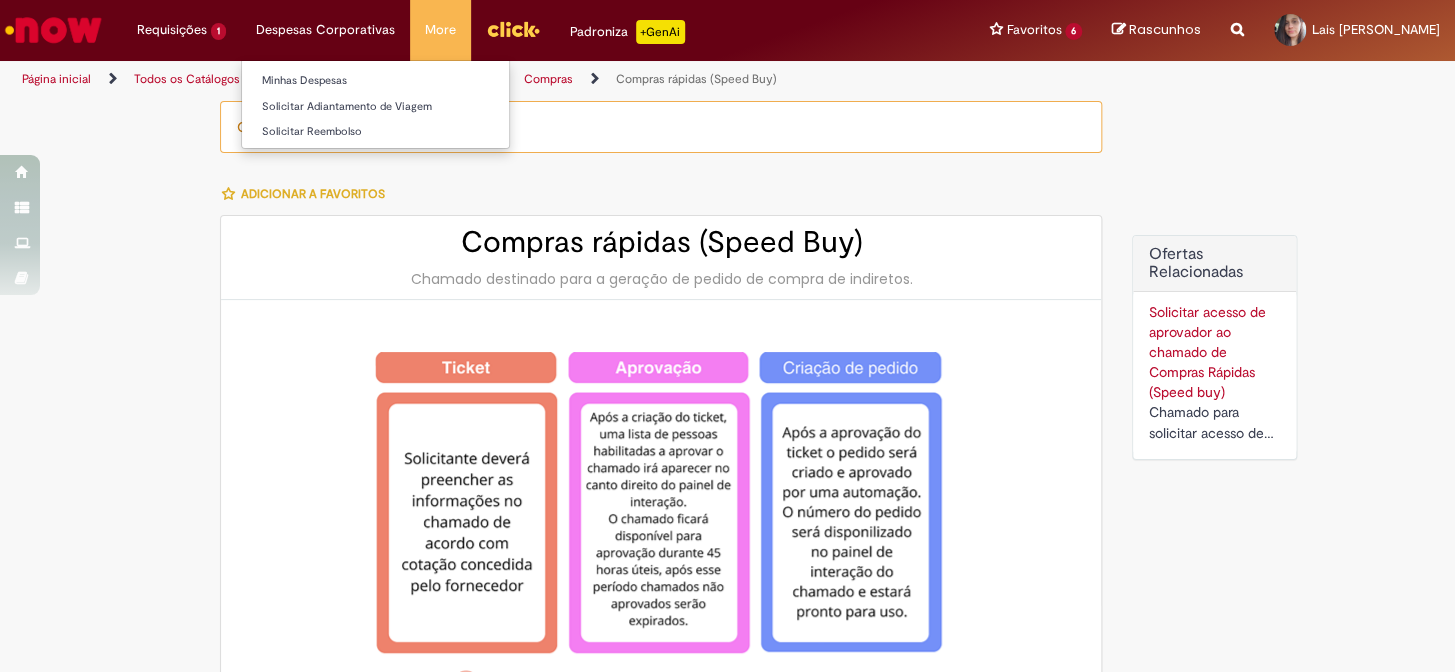 type on "********" 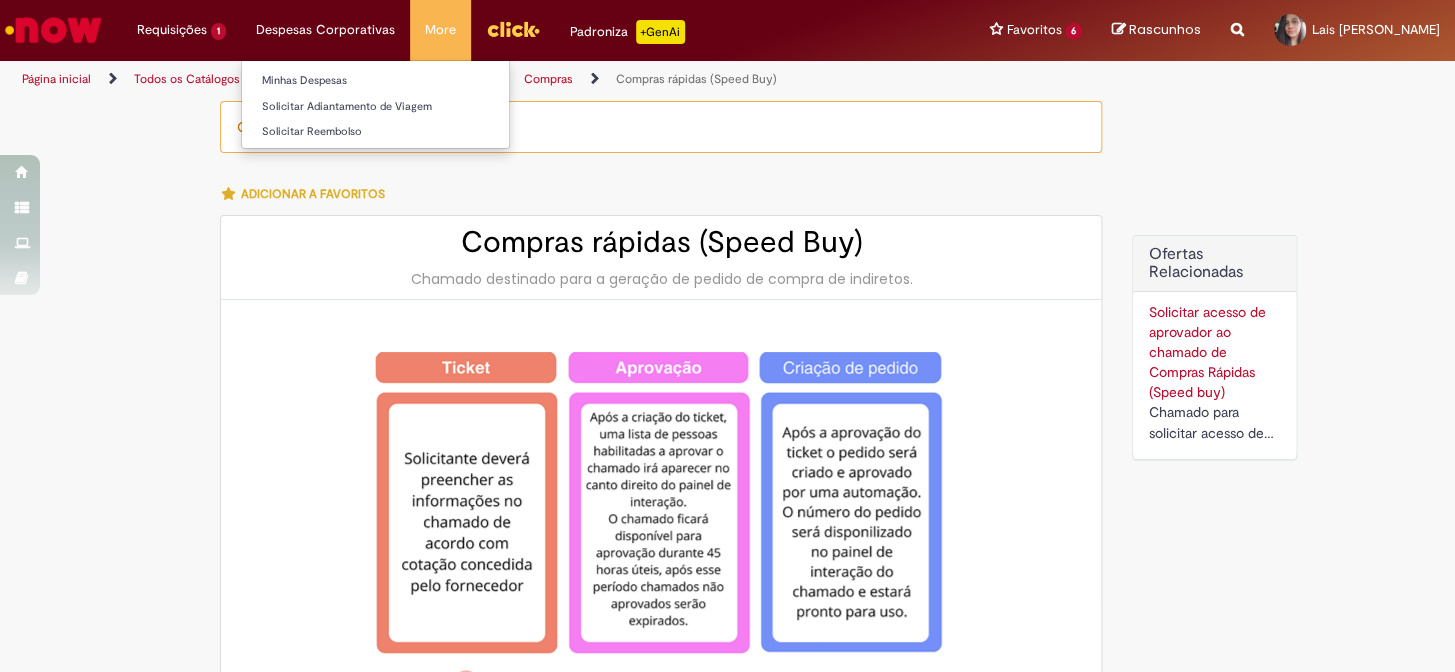 type on "**********" 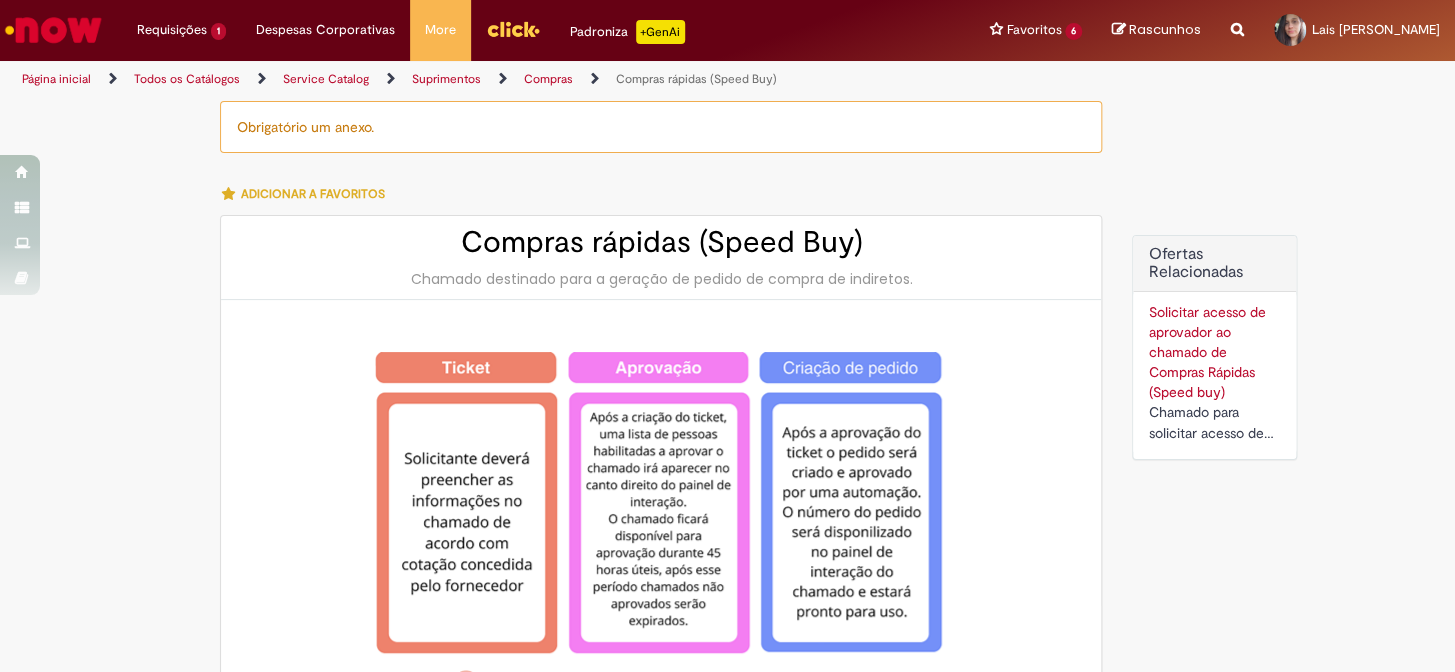 scroll, scrollTop: 181, scrollLeft: 0, axis: vertical 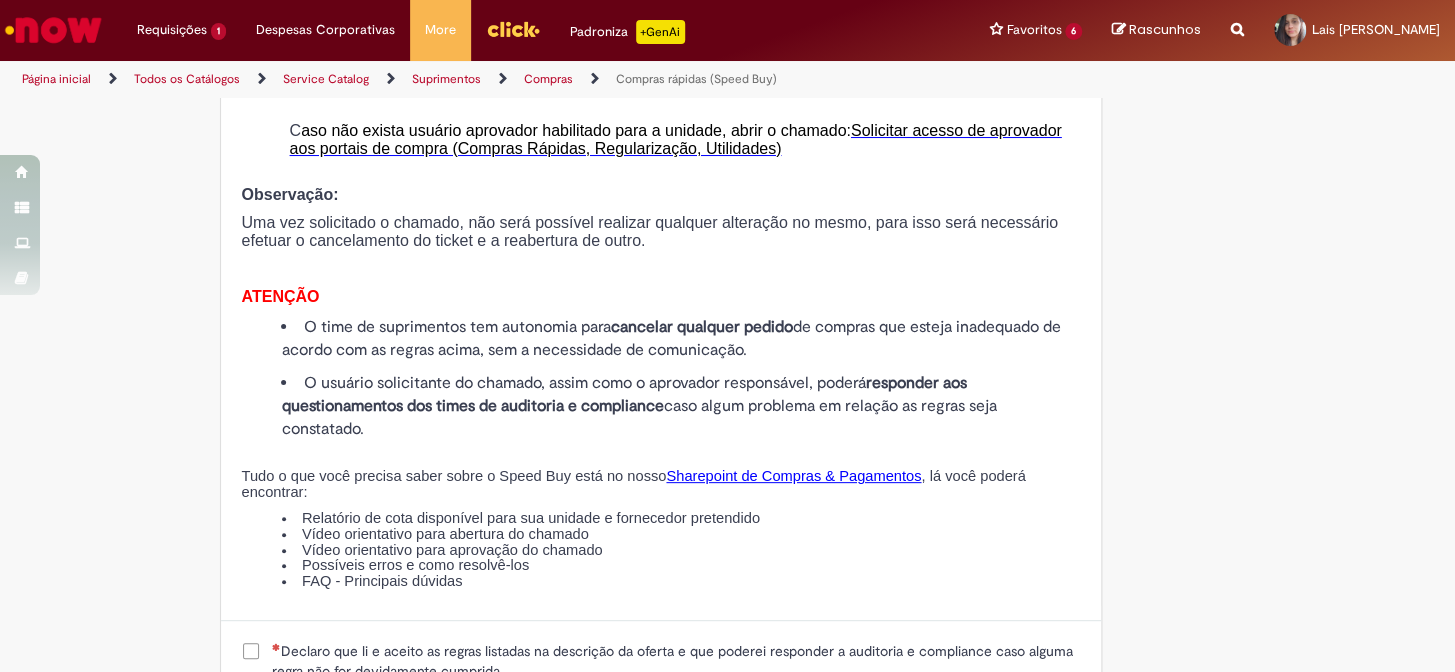 click on "Declaro que li e aceito as regras listadas na descrição da oferta e que poderei responder a auditoria e compliance caso alguma regra não for devidamente cumprida" at bounding box center [676, 661] 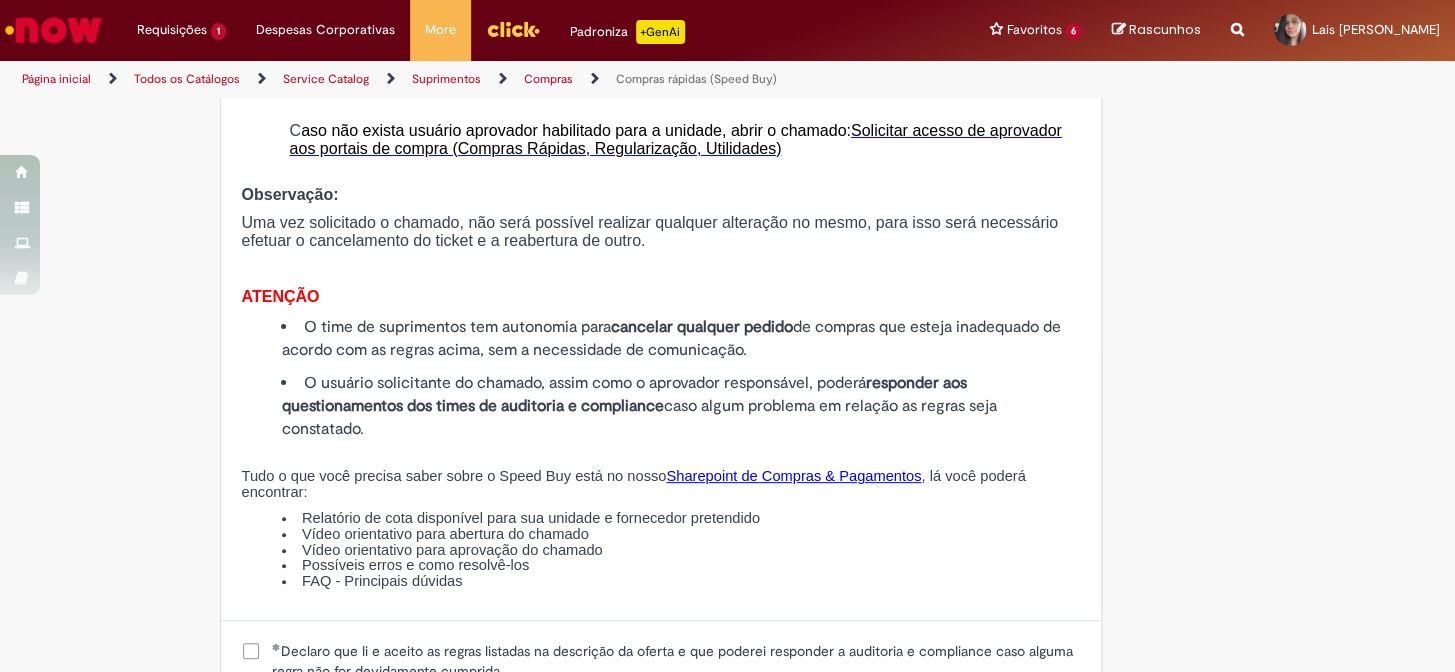 scroll, scrollTop: 1994, scrollLeft: 0, axis: vertical 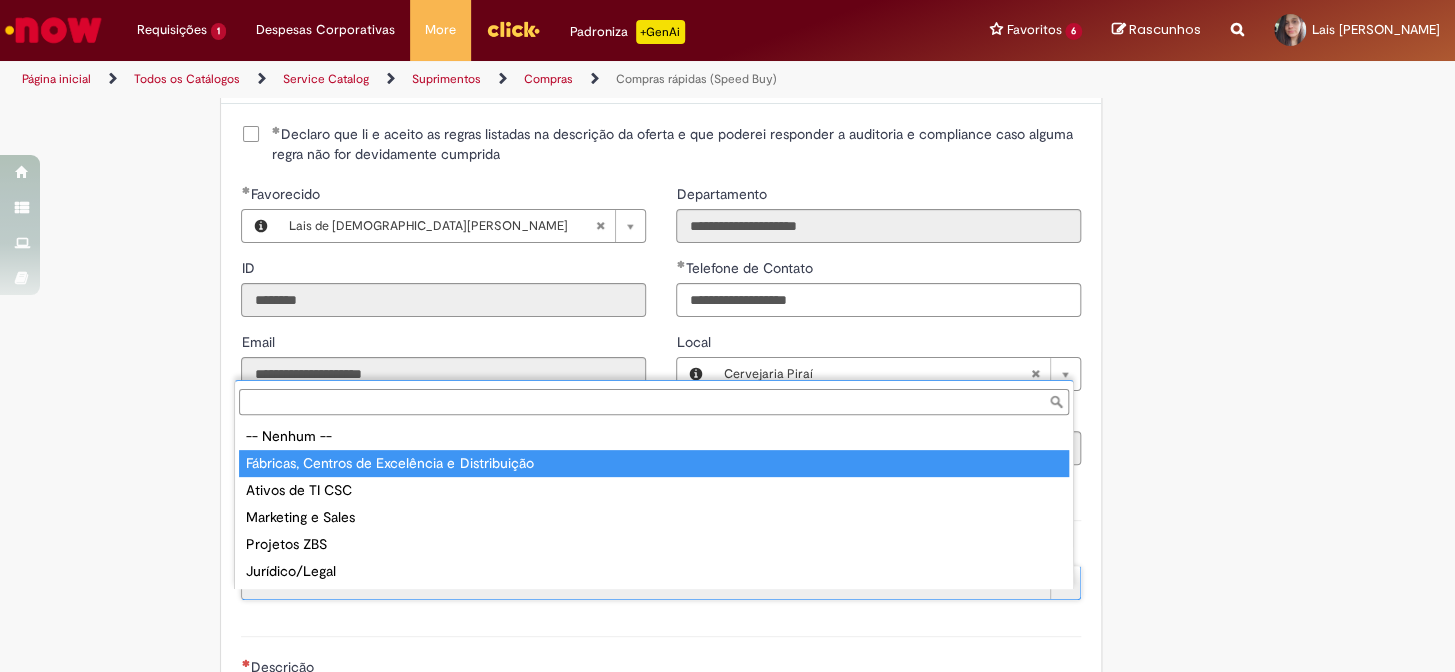 type on "**********" 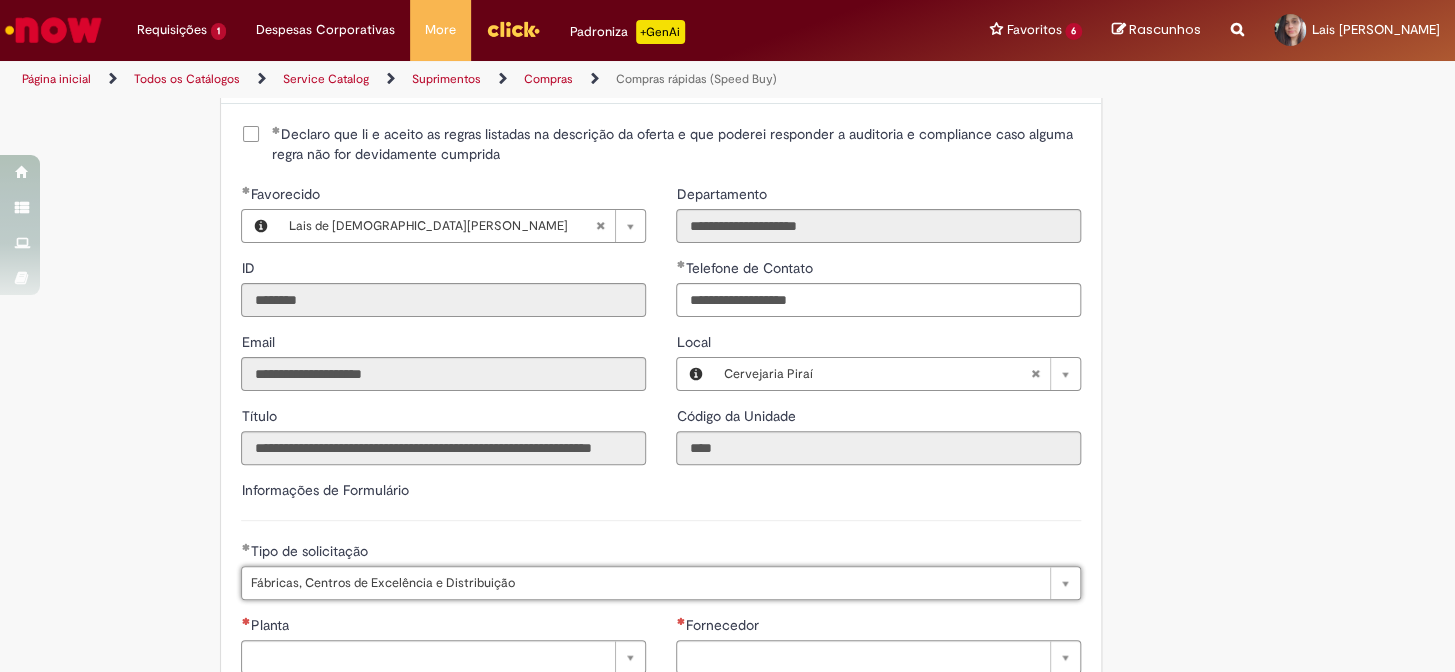 click on "Tire dúvidas com LupiAssist    +GenAI
Oi! Eu sou LupiAssist, uma Inteligência Artificial Generativa em constante aprendizado   Meu conteúdo é monitorado para trazer uma melhor experiência
Dúvidas comuns:
Só mais um instante, estou consultando nossas bases de conhecimento  e escrevendo a melhor resposta pra você!
Title
Lorem ipsum dolor sit amet    Fazer uma nova pergunta
Gerei esta resposta utilizando IA Generativa em conjunto com os nossos padrões. Em caso de divergência, os documentos oficiais prevalecerão.
Saiba mais em:
Ou ligue para:
E aí, te ajudei?
Sim, obrigado!" at bounding box center [727, -446] 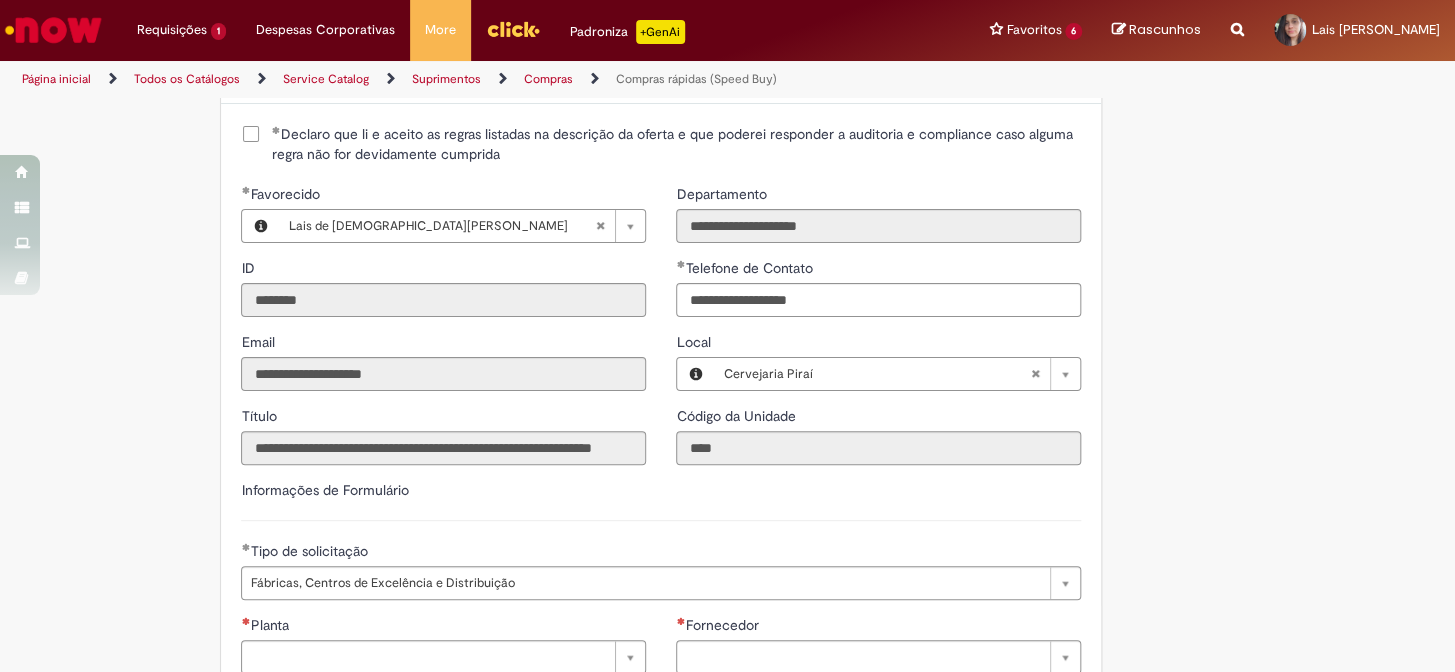 scroll, scrollTop: 2502, scrollLeft: 0, axis: vertical 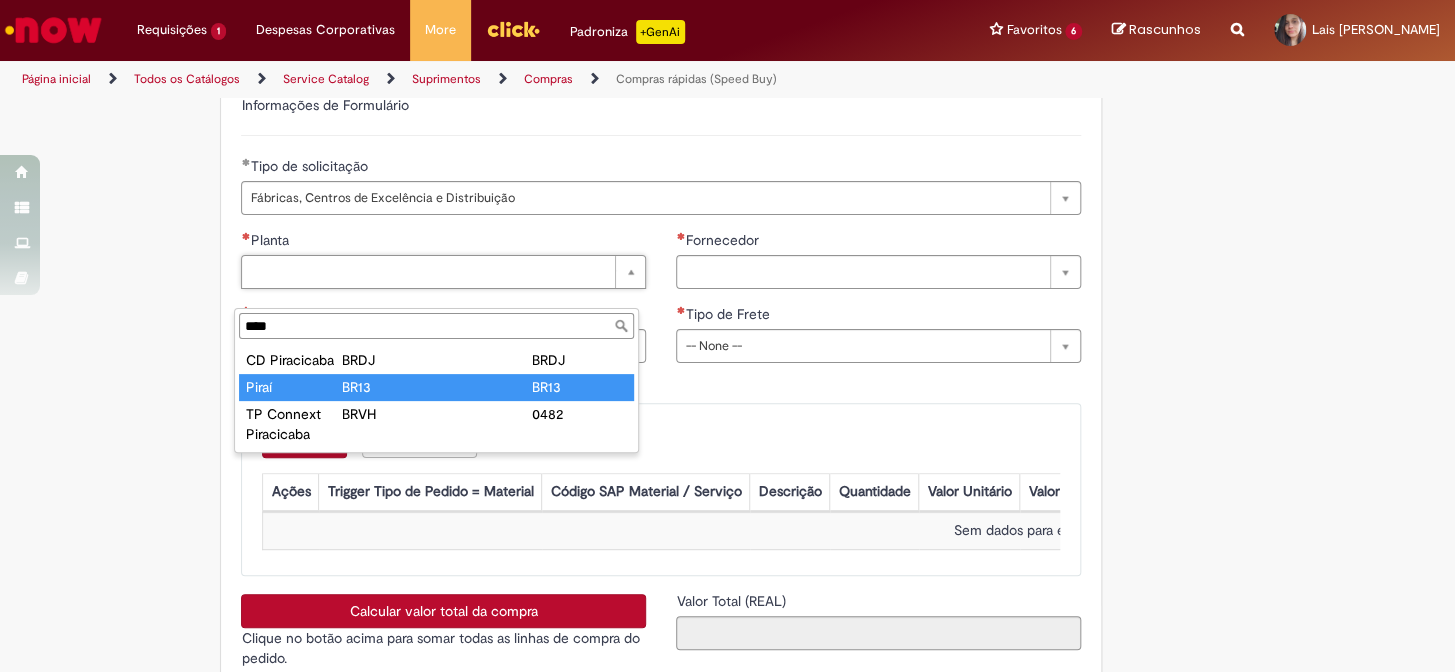 type on "****" 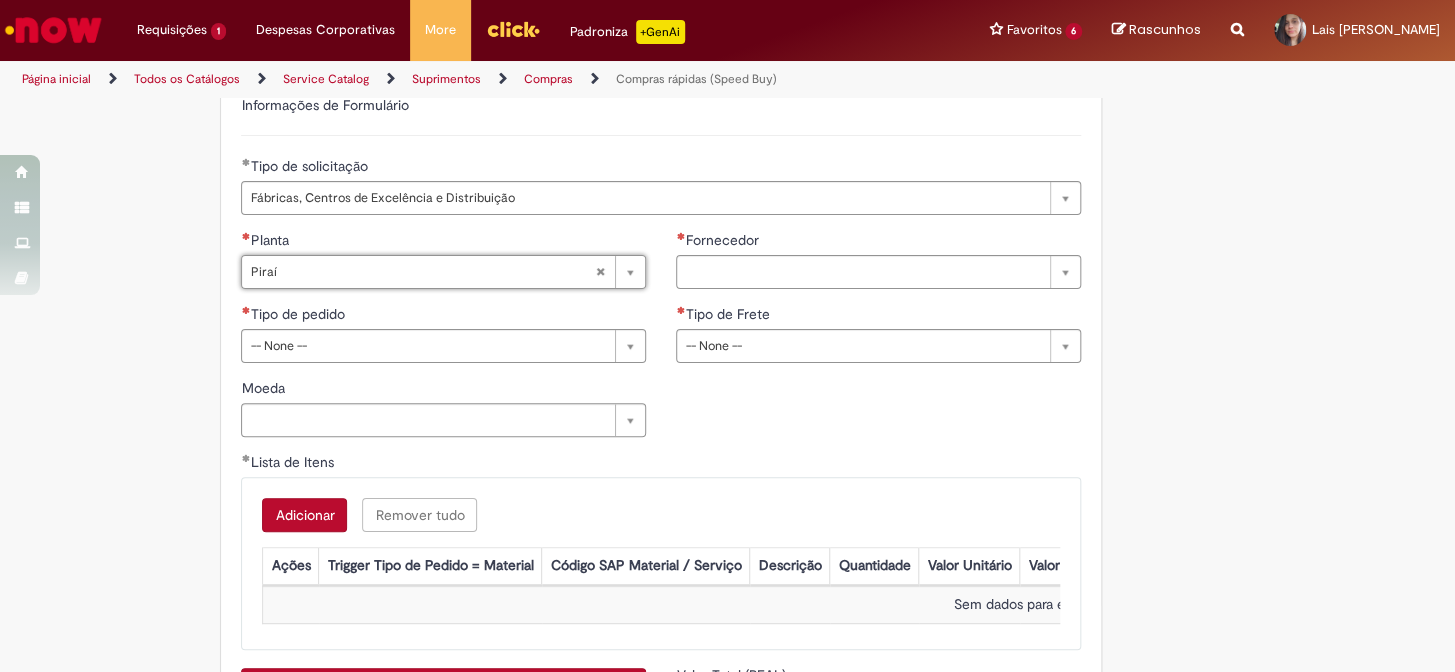type on "*****" 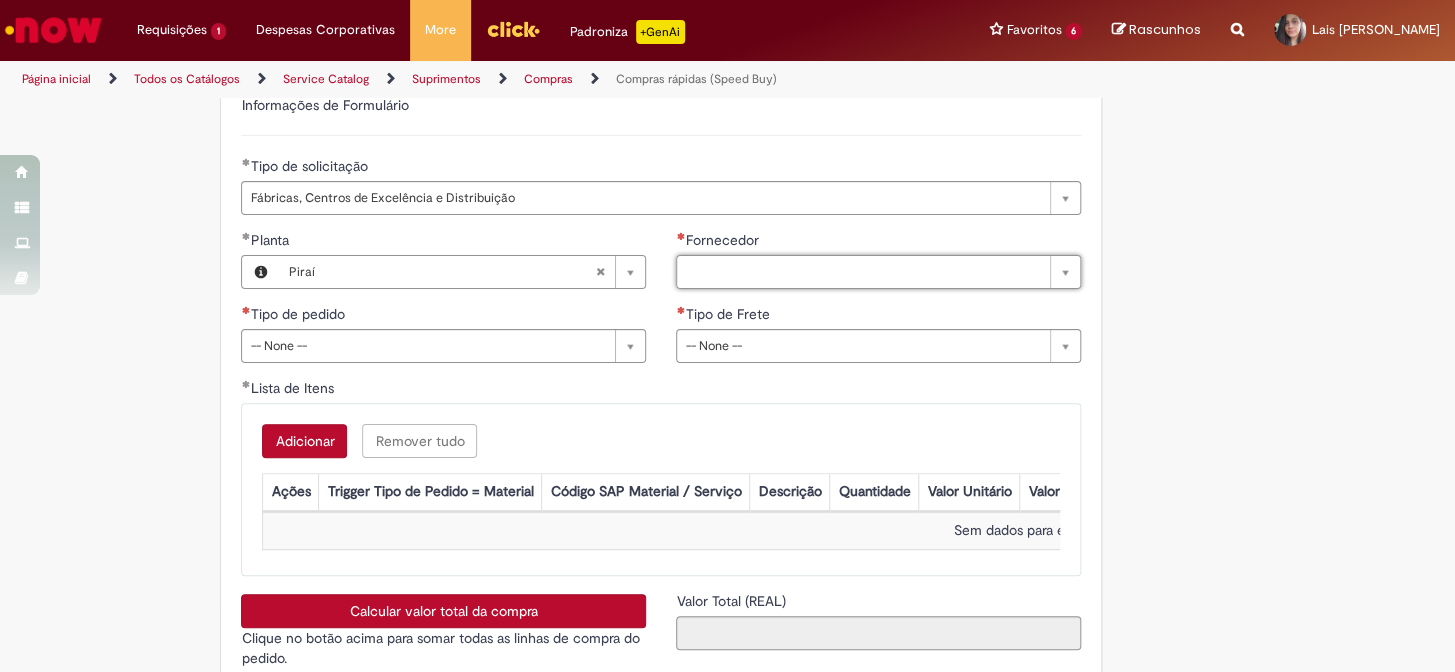 paste on "**********" 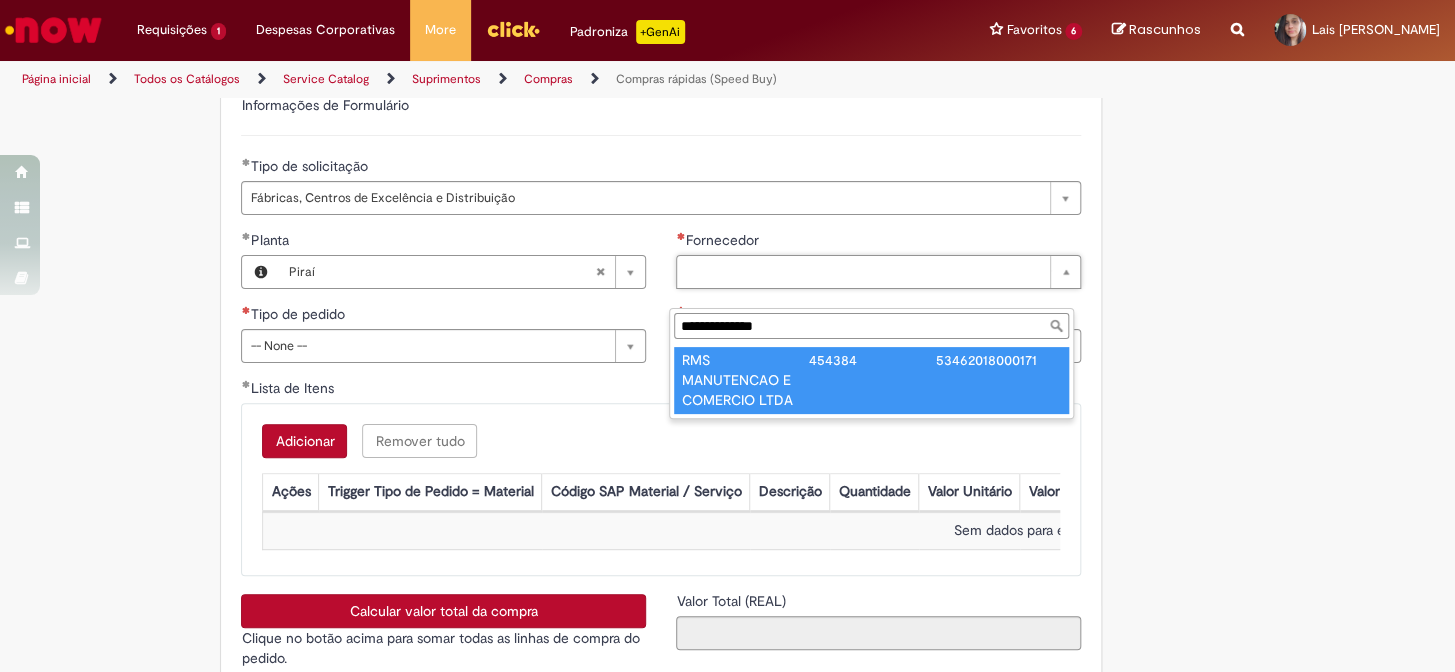 type on "**********" 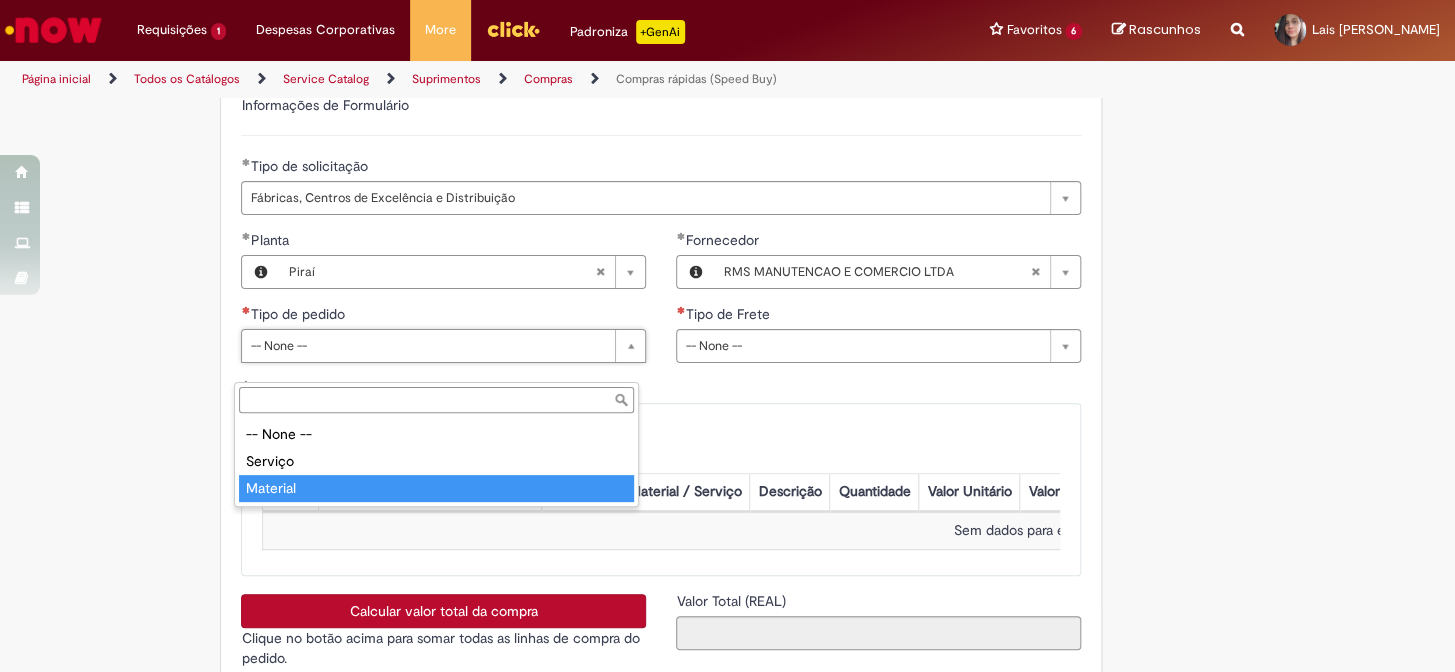 type on "********" 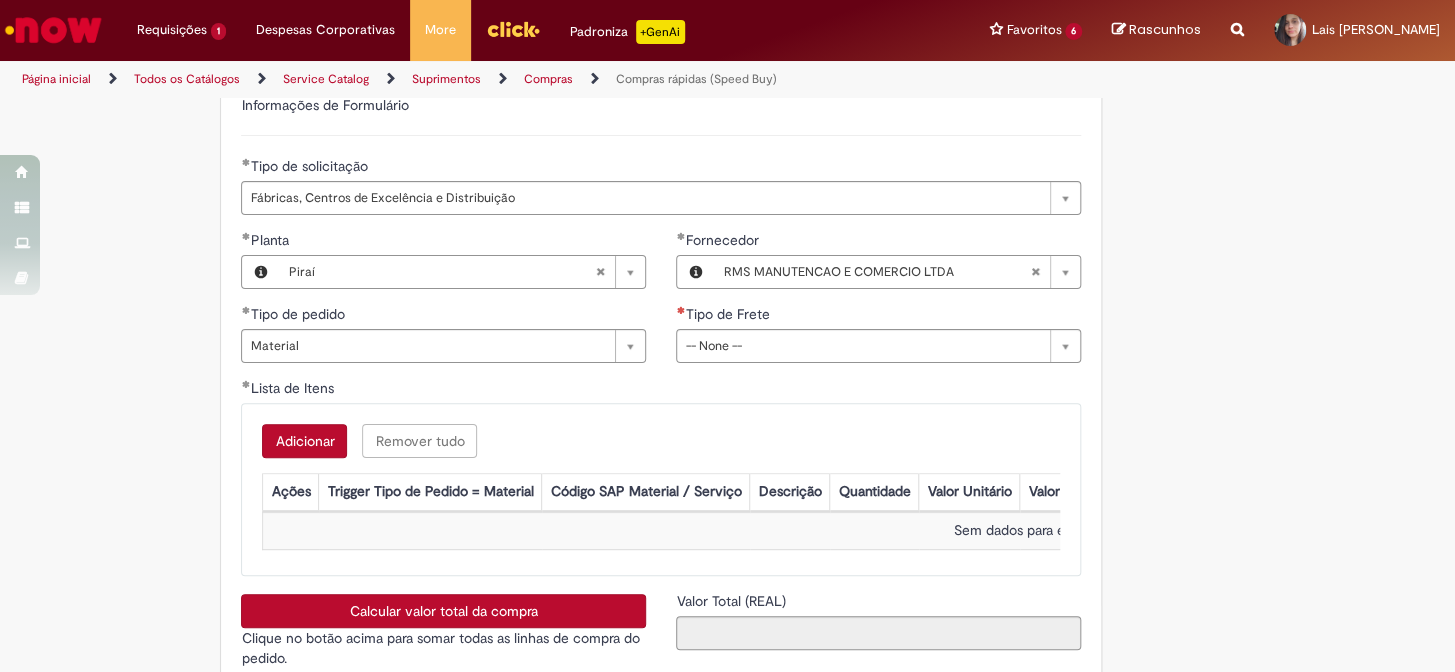 click on "**********" at bounding box center (878, 304) 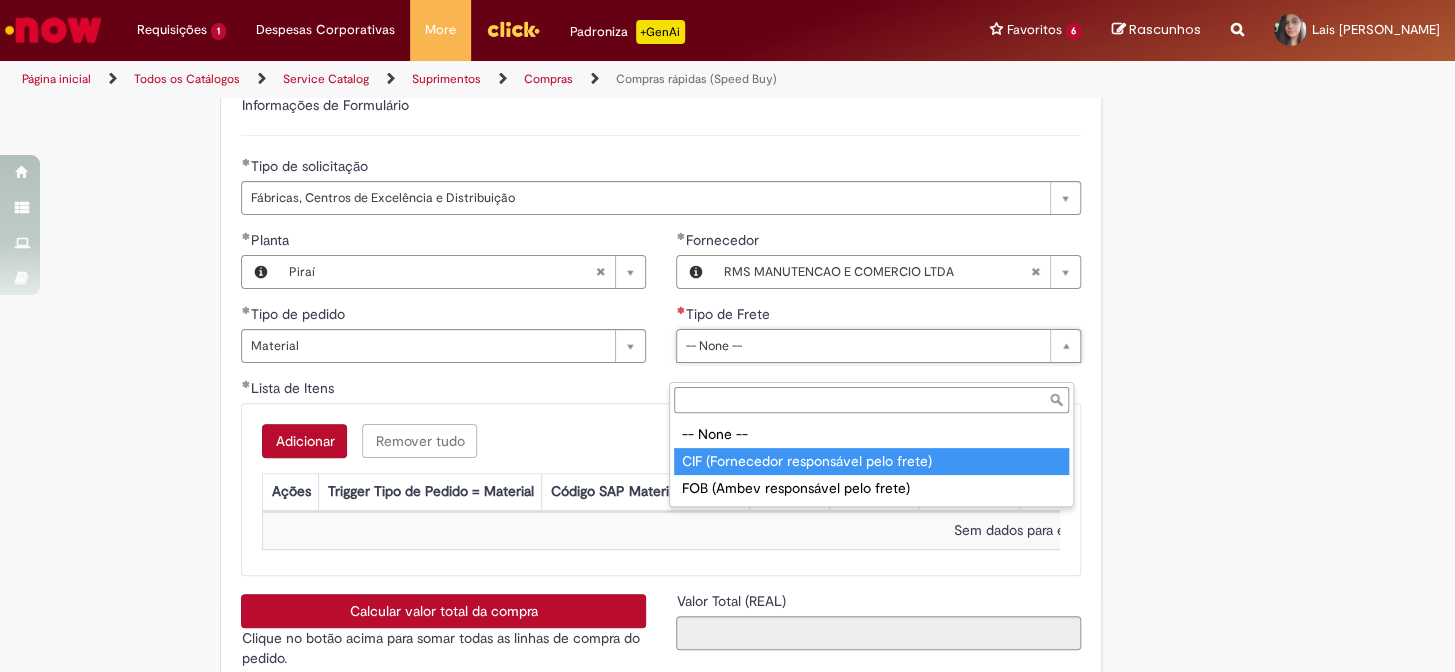 type on "**********" 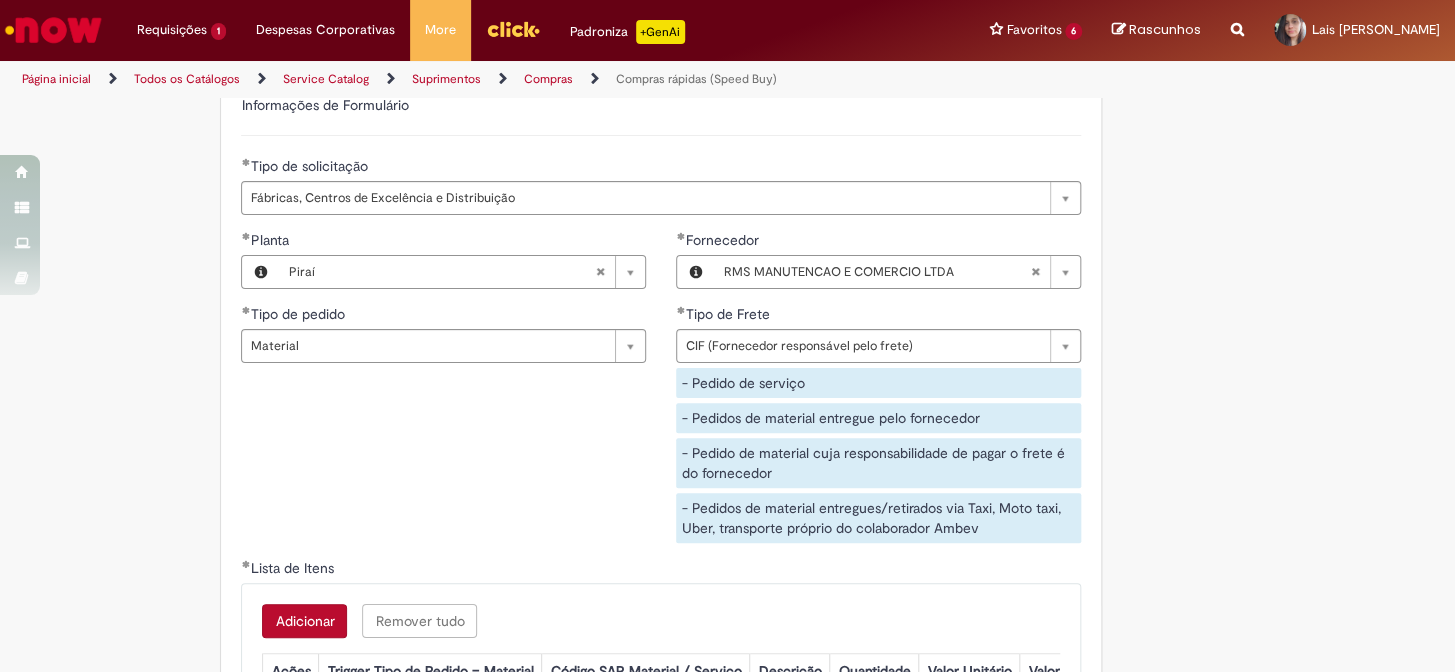 click on "Tire dúvidas com LupiAssist    +GenAI
Oi! Eu sou LupiAssist, uma Inteligência Artificial Generativa em constante aprendizado   Meu conteúdo é monitorado para trazer uma melhor experiência
Dúvidas comuns:
Só mais um instante, estou consultando nossas bases de conhecimento  e escrevendo a melhor resposta pra você!
Title
Lorem ipsum dolor sit amet    Fazer uma nova pergunta
Gerei esta resposta utilizando IA Generativa em conjunto com os nossos padrões. Em caso de divergência, os documentos oficiais prevalecerão.
Saiba mais em:
Ou ligue para:
E aí, te ajudei?
Sim, obrigado!" at bounding box center (727, -741) 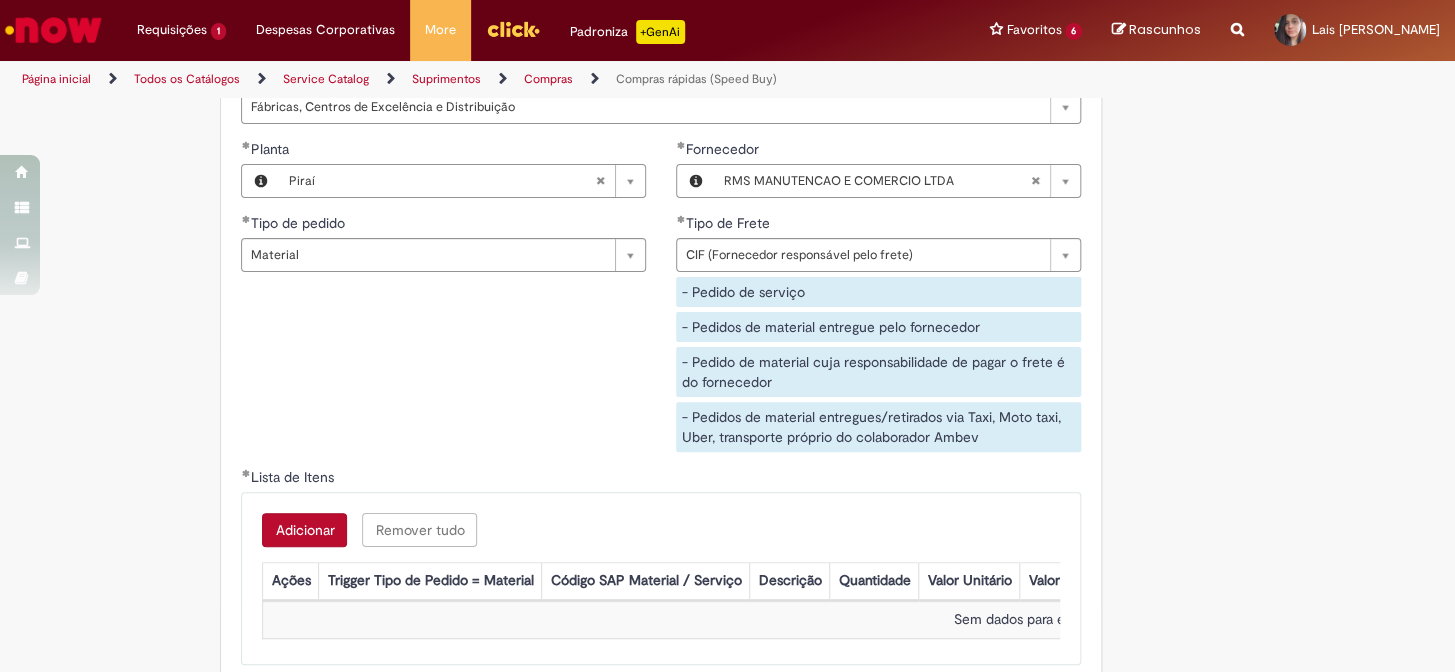 scroll, scrollTop: 3160, scrollLeft: 0, axis: vertical 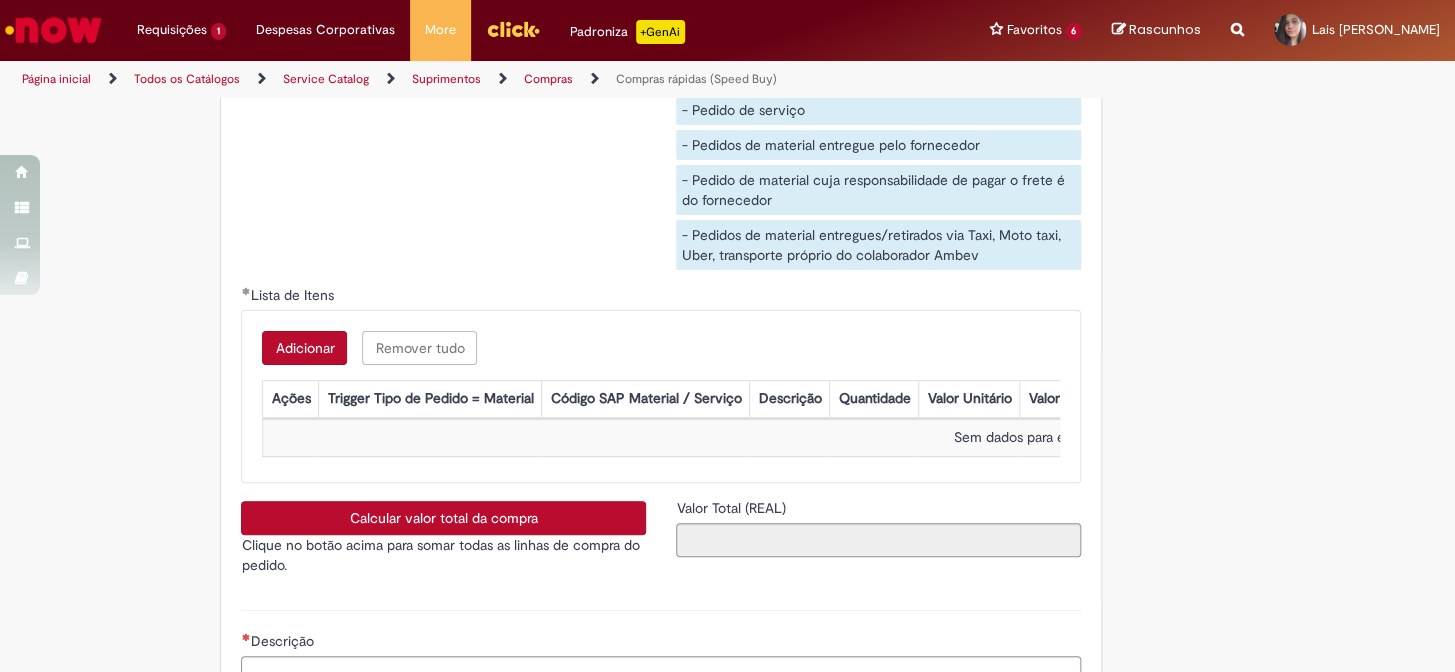 click on "Adicionar" at bounding box center [304, 348] 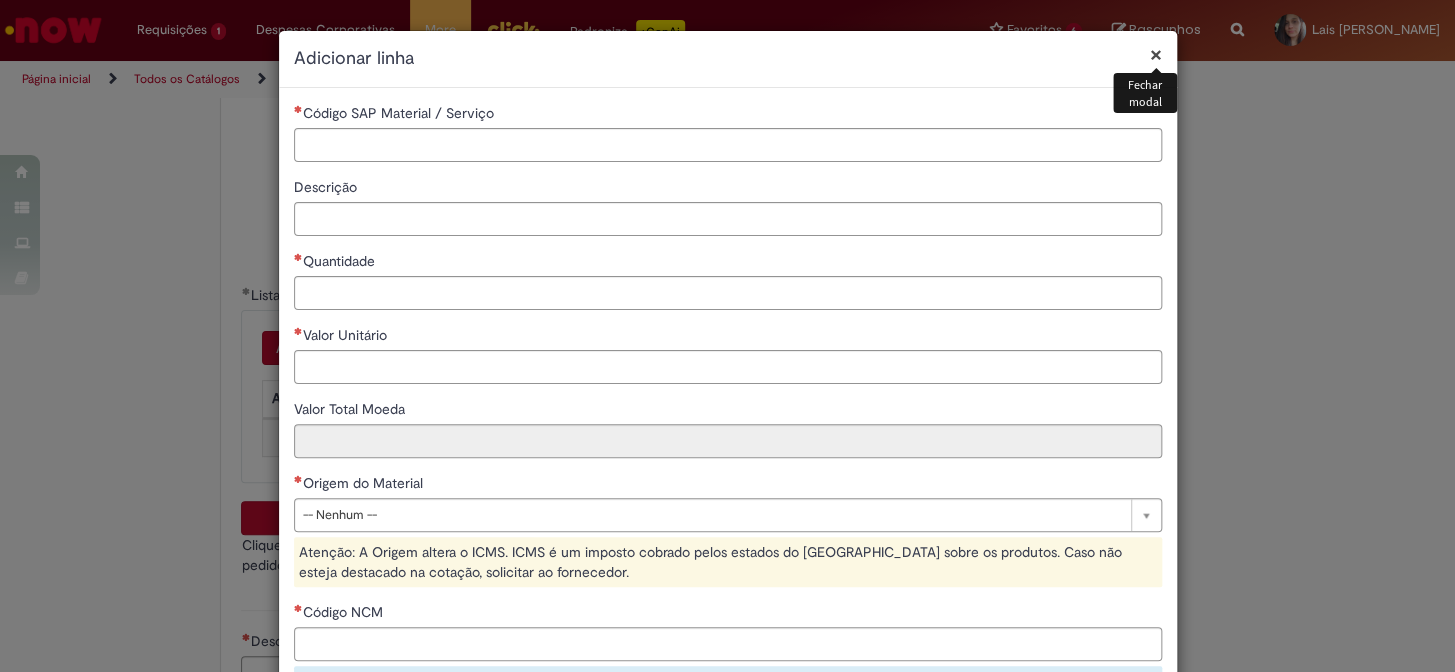 click on "Código SAP Material / Serviço" at bounding box center (396, 113) 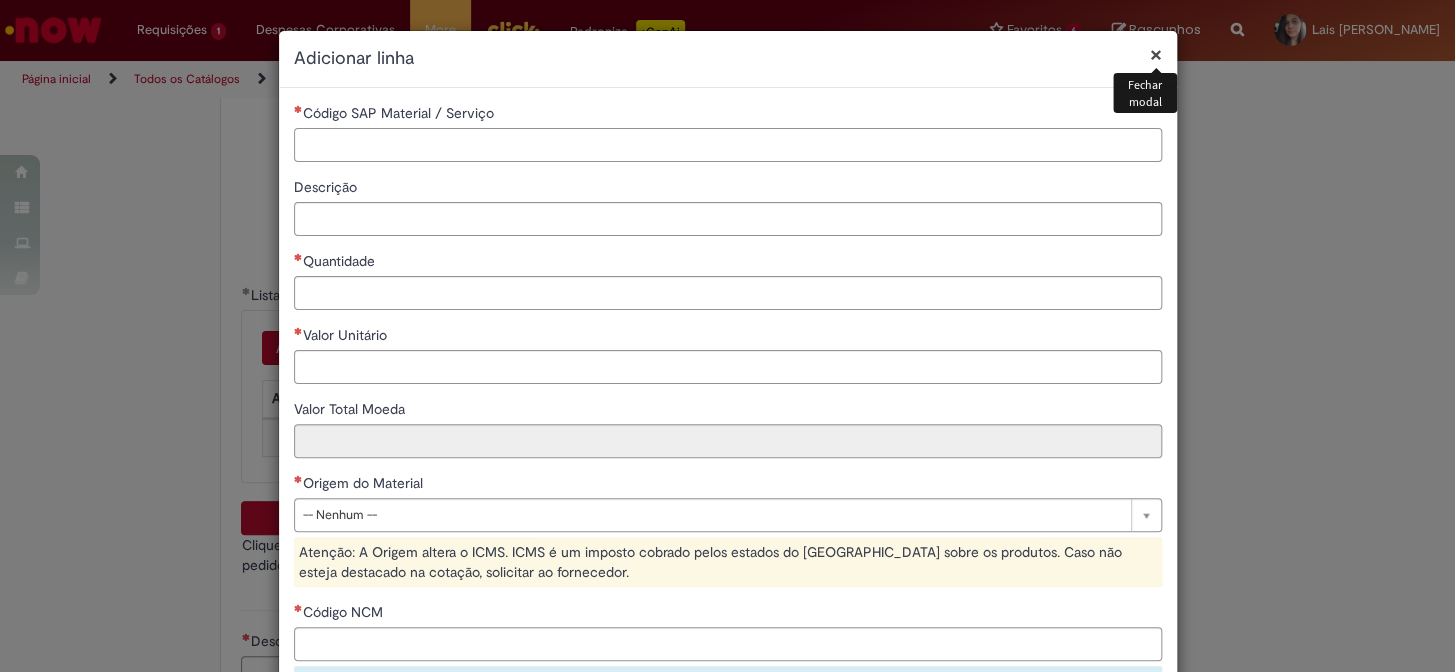 click on "Código SAP Material / Serviço" at bounding box center [728, 145] 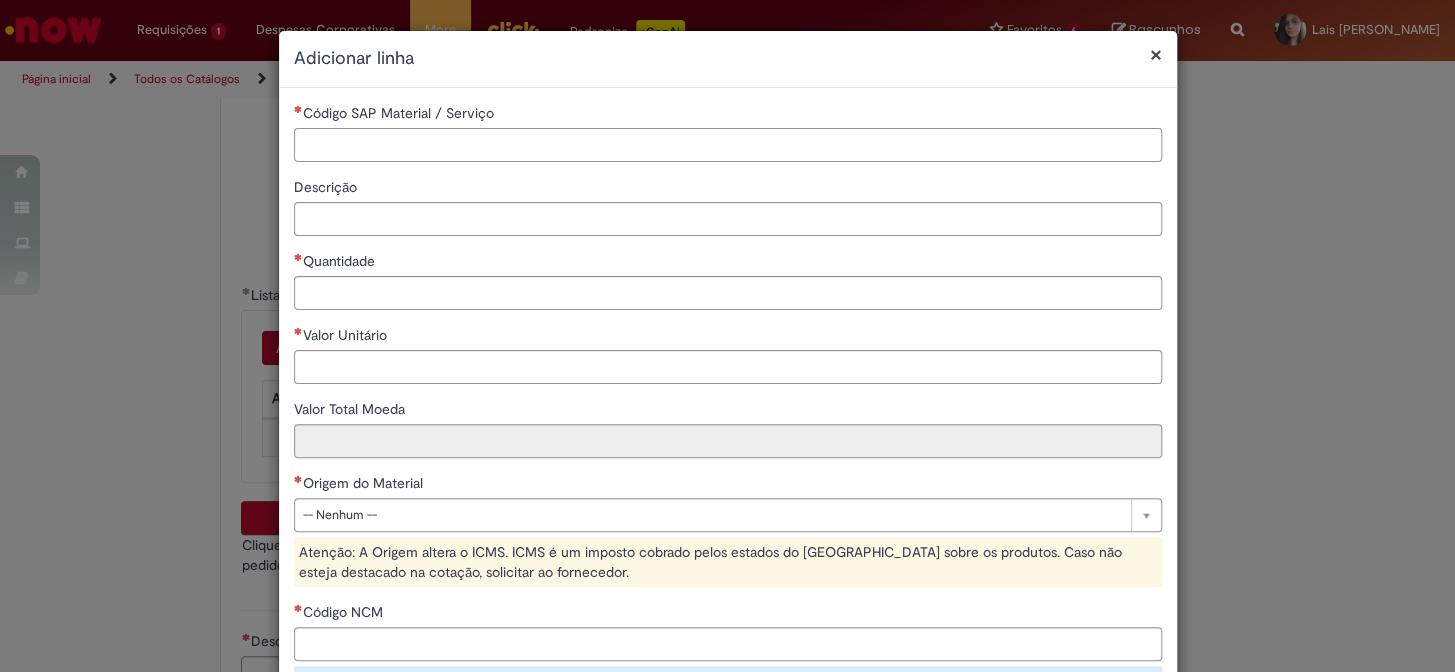 click on "Código SAP Material / Serviço" at bounding box center [728, 145] 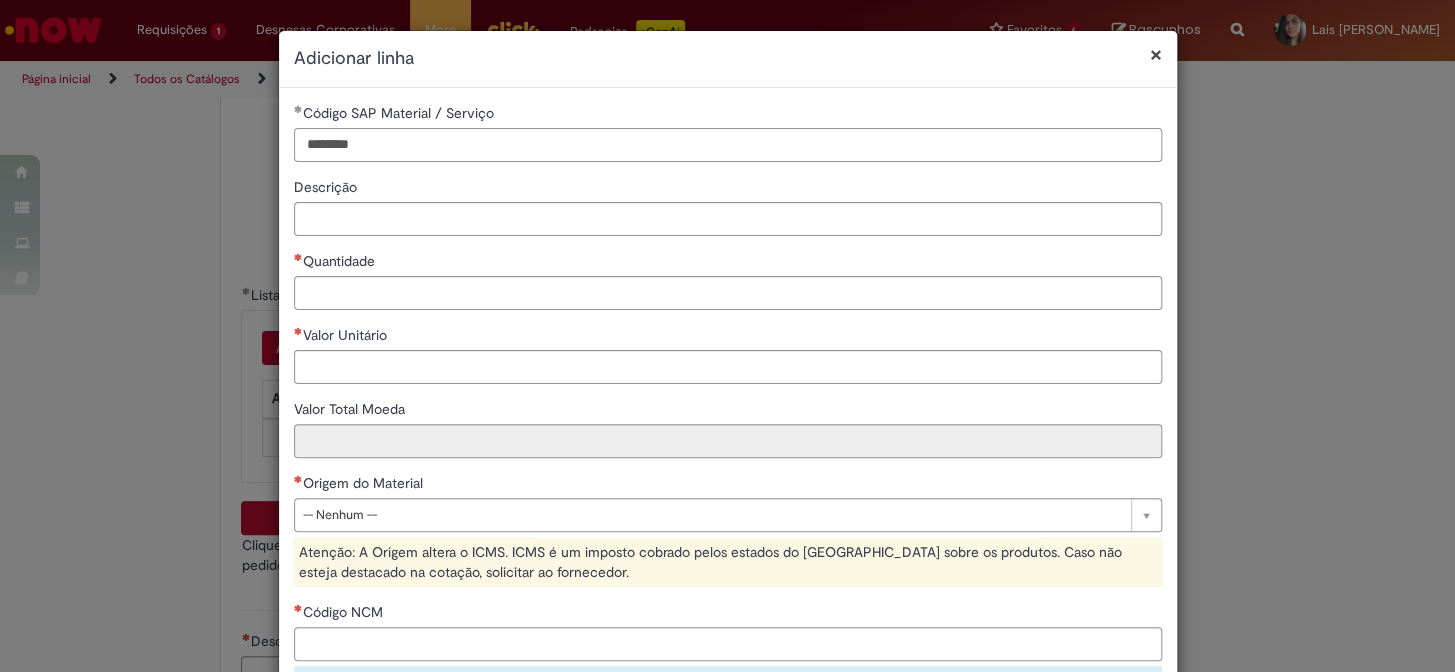 type on "********" 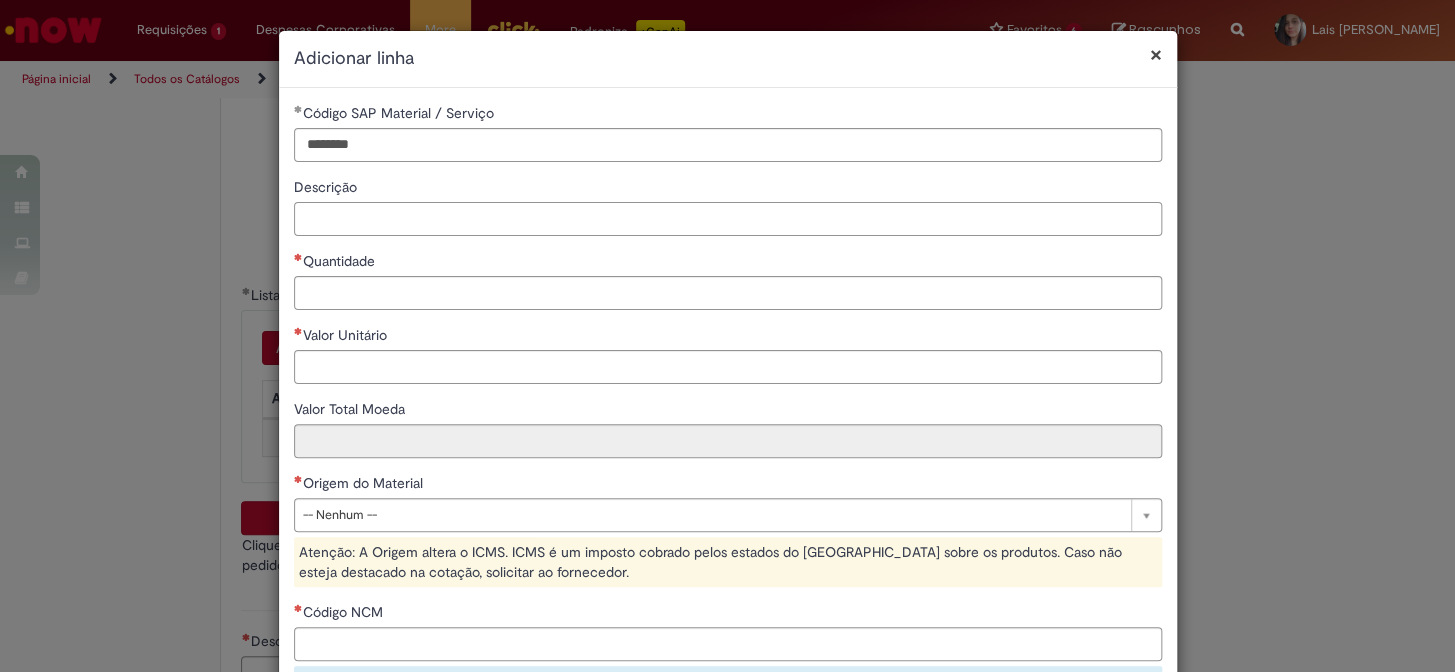 click on "Descrição" at bounding box center (728, 219) 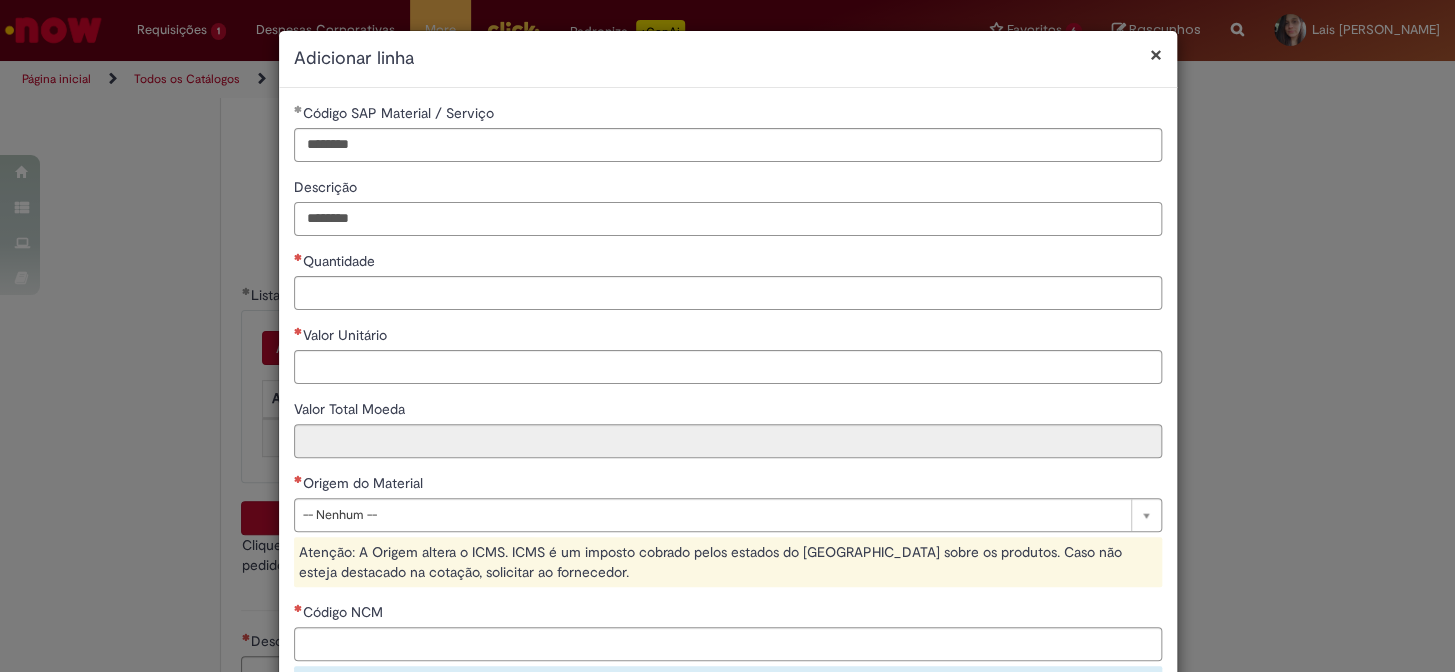 type on "********" 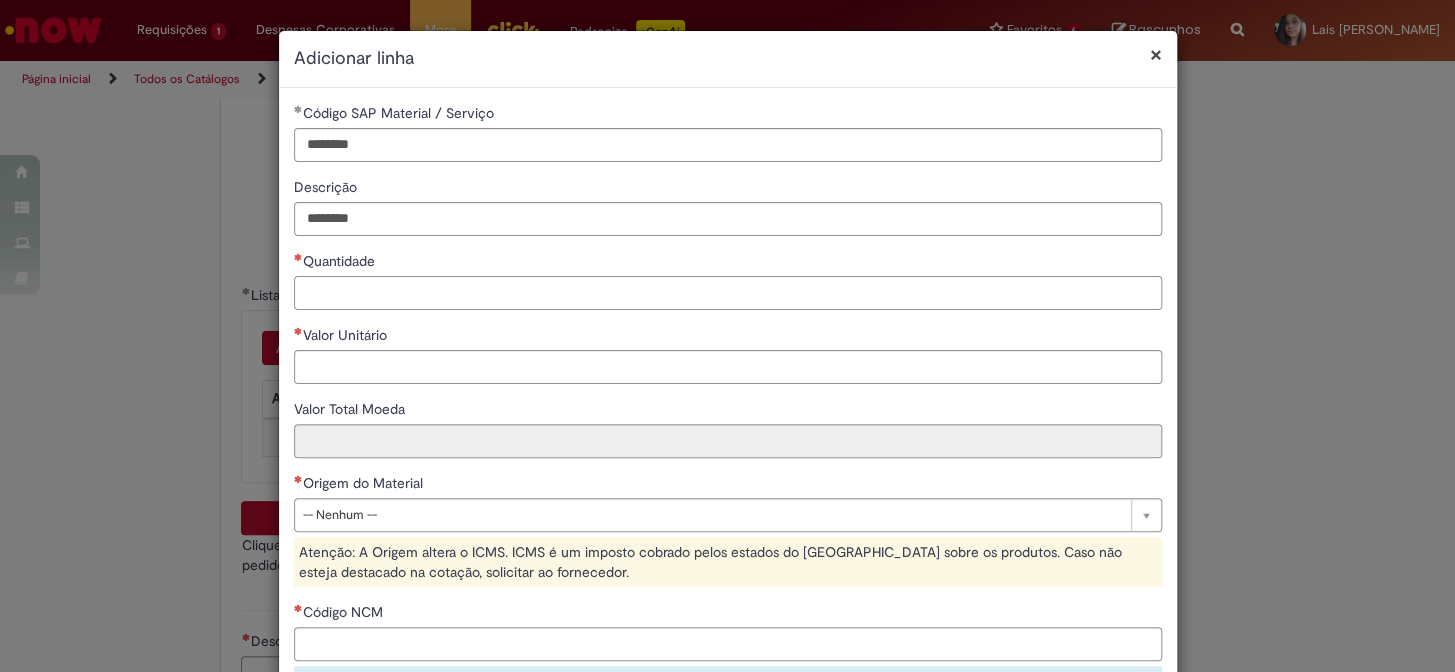 paste on "******" 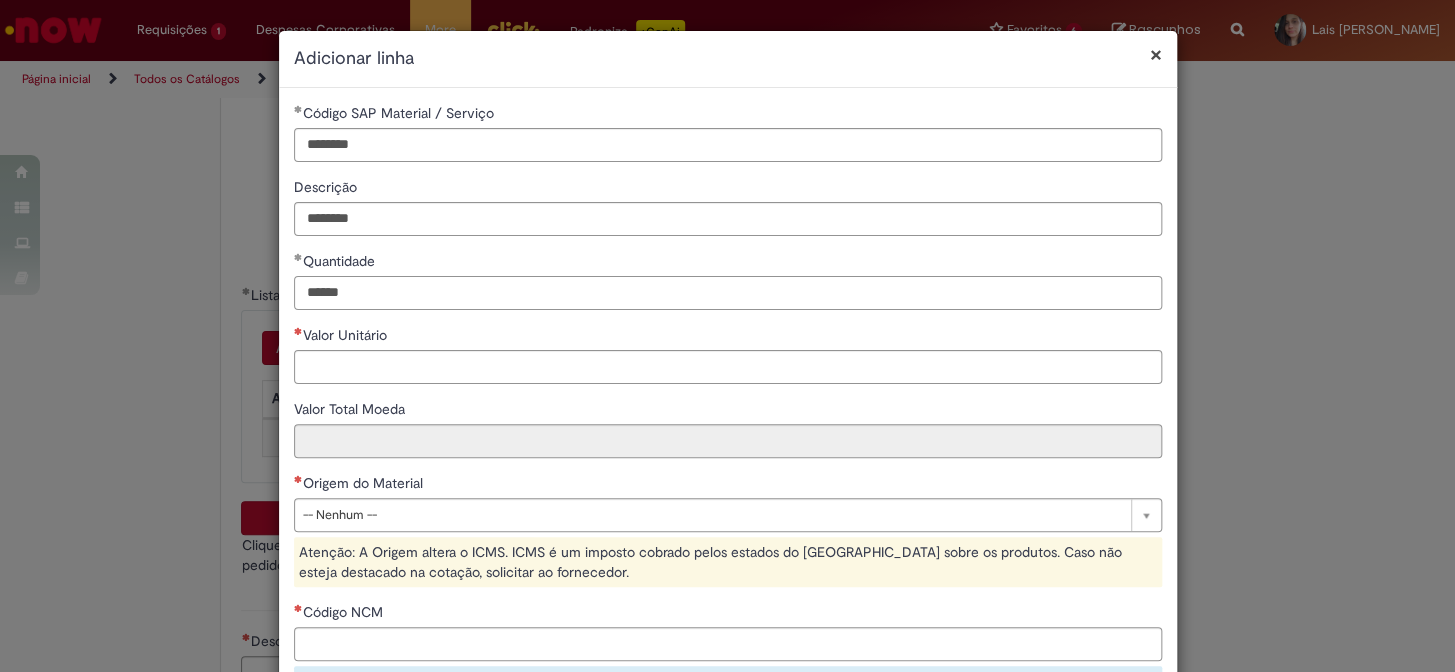 drag, startPoint x: 408, startPoint y: 290, endPoint x: 124, endPoint y: 326, distance: 286.27258 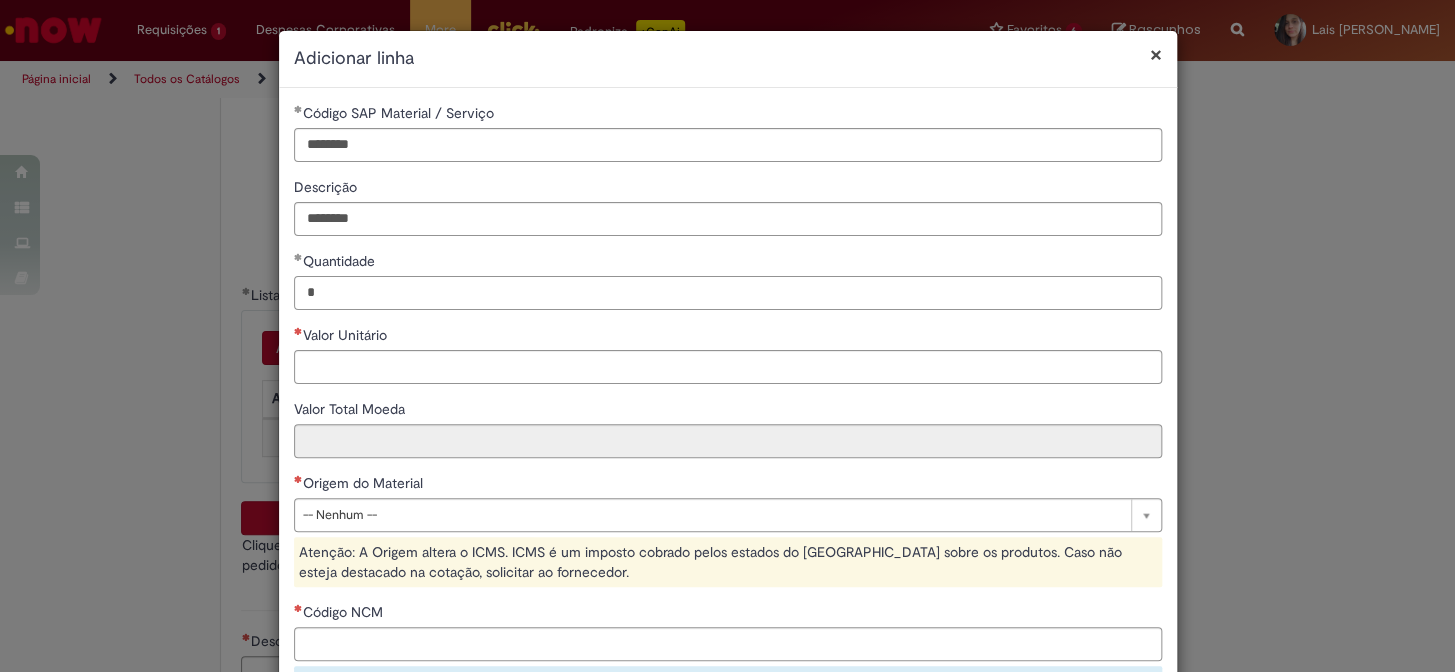 type on "*" 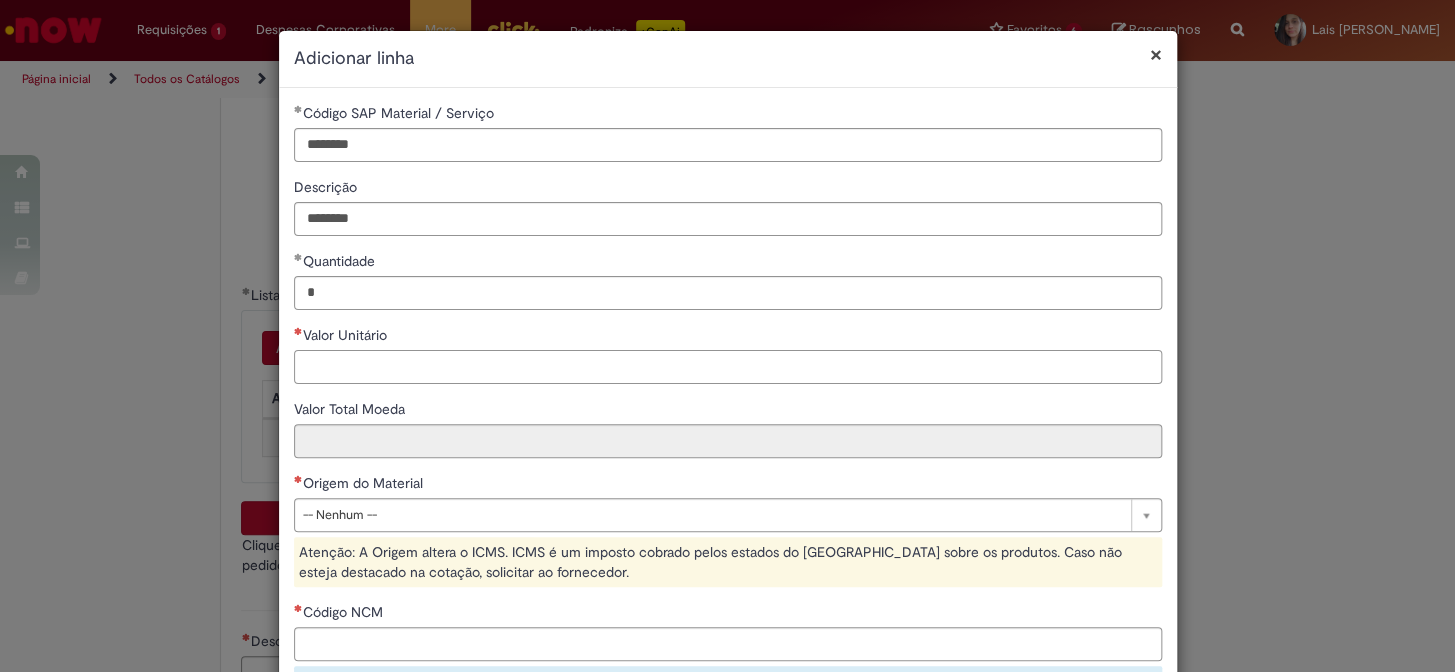paste on "******" 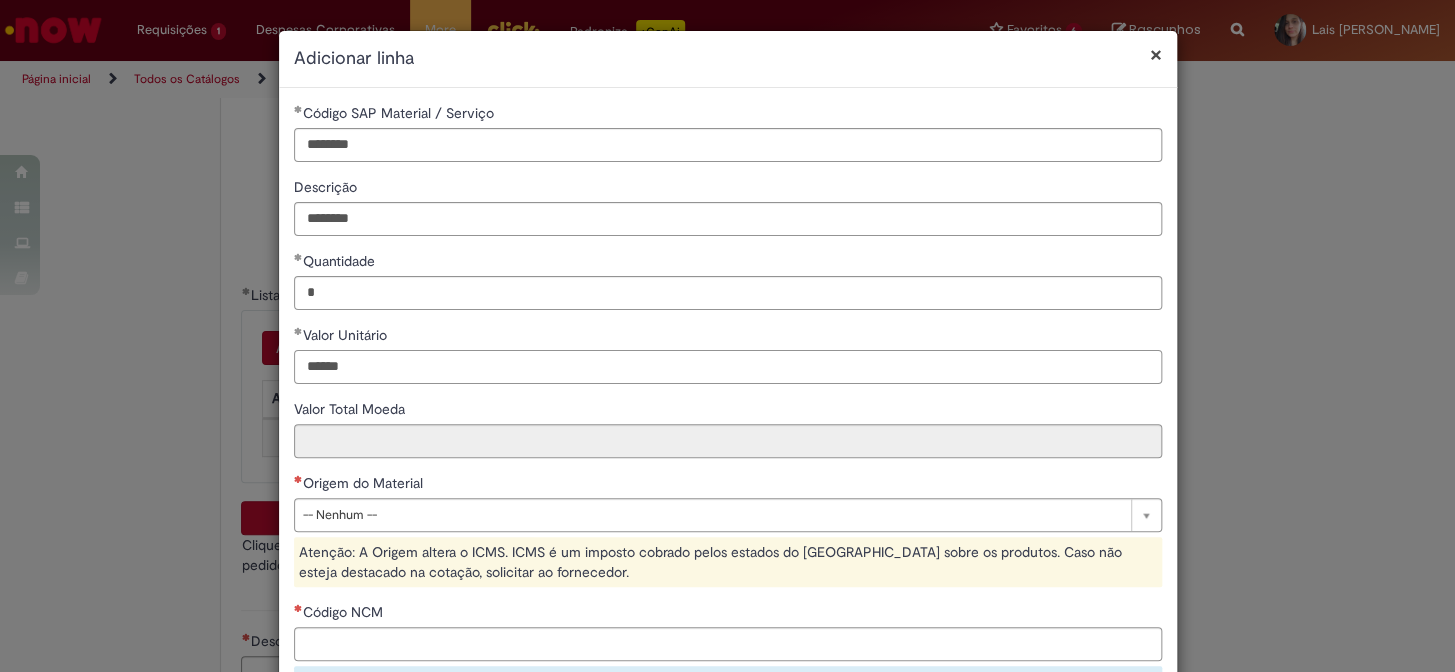 type on "******" 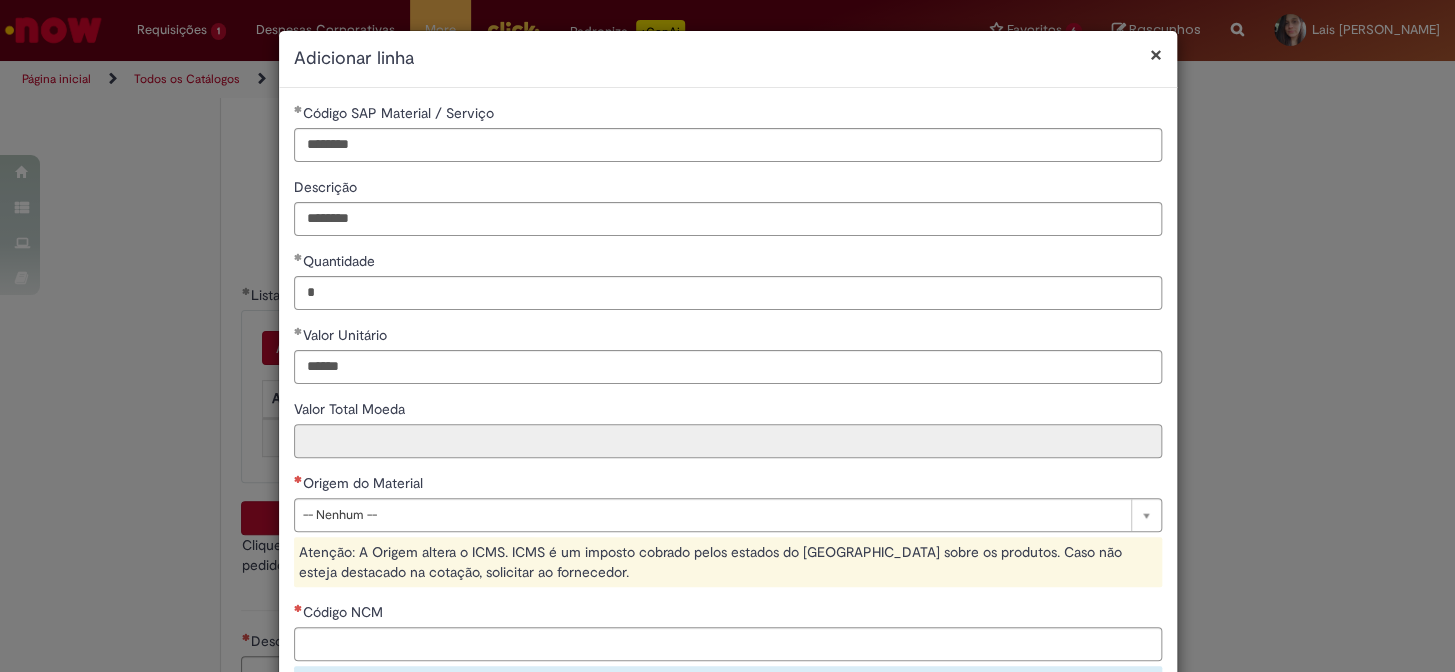 type on "******" 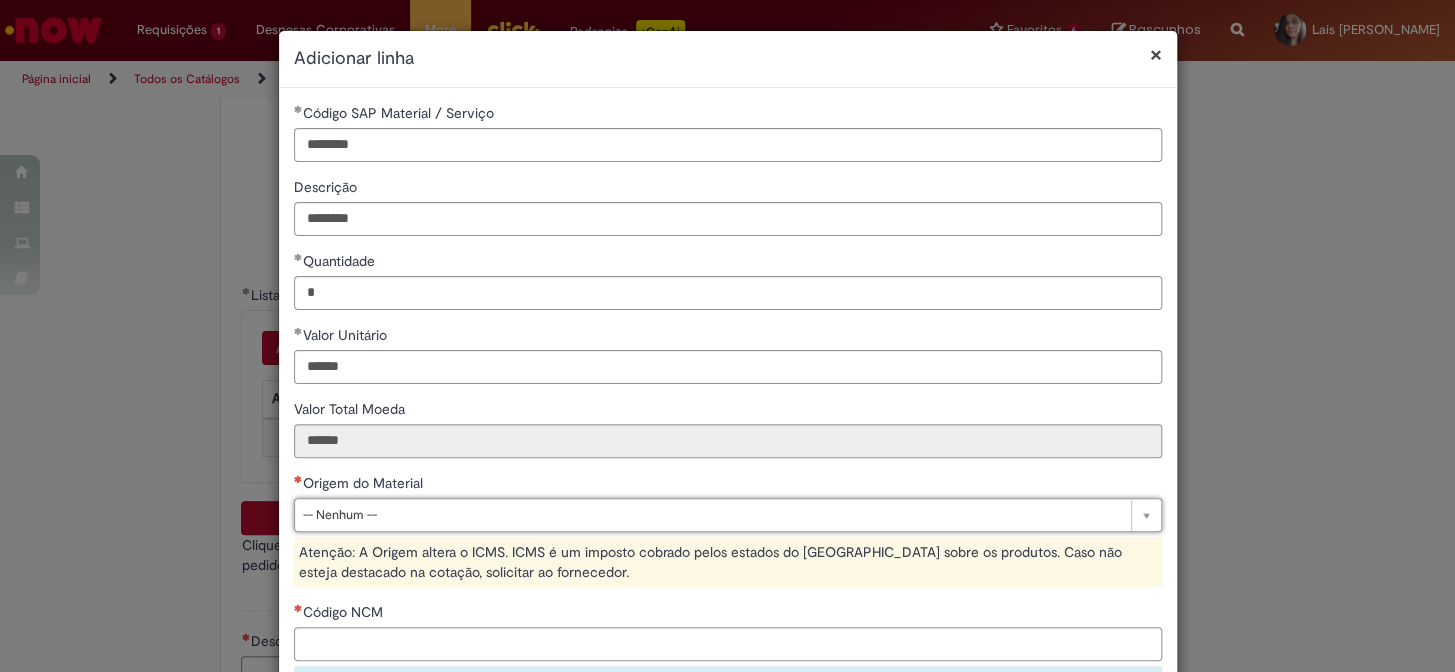 type on "*" 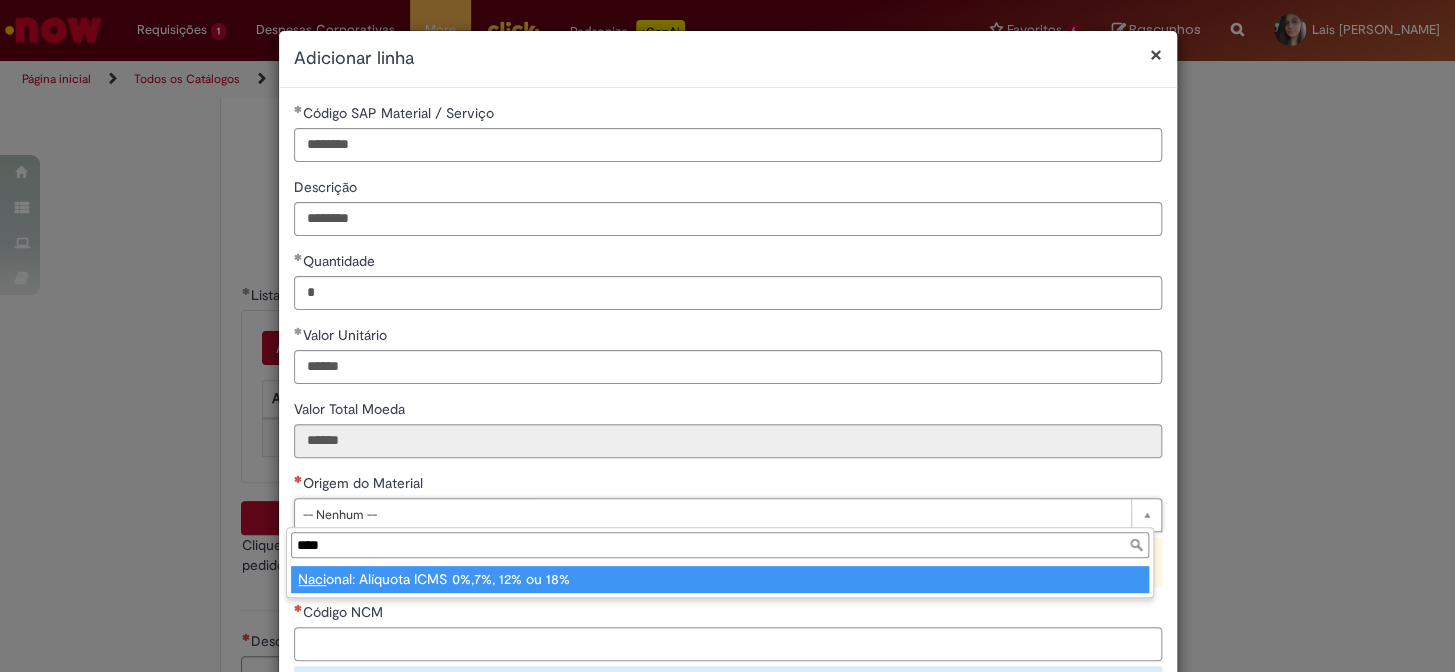 type on "*****" 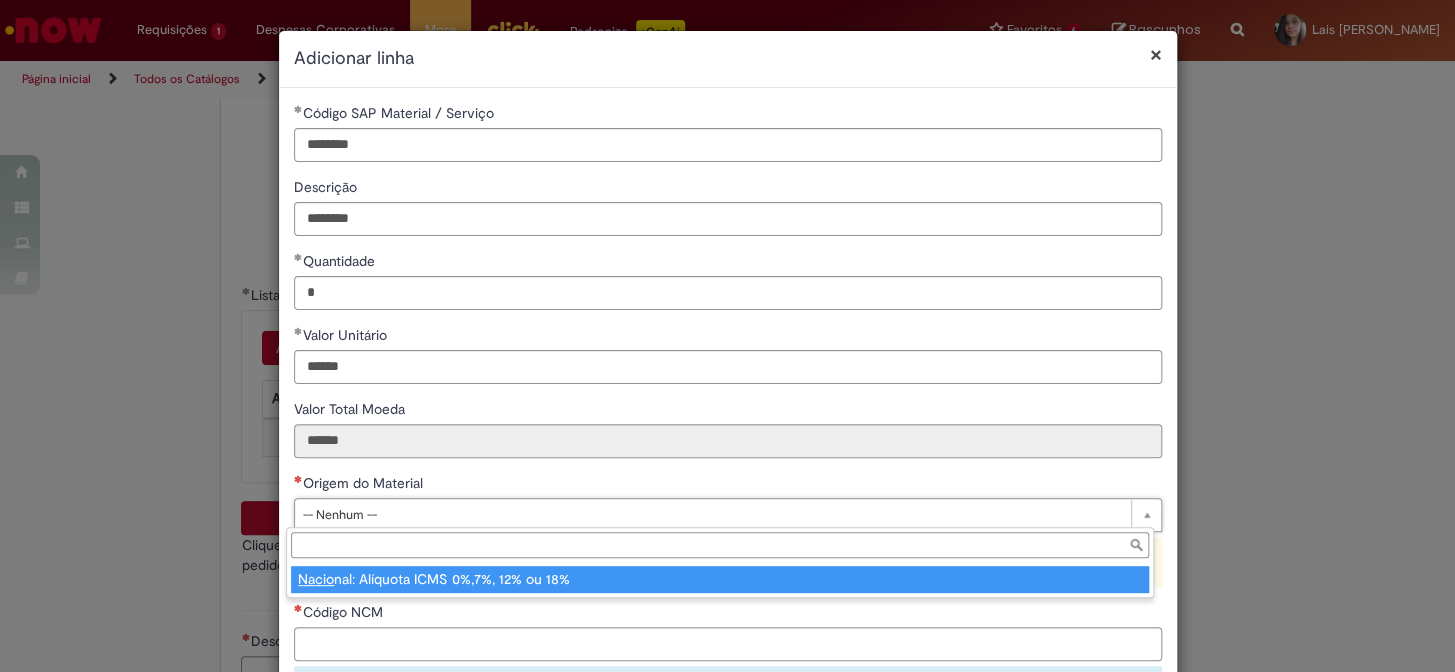 type on "**********" 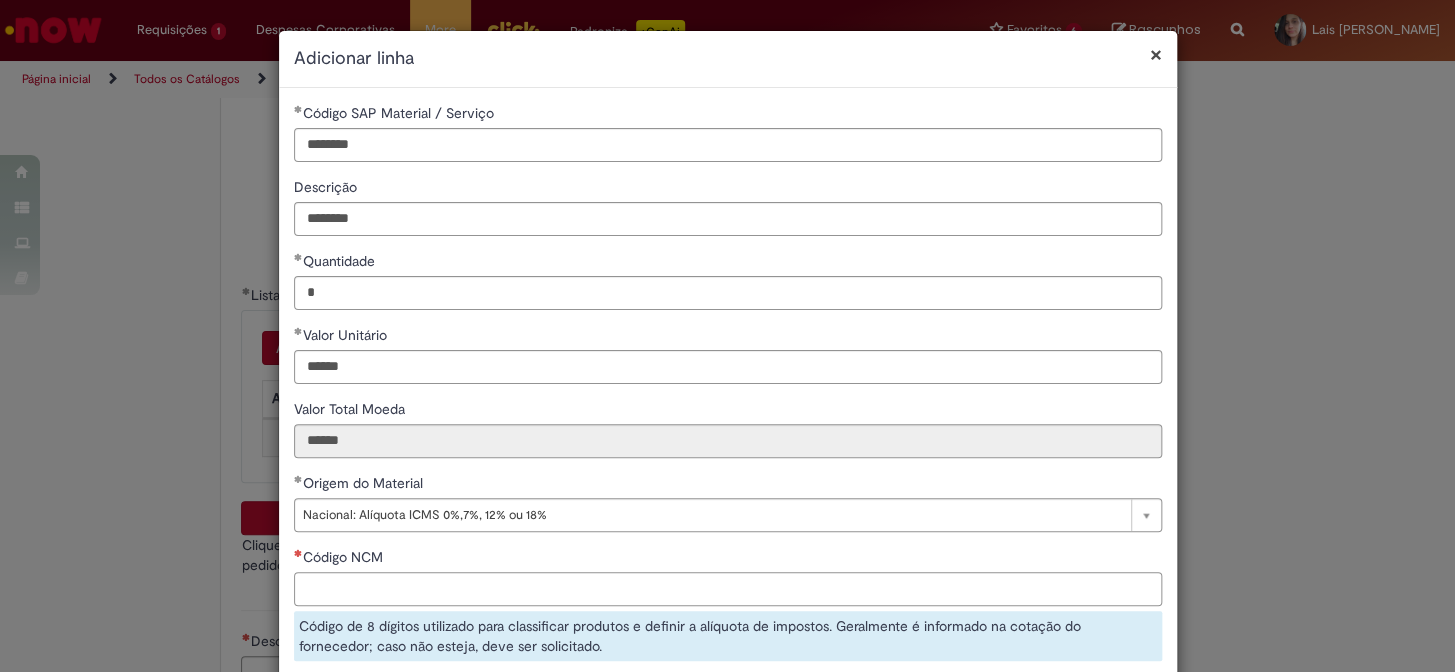 scroll, scrollTop: 261, scrollLeft: 0, axis: vertical 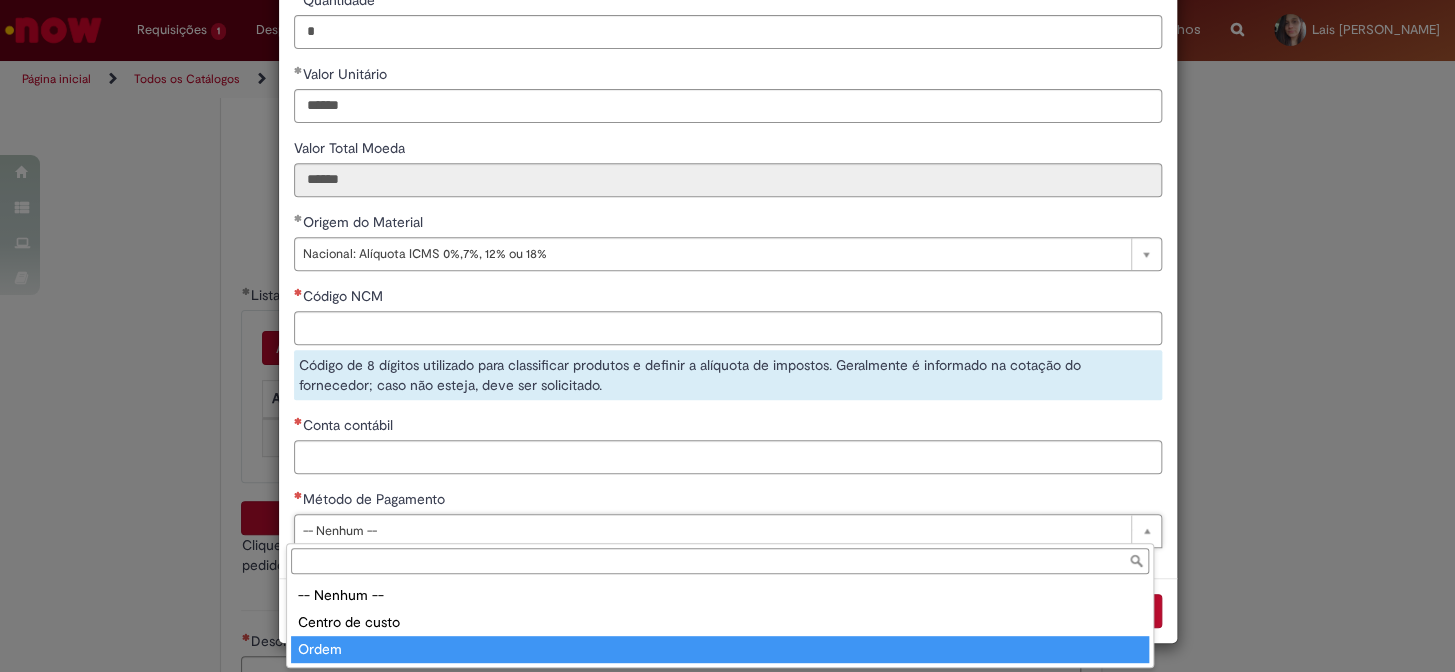 type on "*****" 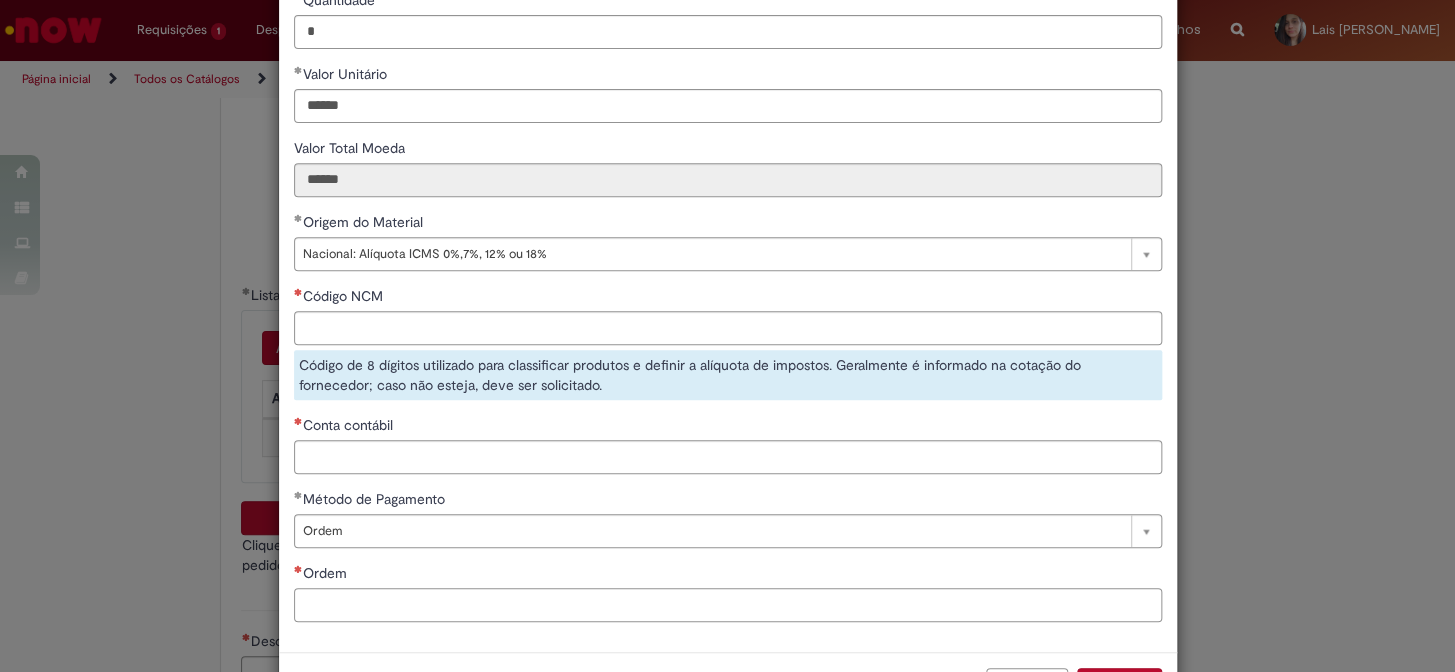 click on "Ordem" at bounding box center (728, 605) 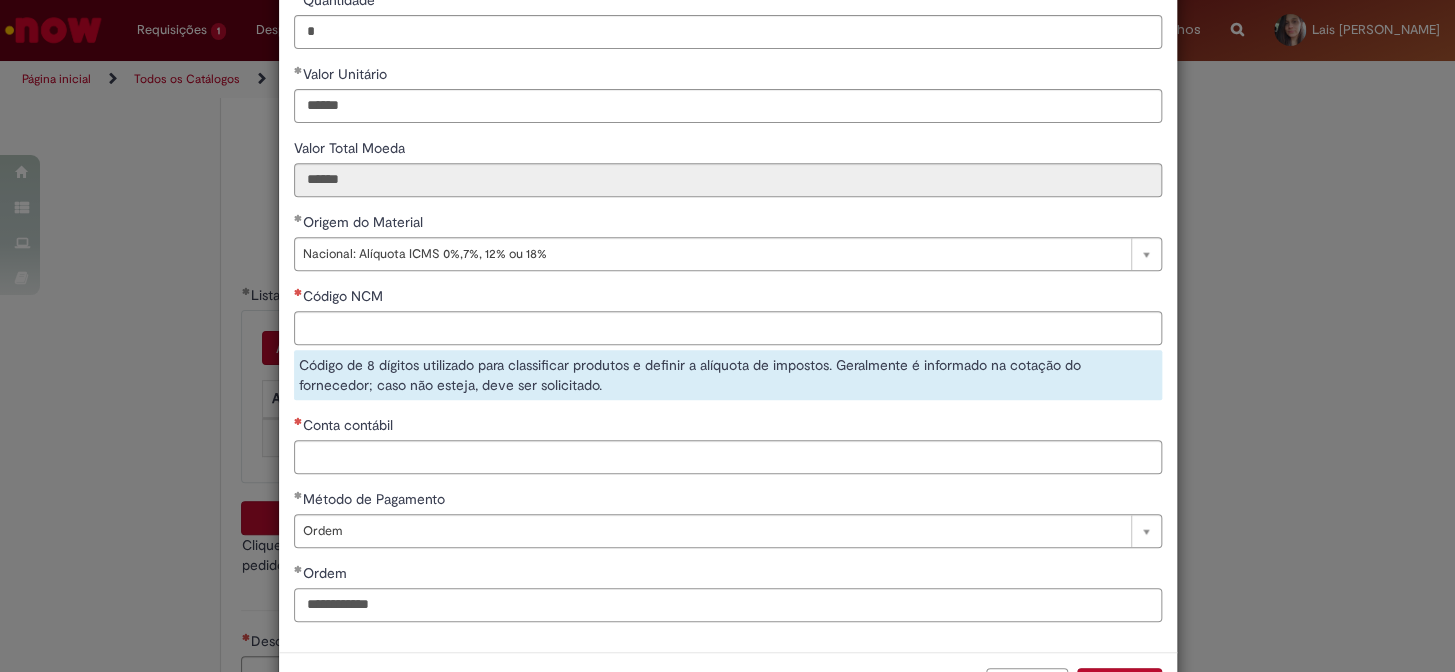 paste on "**********" 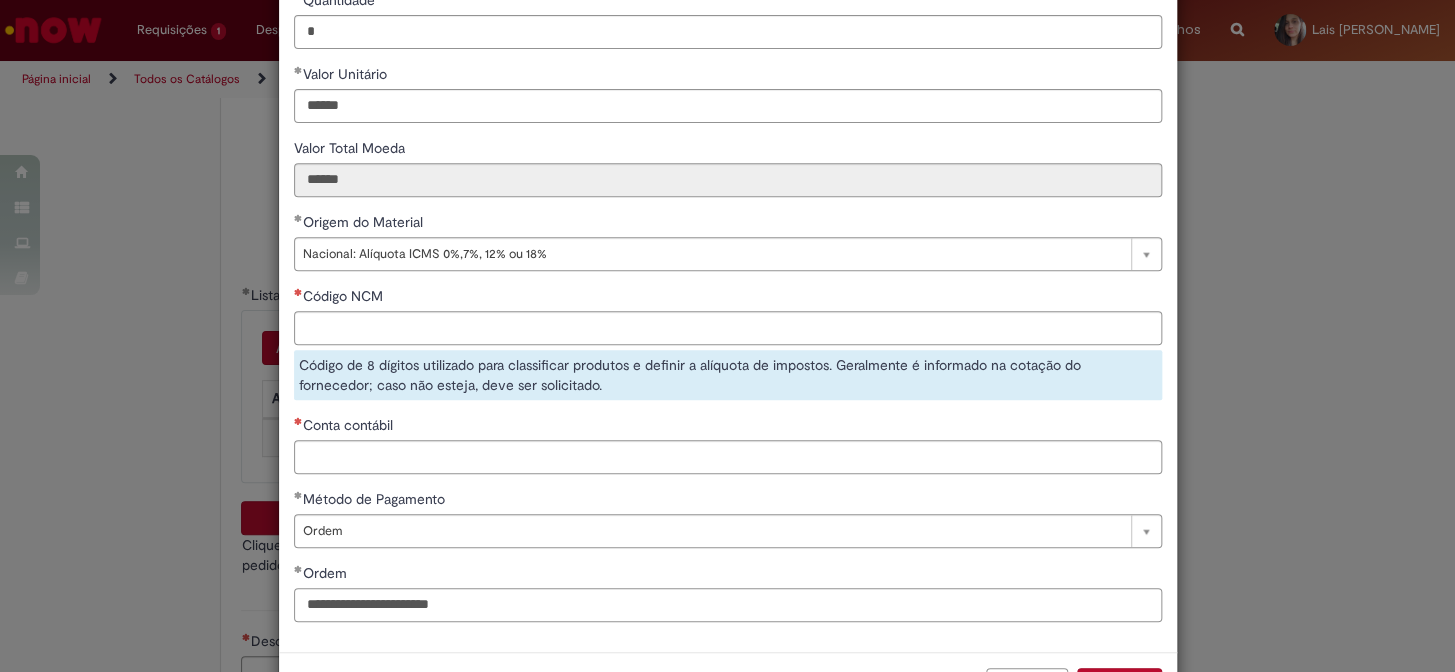 paste on "**********" 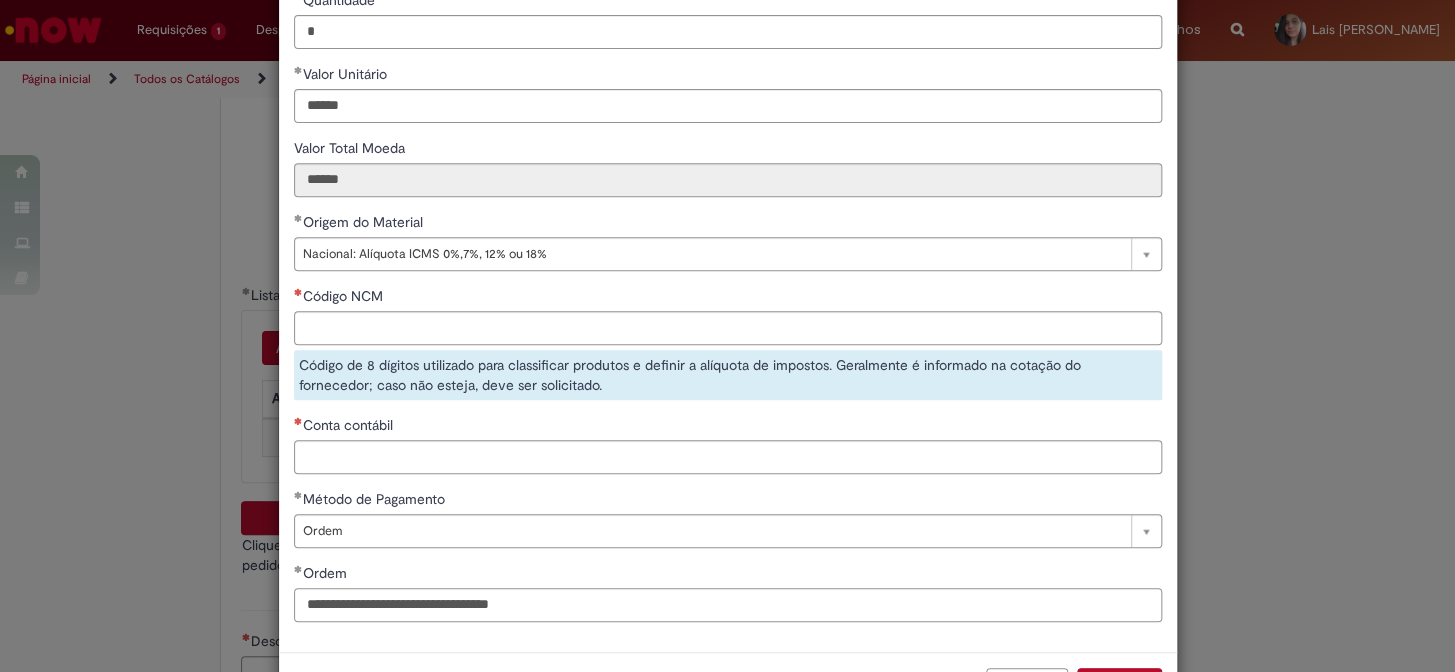 click on "**********" at bounding box center (728, 605) 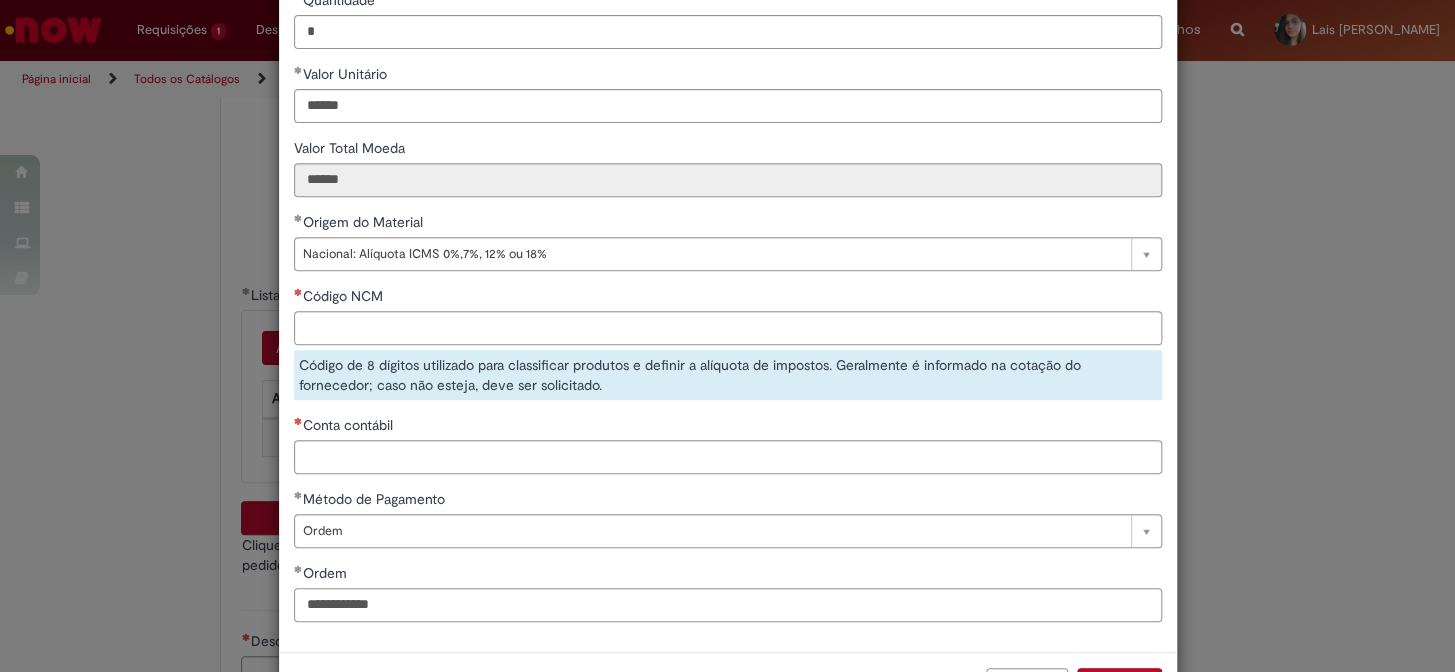 type on "**********" 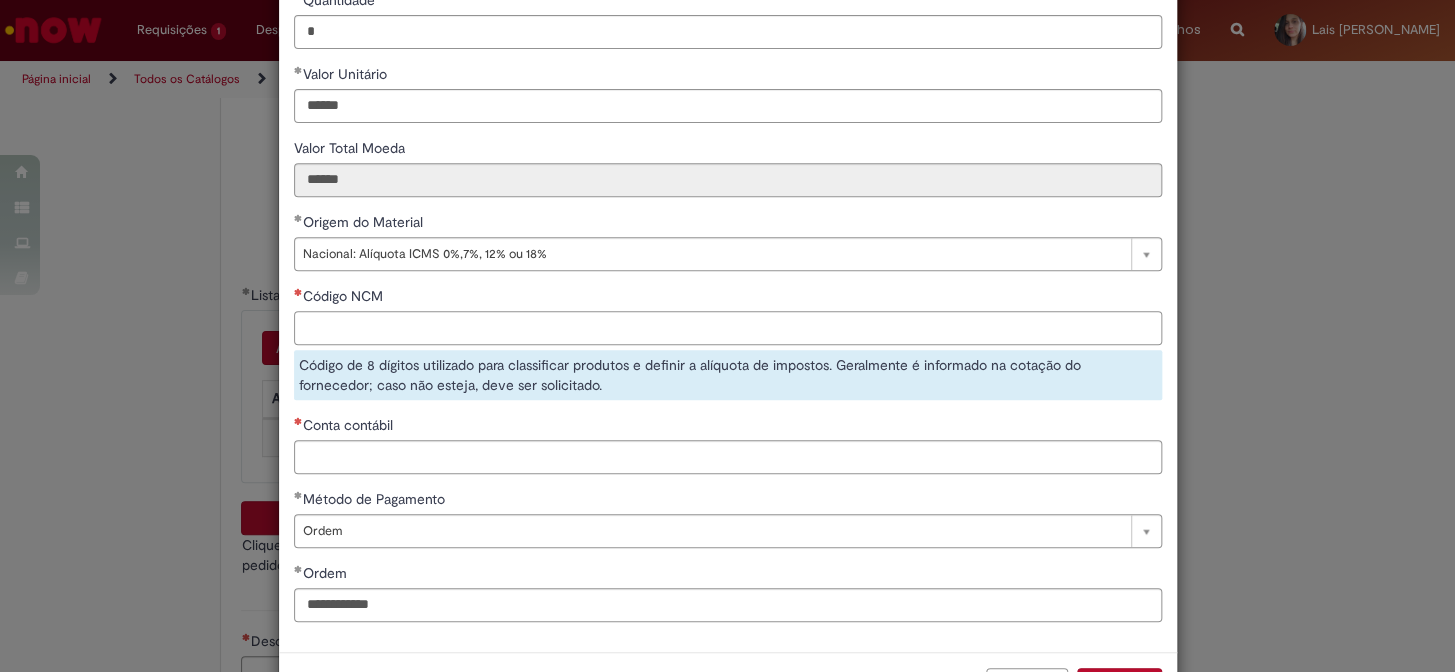 click on "Código NCM" at bounding box center [728, 328] 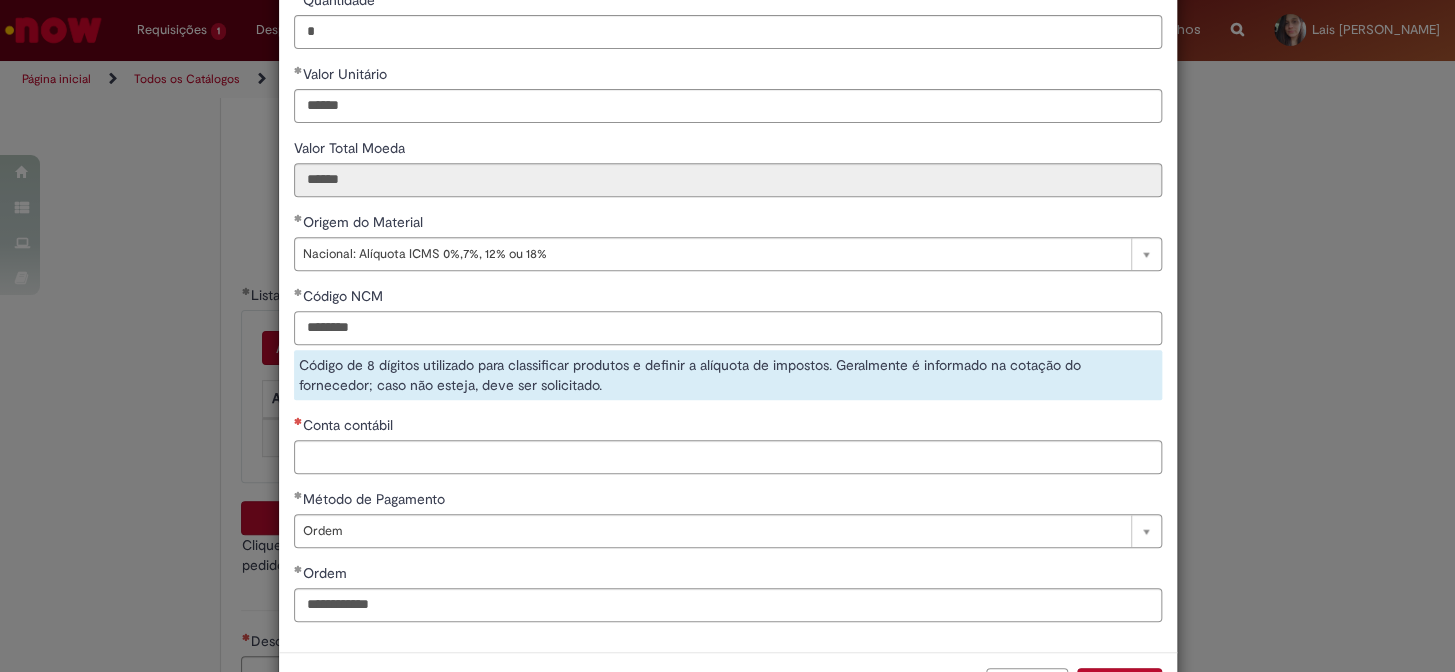type on "********" 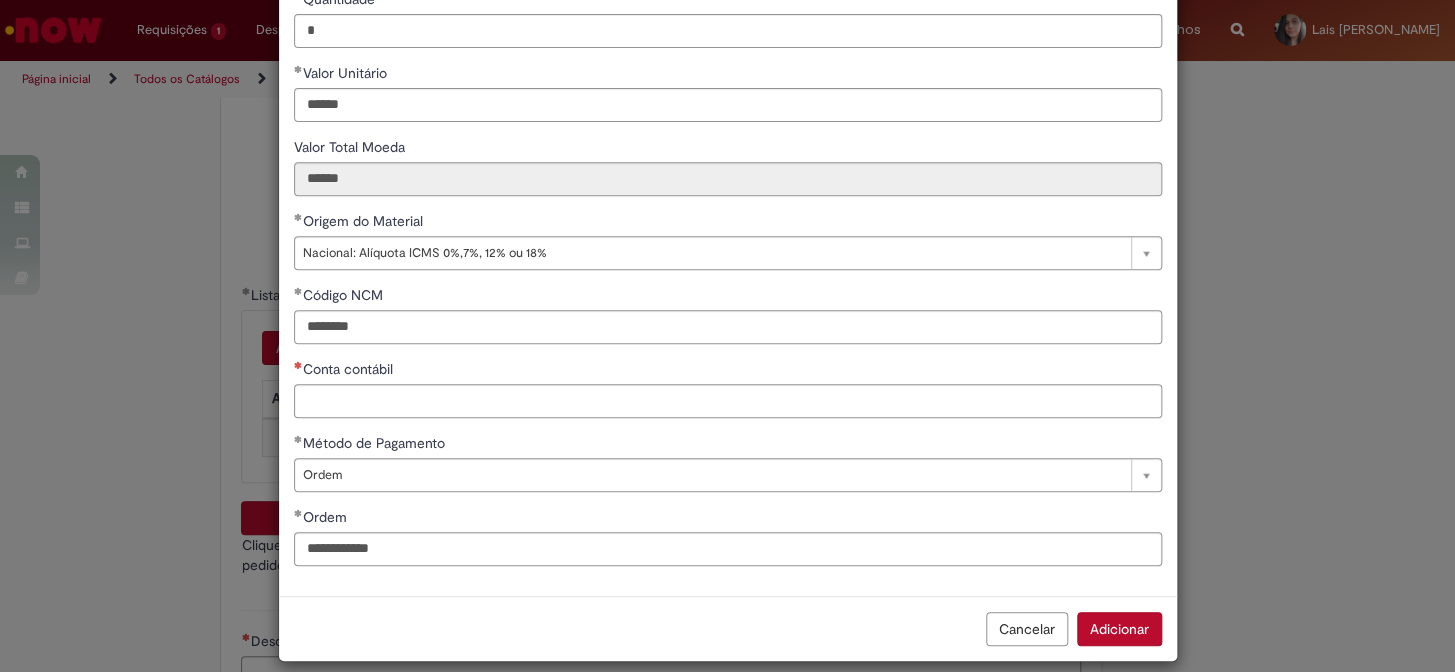 click on "**********" at bounding box center [728, 211] 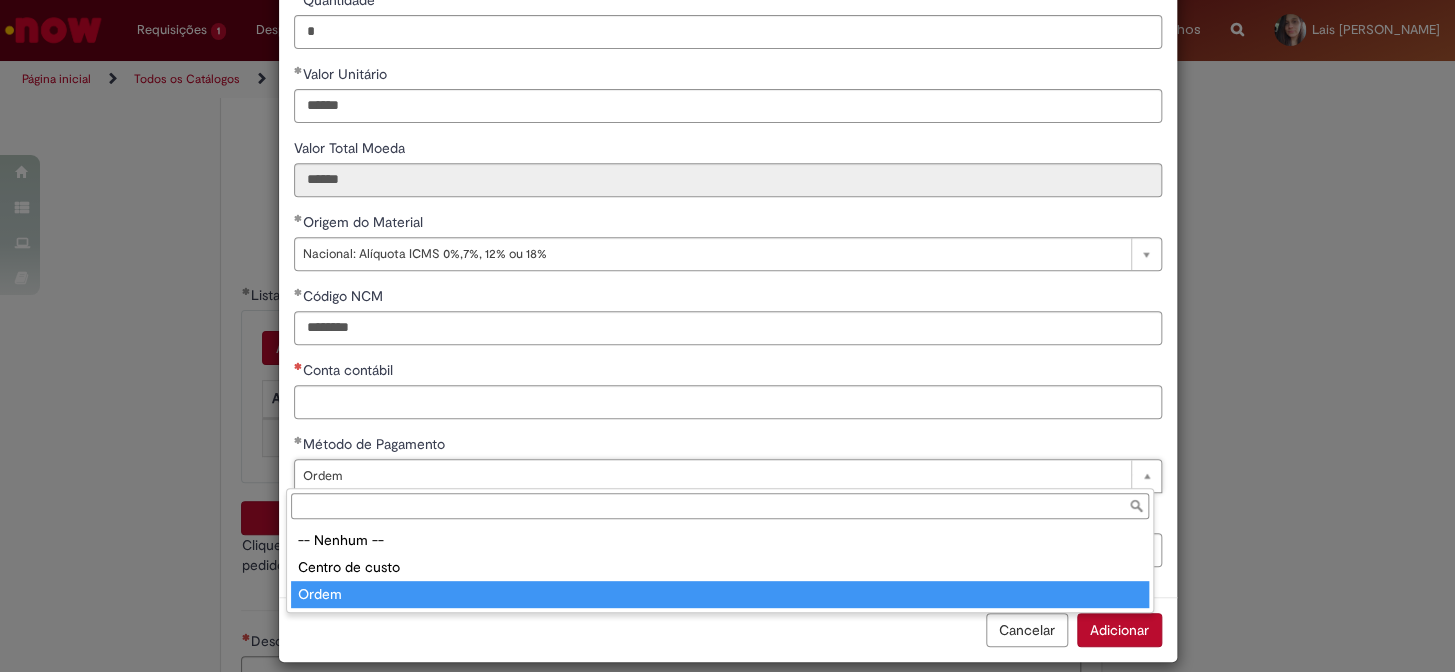 type on "*****" 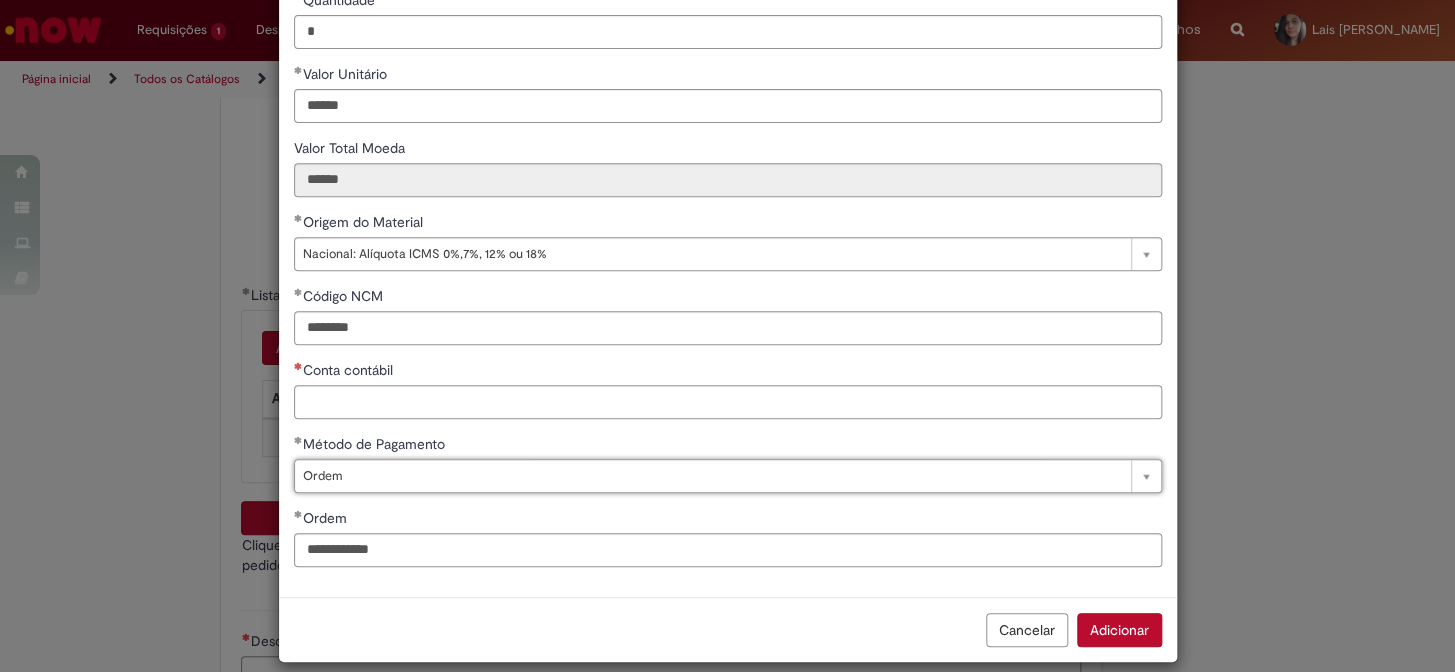 scroll, scrollTop: 0, scrollLeft: 42, axis: horizontal 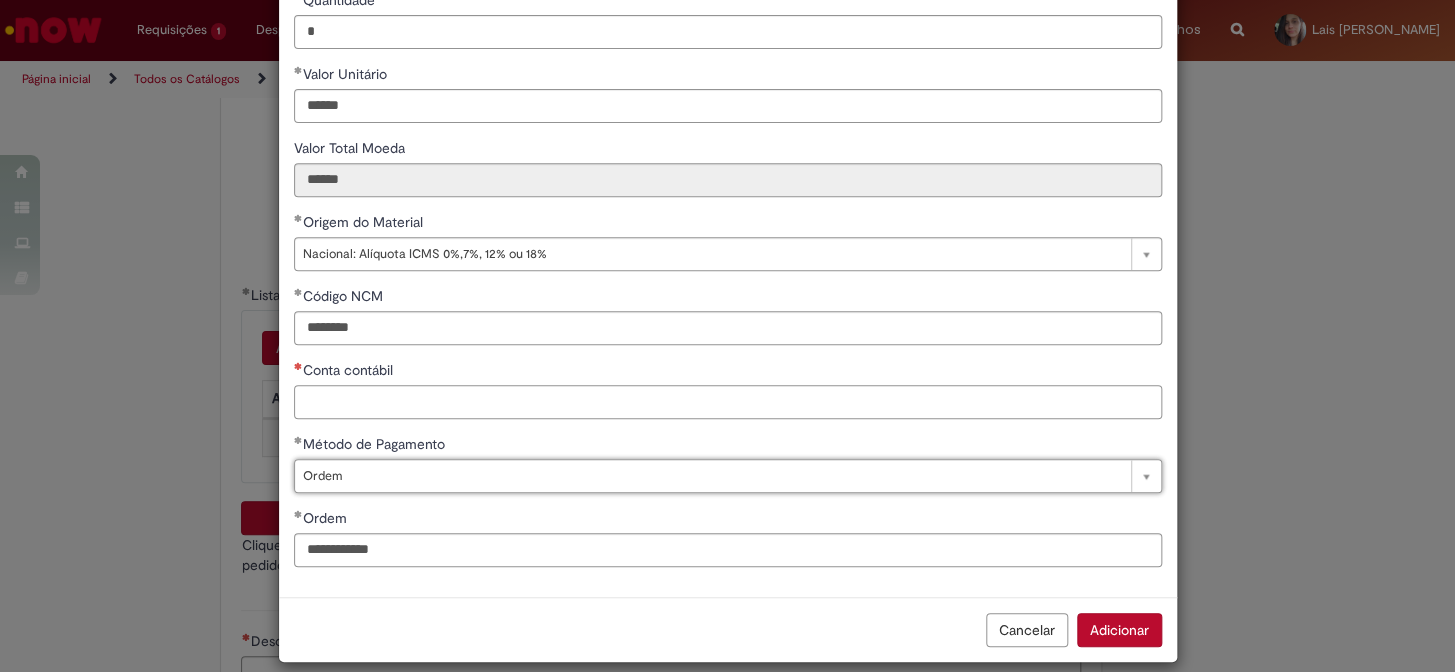 click on "Conta contábil" at bounding box center (728, 402) 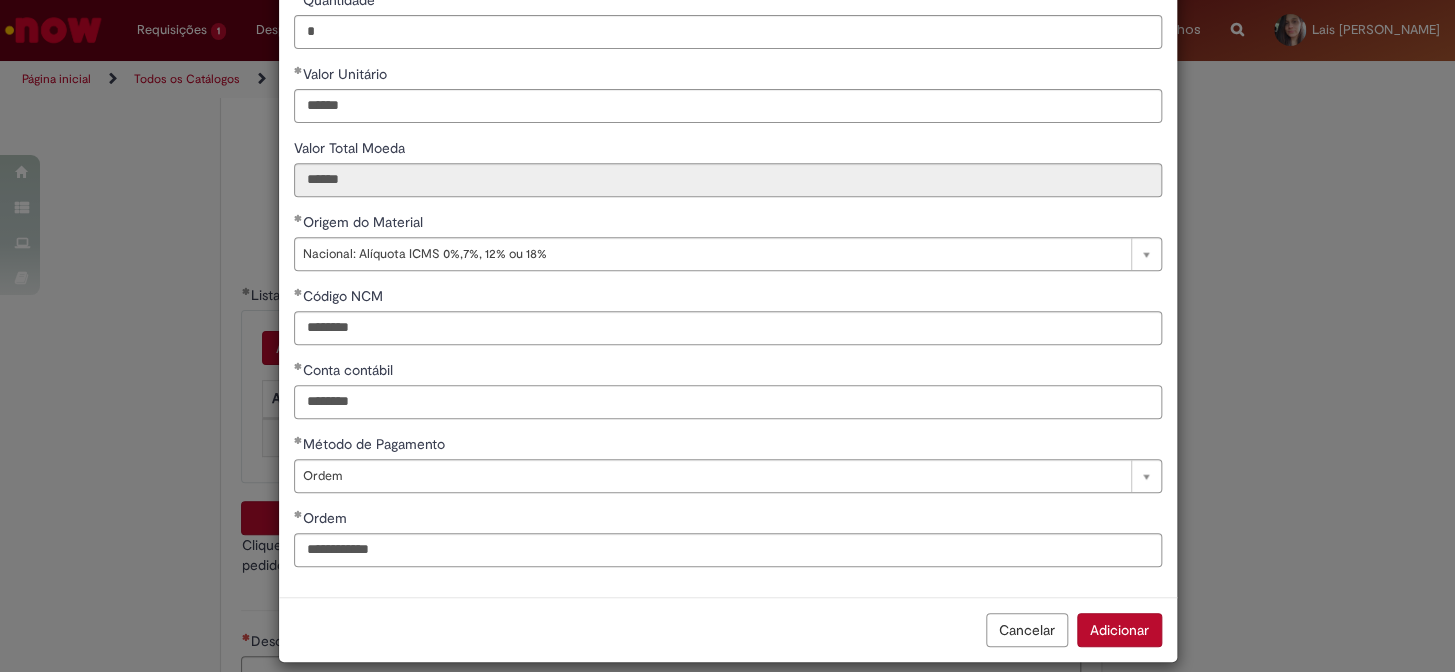 type on "********" 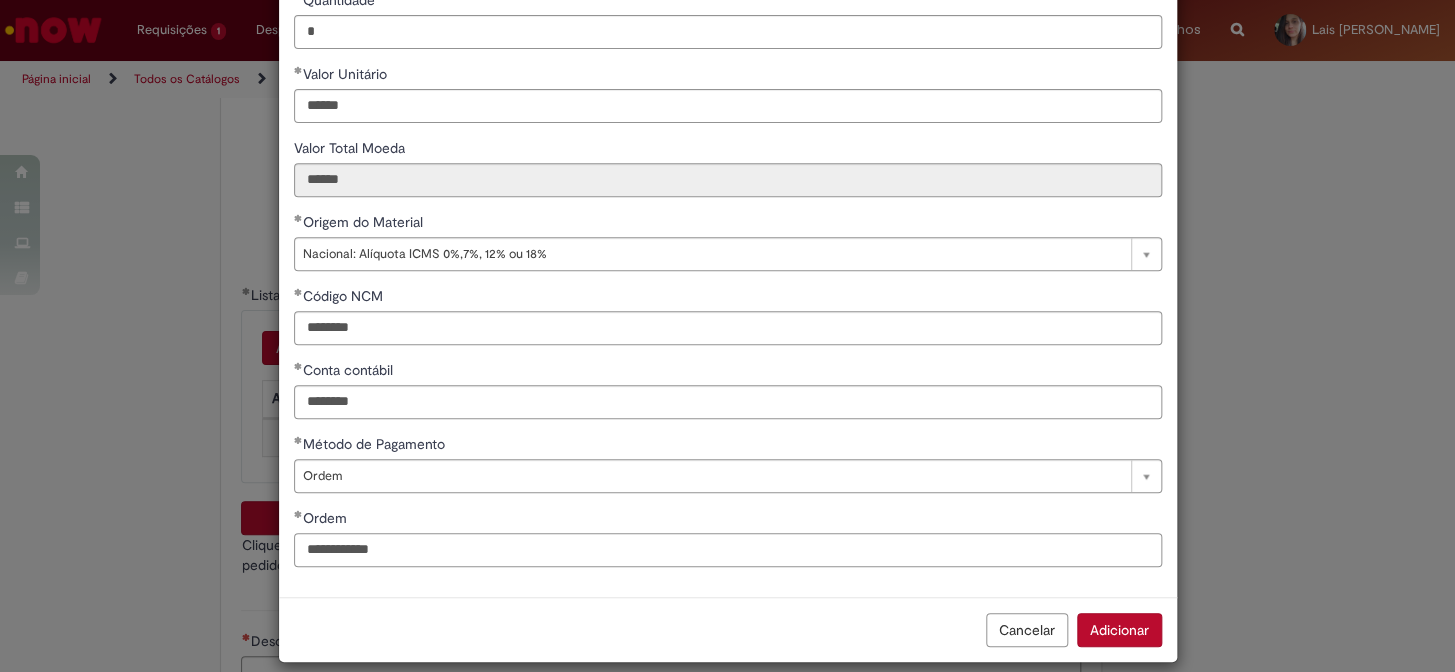 click on "**********" at bounding box center (728, 550) 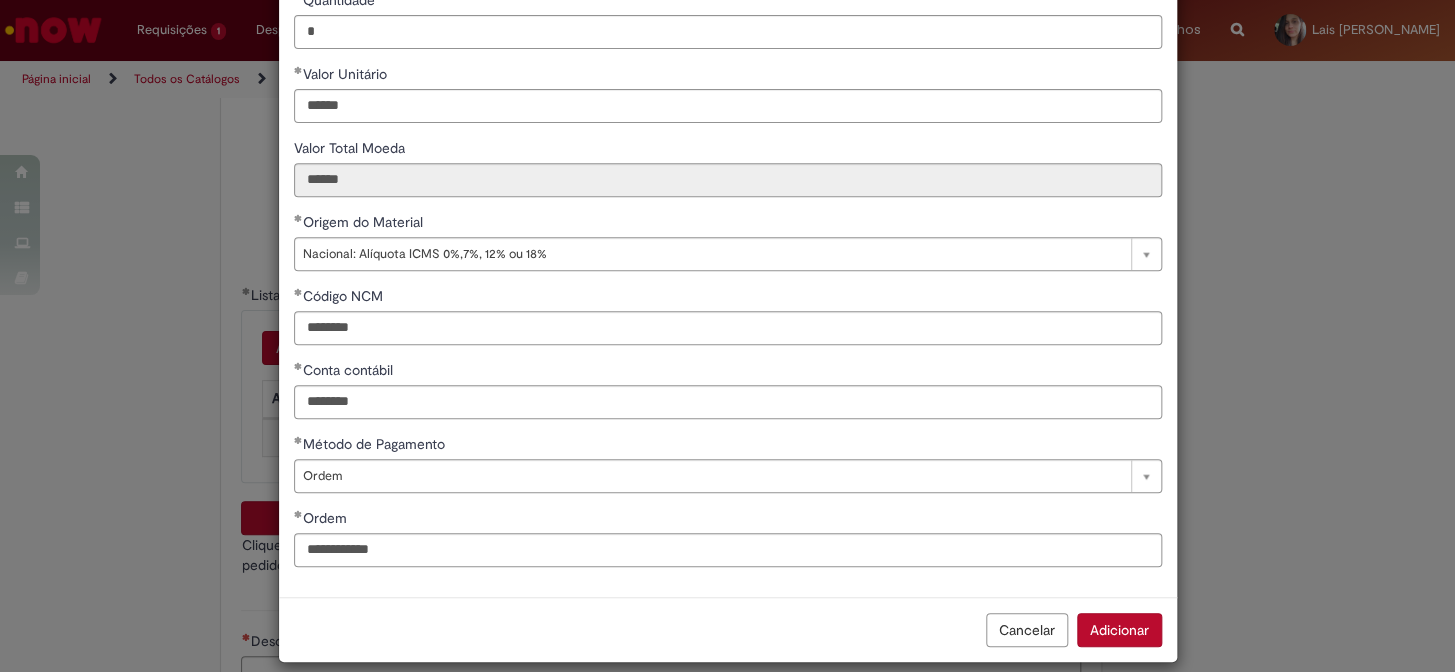 click on "Adicionar" at bounding box center (1119, 630) 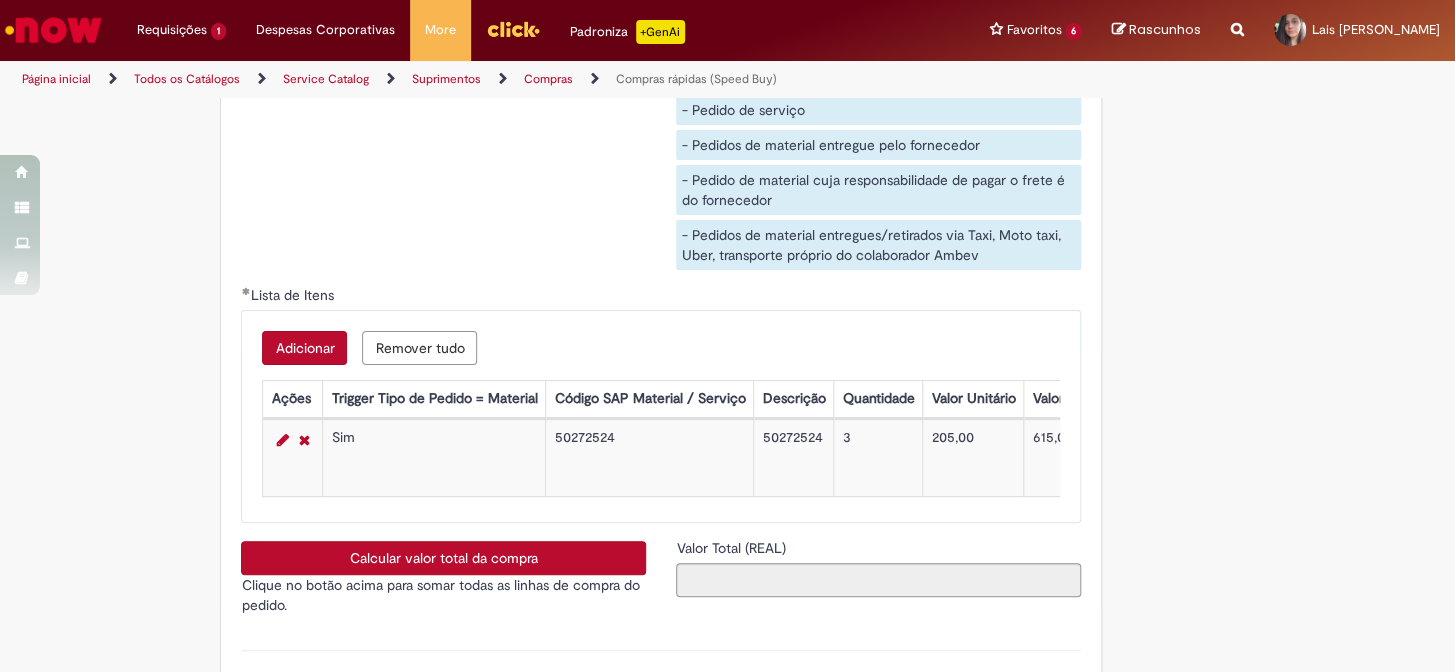 click on "Adicionar" at bounding box center [304, 348] 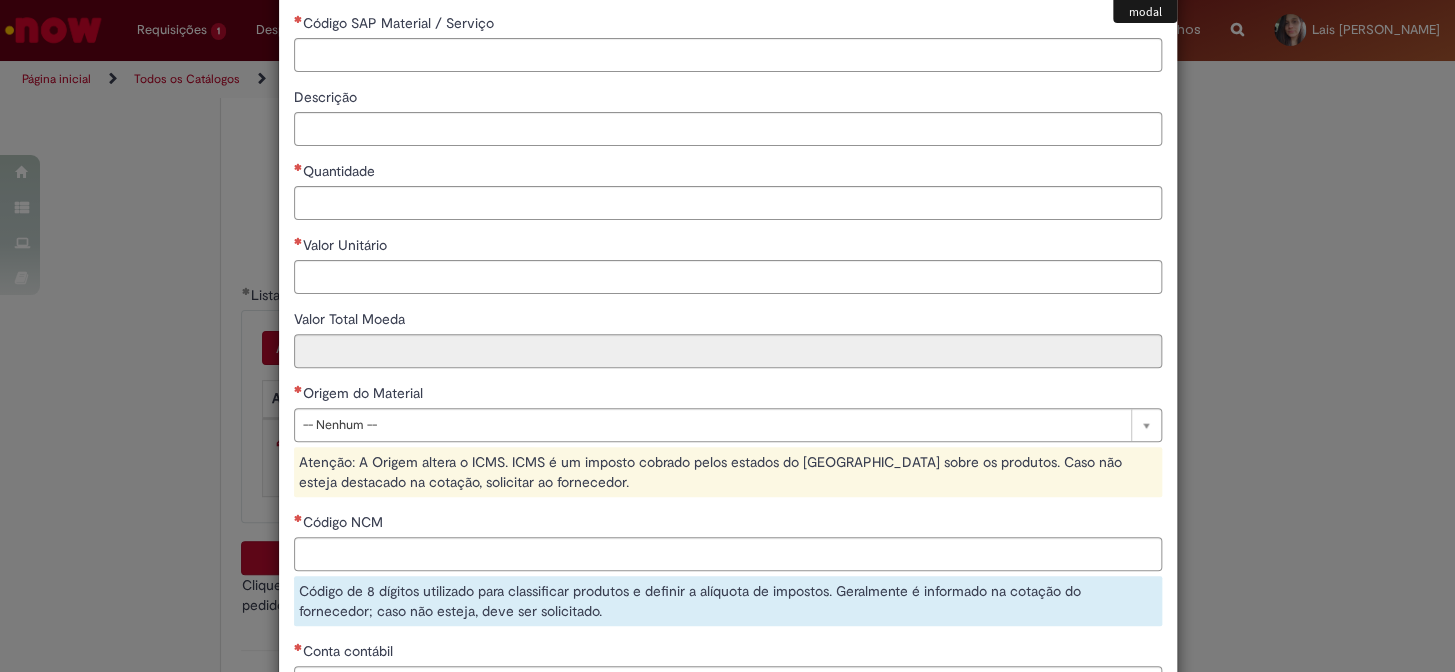 scroll, scrollTop: 272, scrollLeft: 0, axis: vertical 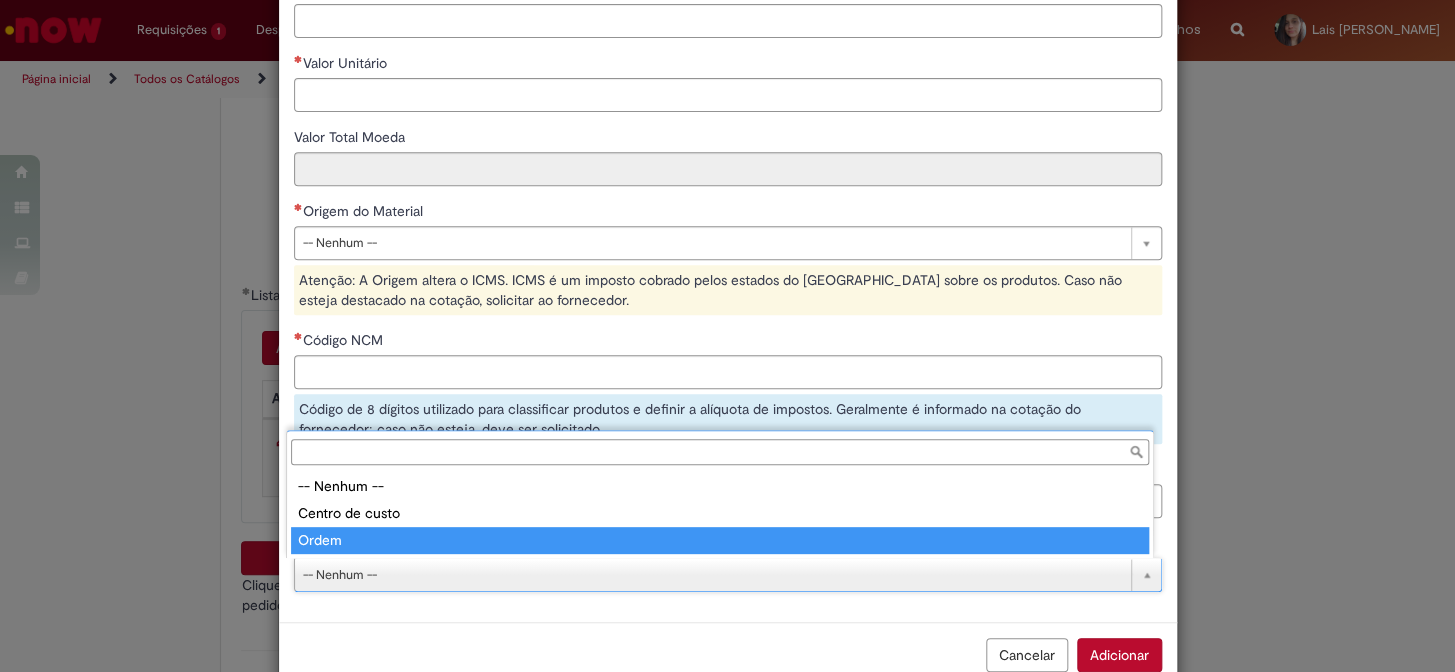 type on "*****" 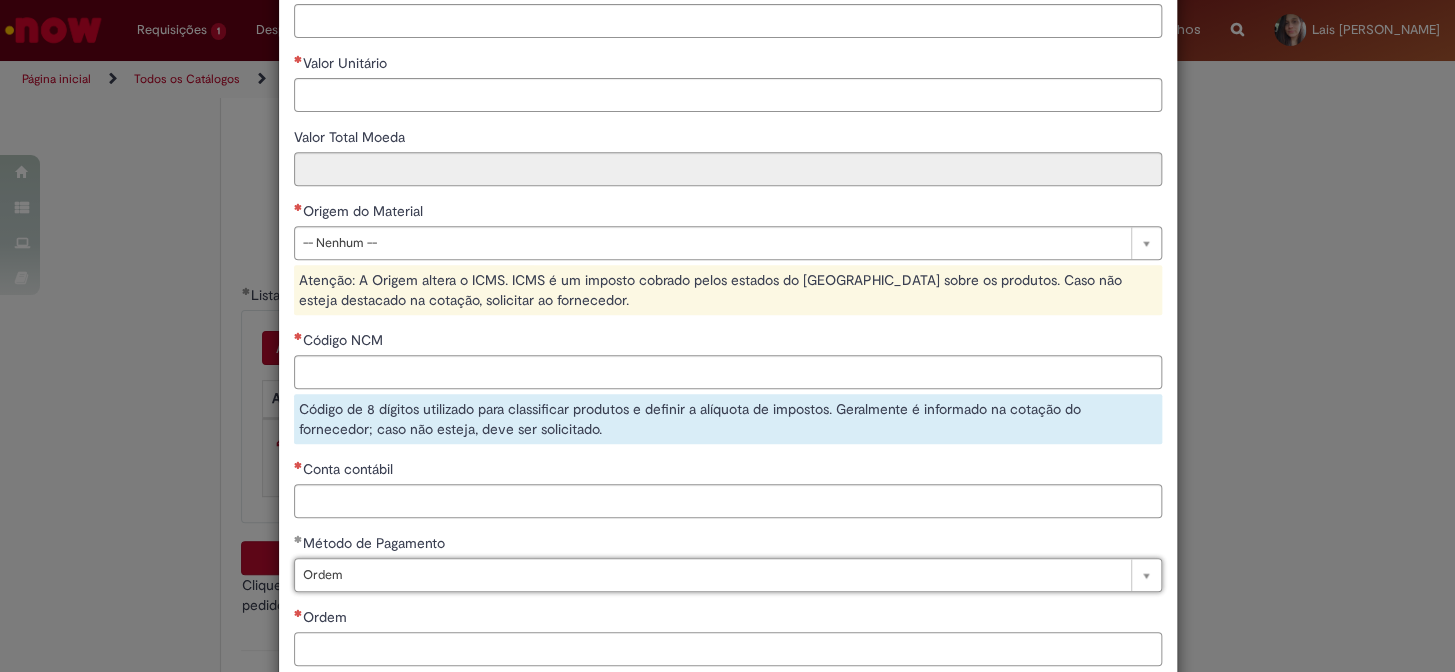 click on "Ordem" at bounding box center [728, 649] 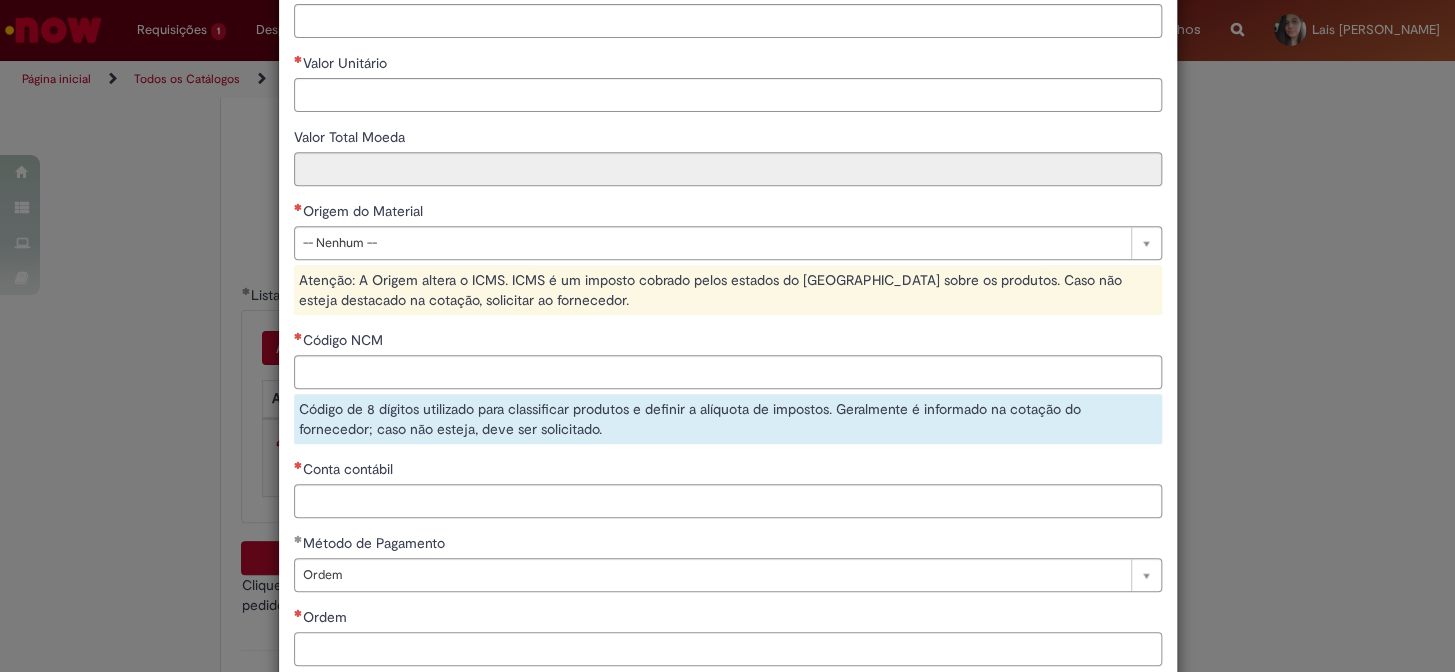 paste on "**********" 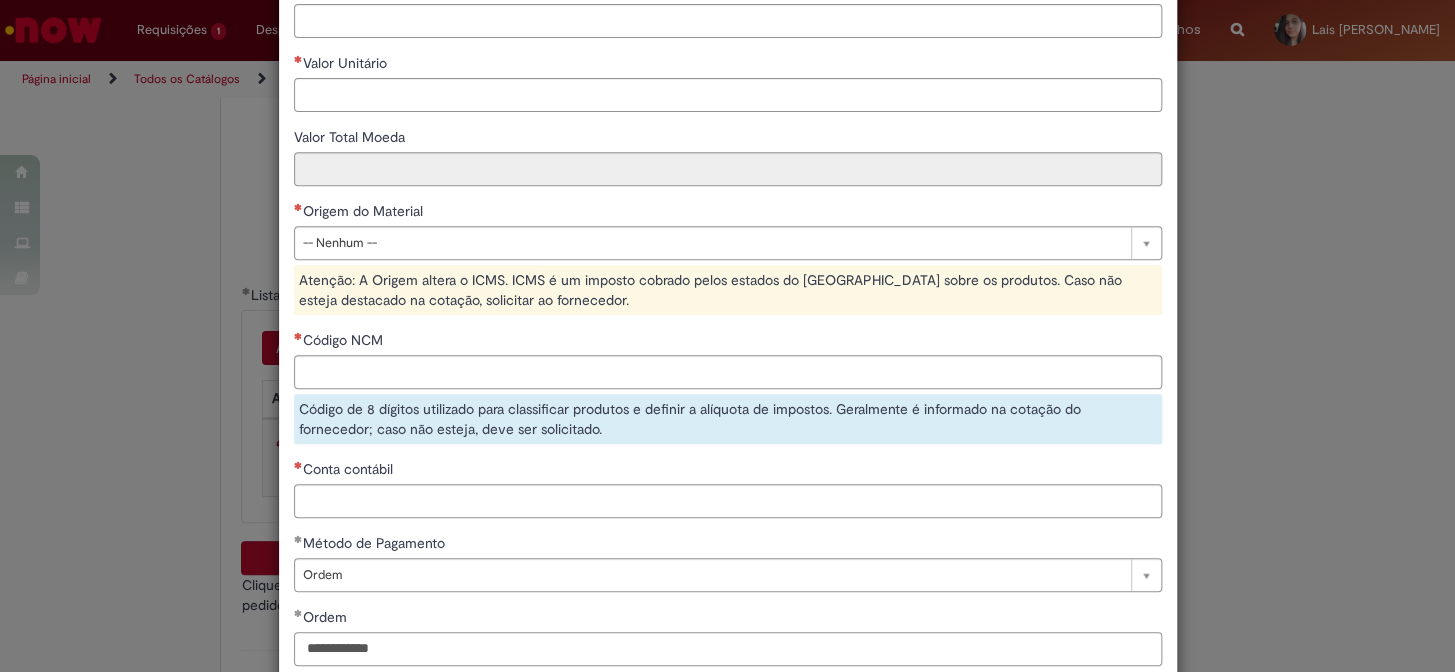 type on "**********" 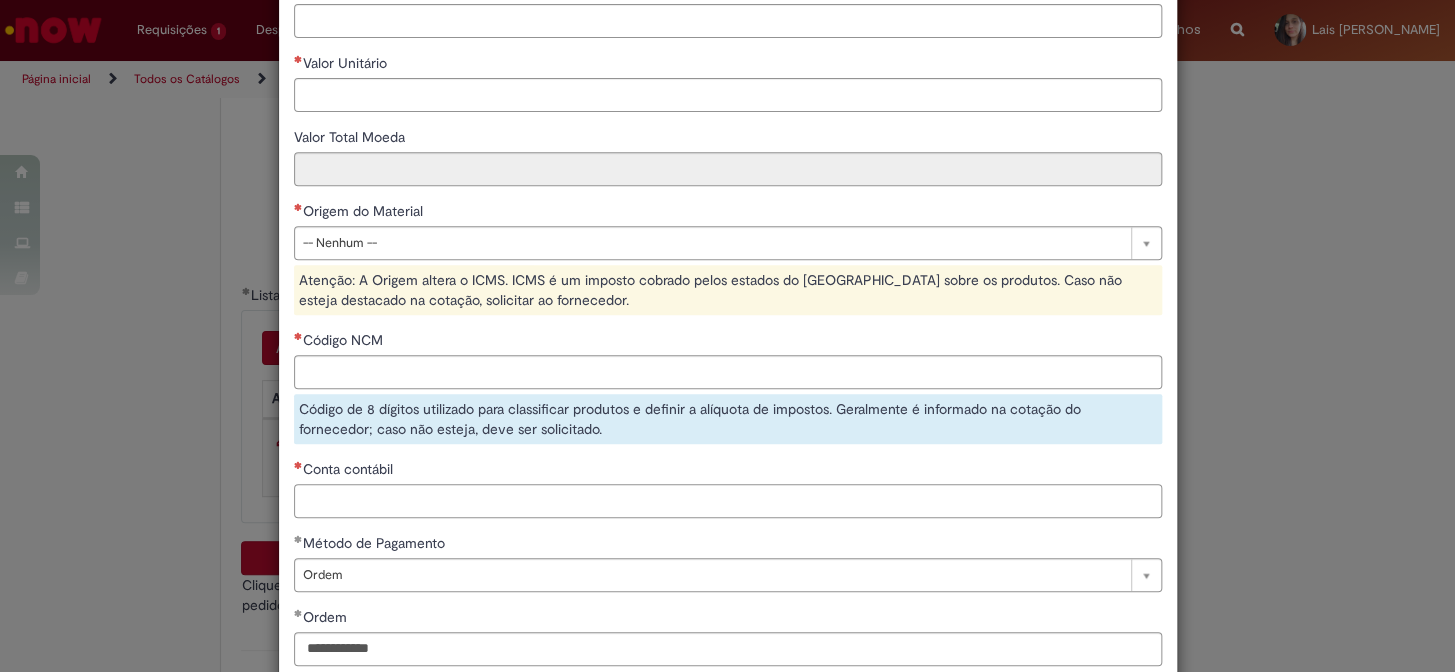 click on "Conta contábil" at bounding box center [728, 501] 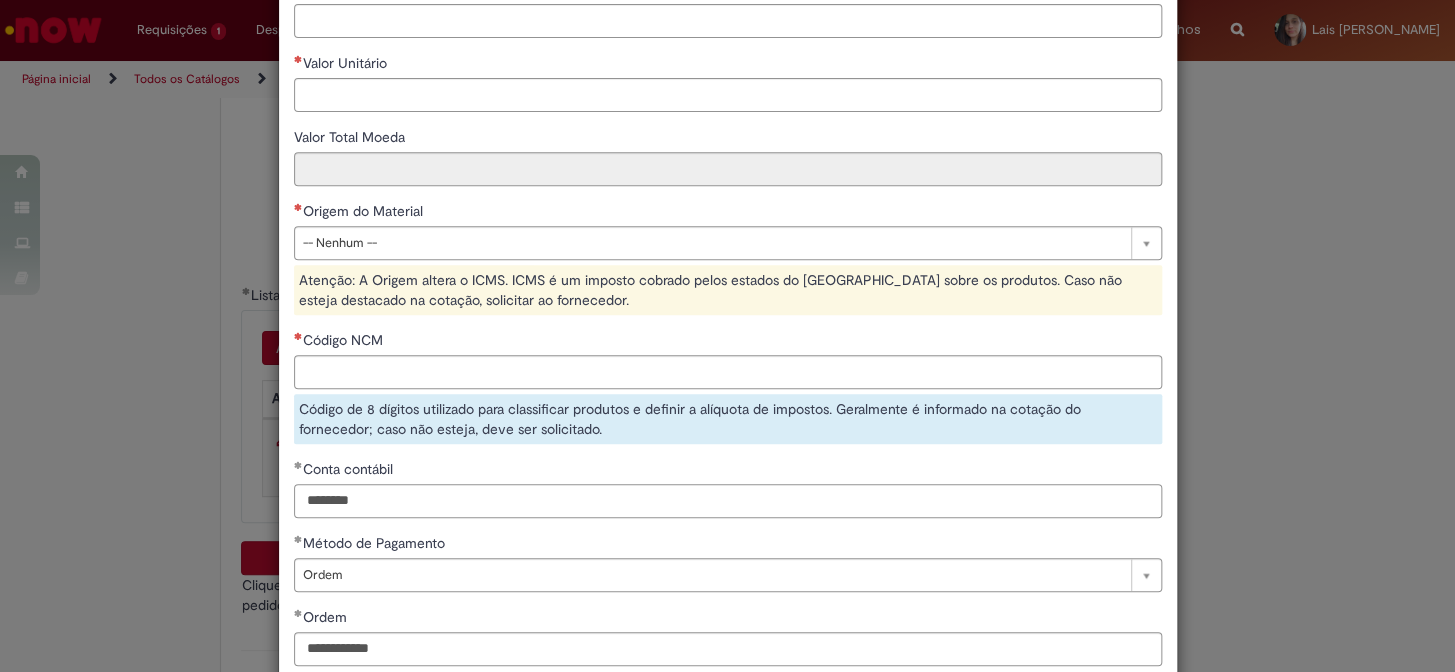 type on "********" 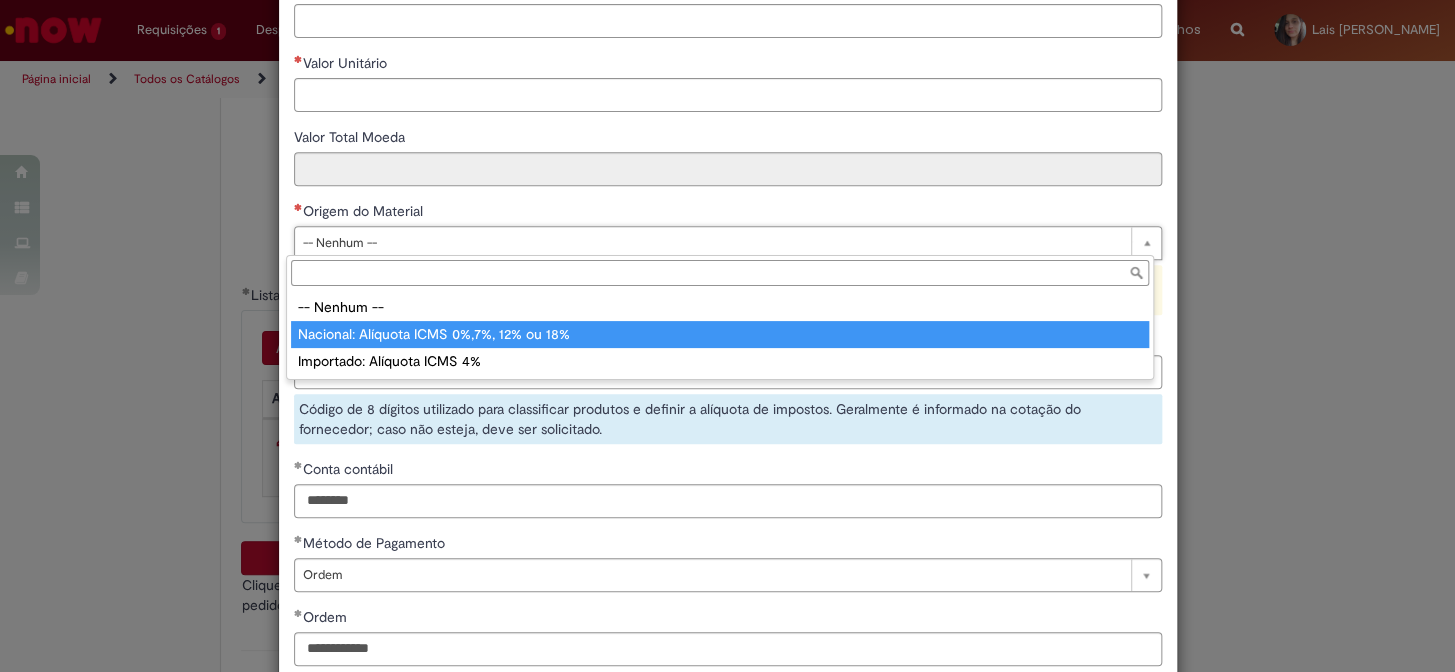 type on "**********" 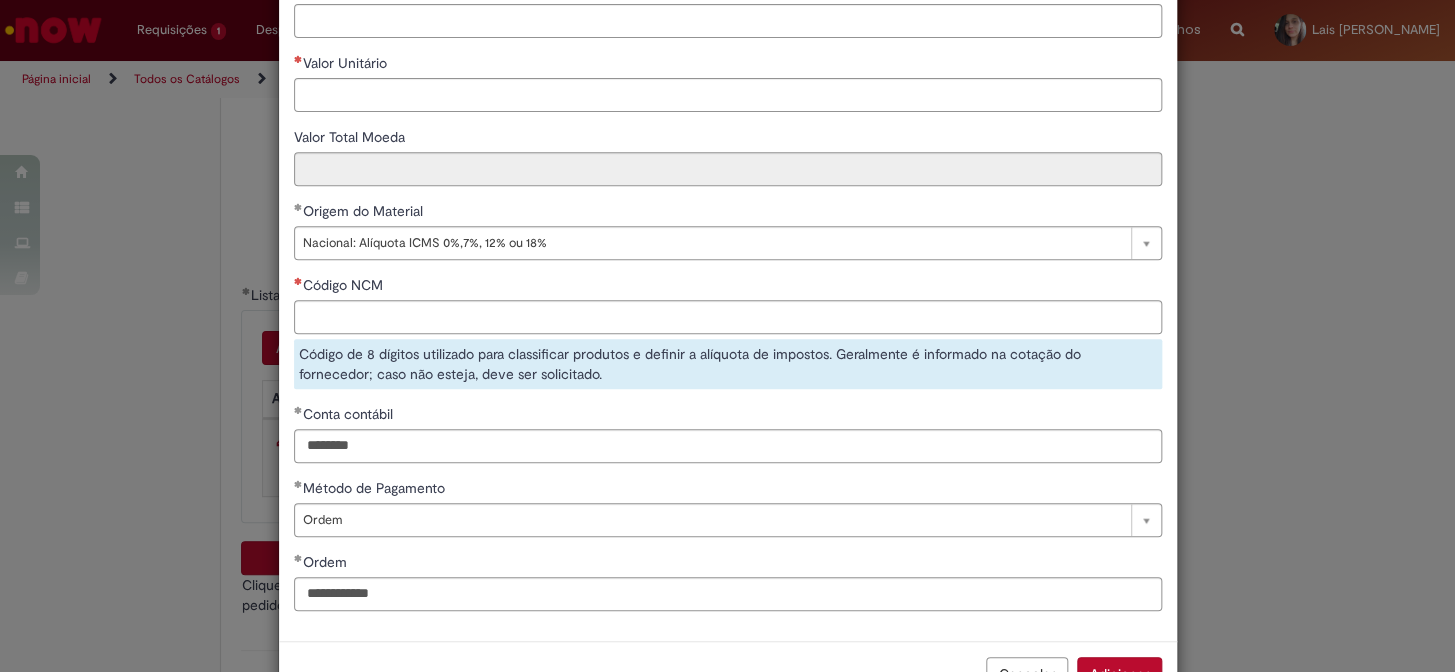 click on "Código de 8 dígitos utilizado para classificar produtos e definir a alíquota de impostos. Geralmente é informado na cotação do fornecedor; caso não esteja, deve ser solicitado." at bounding box center (728, 364) 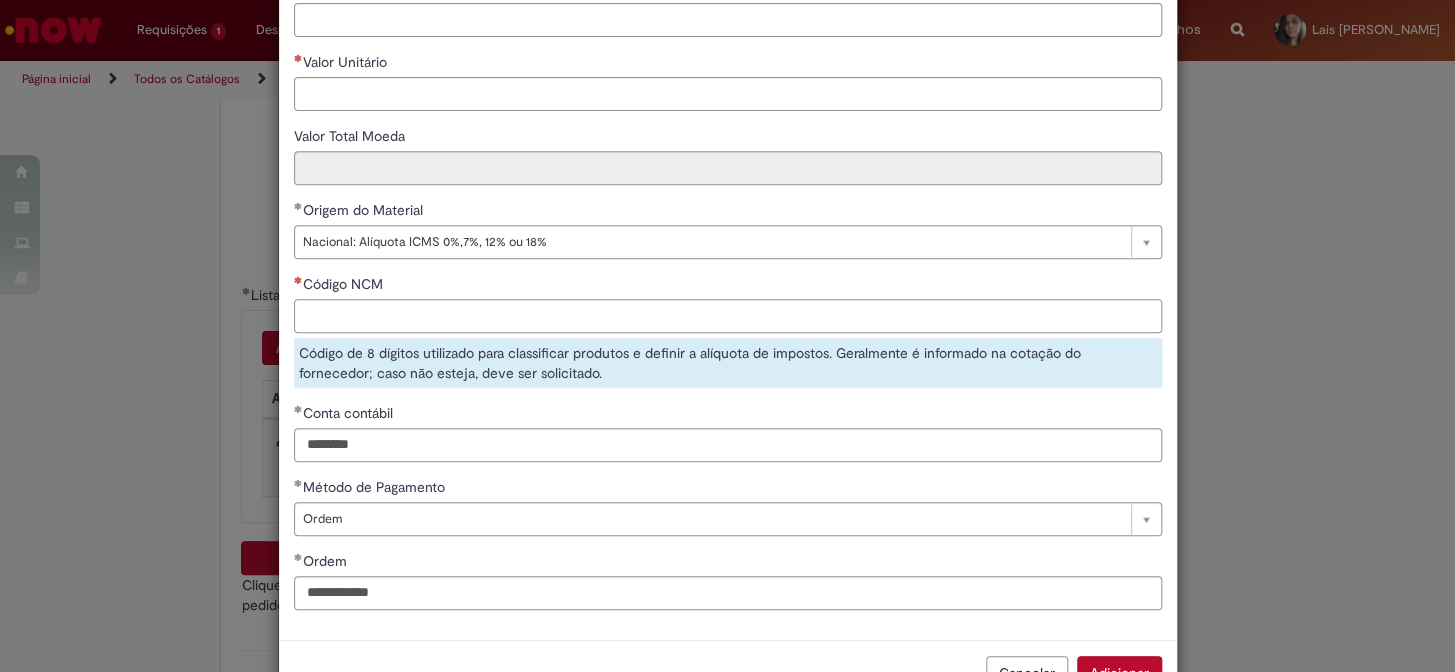 click on "Código NCM" at bounding box center (728, 316) 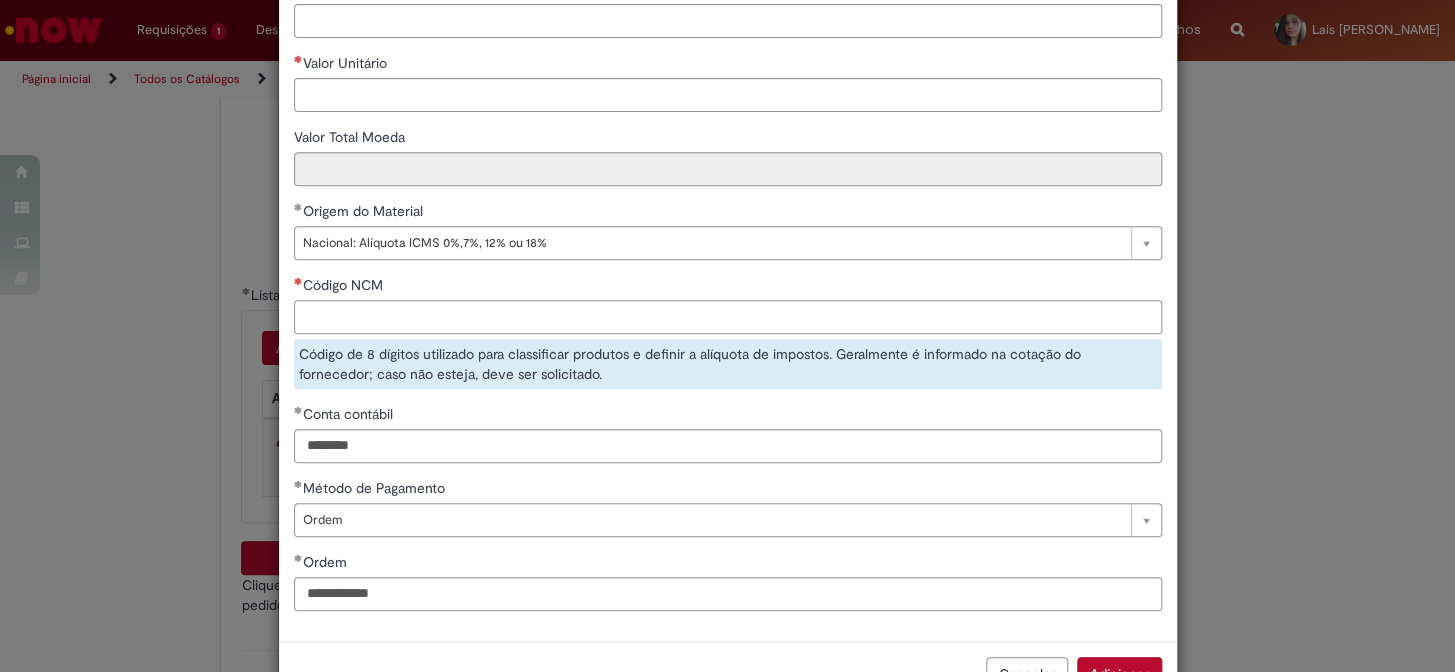 paste on "********" 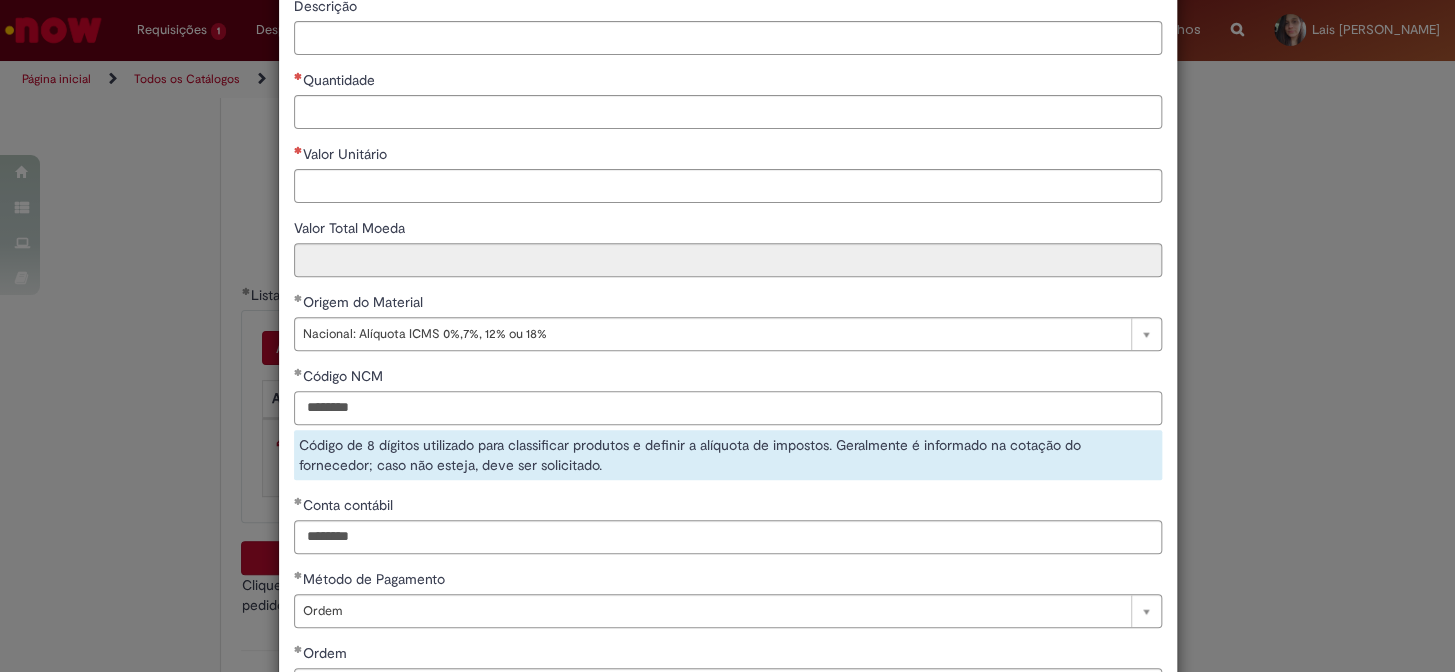 scroll, scrollTop: 0, scrollLeft: 0, axis: both 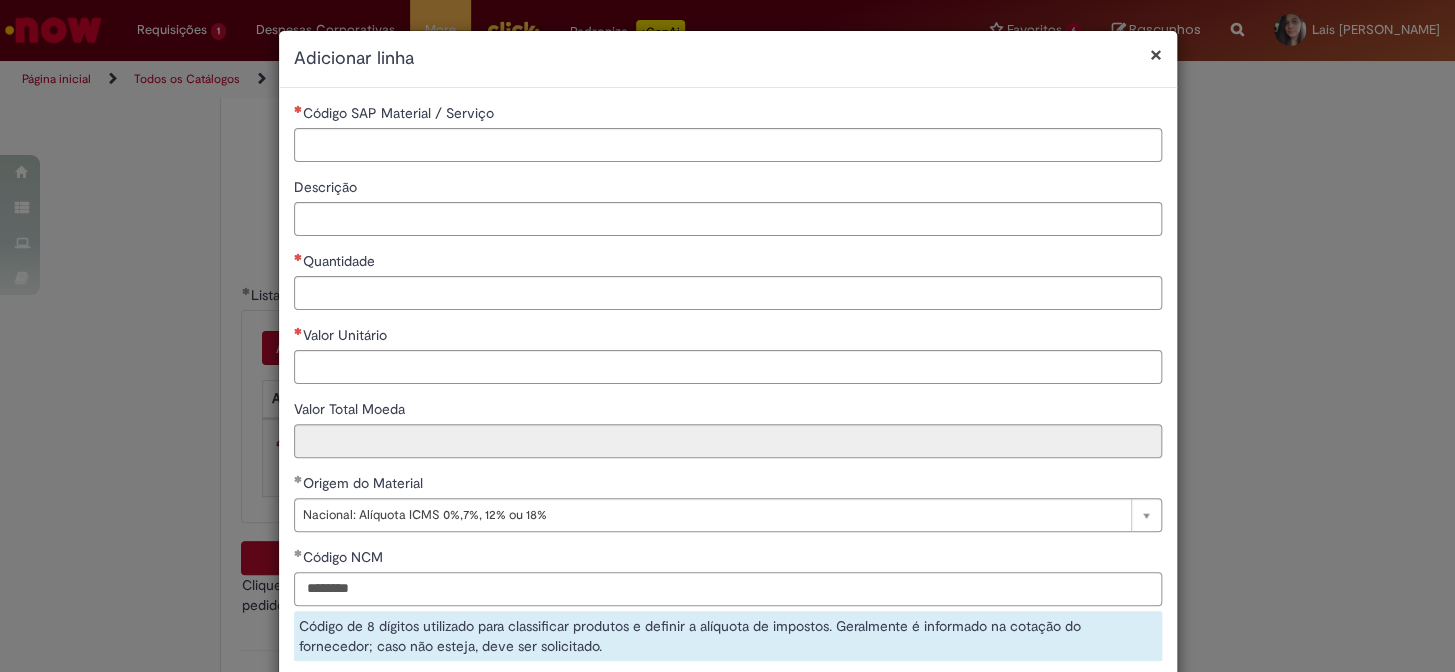 type on "********" 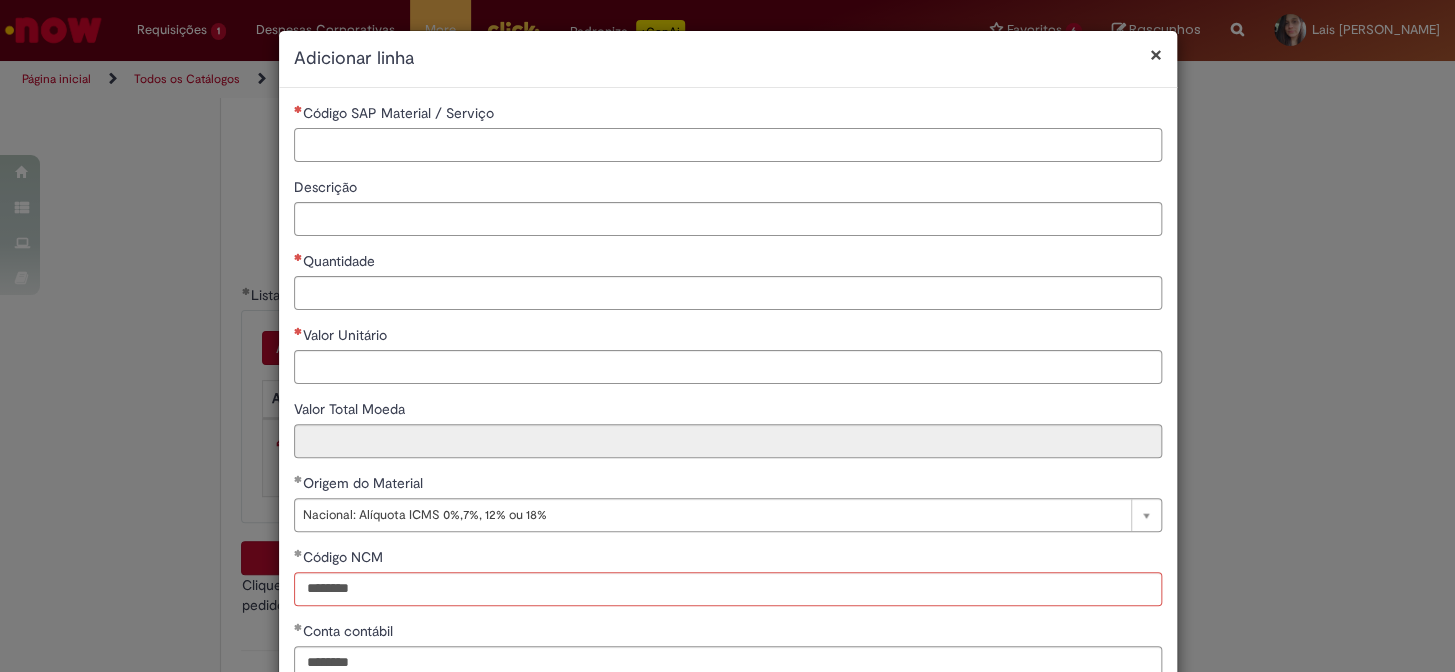 click on "Código SAP Material / Serviço" at bounding box center [728, 145] 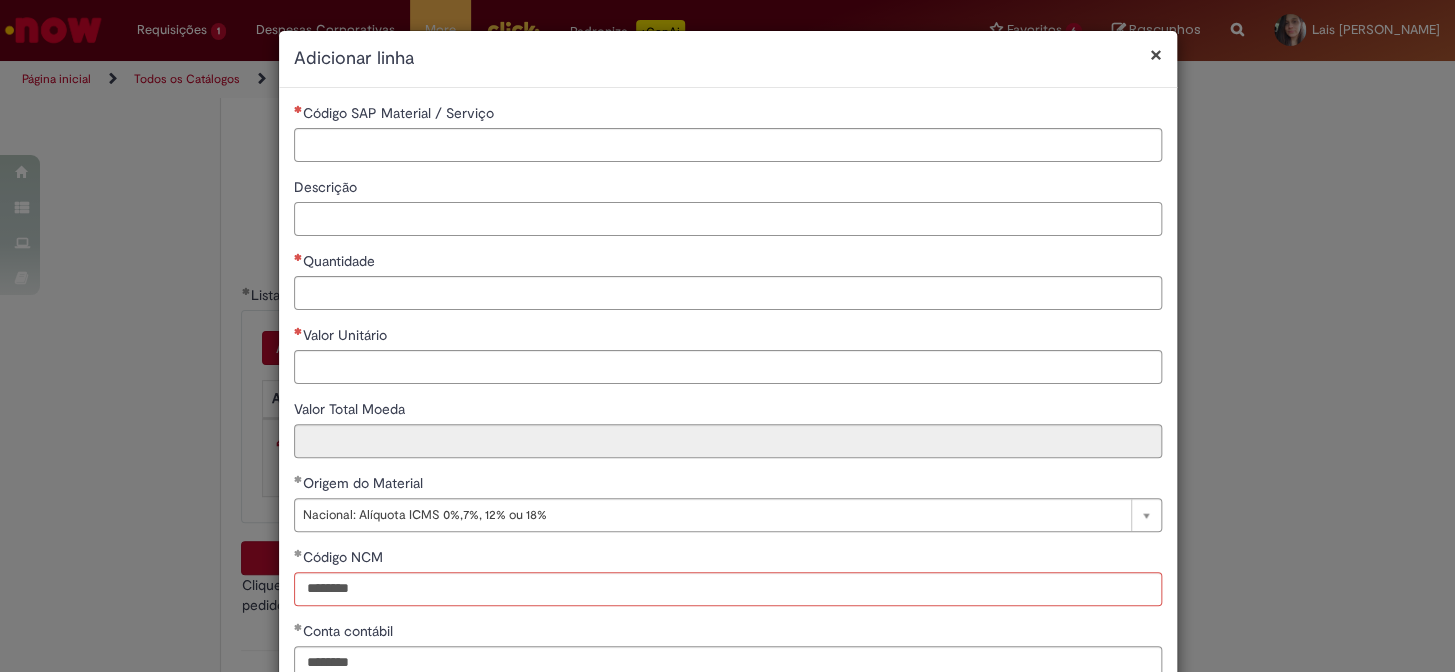click on "Descrição" at bounding box center [728, 219] 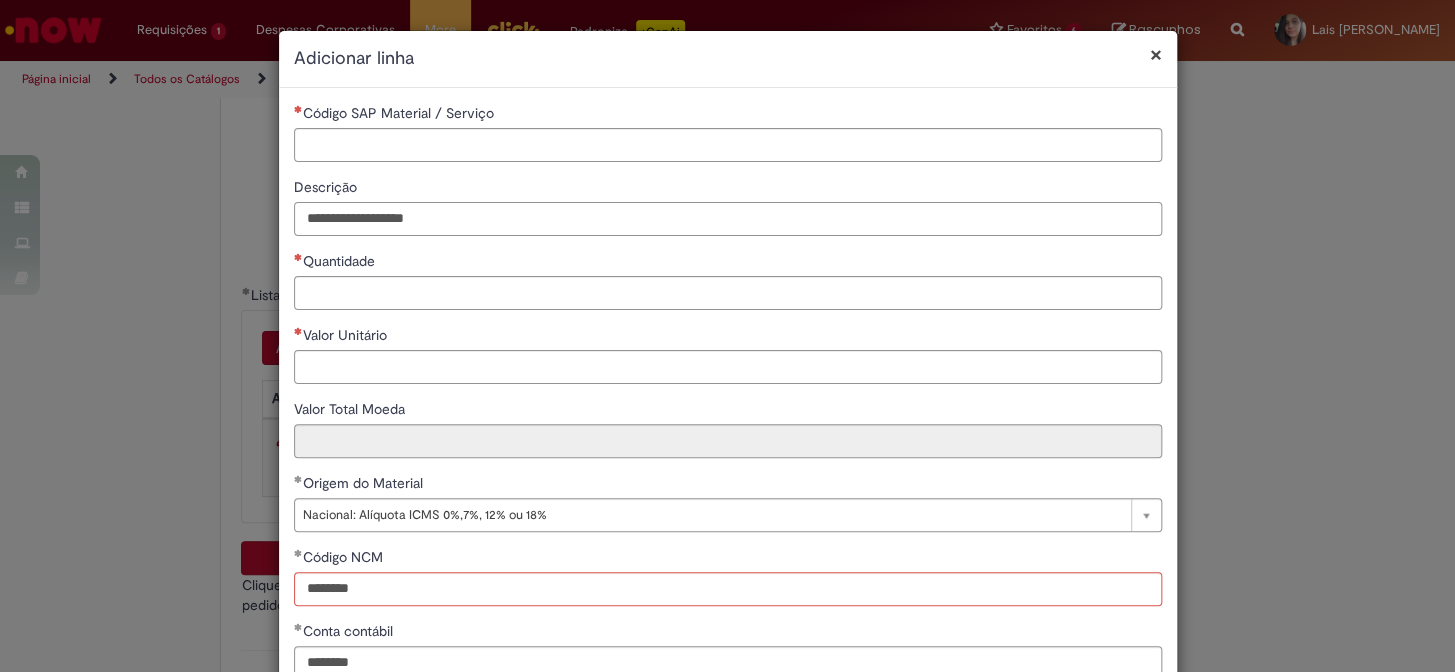 type on "**********" 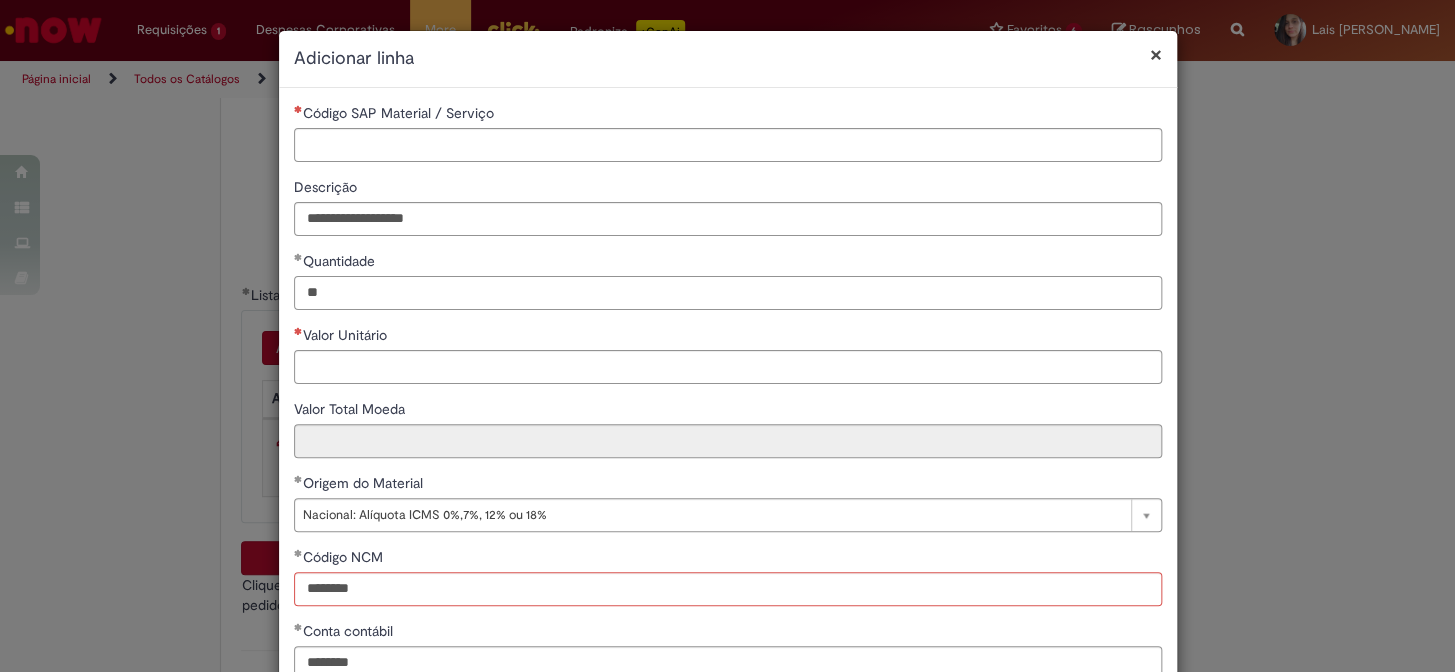 type on "**" 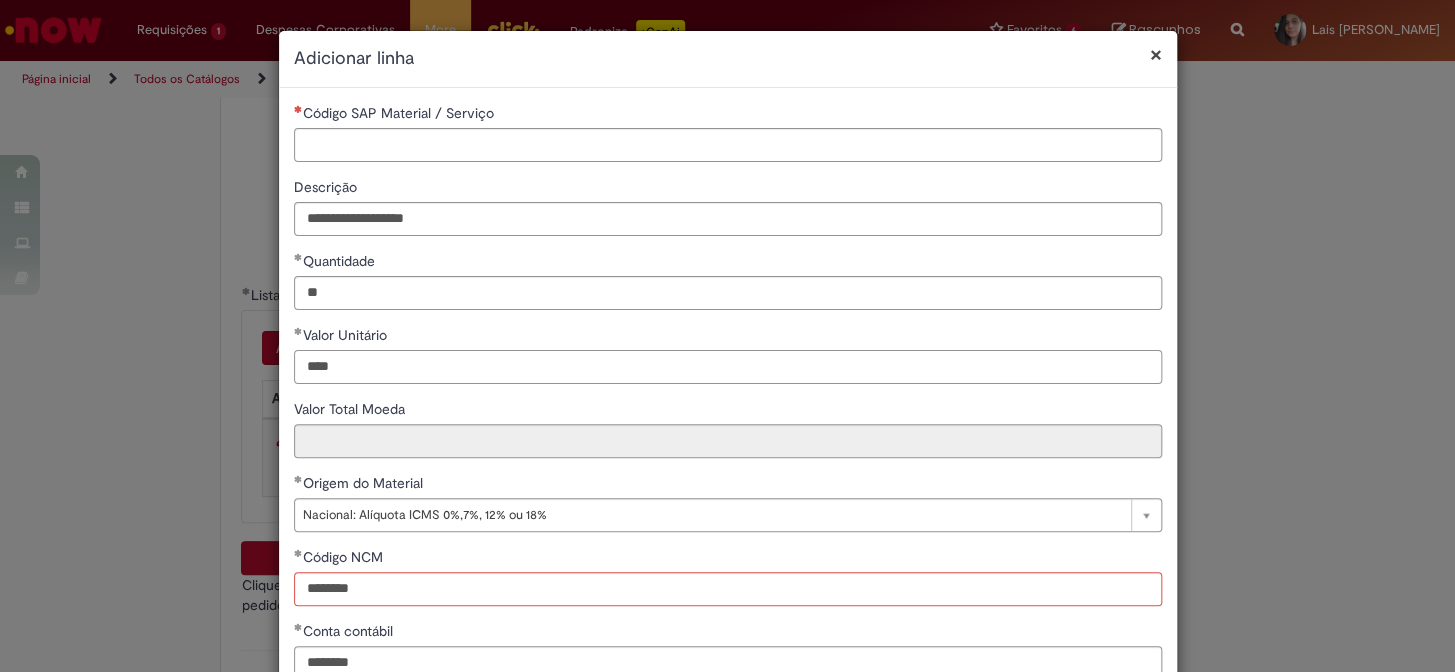 type on "****" 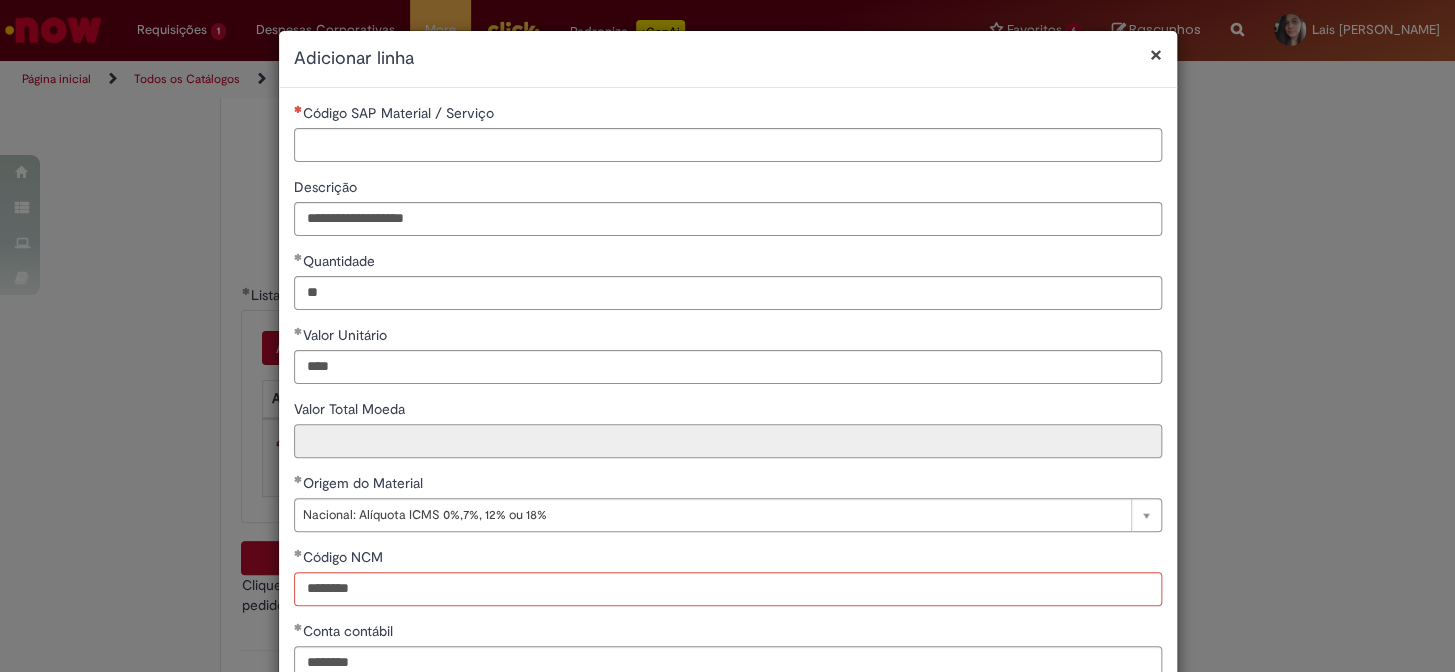 type on "******" 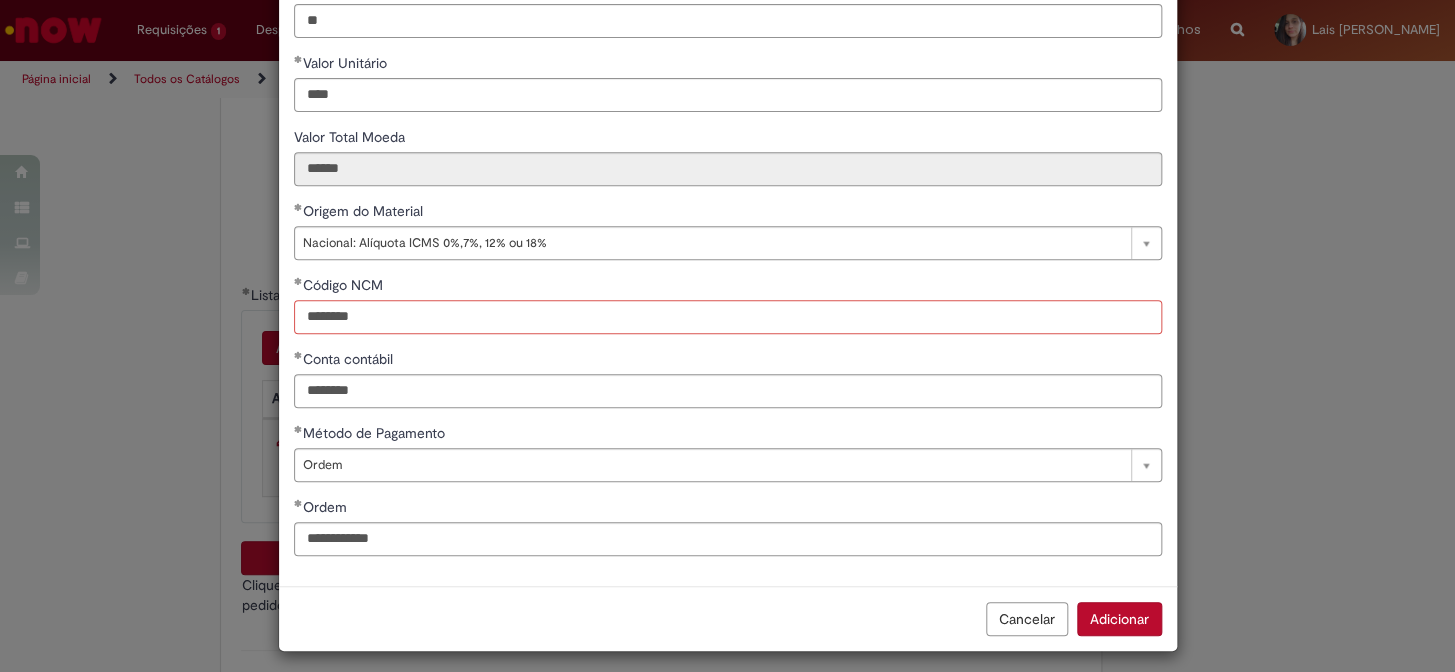 scroll, scrollTop: 0, scrollLeft: 0, axis: both 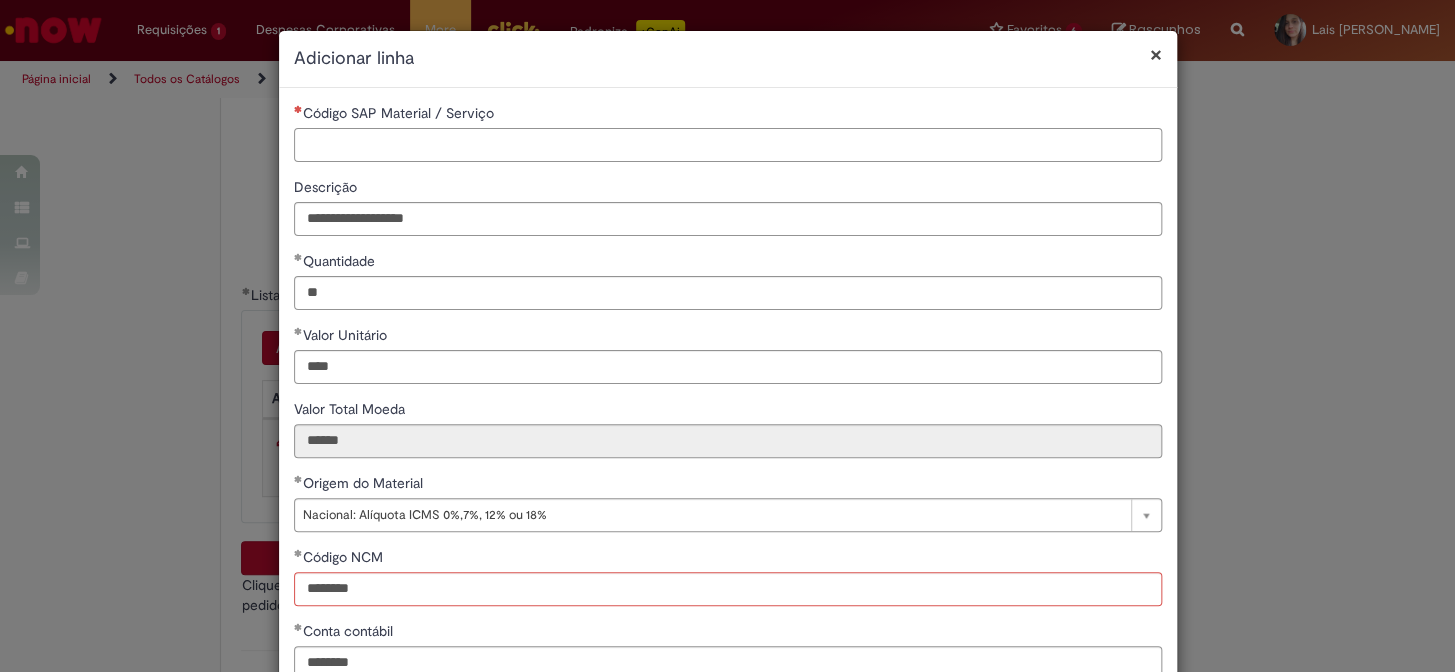 click on "Código SAP Material / Serviço" at bounding box center [728, 145] 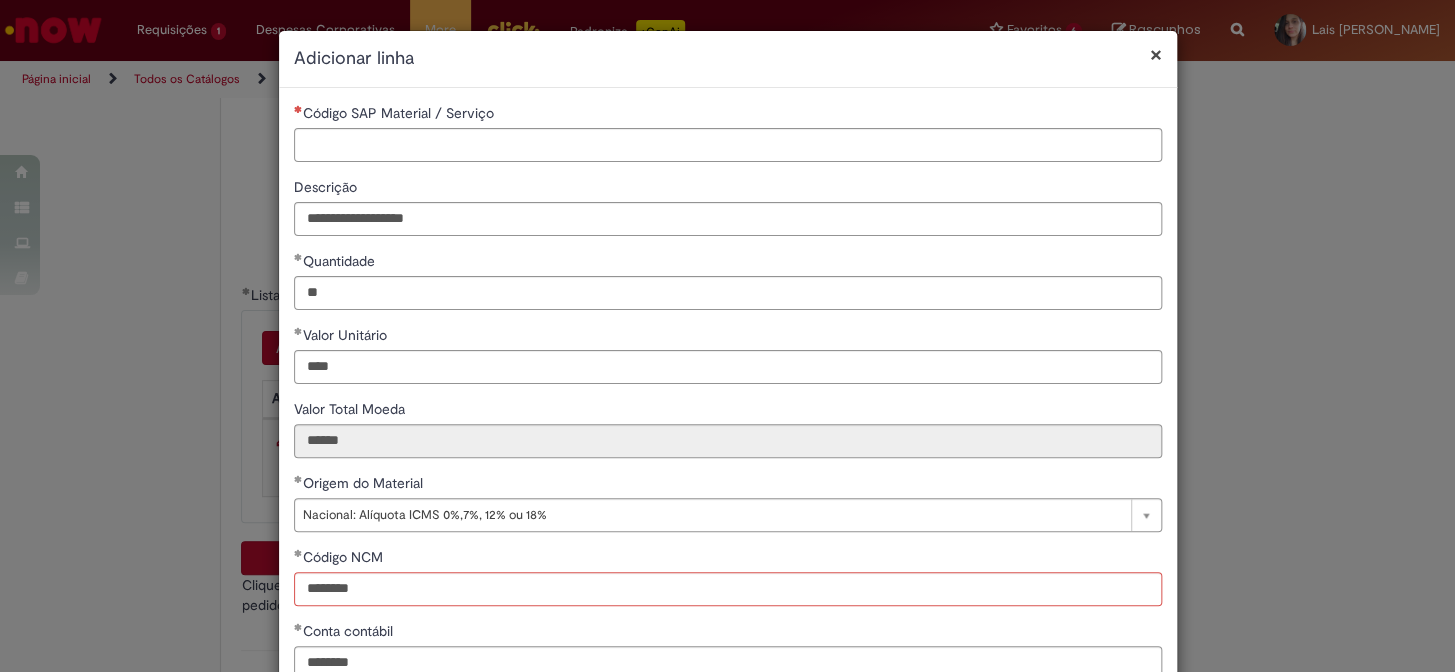 drag, startPoint x: 536, startPoint y: 43, endPoint x: 527, endPoint y: 12, distance: 32.280025 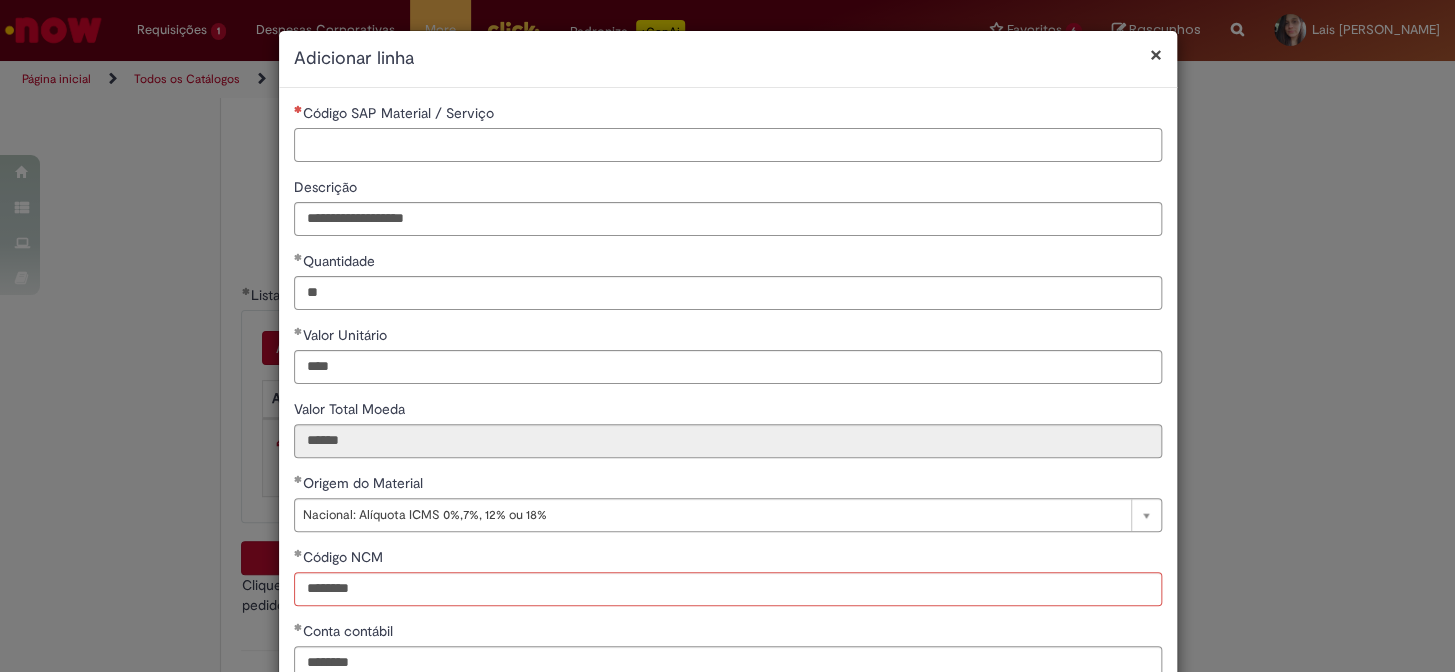 click on "Código SAP Material / Serviço" at bounding box center (728, 145) 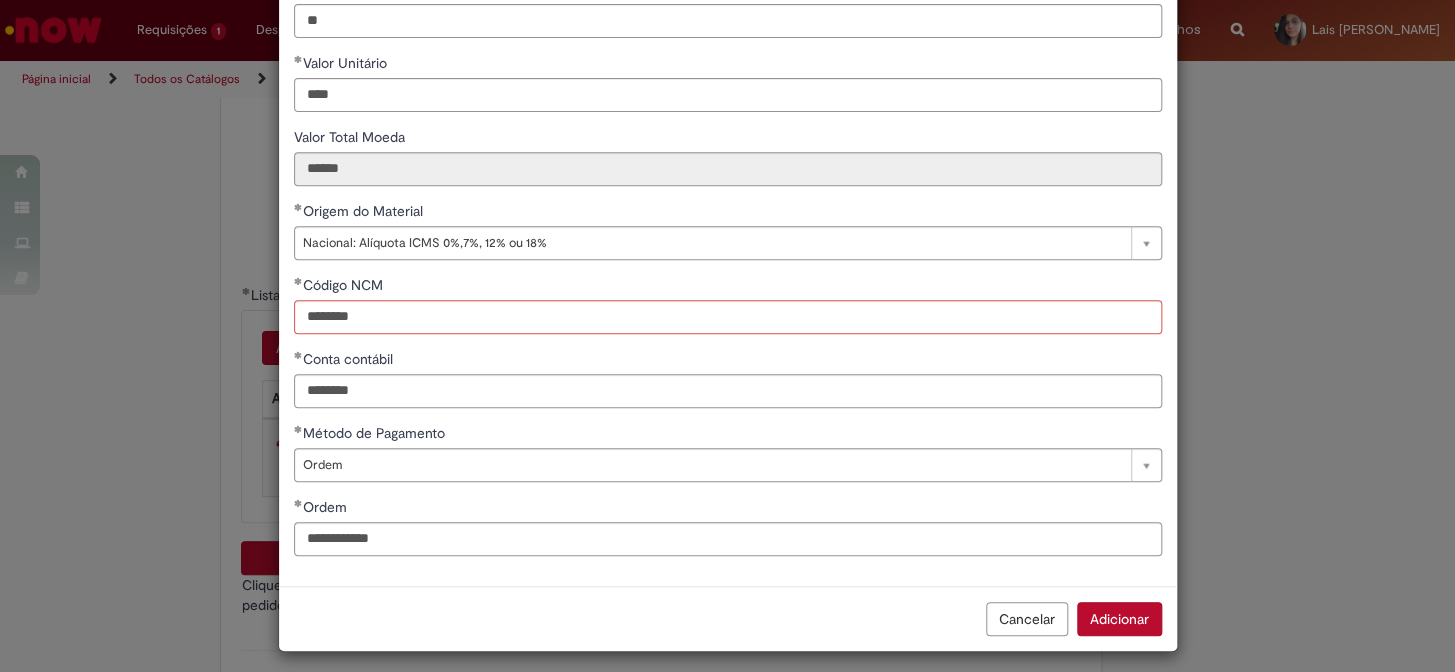 scroll, scrollTop: 272, scrollLeft: 0, axis: vertical 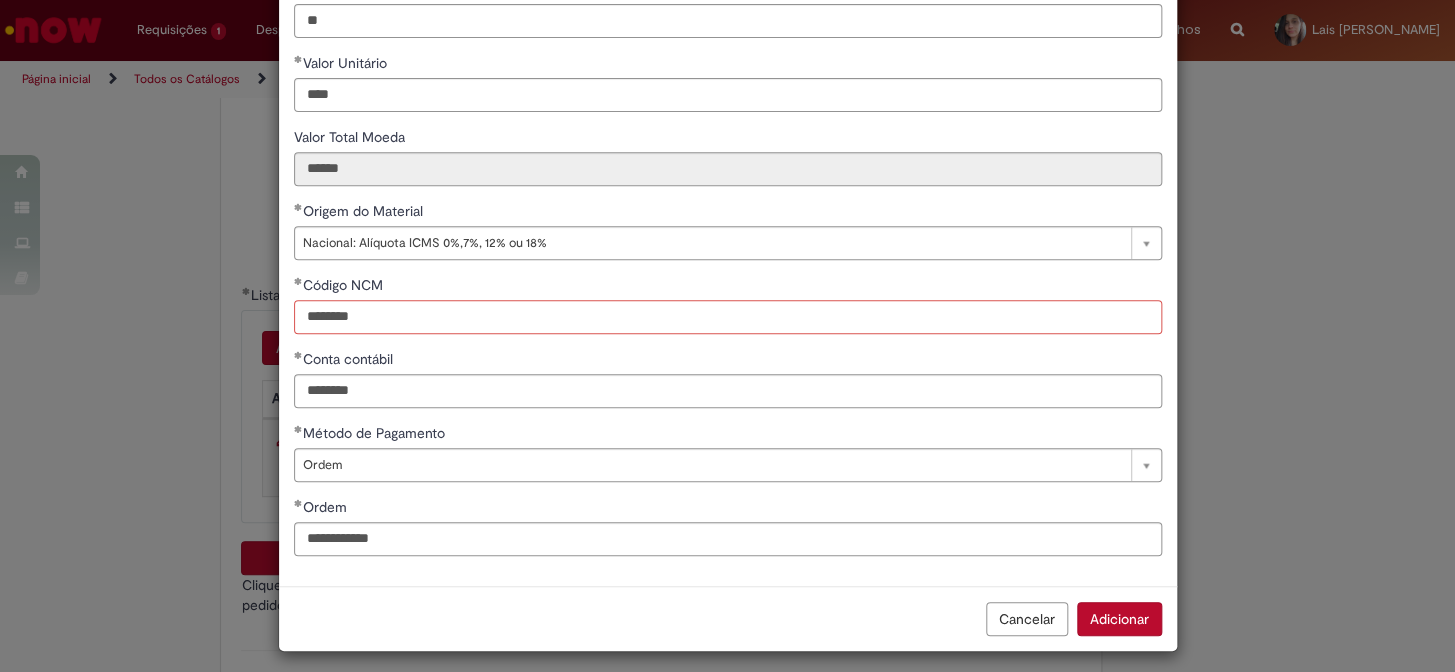 click on "********" at bounding box center [728, 317] 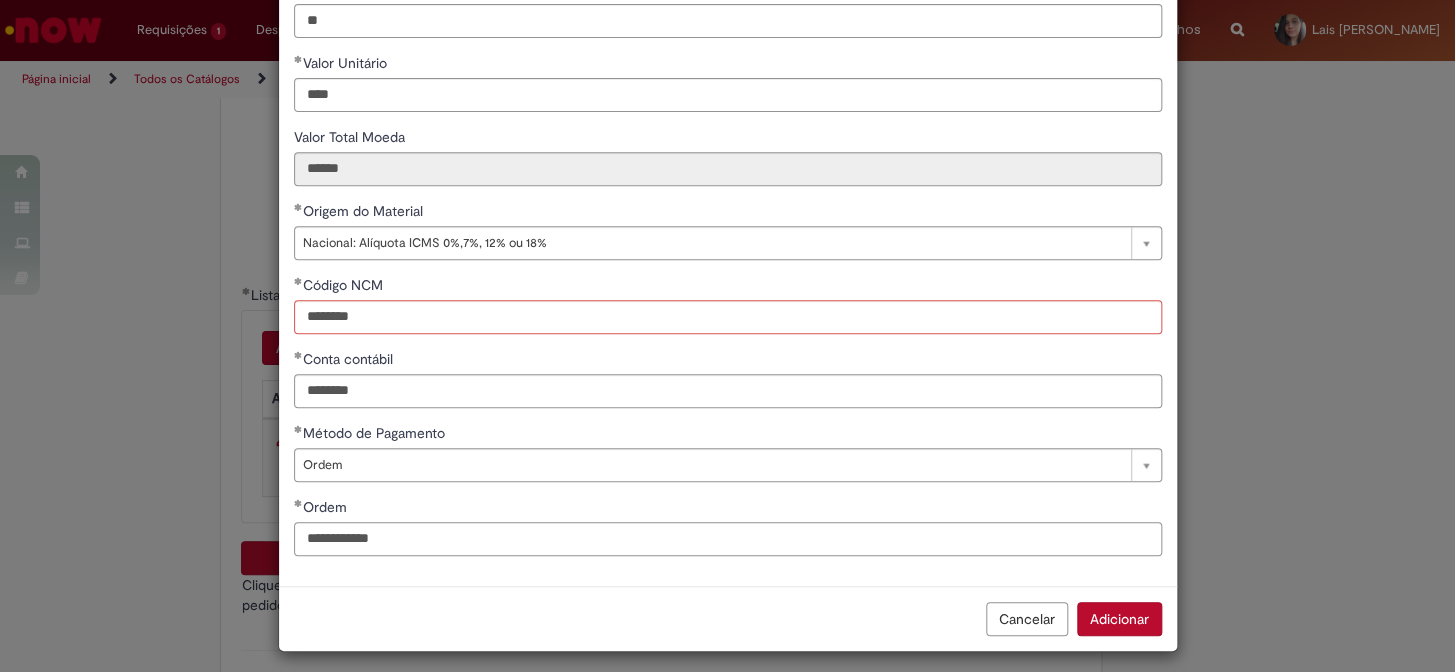 drag, startPoint x: 466, startPoint y: 530, endPoint x: 258, endPoint y: 539, distance: 208.19463 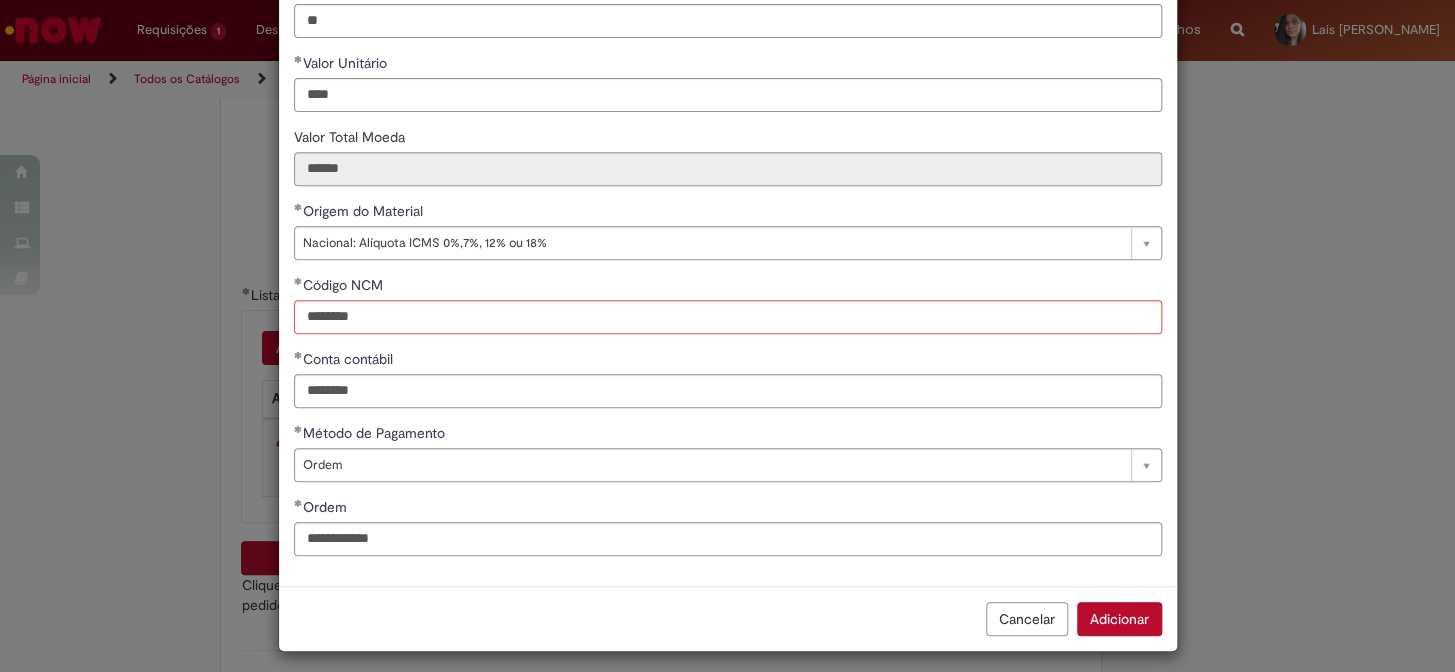 click on "Adicionar" at bounding box center [1119, 619] 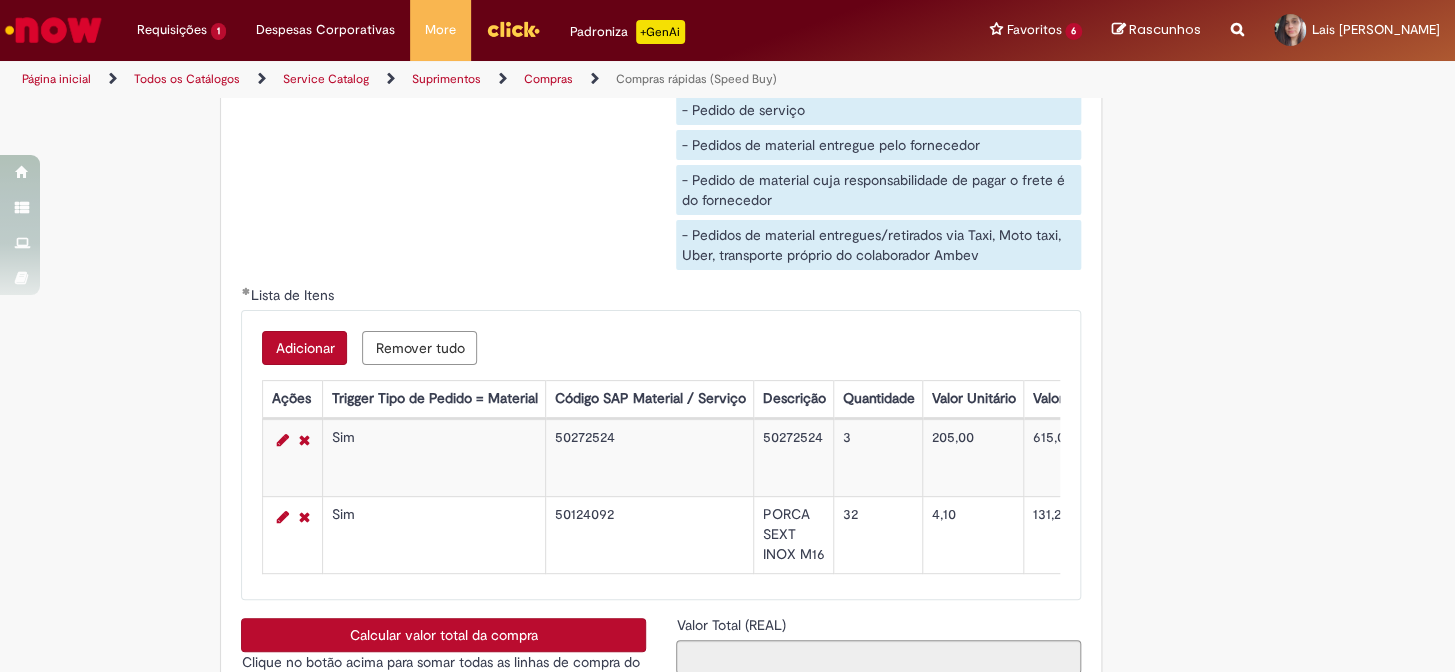 click on "Adicionar" at bounding box center [304, 348] 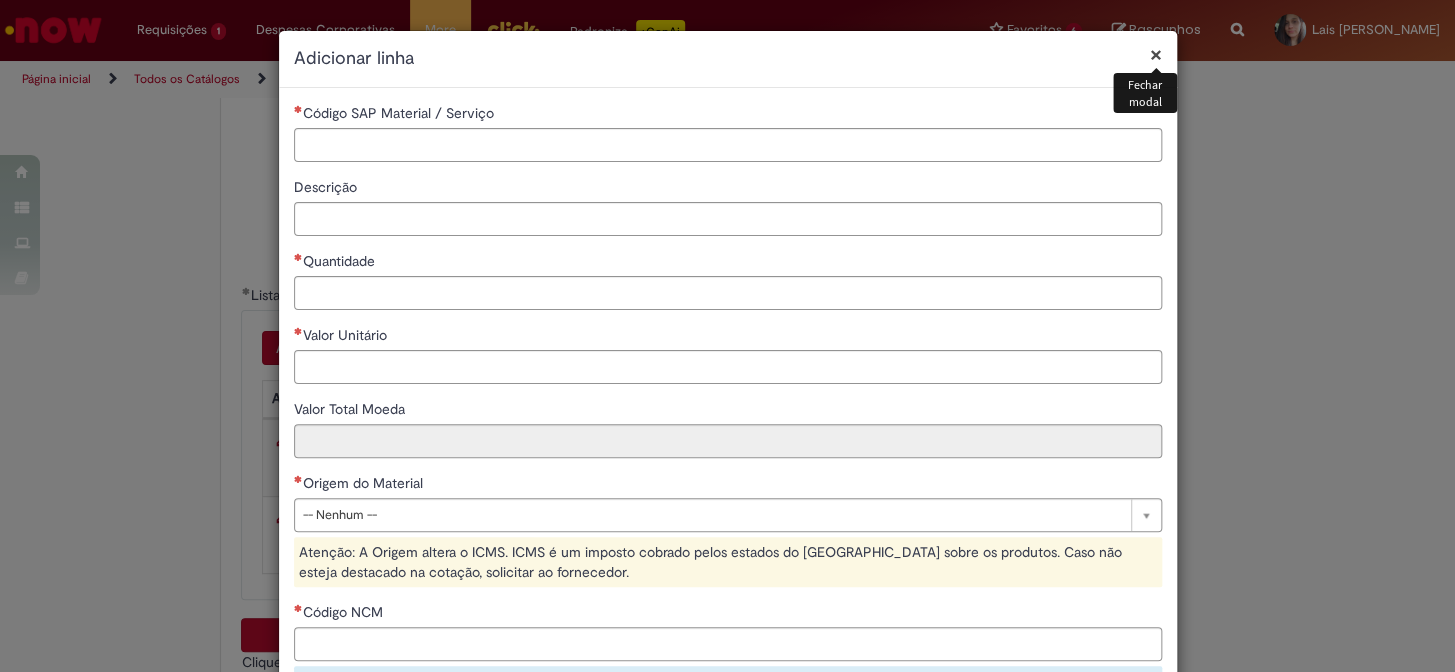 click on "×" at bounding box center [1156, 54] 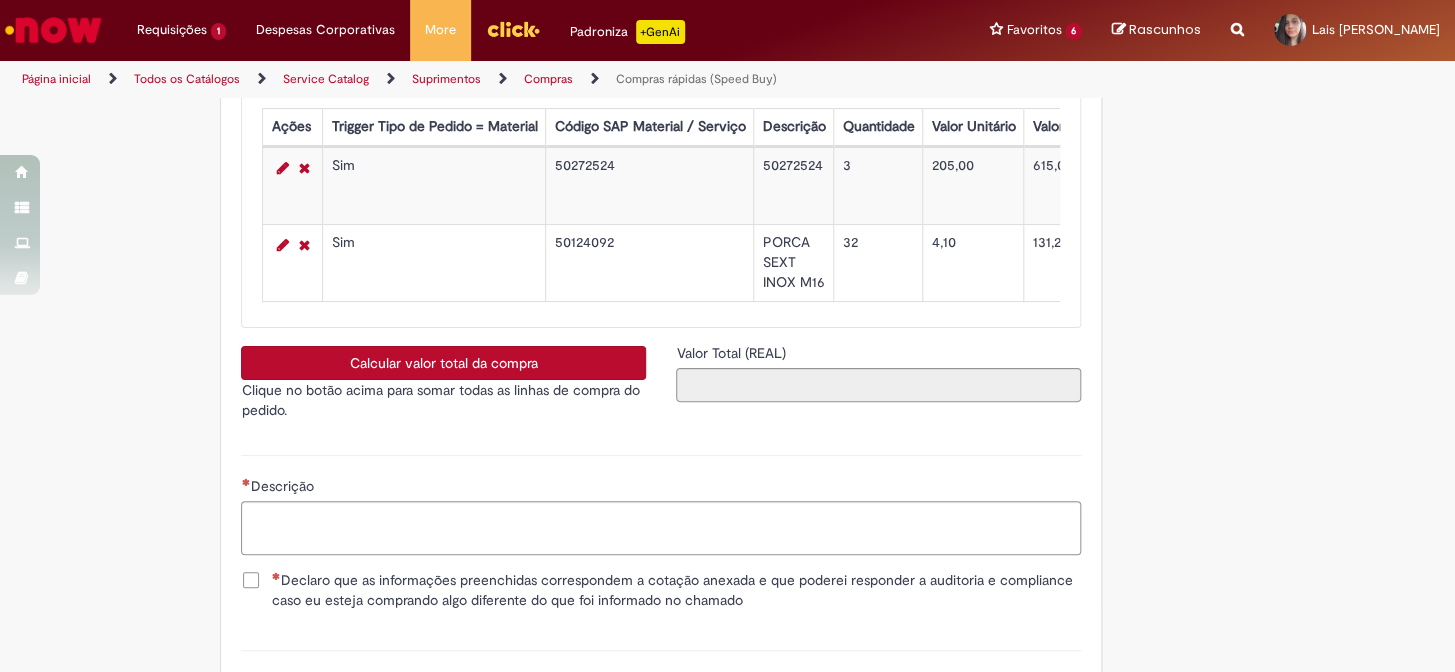scroll, scrollTop: 3250, scrollLeft: 0, axis: vertical 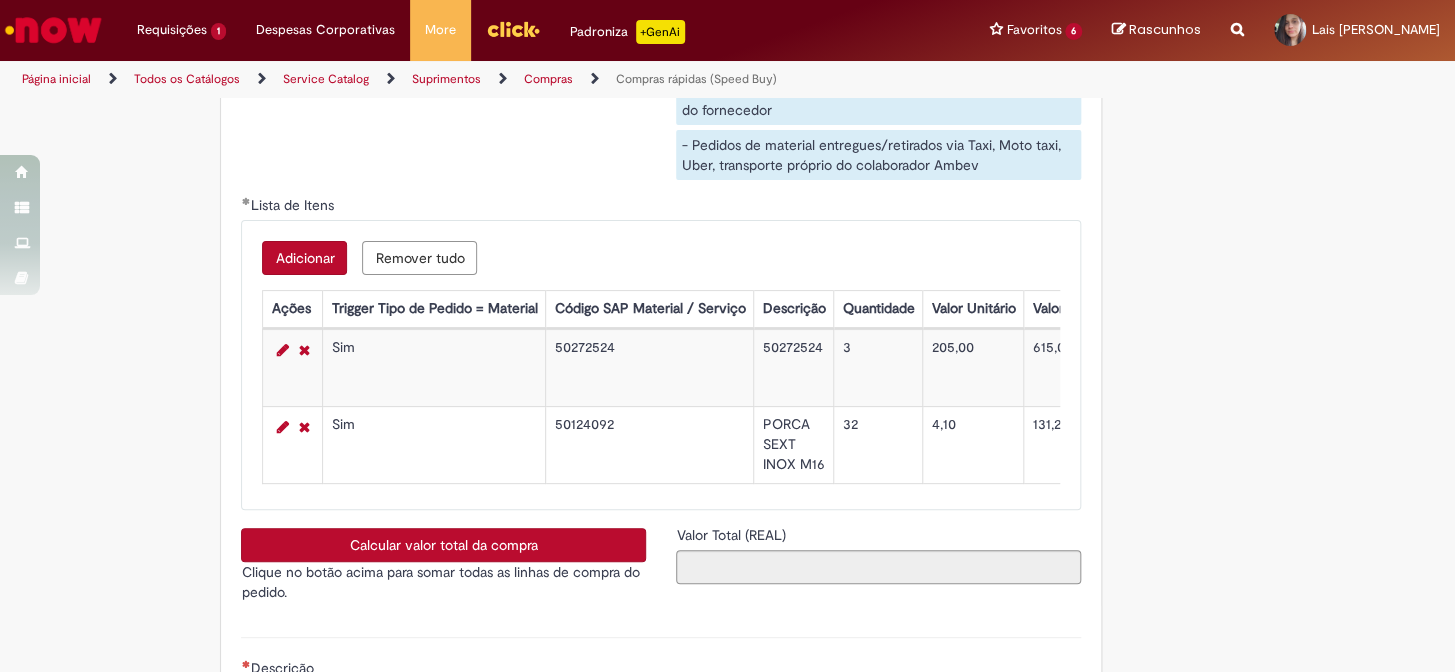 click on "Adicionar" at bounding box center [304, 258] 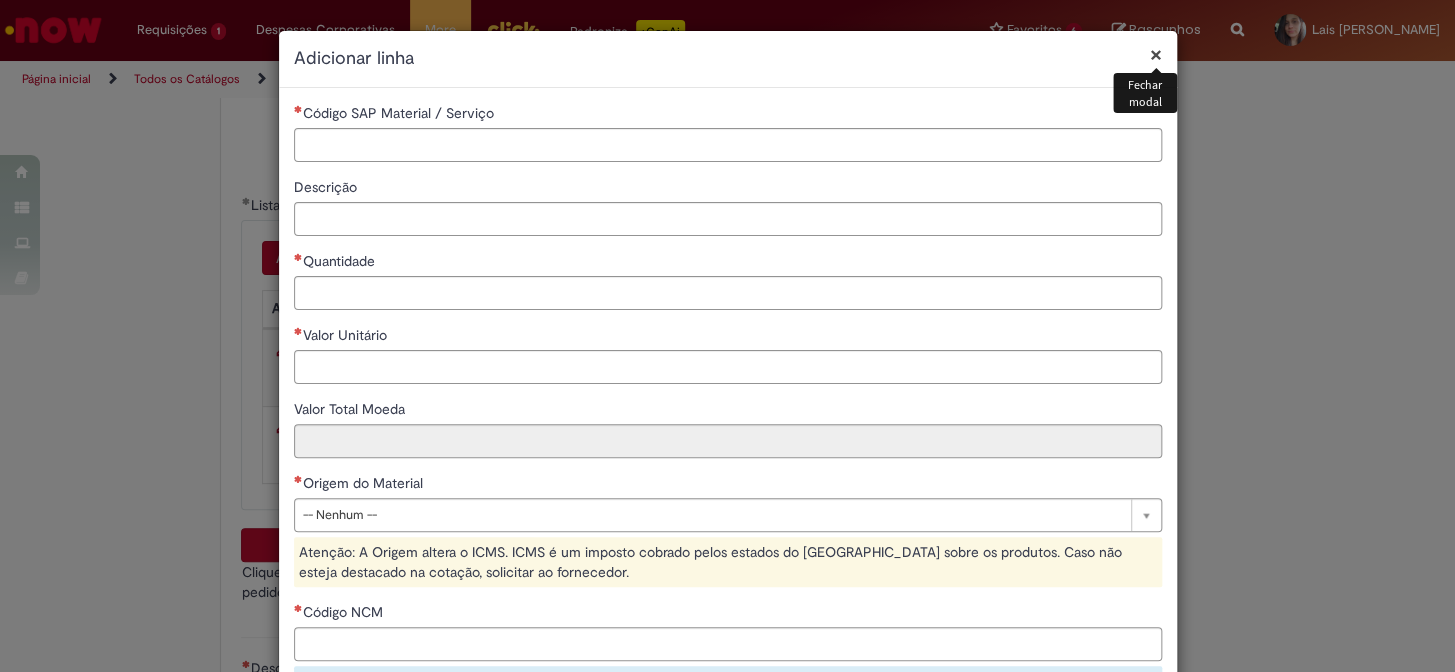 scroll, scrollTop: 272, scrollLeft: 0, axis: vertical 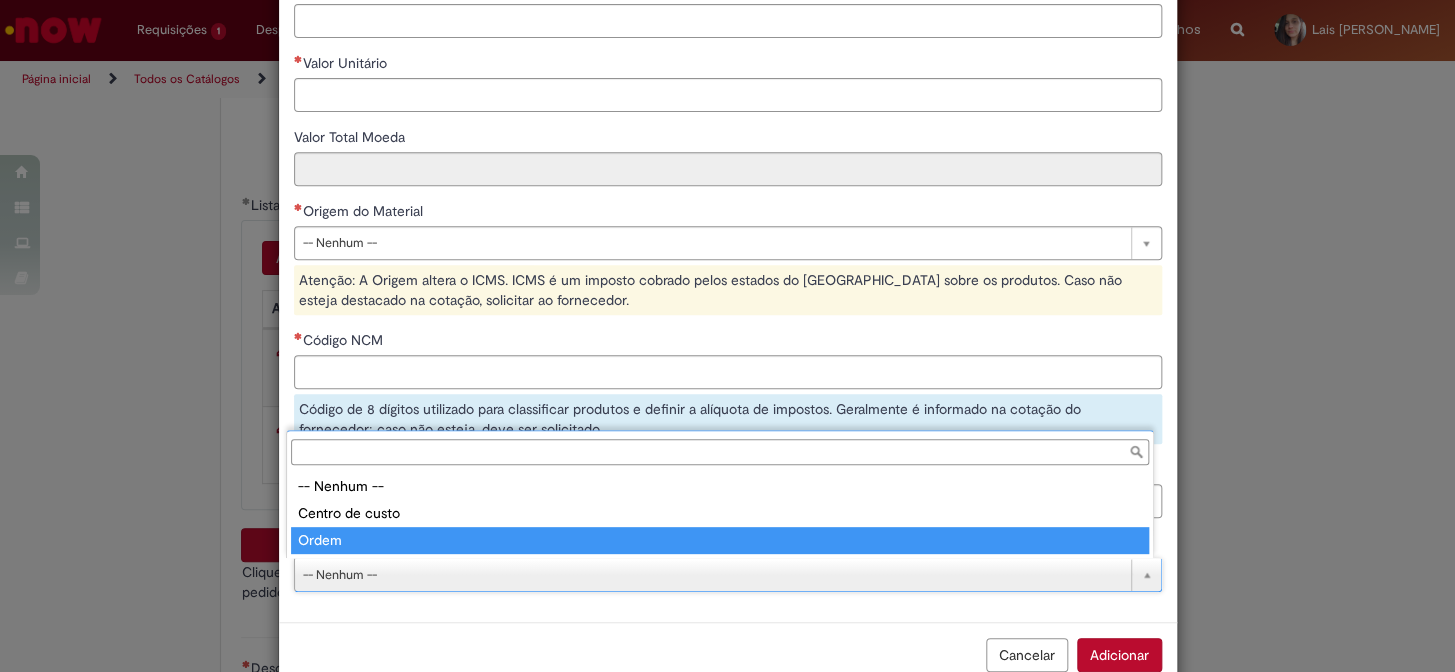 type on "*****" 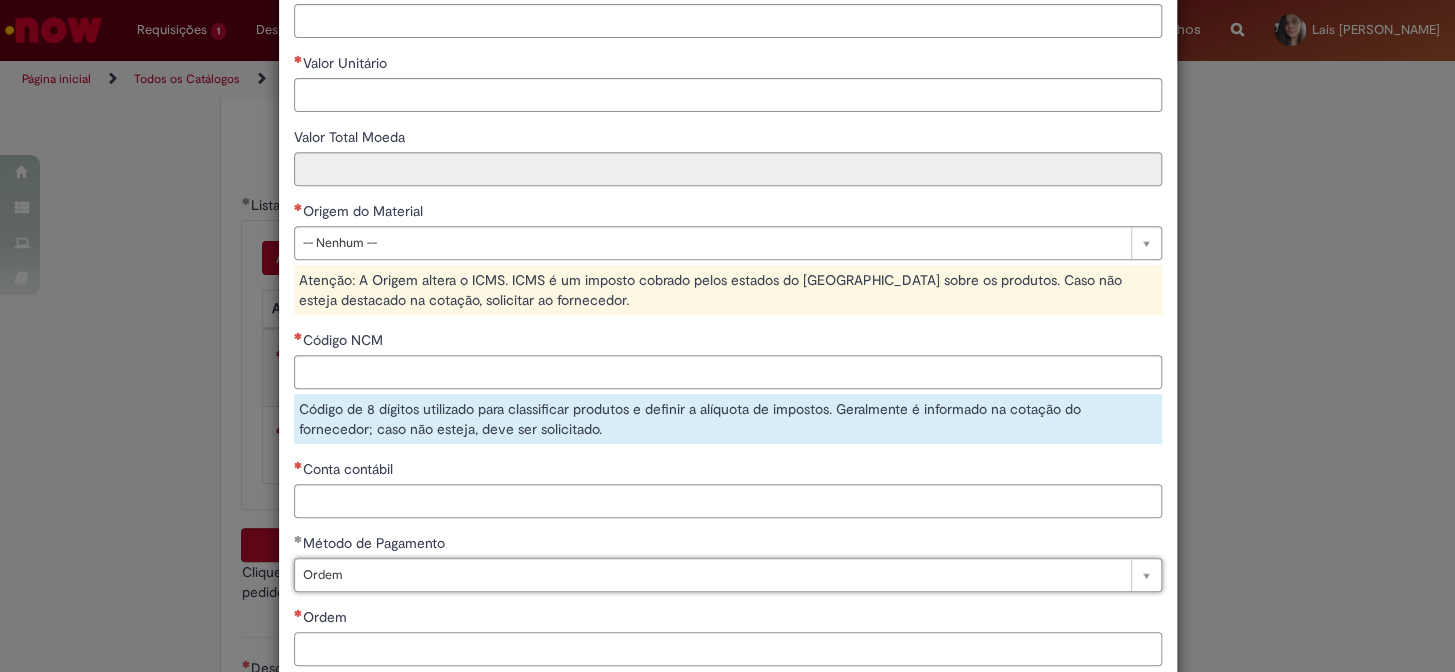 click on "Ordem" at bounding box center [728, 649] 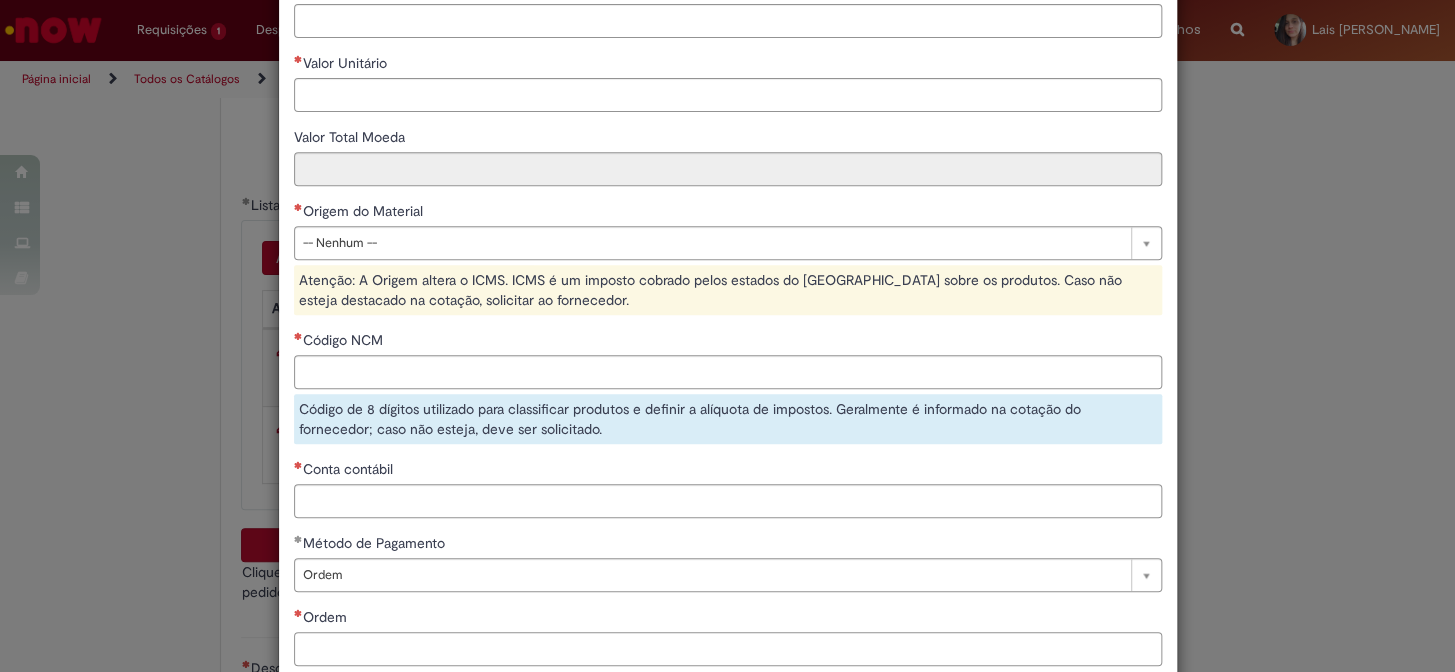 paste on "**********" 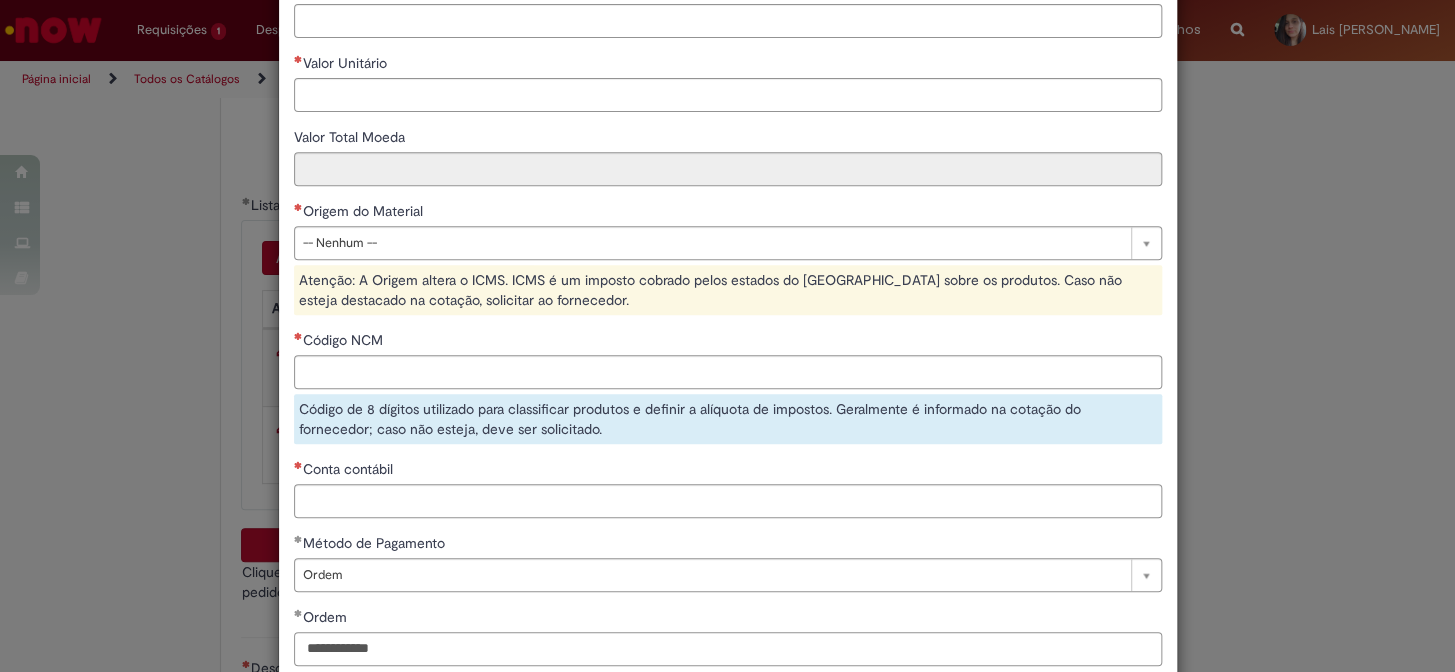 type on "**********" 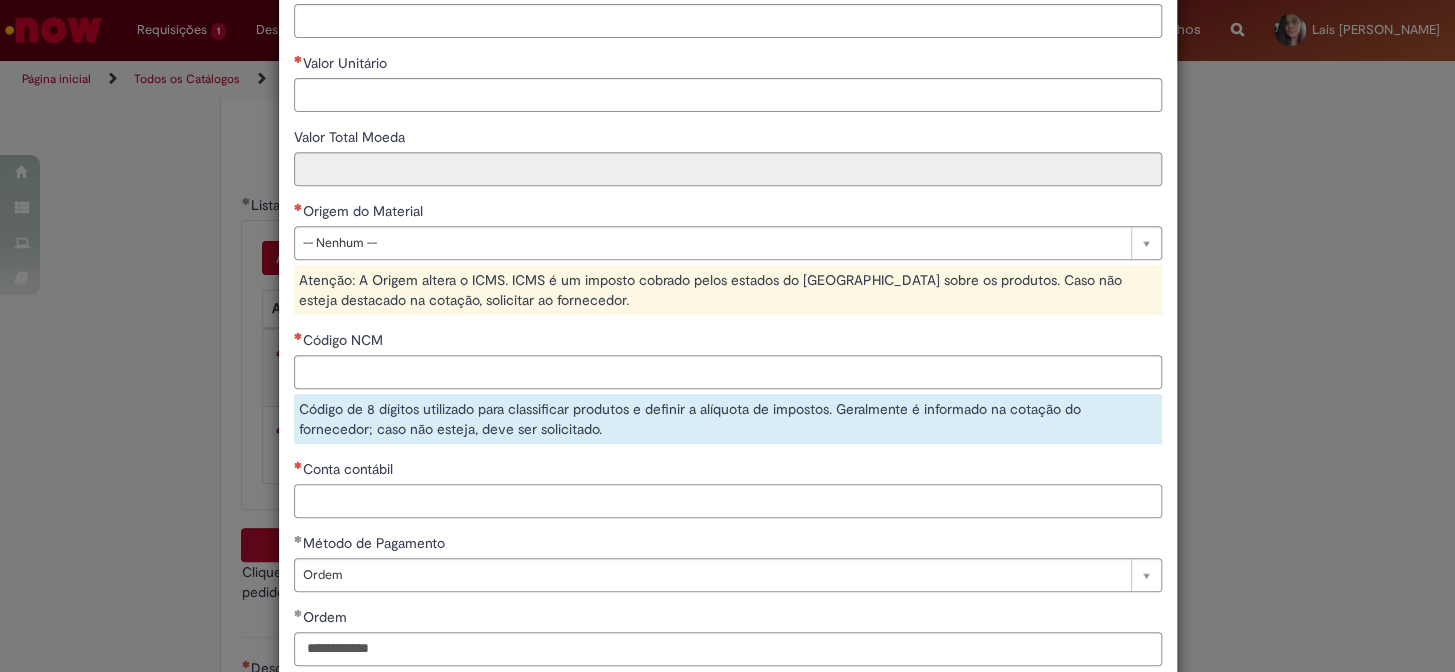 click on "Conta contábil" at bounding box center [728, 501] 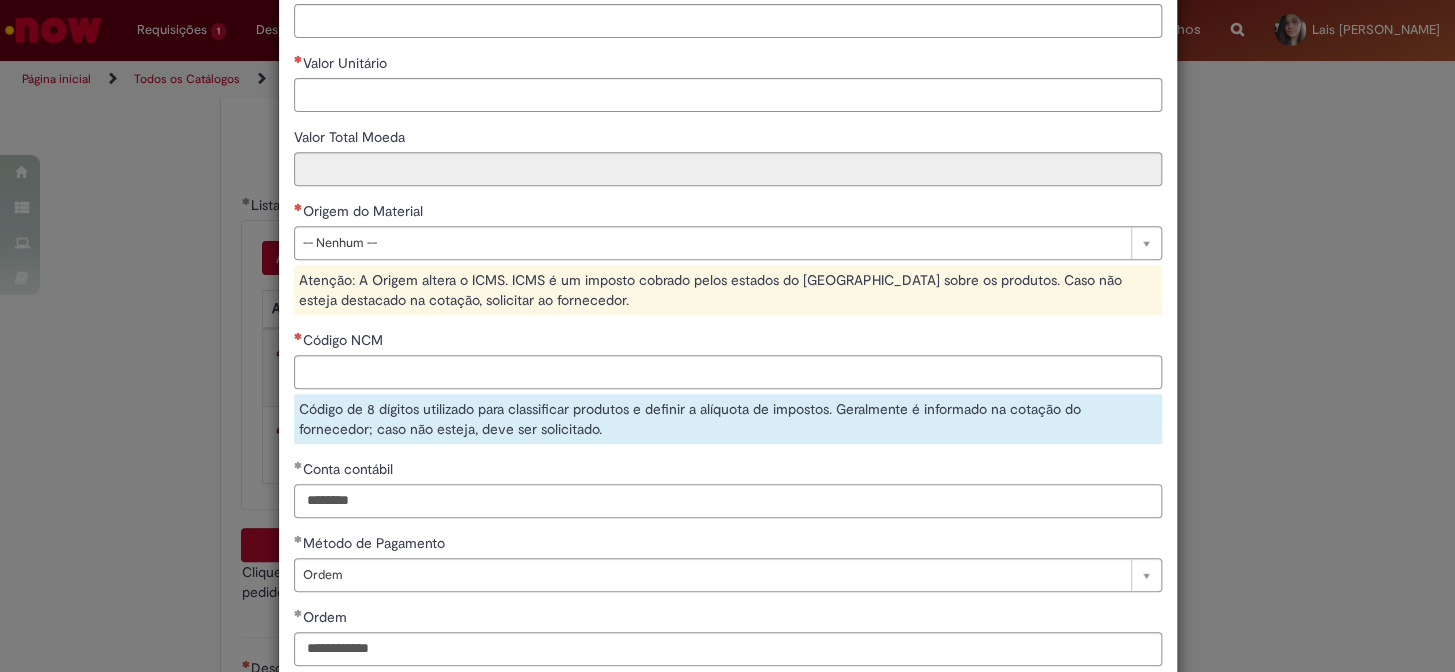 type on "********" 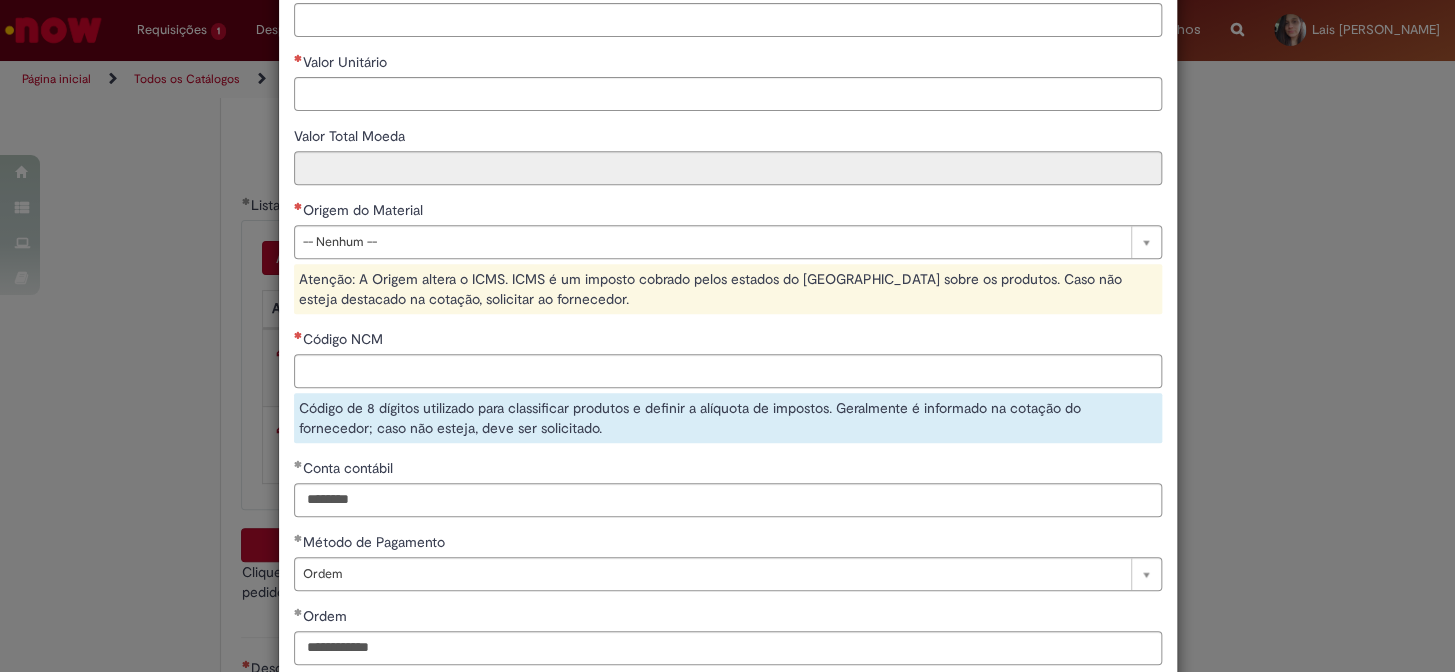 click on "Código NCM" at bounding box center [728, 341] 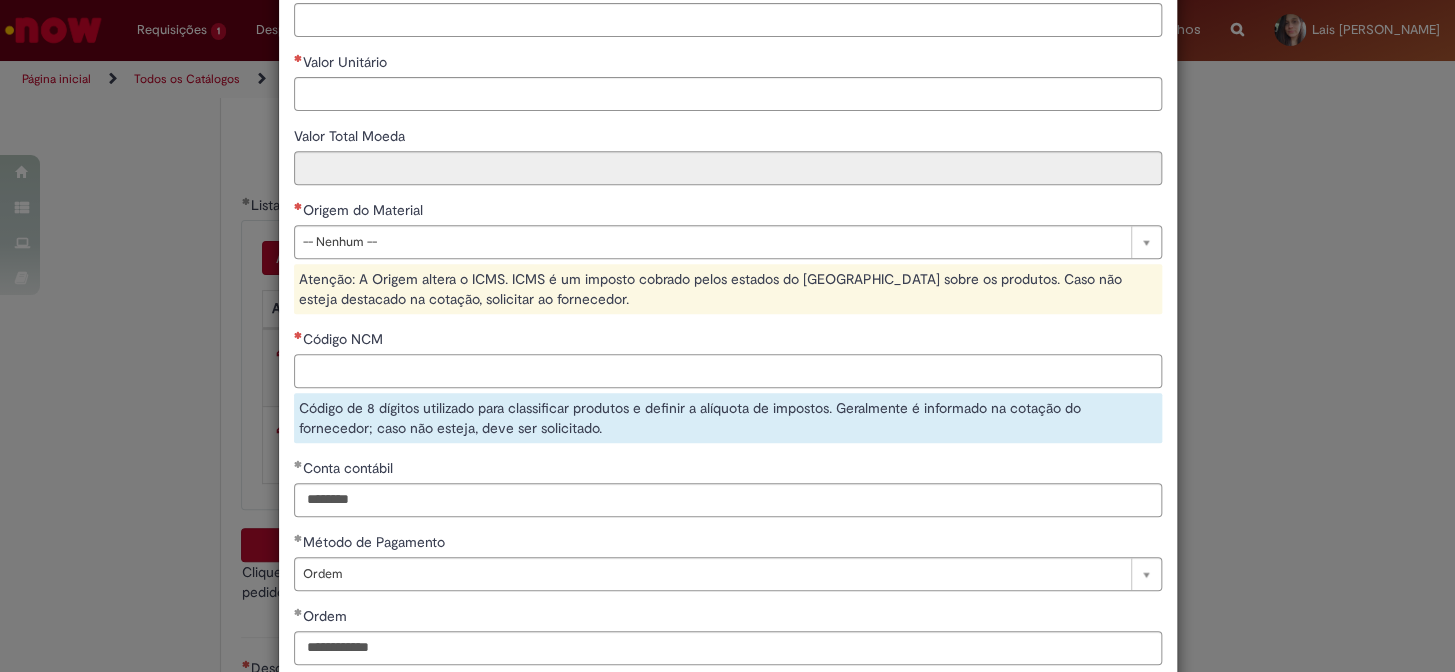 scroll, scrollTop: 272, scrollLeft: 0, axis: vertical 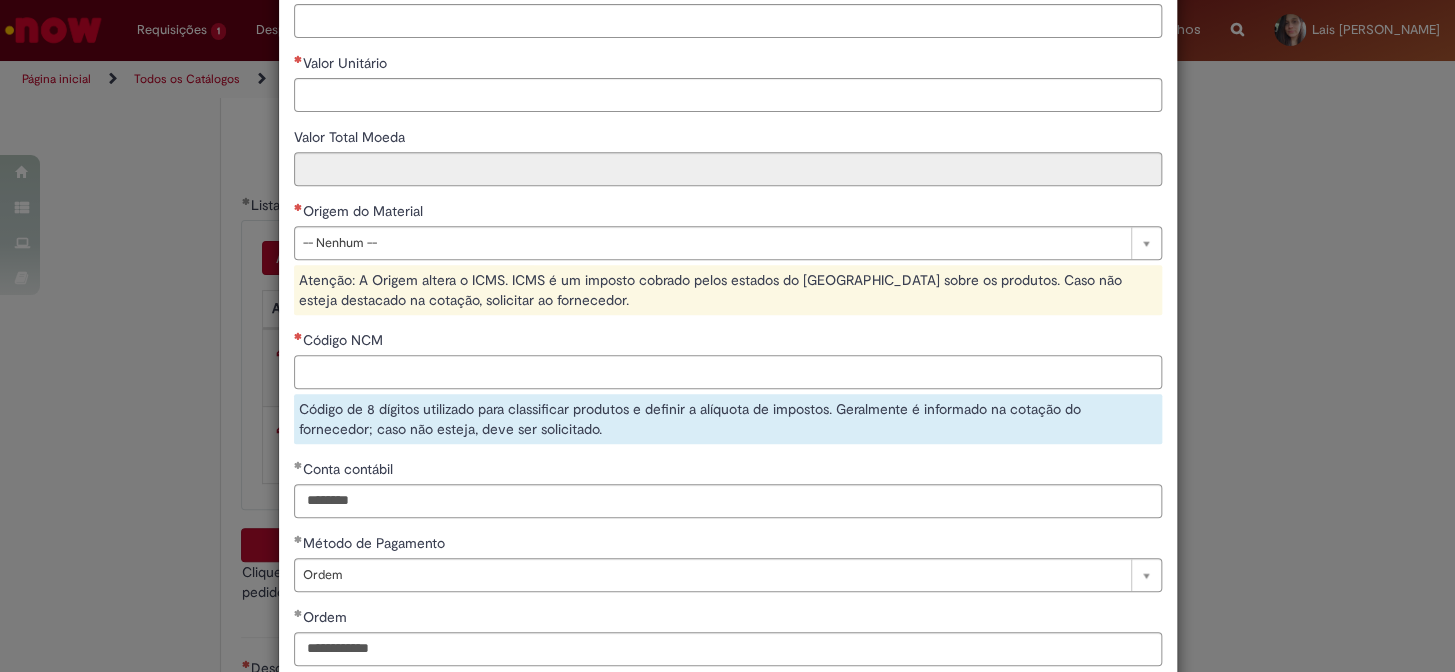 click on "Código NCM" at bounding box center [728, 372] 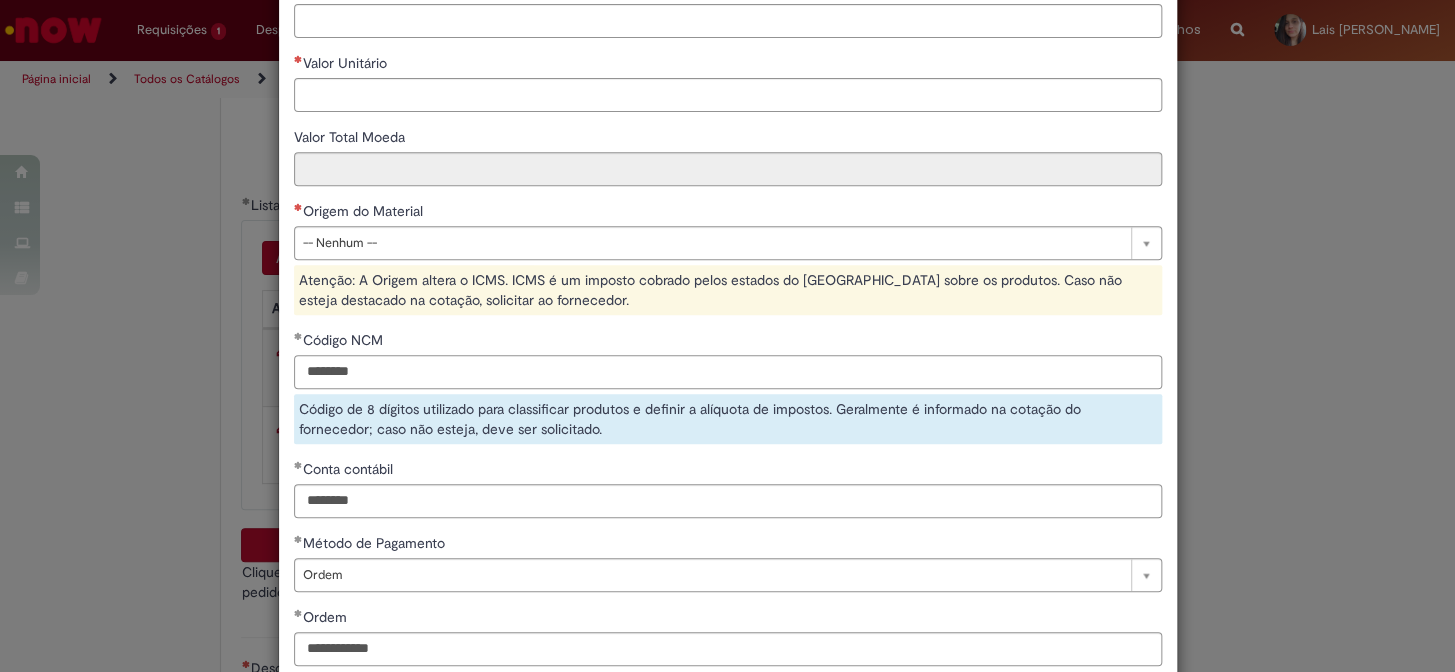 type on "********" 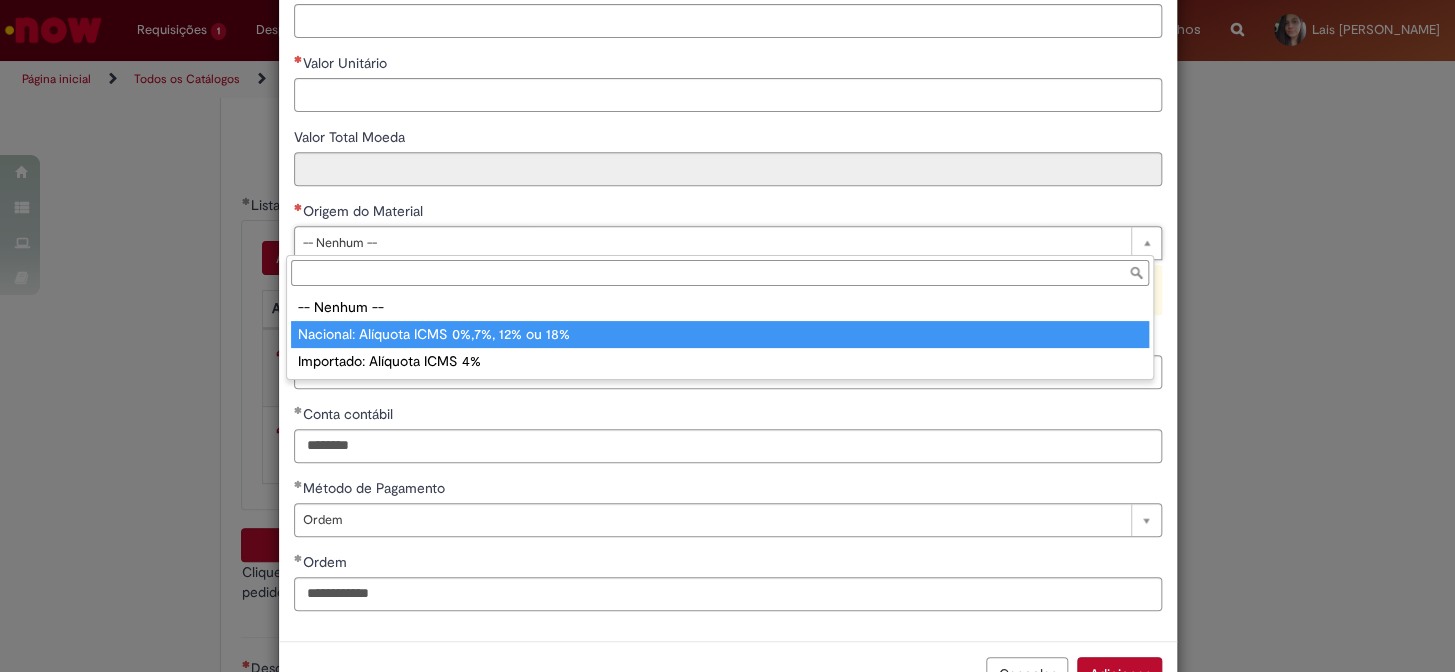 type on "**********" 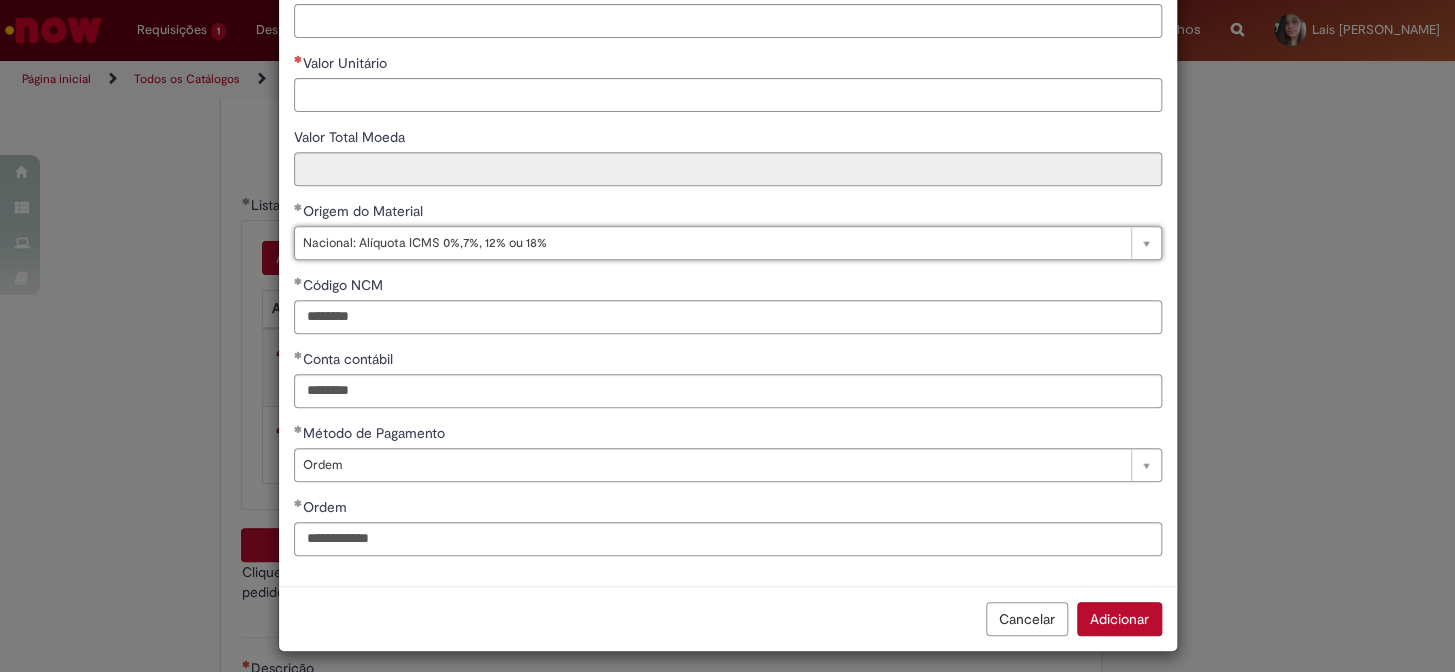 scroll, scrollTop: 0, scrollLeft: 0, axis: both 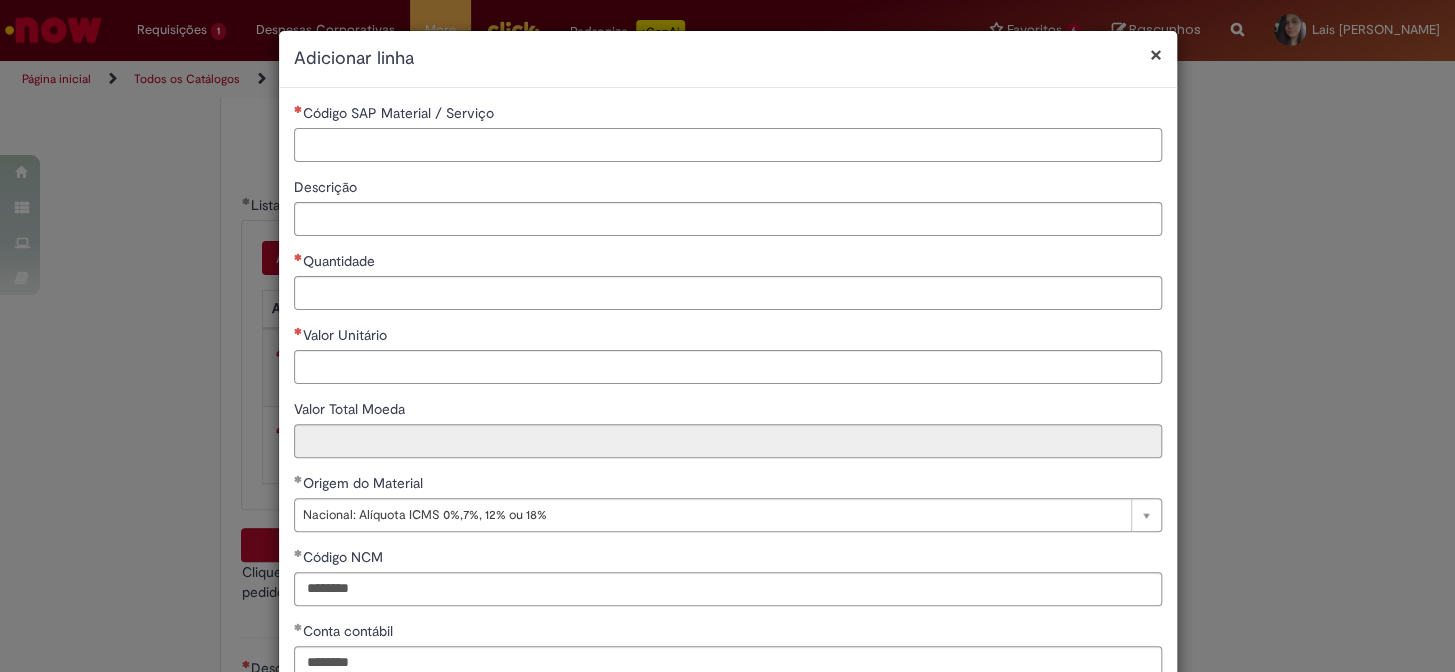 click on "Código SAP Material / Serviço" at bounding box center [728, 145] 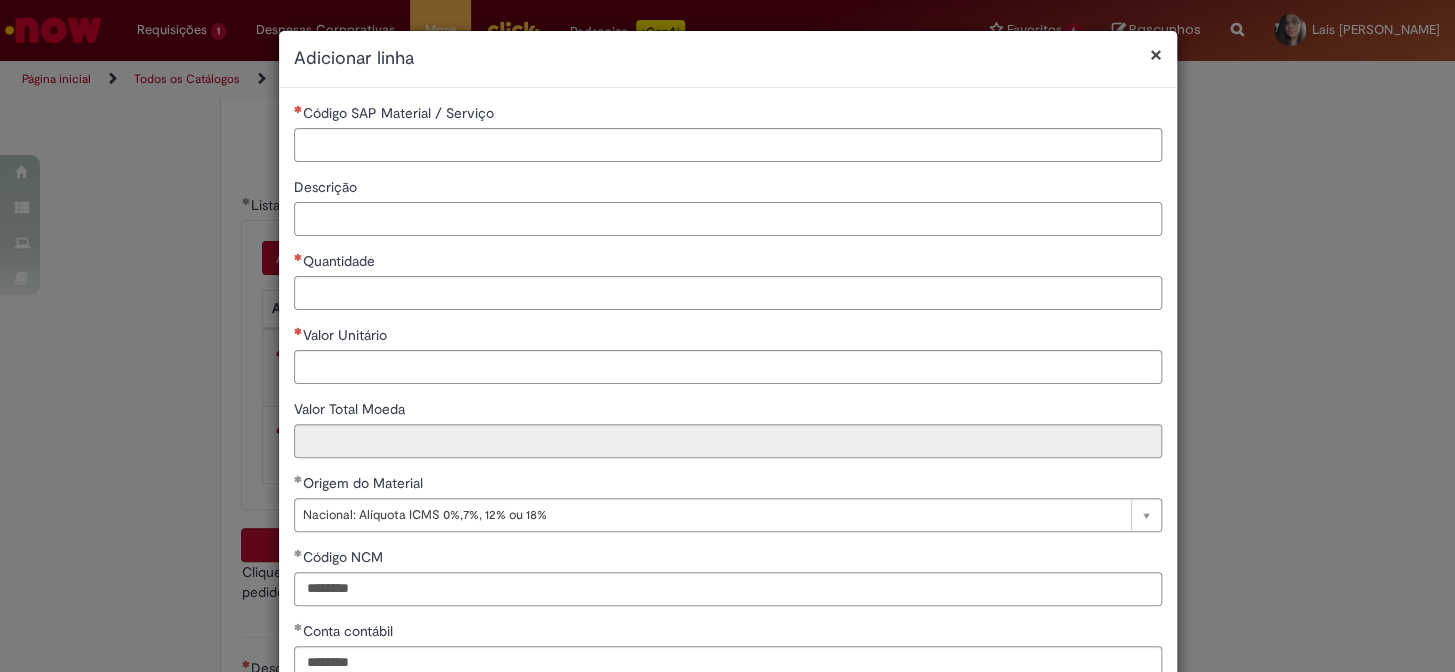 click on "Descrição" at bounding box center [728, 219] 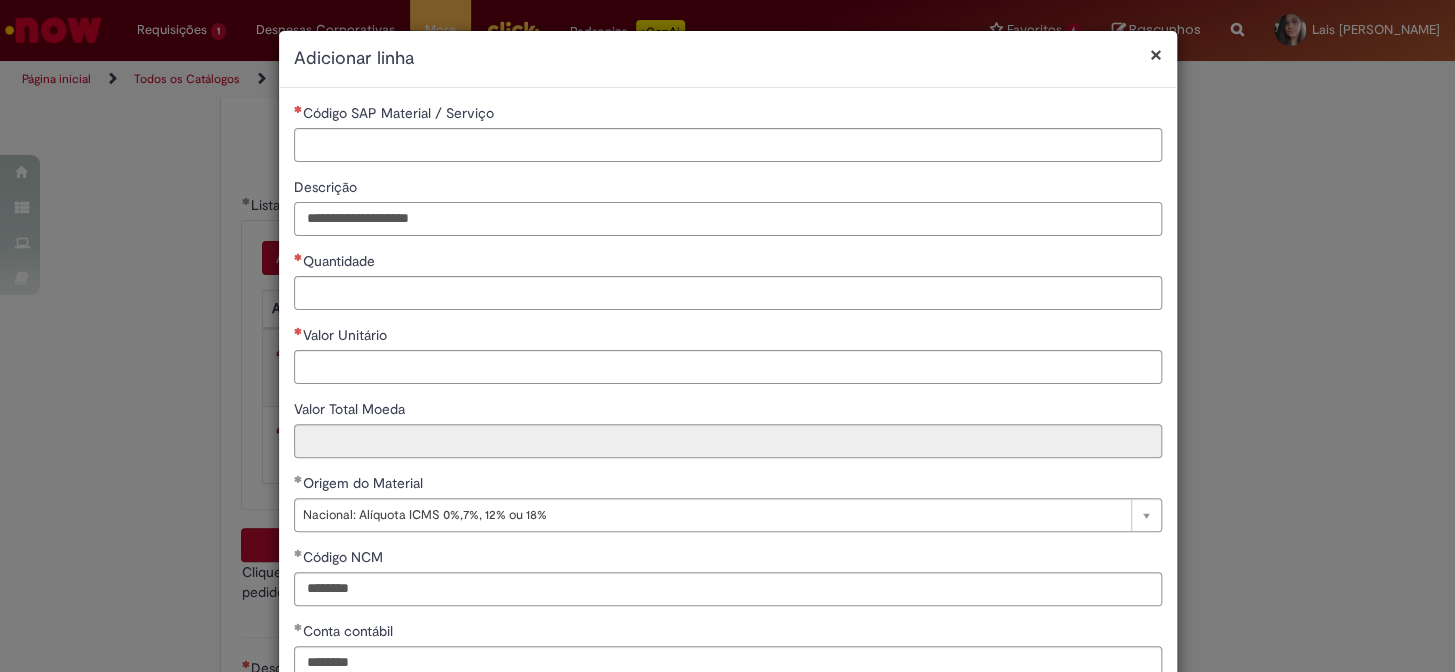 type on "**********" 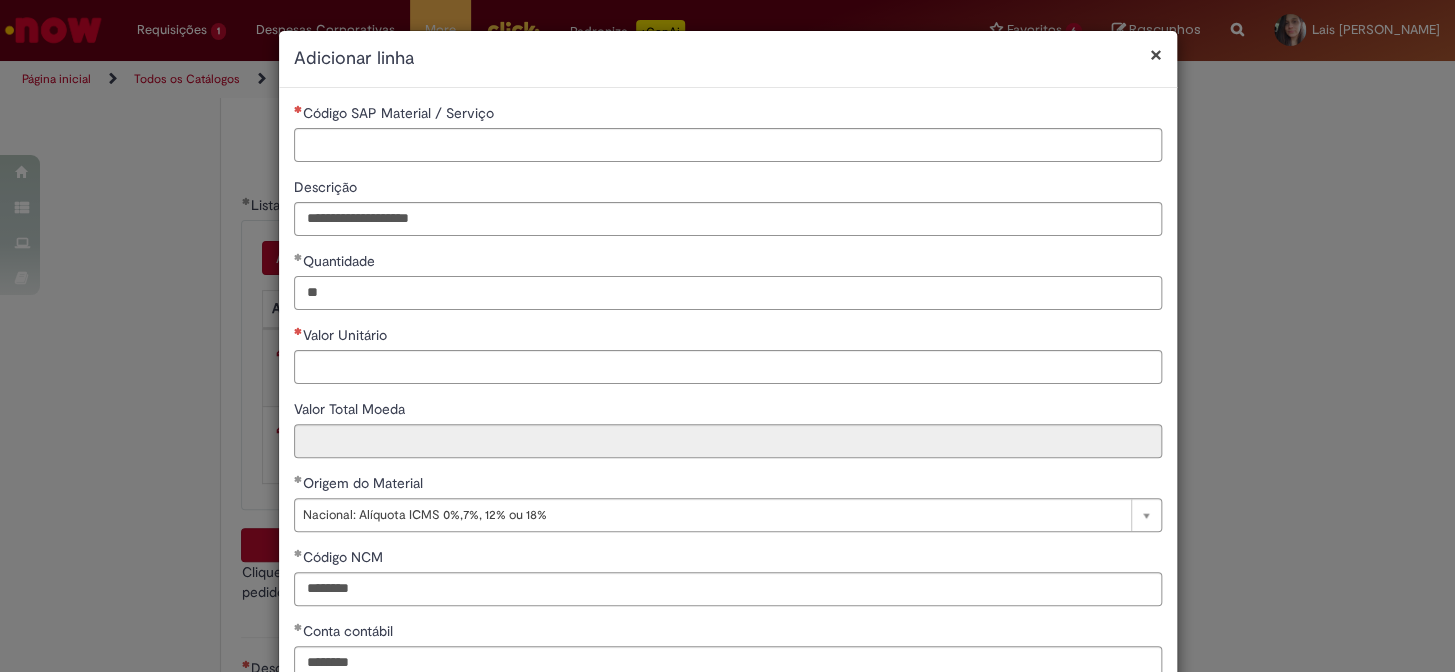 type on "**" 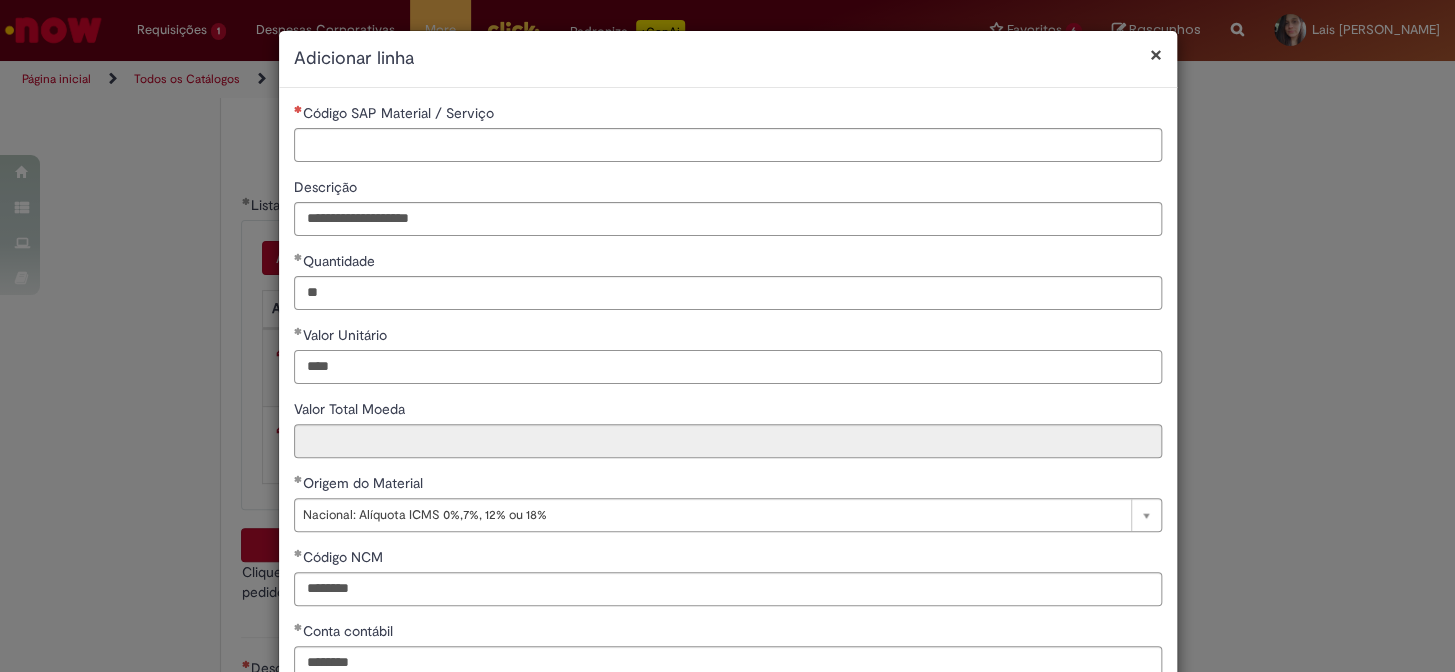 type on "****" 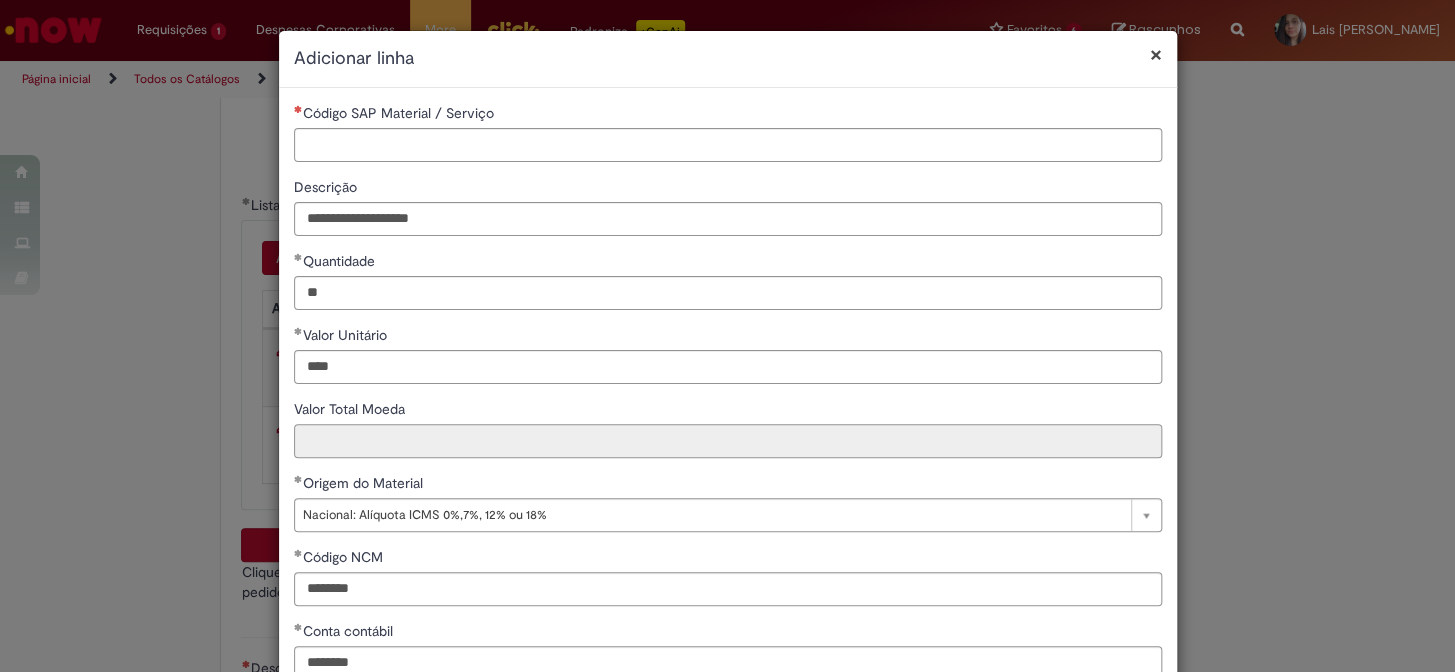 type on "*****" 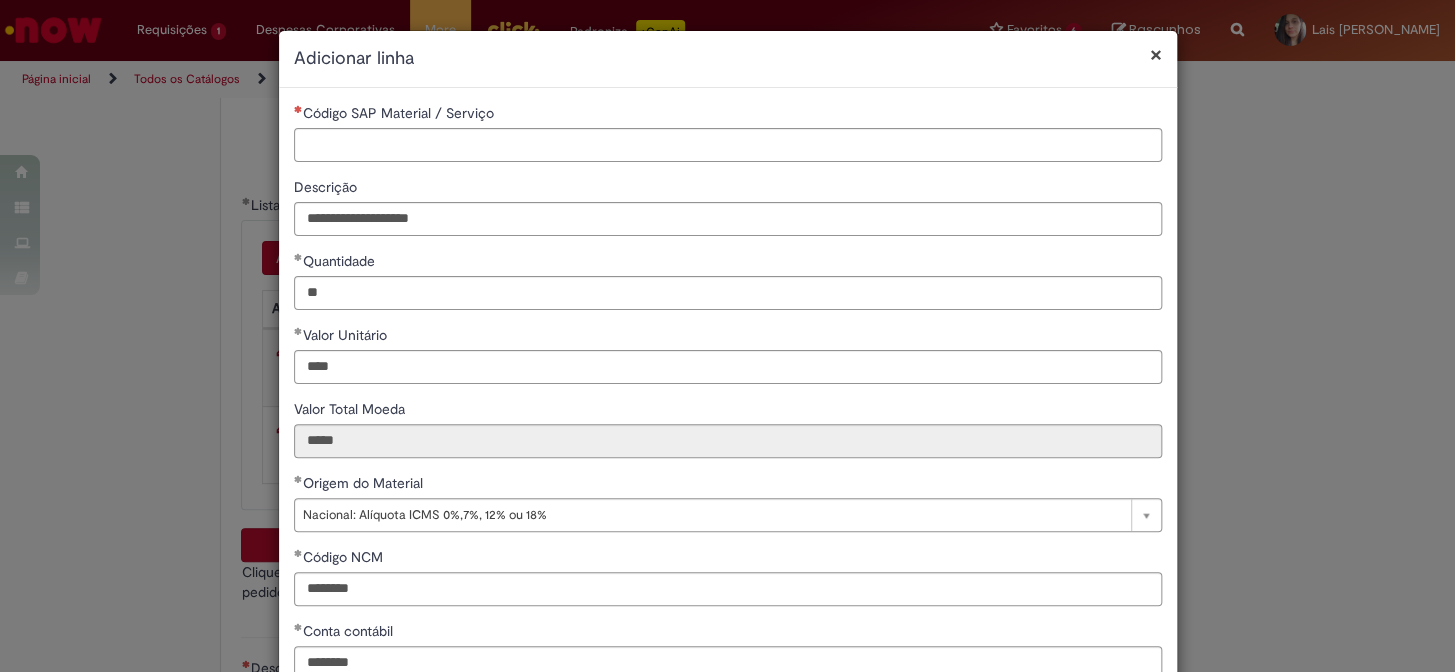 click on "Código SAP Material / Serviço" at bounding box center [728, 115] 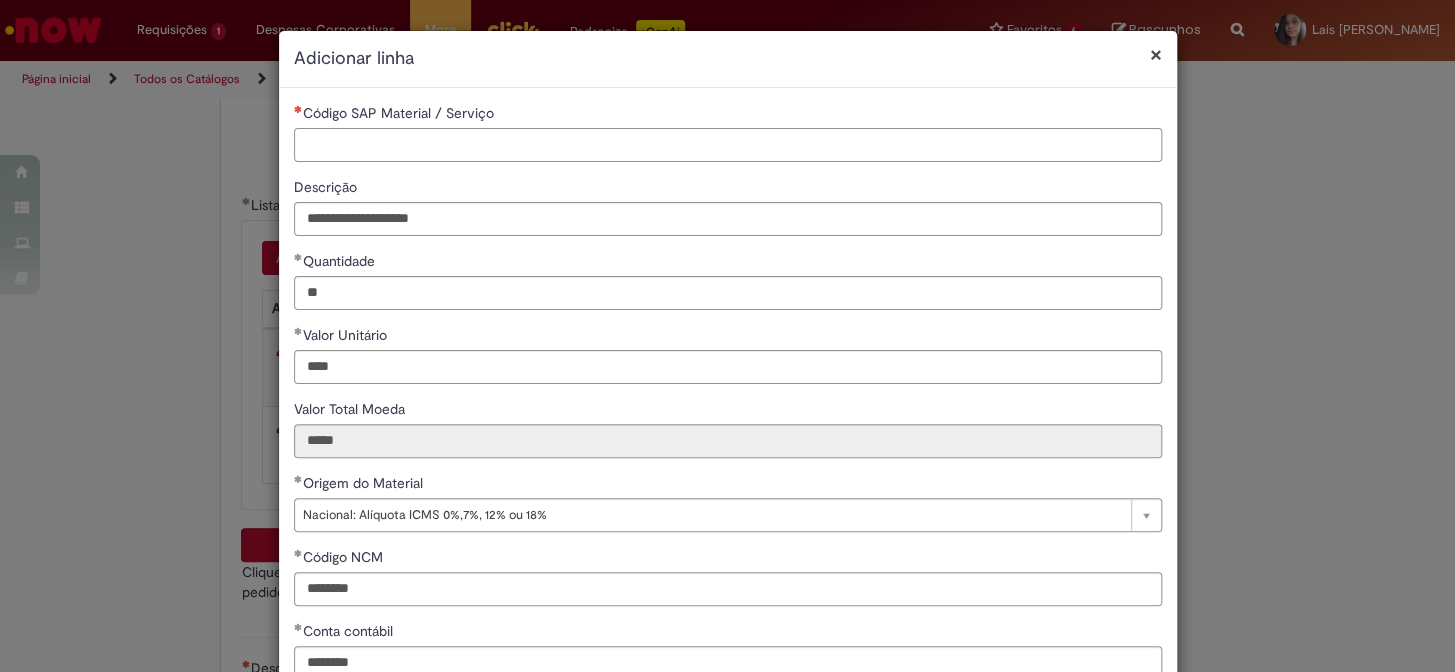 click on "Código SAP Material / Serviço" at bounding box center [728, 145] 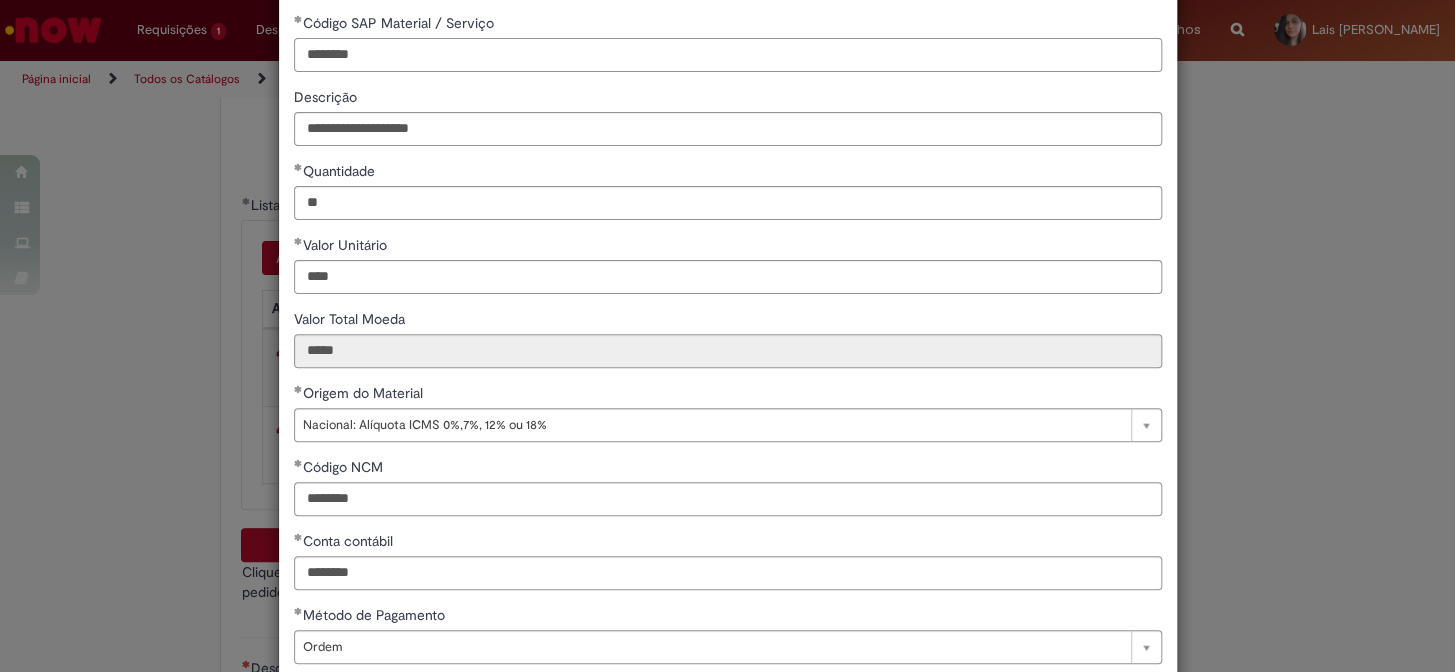 scroll, scrollTop: 272, scrollLeft: 0, axis: vertical 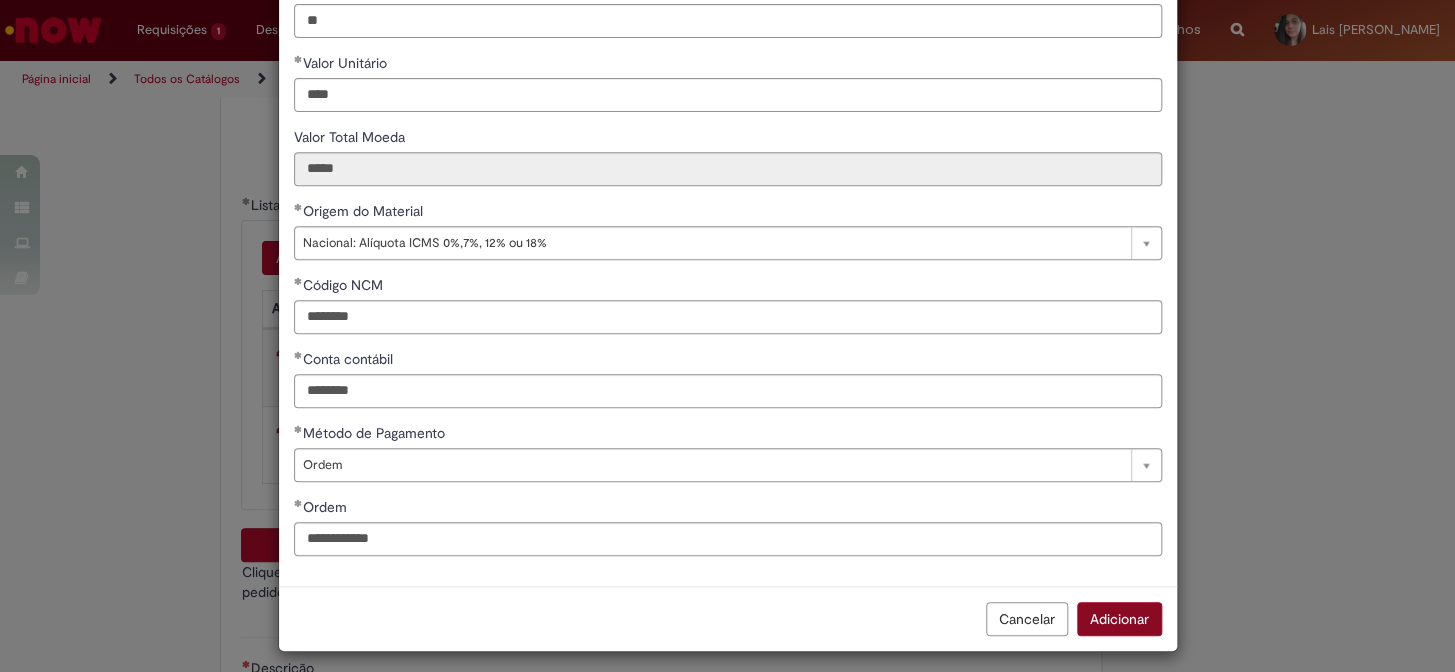 type on "********" 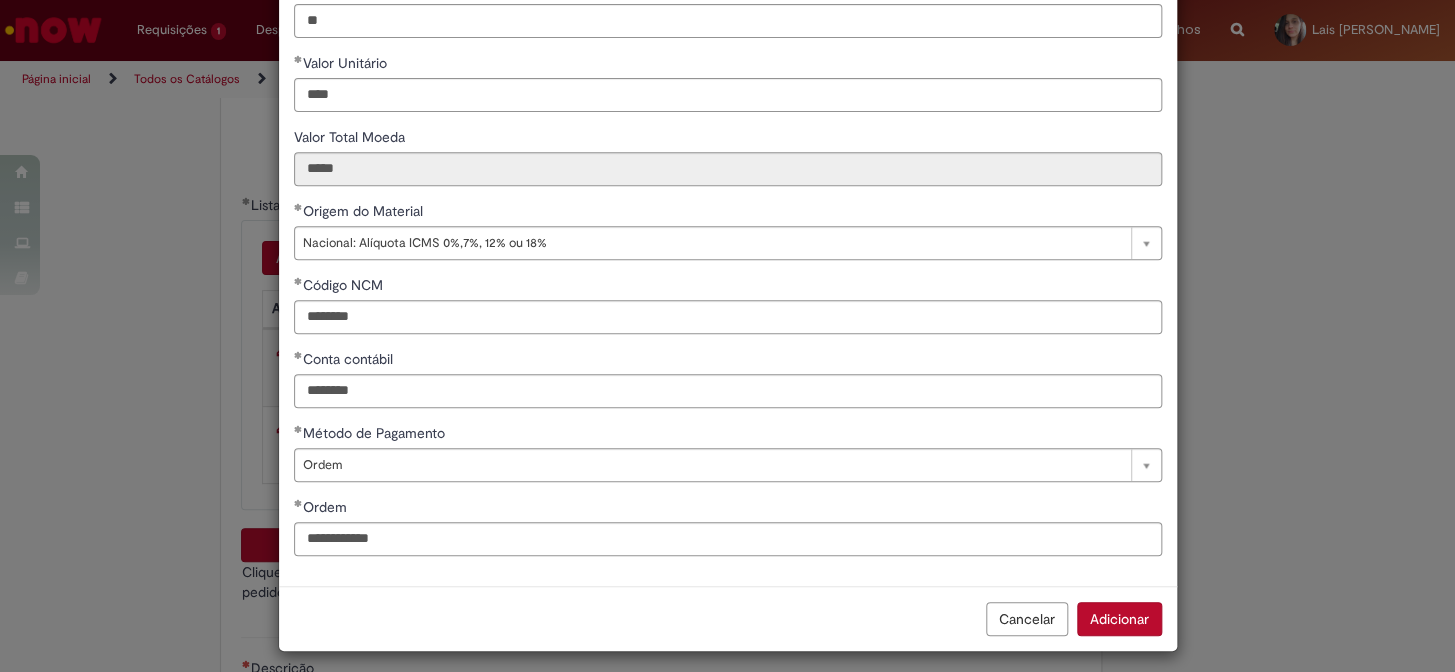 click on "Adicionar" at bounding box center (1119, 619) 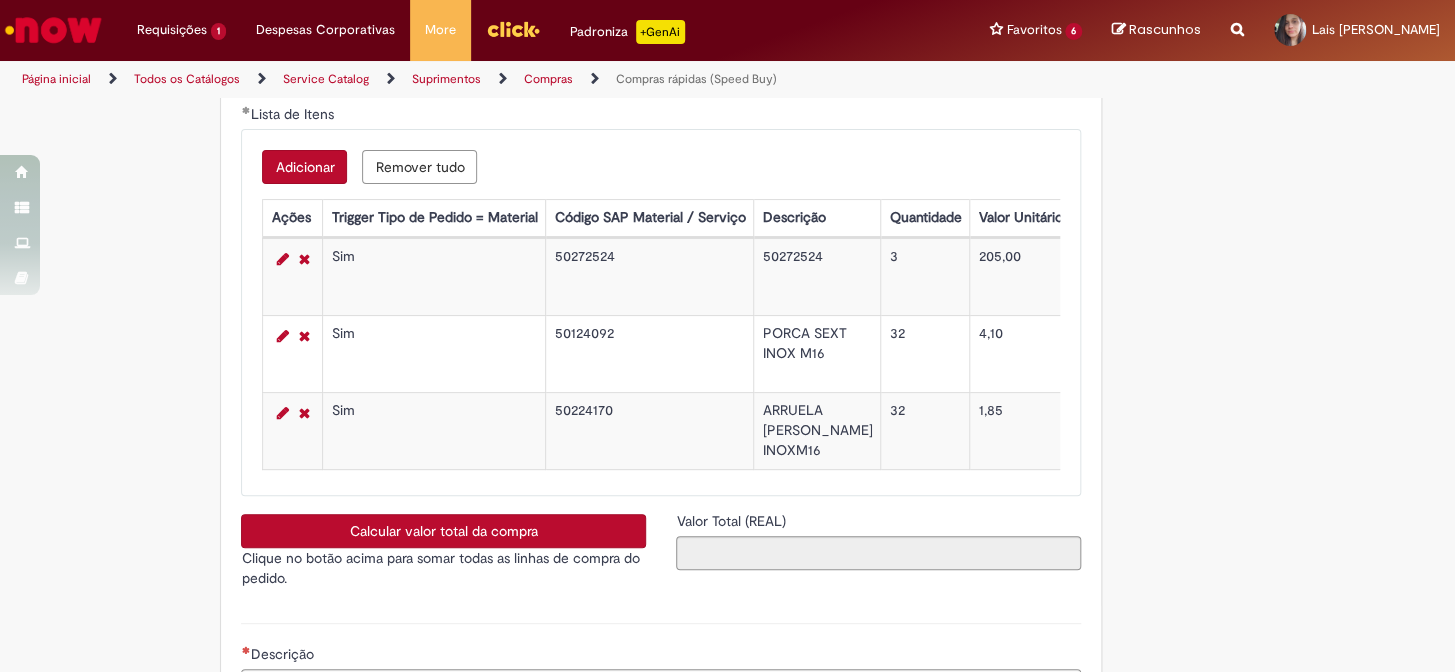 scroll, scrollTop: 3341, scrollLeft: 0, axis: vertical 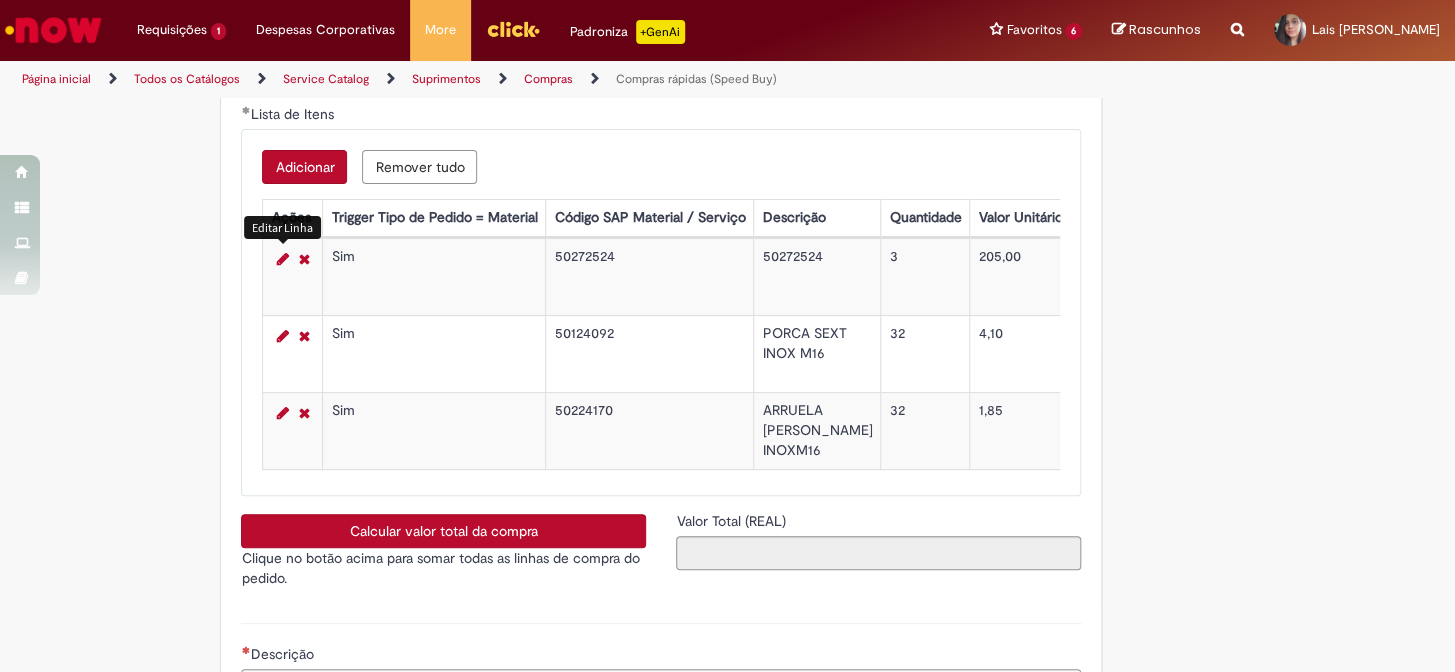 click at bounding box center (282, 259) 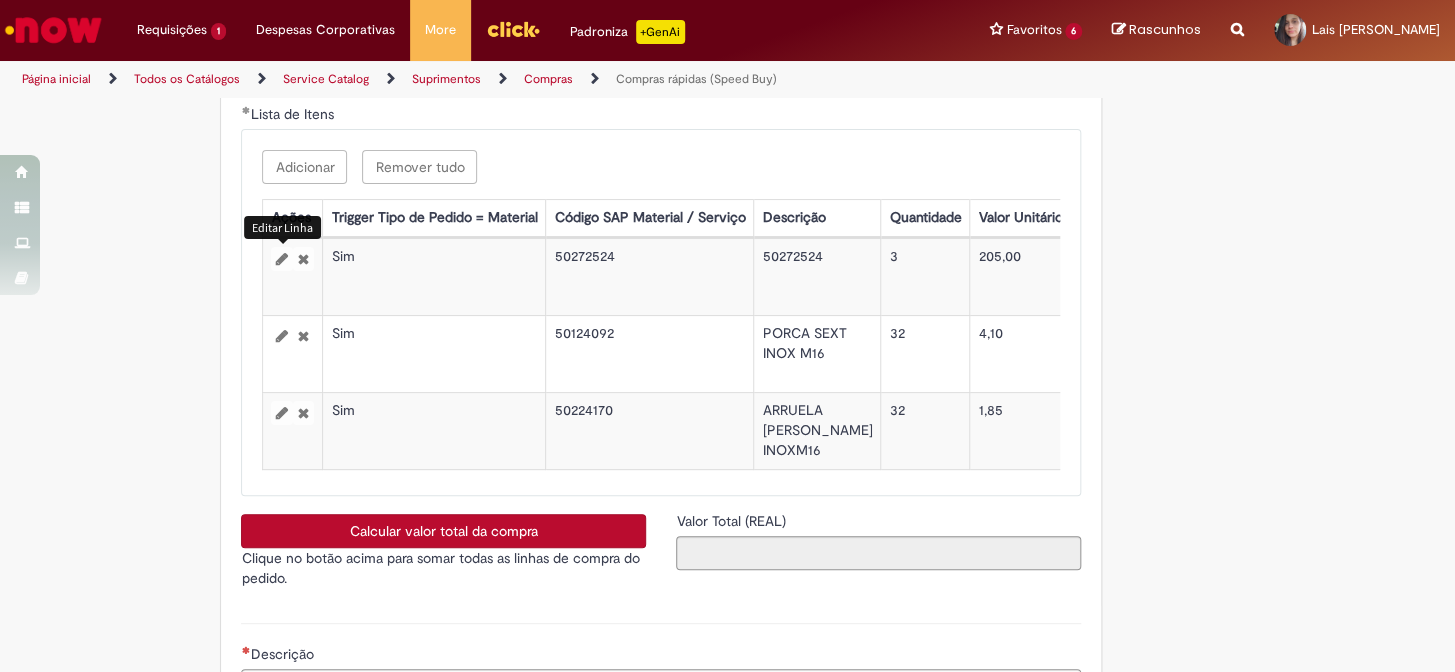 select on "*" 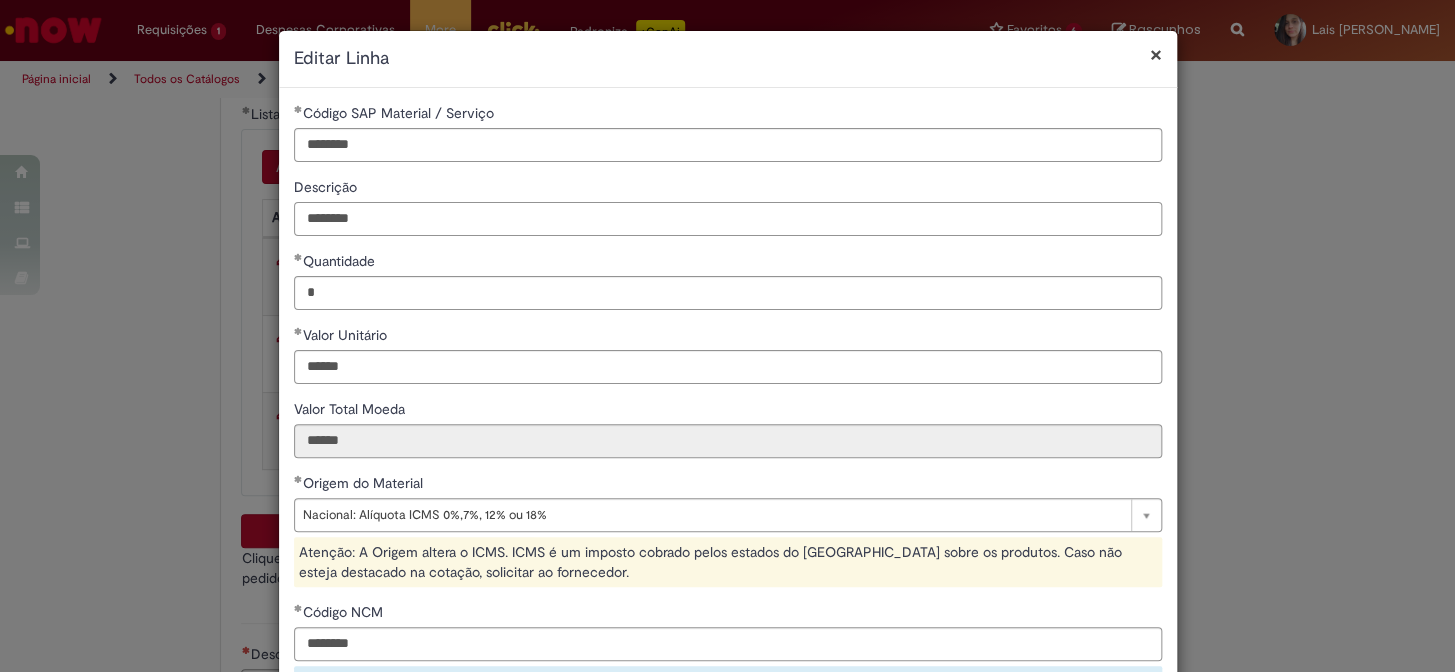 drag, startPoint x: 402, startPoint y: 210, endPoint x: 248, endPoint y: 219, distance: 154.26276 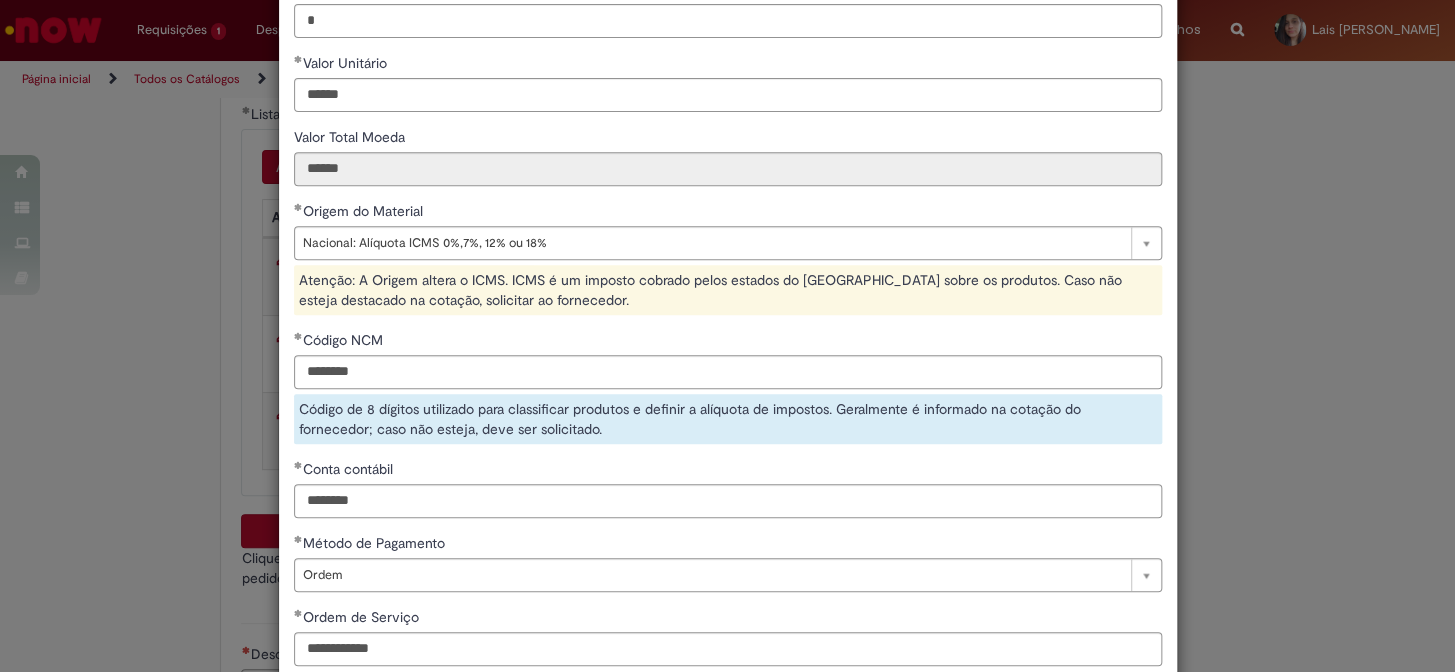 type on "**********" 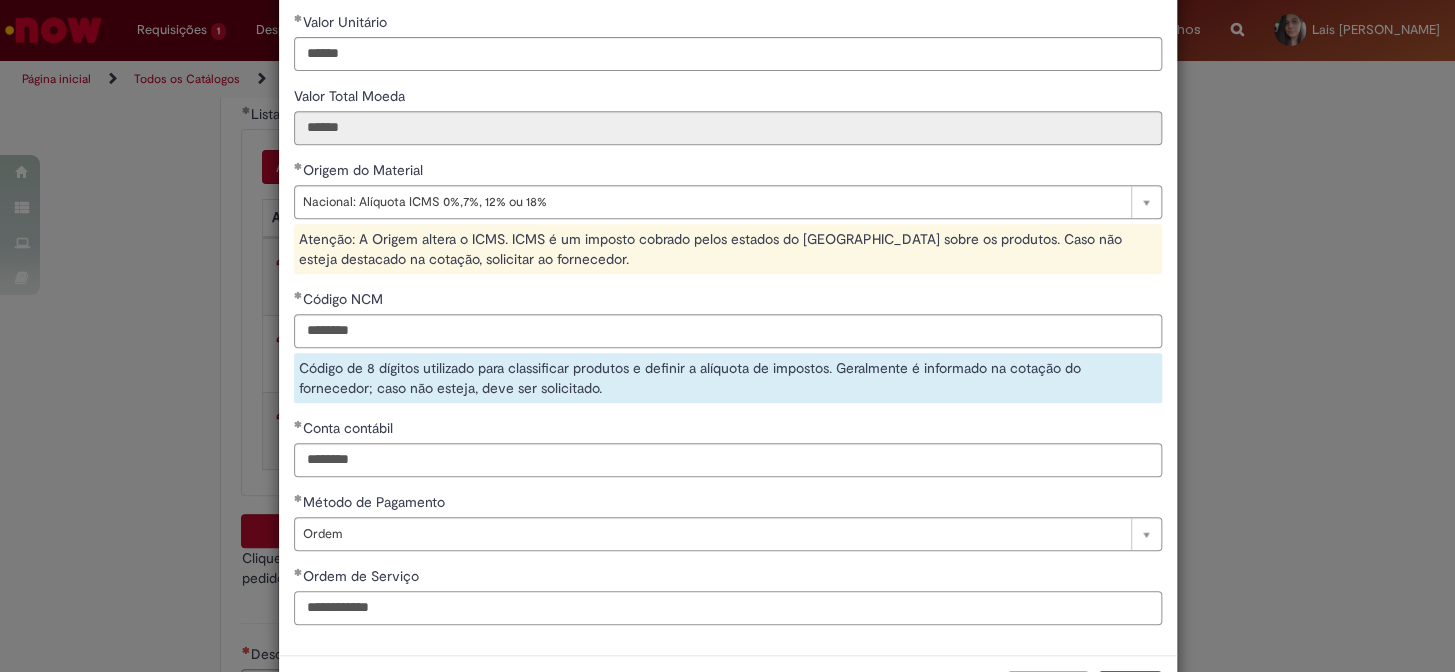 drag, startPoint x: 382, startPoint y: 653, endPoint x: 290, endPoint y: 660, distance: 92.26592 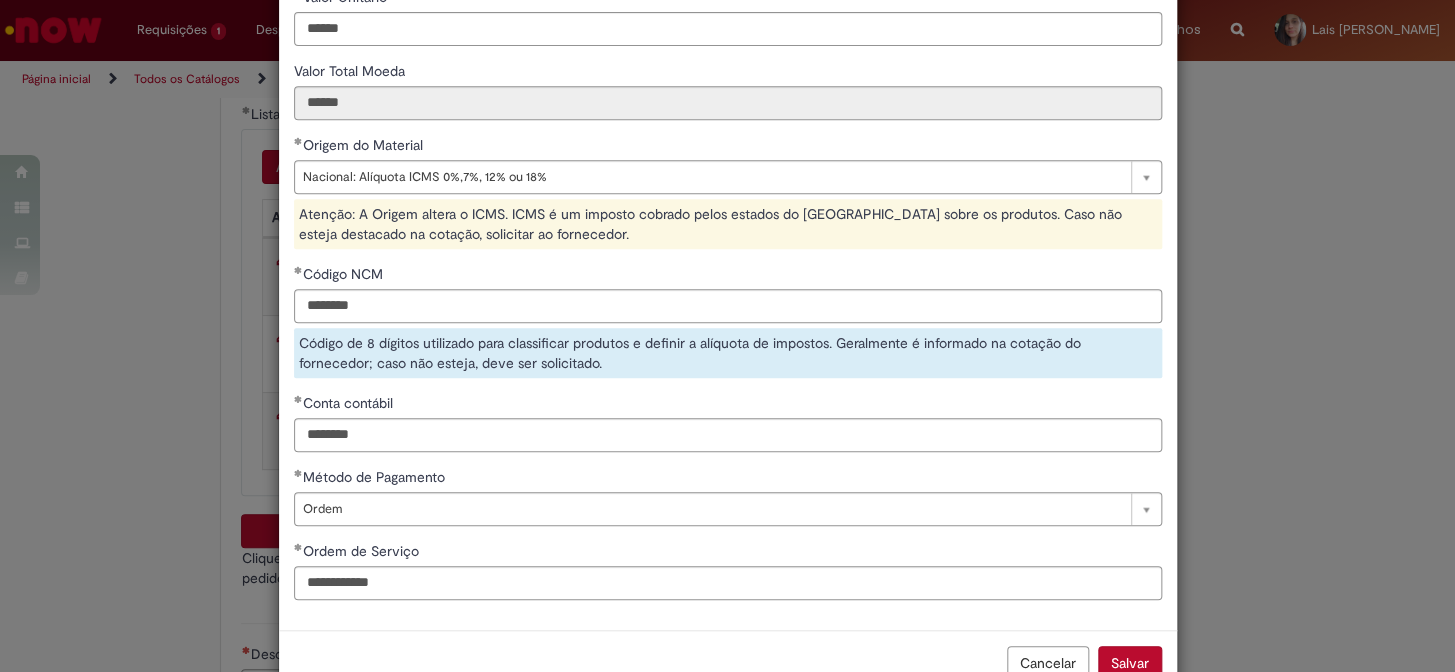 click on "Salvar" at bounding box center [1130, 663] 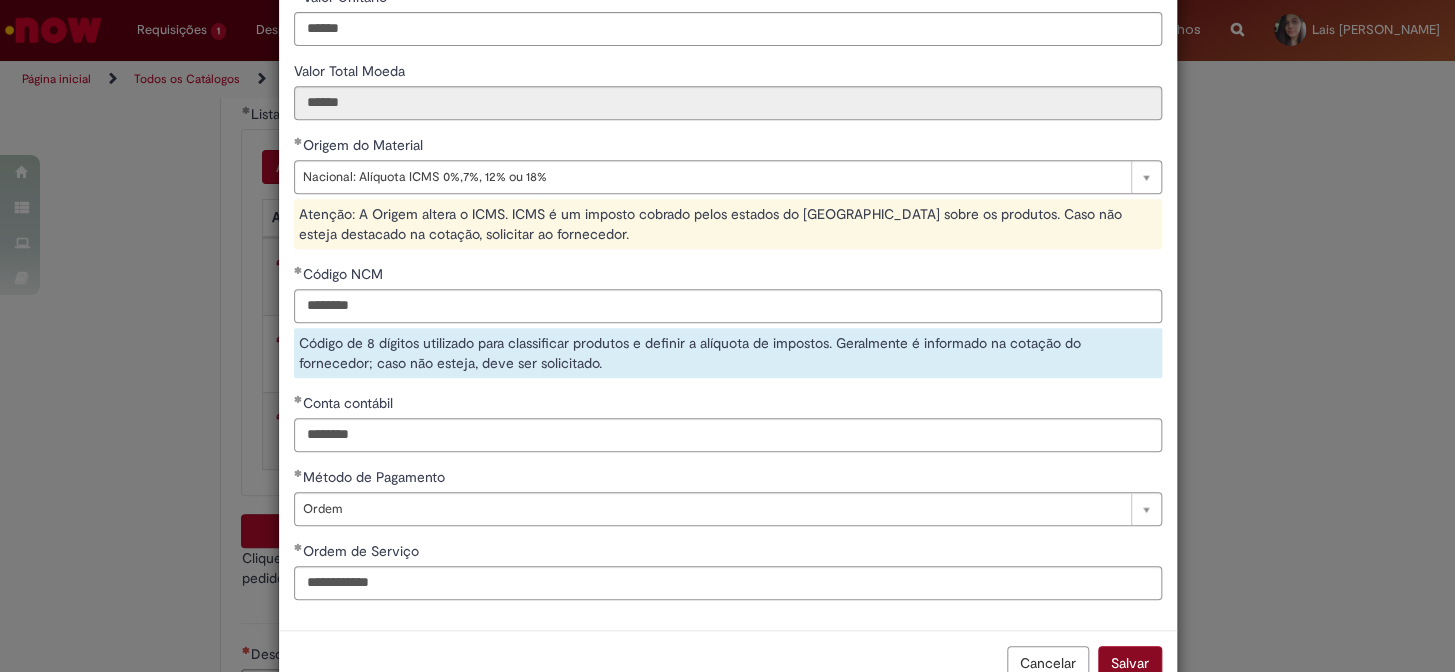 scroll, scrollTop: 345, scrollLeft: 0, axis: vertical 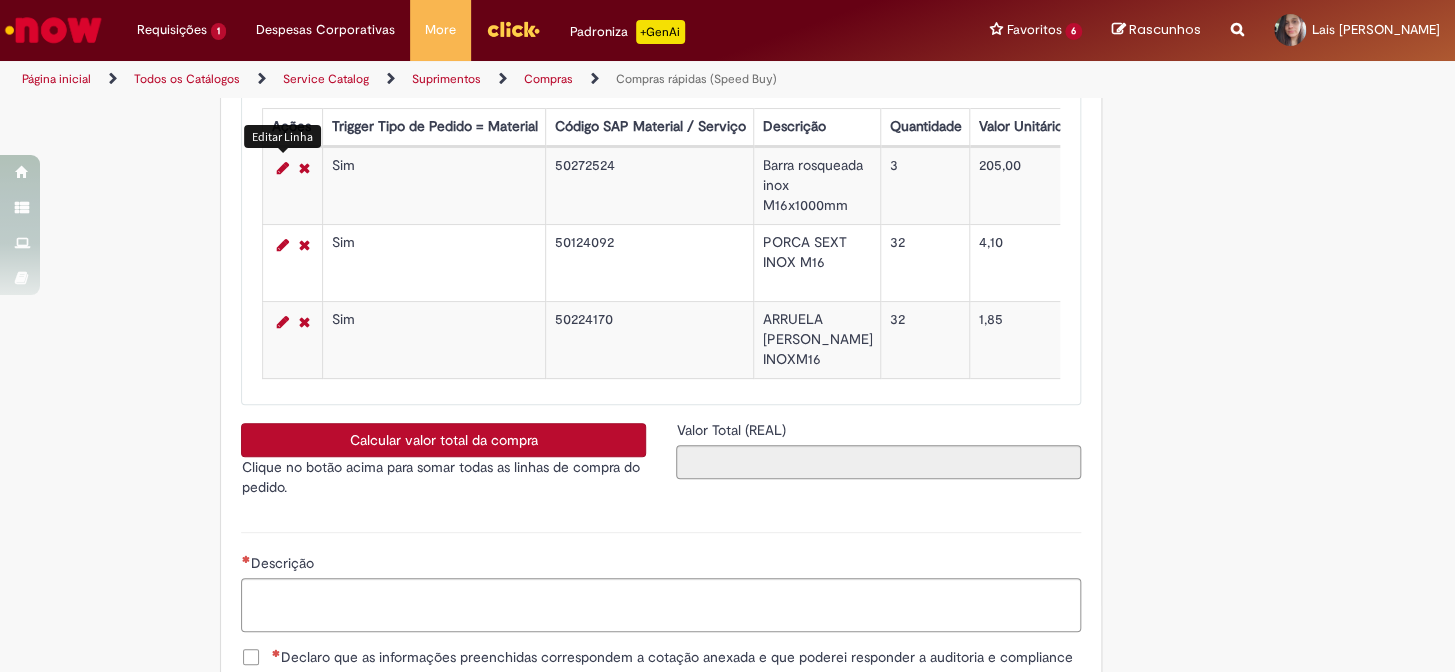 click on "Adicionar" at bounding box center [304, 76] 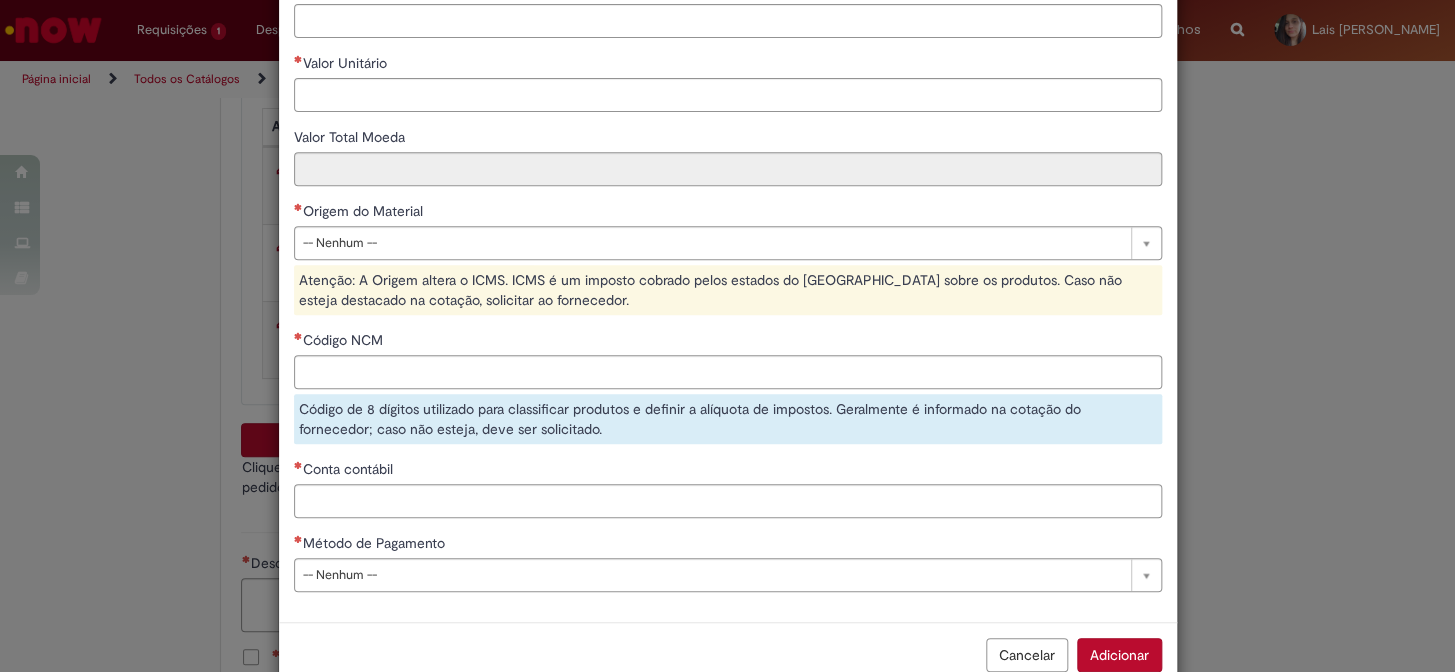 scroll, scrollTop: 317, scrollLeft: 0, axis: vertical 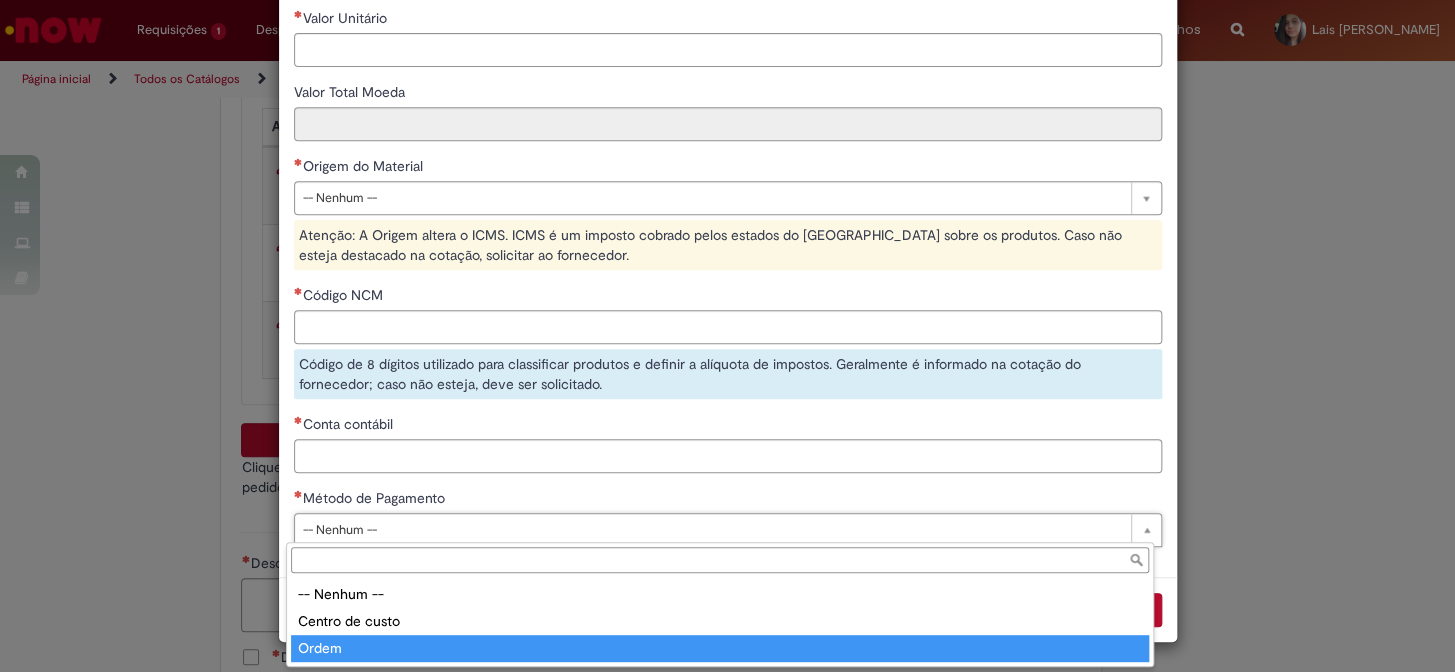 type on "*****" 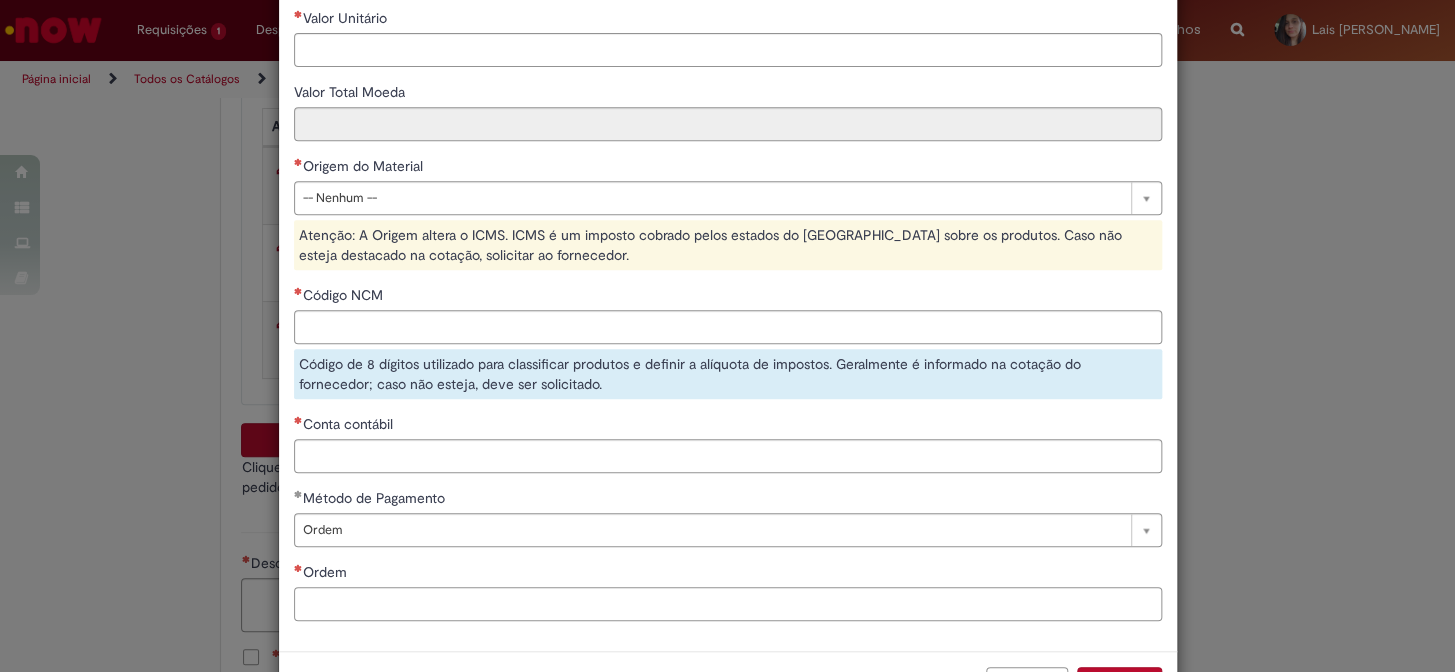 click on "Ordem" at bounding box center (728, 604) 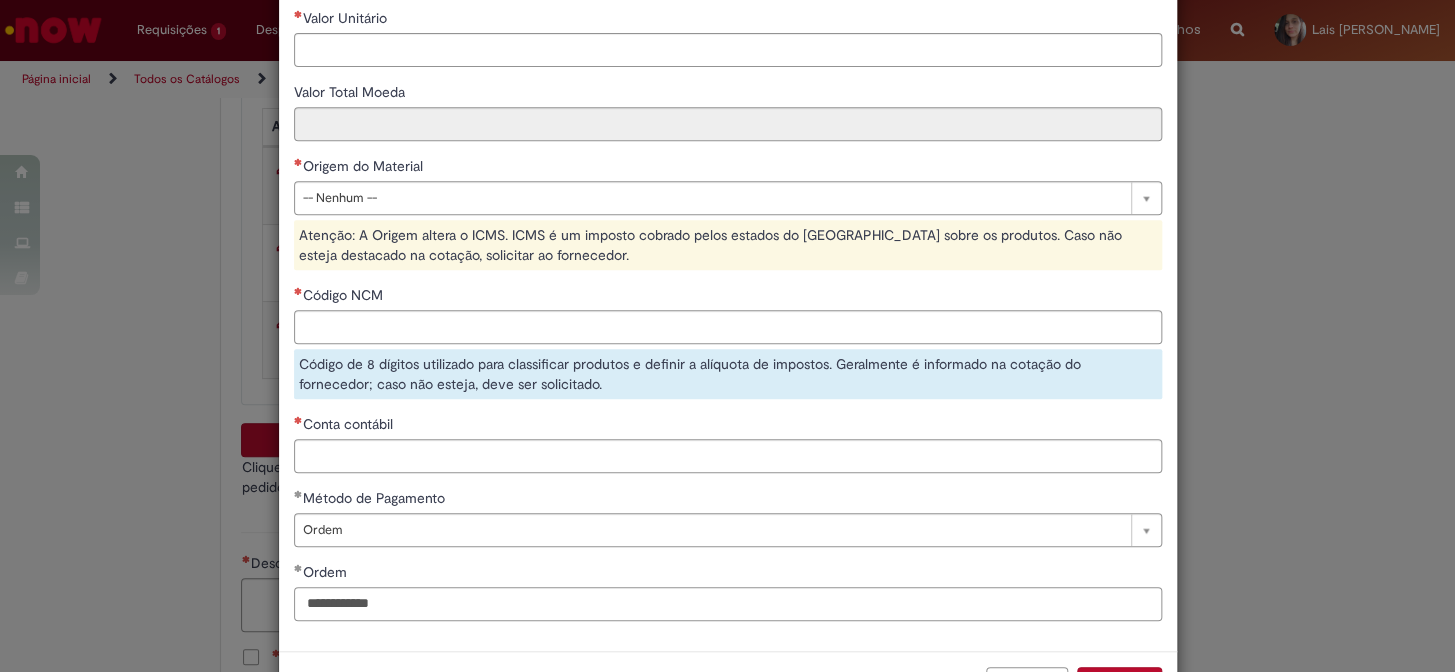 type on "**********" 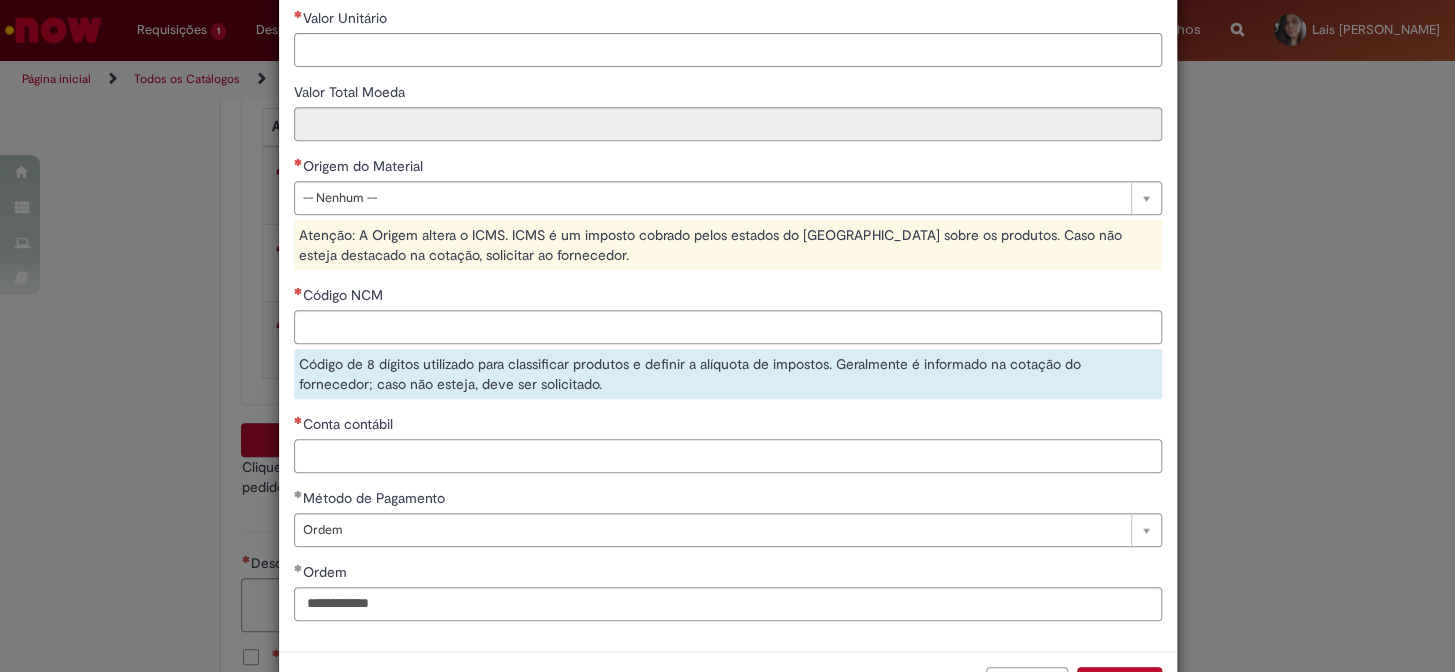 click on "Conta contábil" at bounding box center [728, 456] 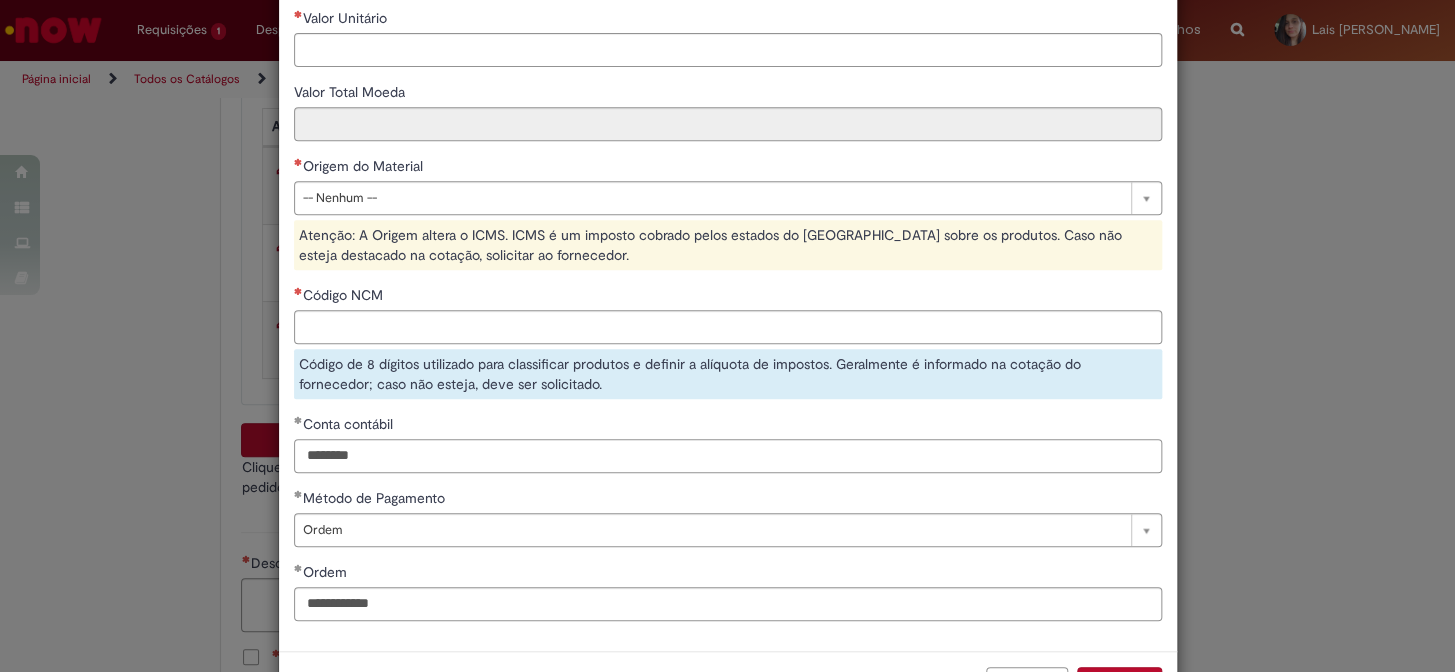 type on "********" 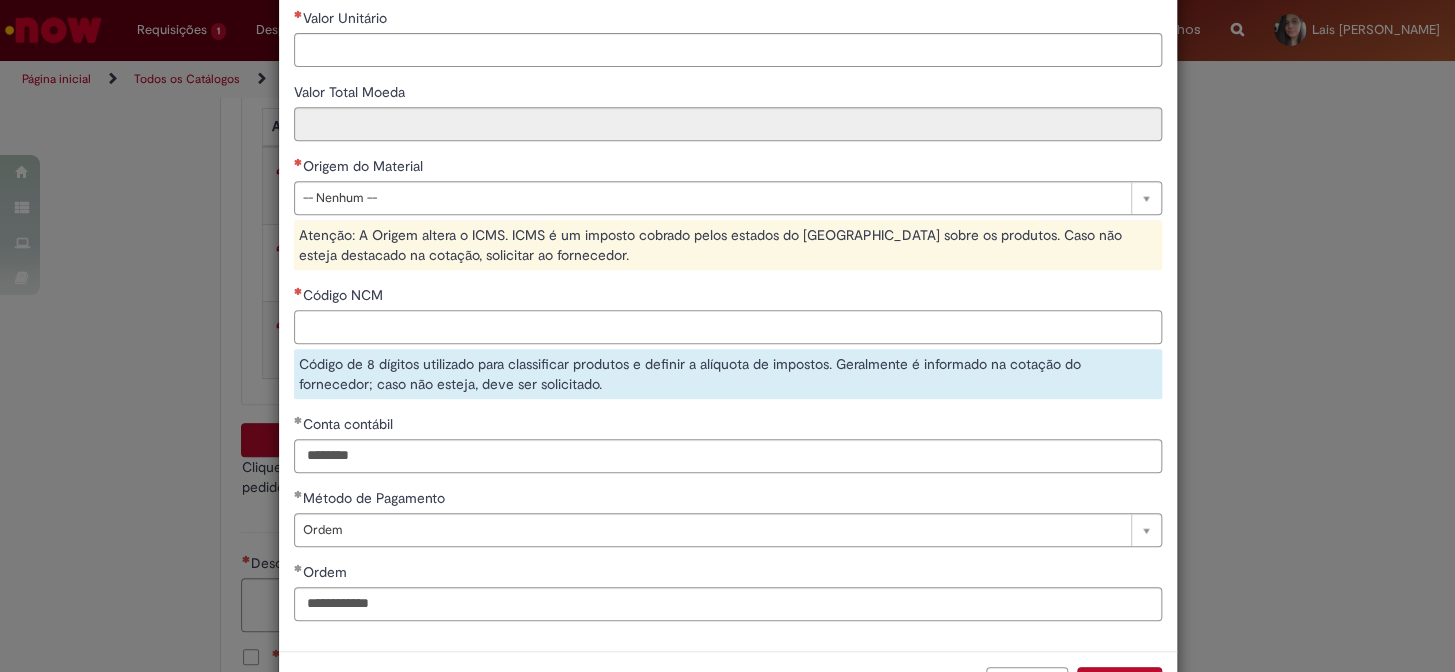 click on "Código NCM" at bounding box center (728, 327) 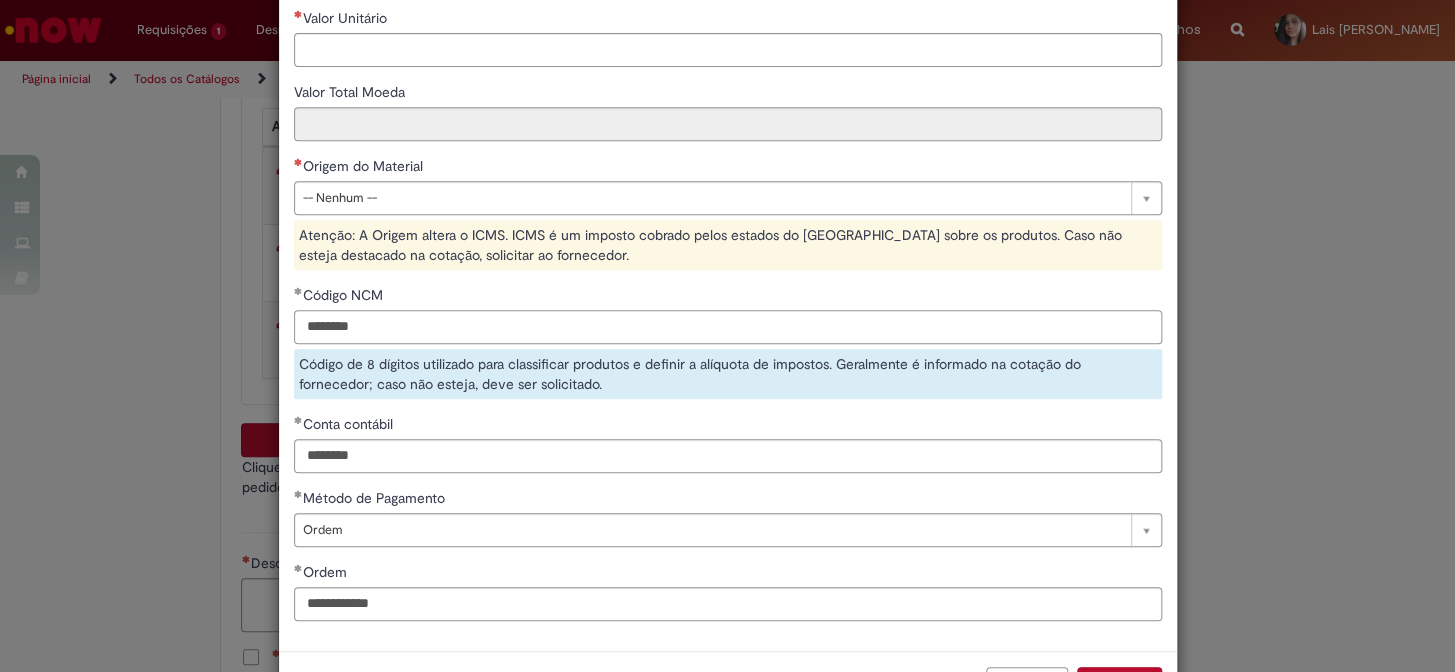 type on "********" 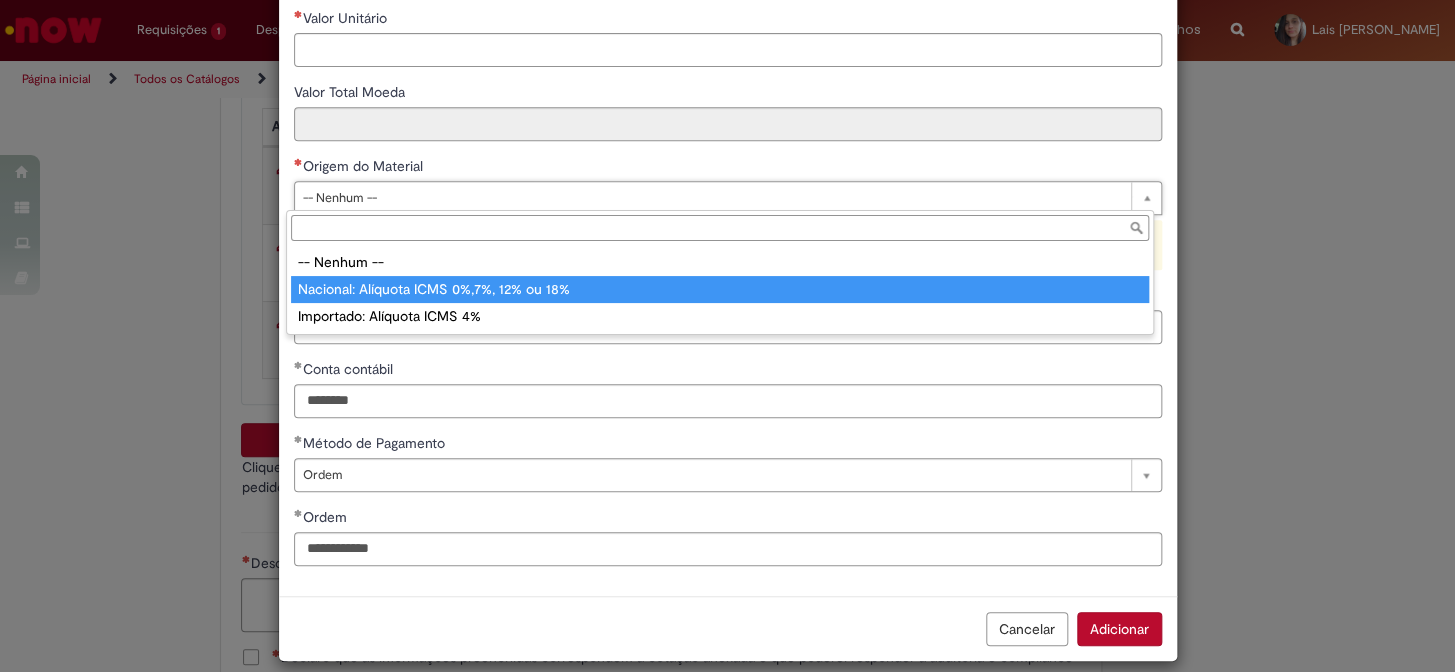 drag, startPoint x: 429, startPoint y: 273, endPoint x: 430, endPoint y: 286, distance: 13.038404 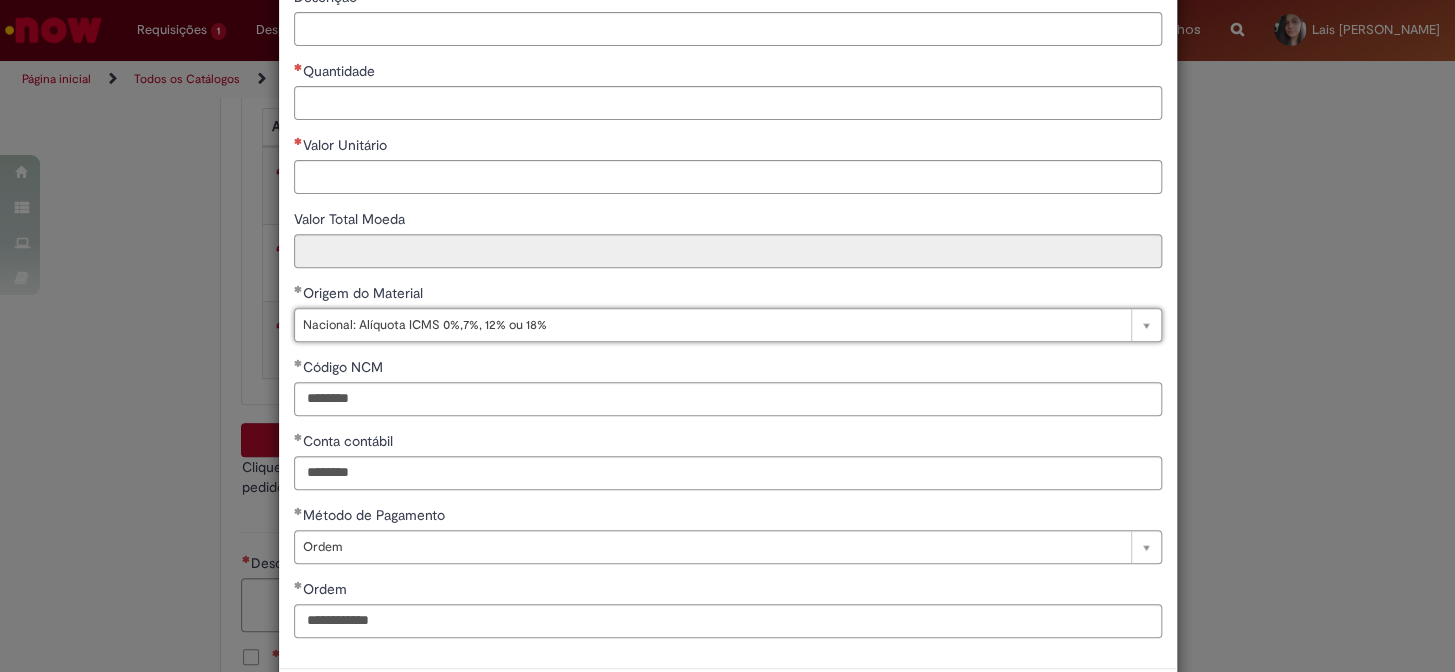 scroll, scrollTop: 8, scrollLeft: 0, axis: vertical 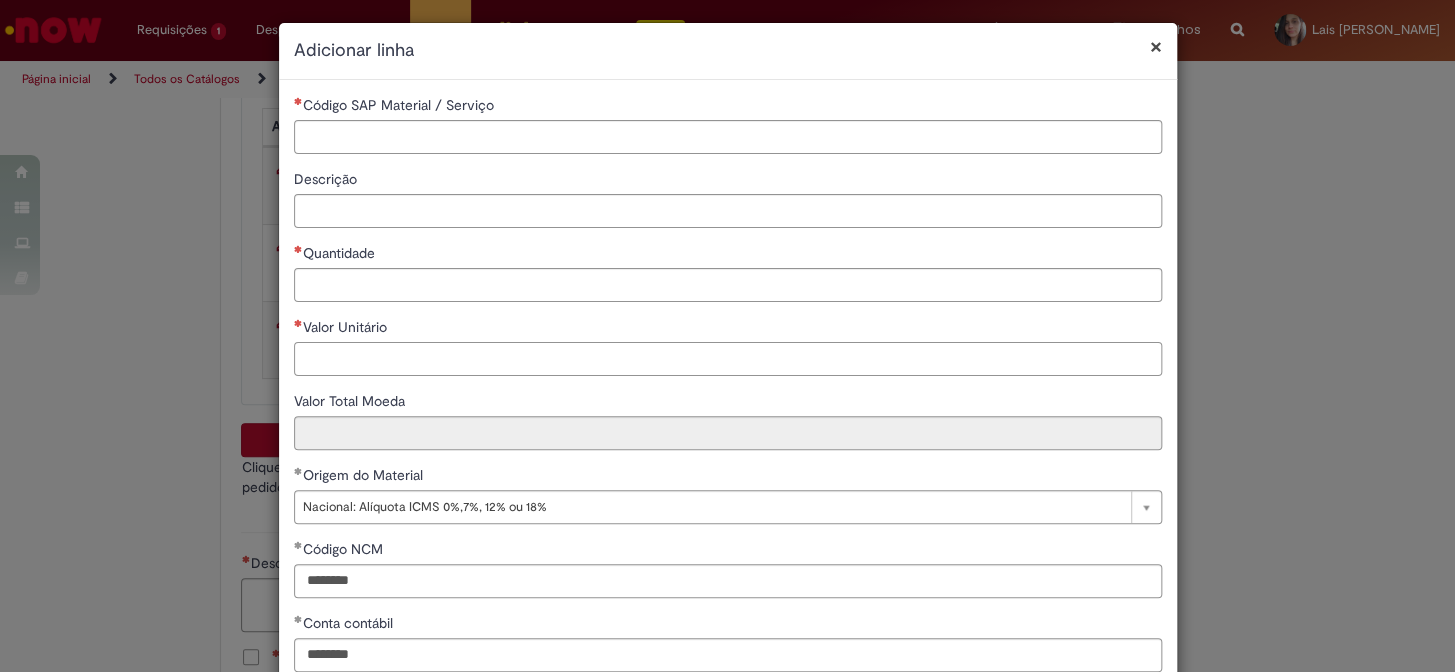 click on "Valor Unitário" at bounding box center (728, 359) 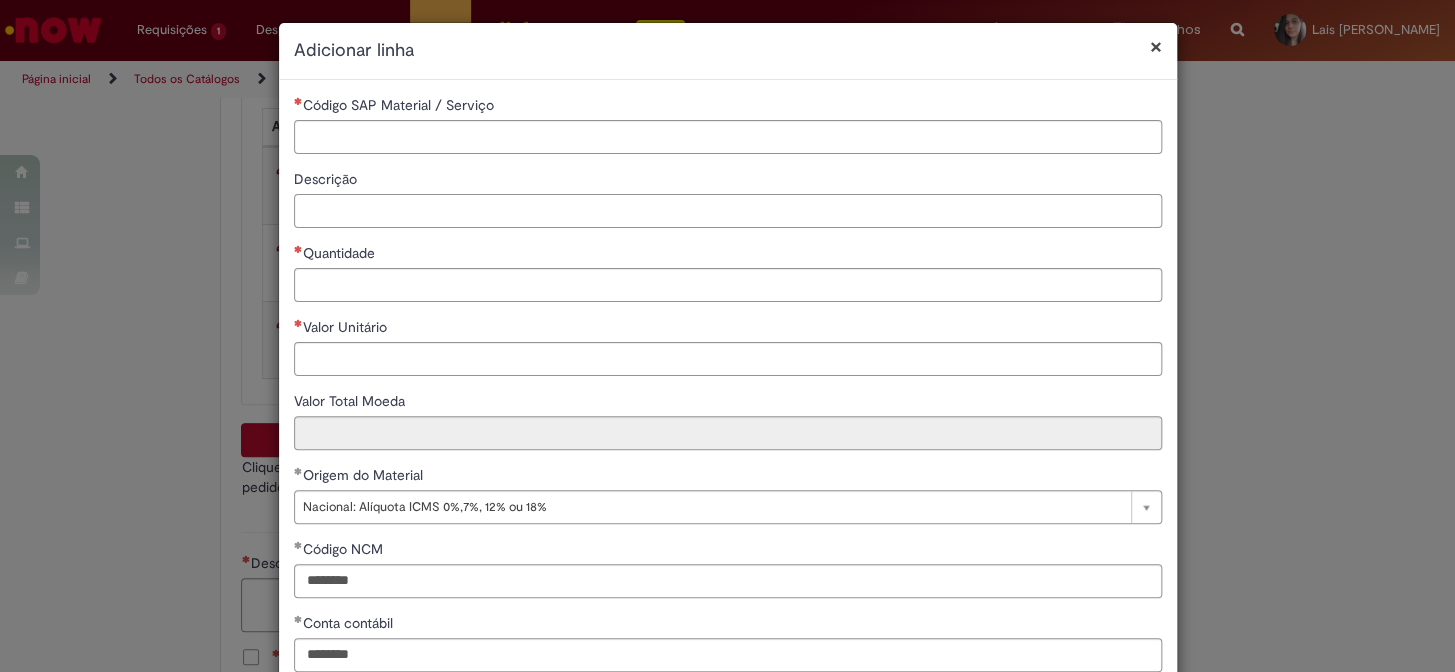 click on "Descrição" at bounding box center [728, 211] 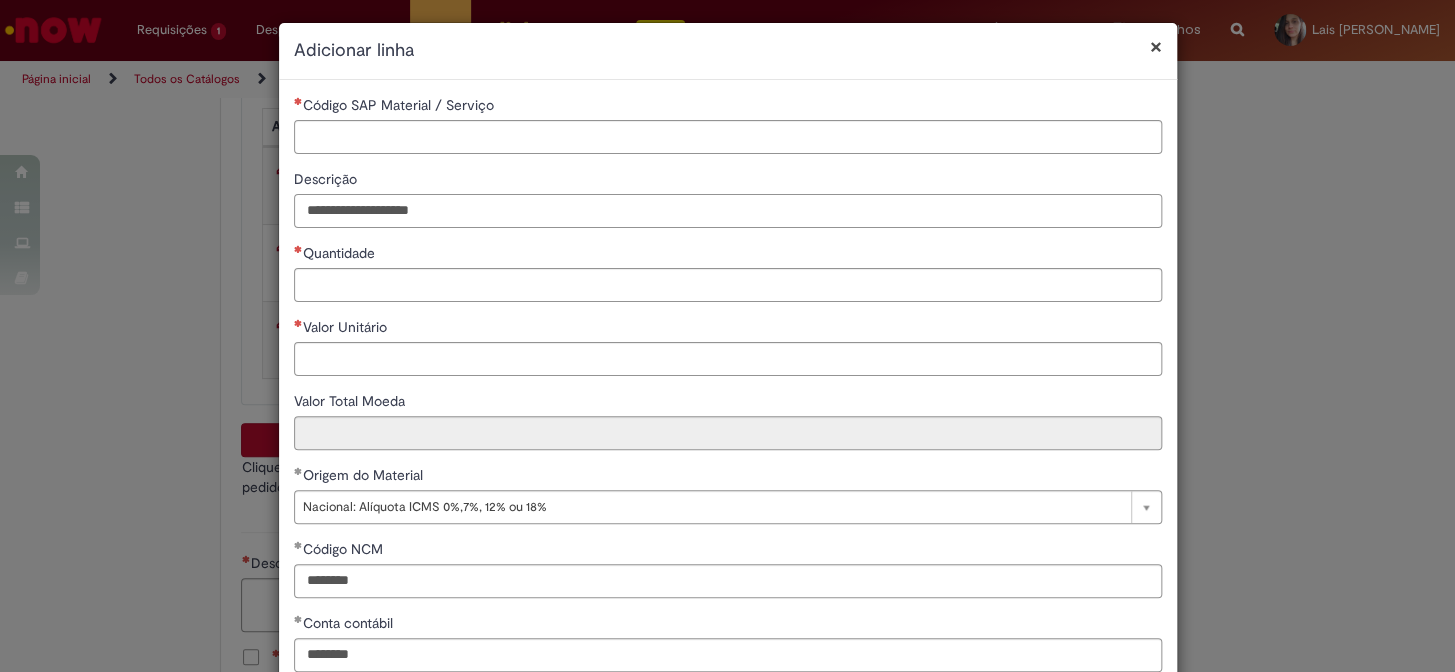 type on "**********" 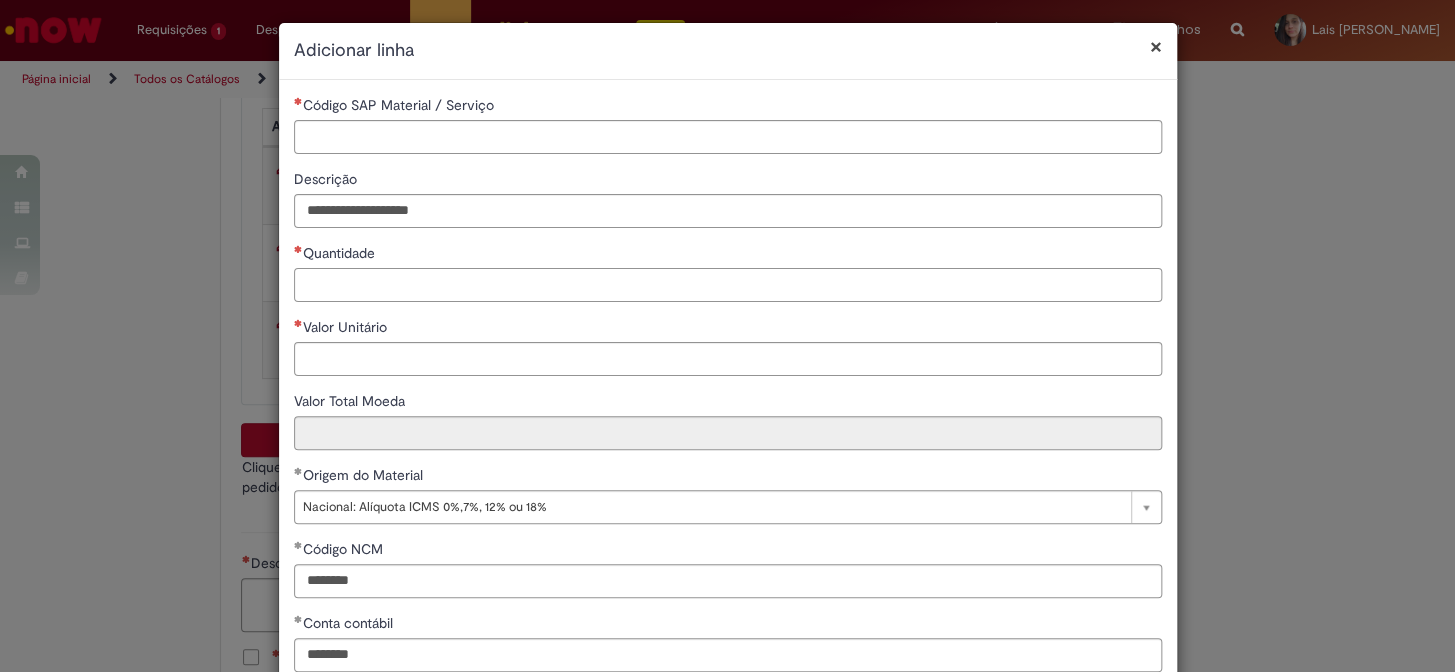 click on "Quantidade" at bounding box center [728, 285] 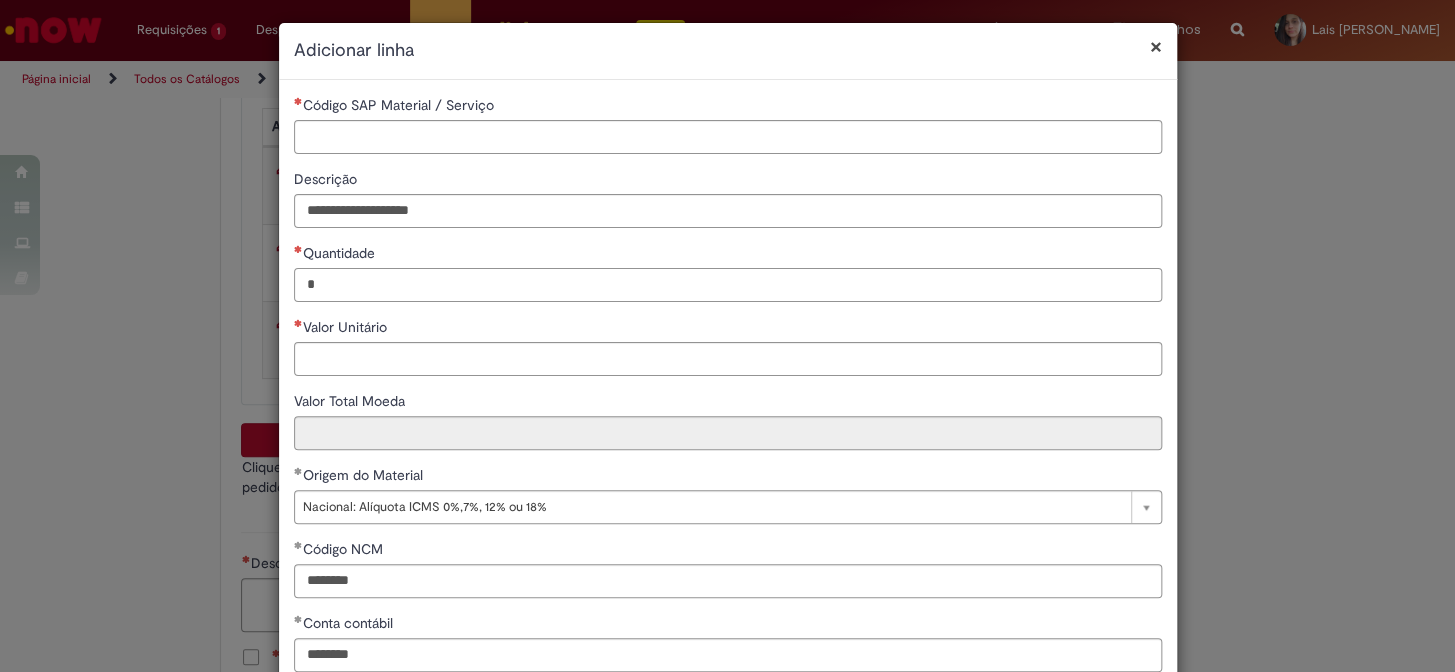 type on "*" 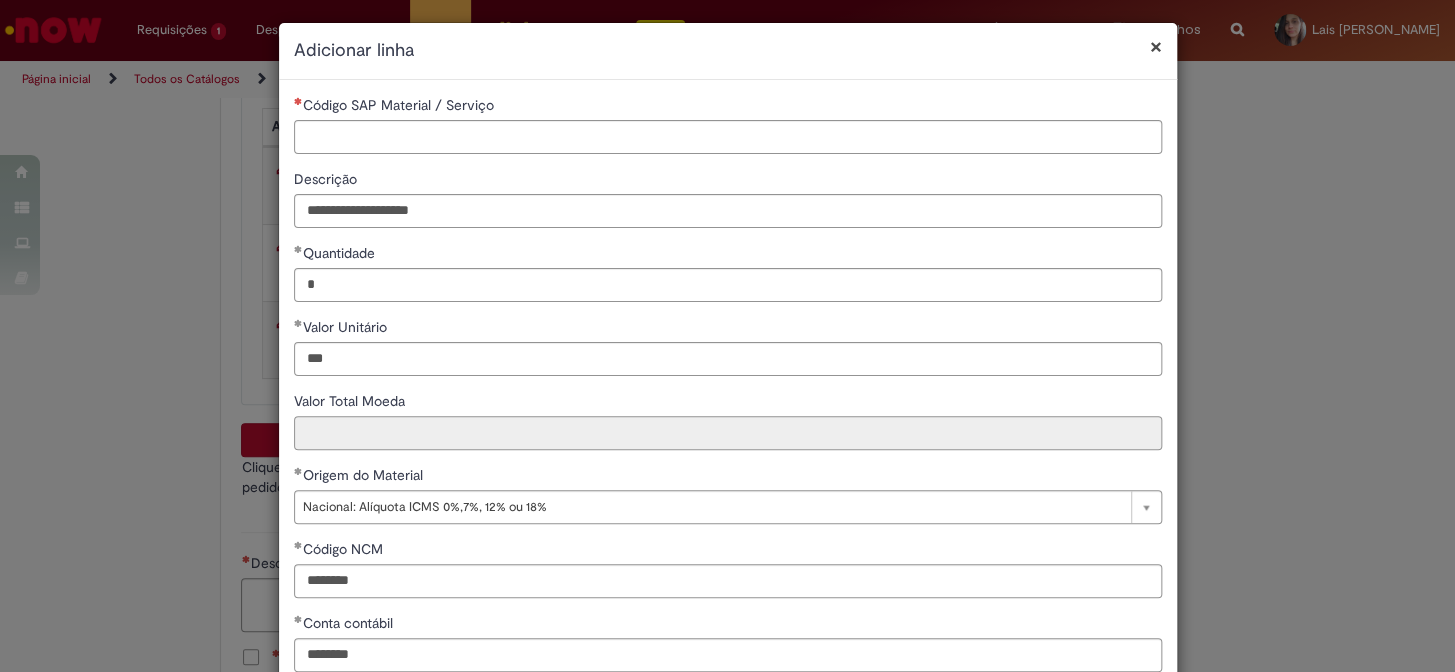 type on "******" 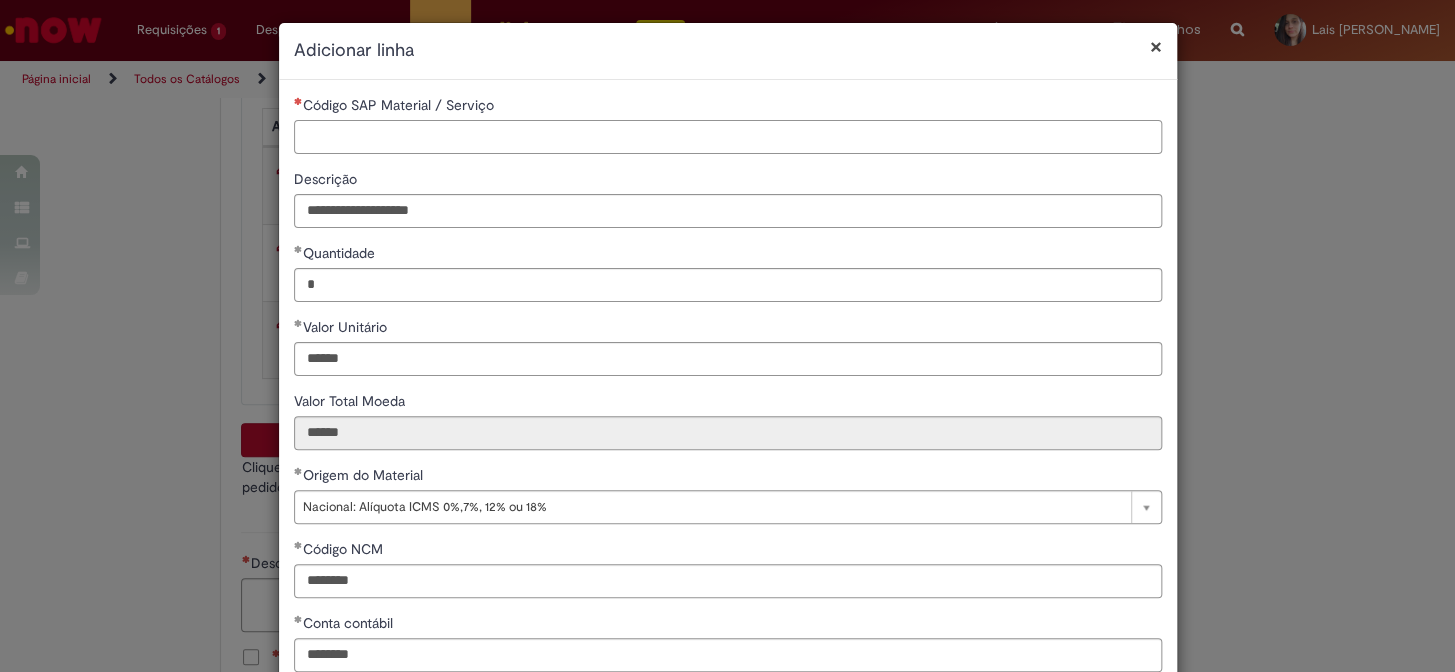 click on "Código SAP Material / Serviço" at bounding box center [728, 137] 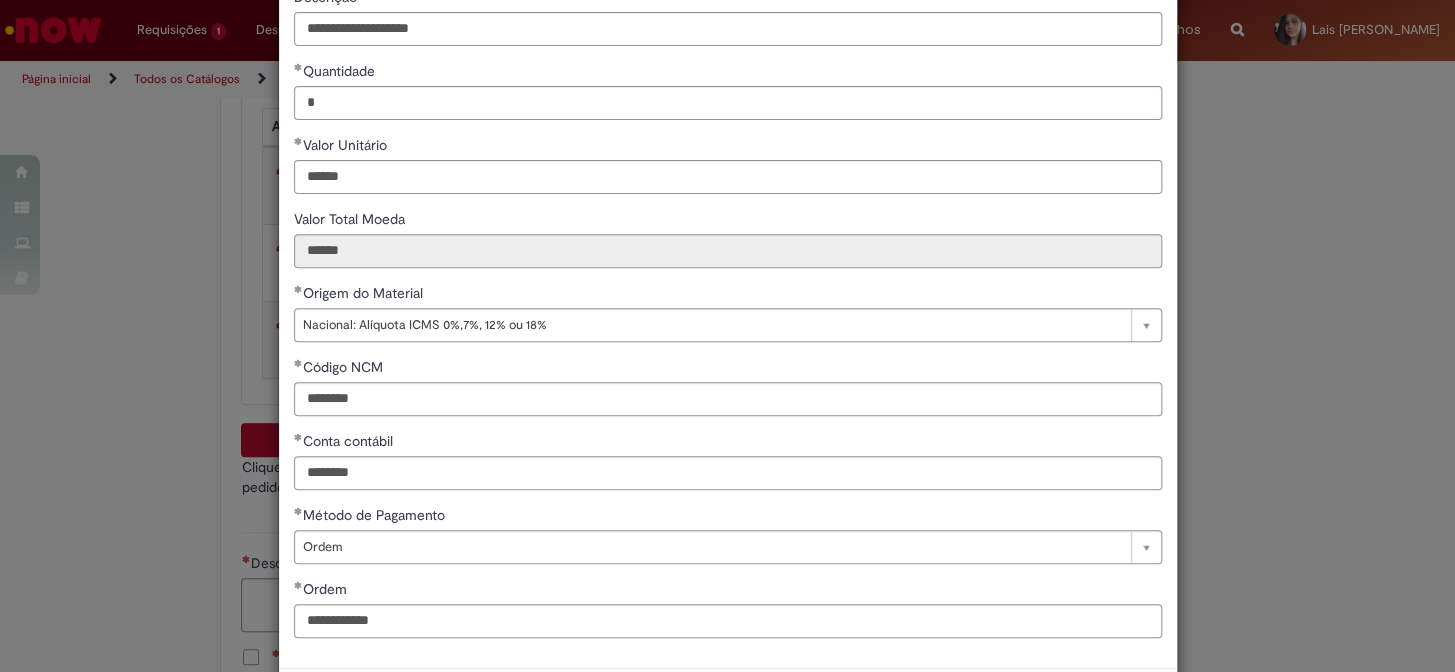 scroll, scrollTop: 280, scrollLeft: 0, axis: vertical 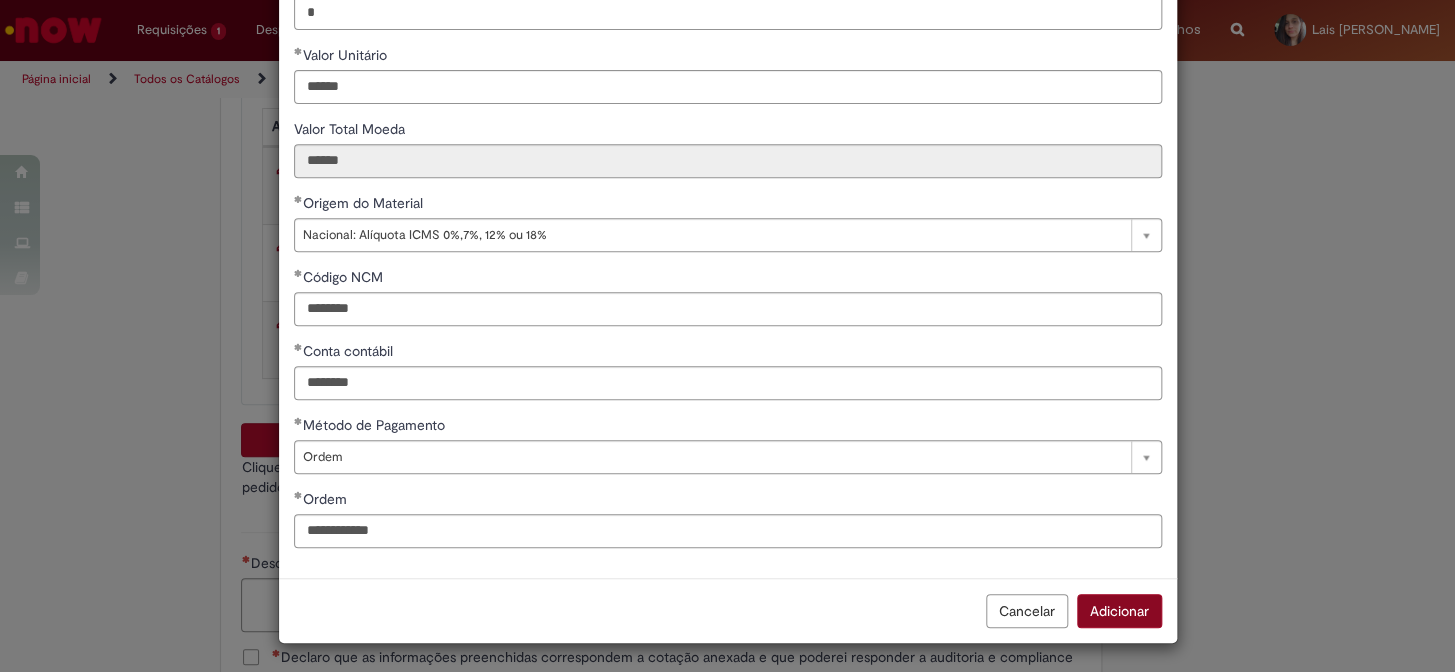 type on "********" 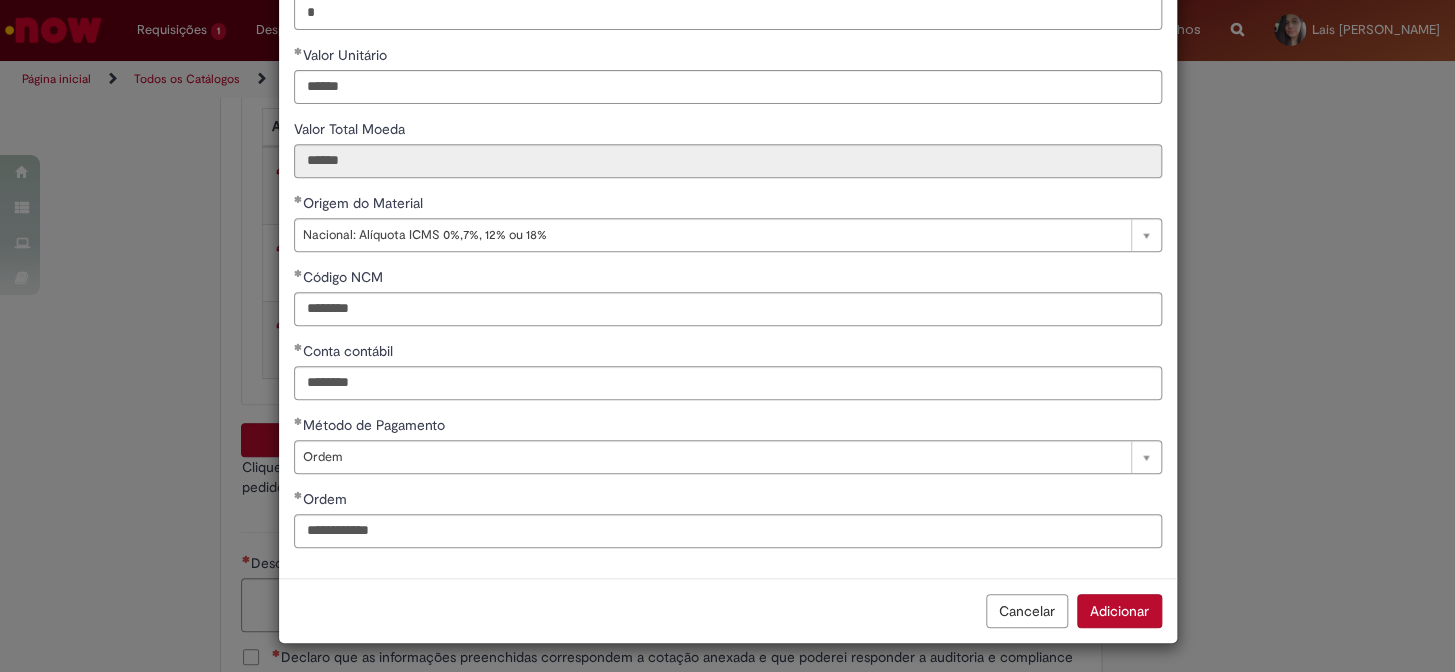 click on "Adicionar" at bounding box center (1119, 611) 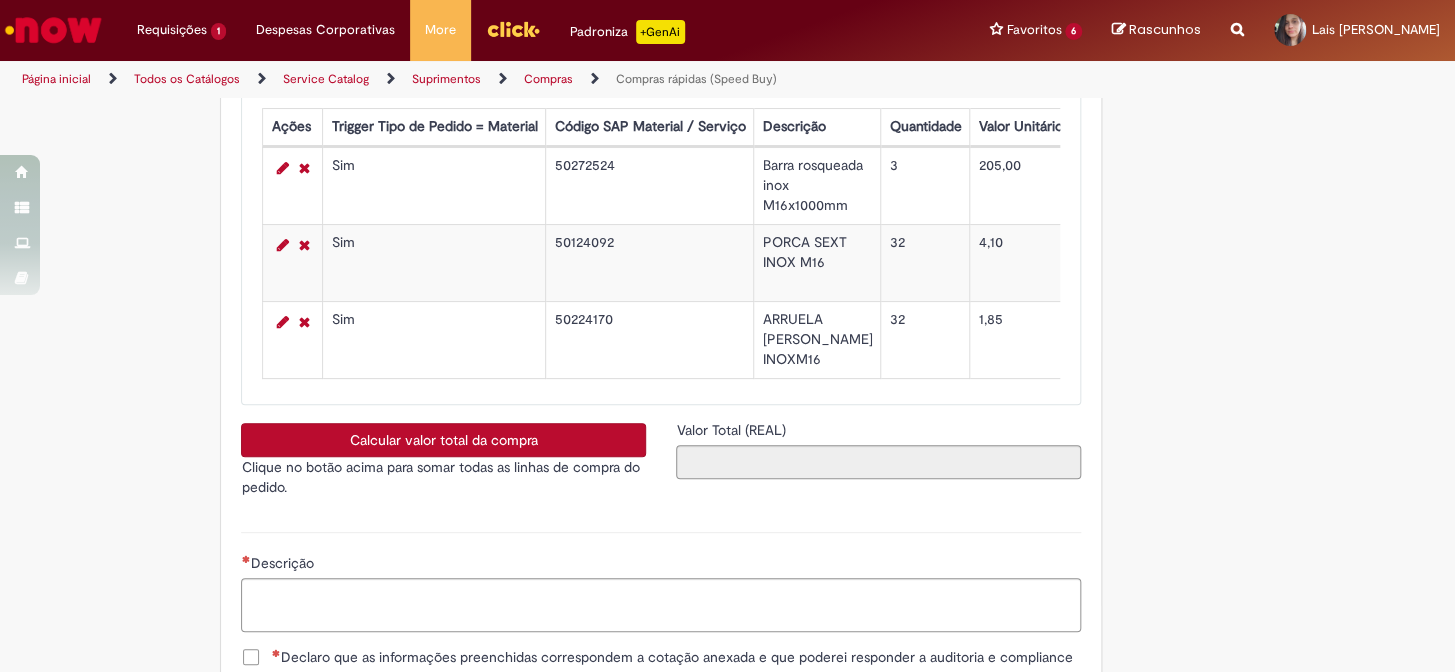scroll, scrollTop: 3416, scrollLeft: 0, axis: vertical 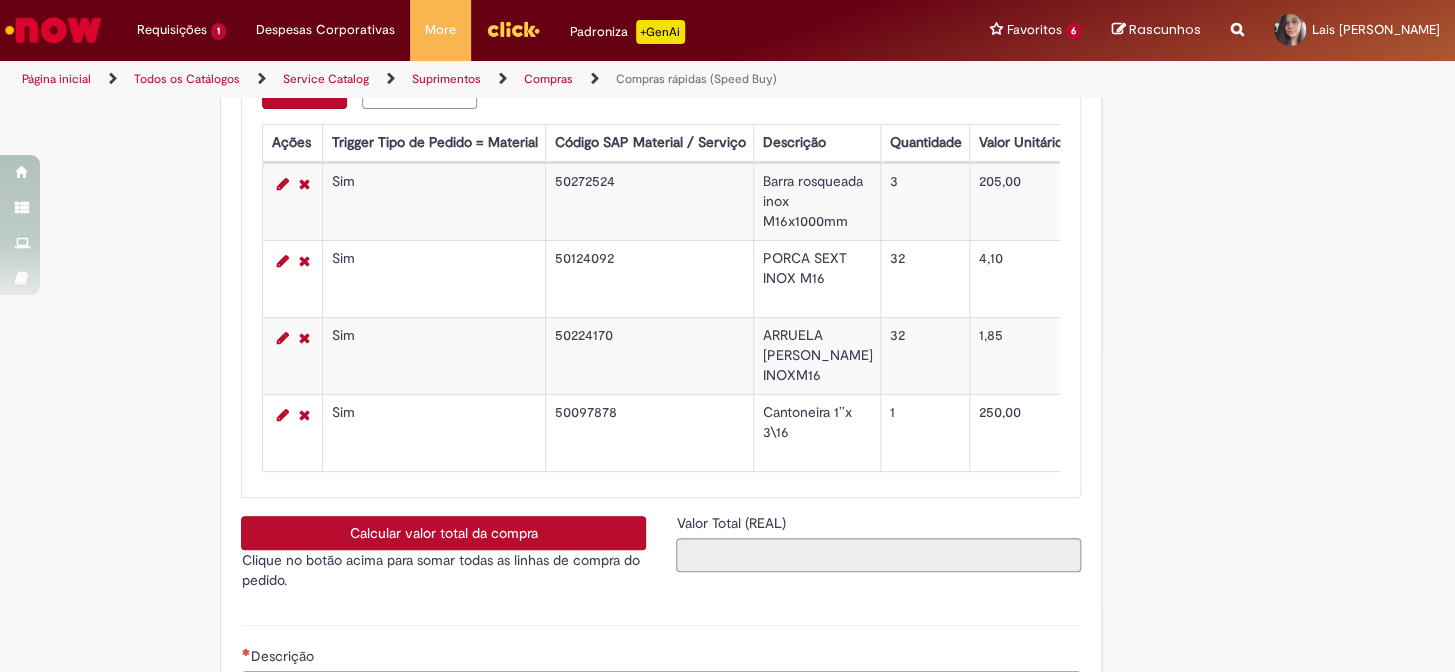 click on "Calcular valor total da compra" at bounding box center (443, 533) 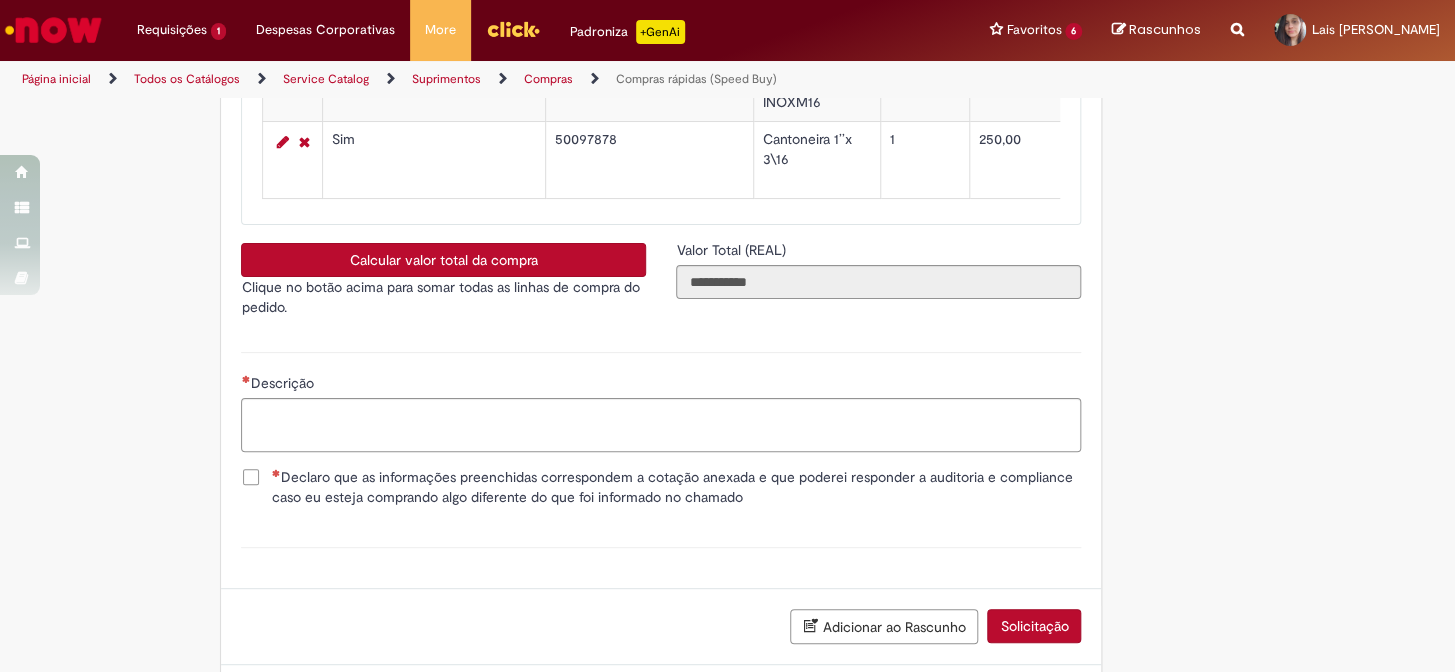 scroll, scrollTop: 3780, scrollLeft: 0, axis: vertical 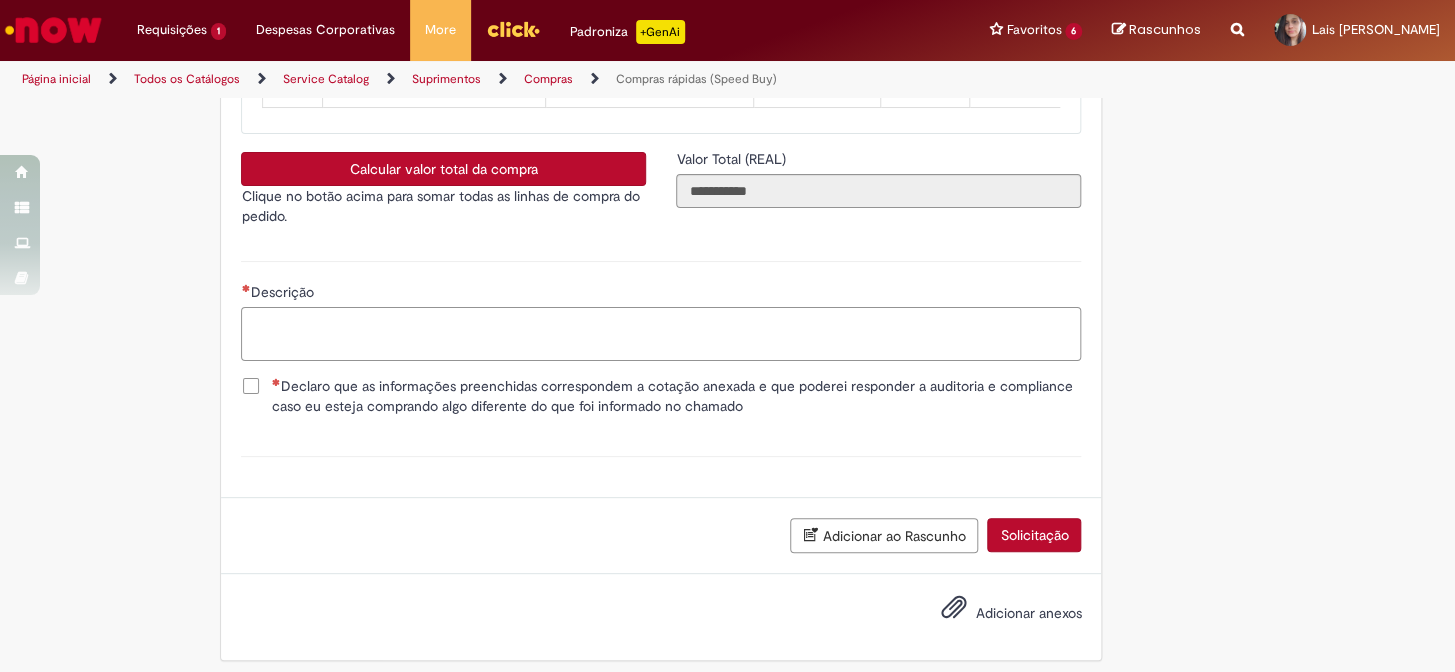 click on "Descrição" at bounding box center (661, 334) 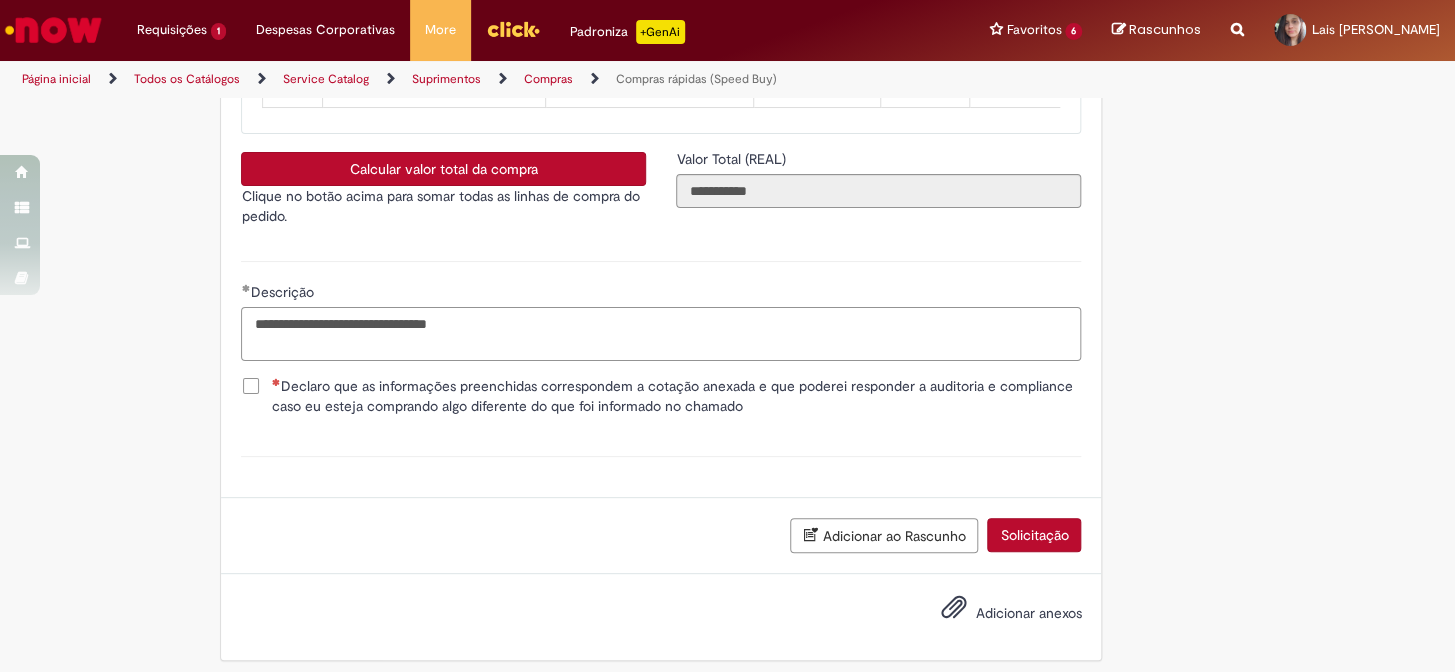 drag, startPoint x: 530, startPoint y: 388, endPoint x: 404, endPoint y: 386, distance: 126.01587 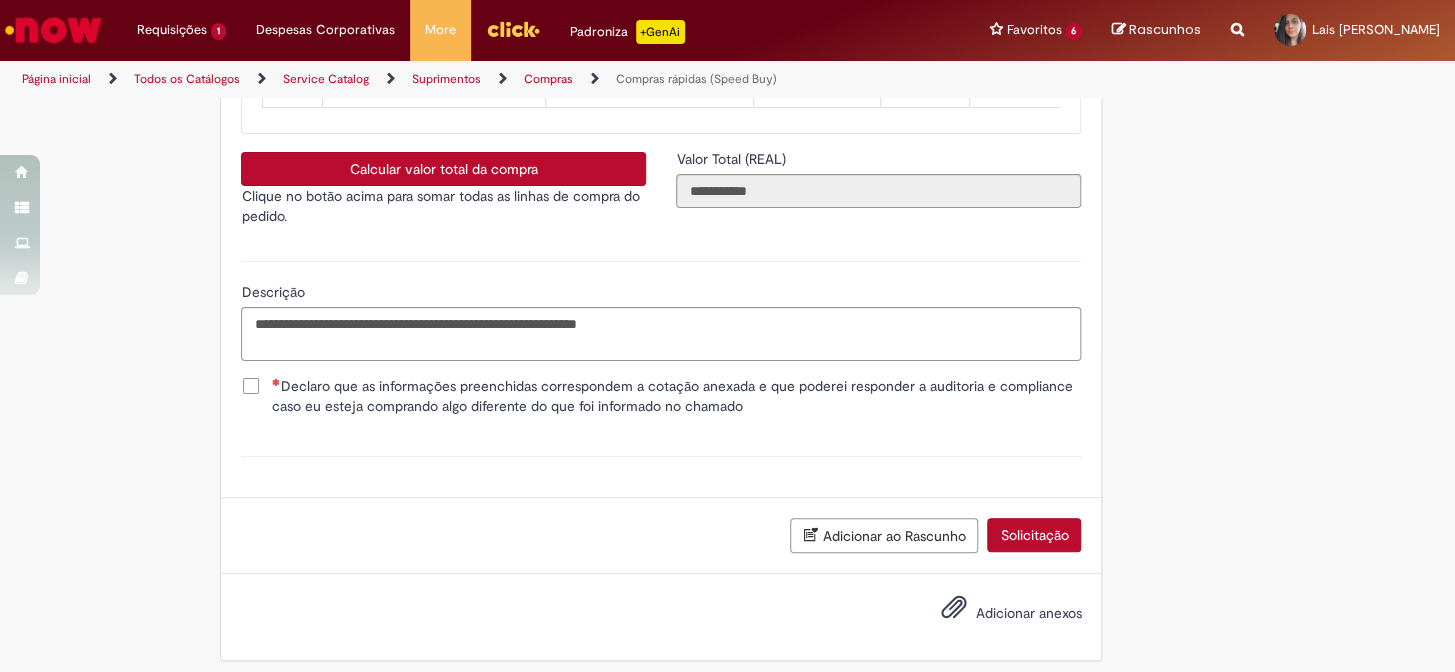 click on "Declaro que as informações preenchidas correspondem a cotação anexada e que poderei responder a auditoria e compliance caso eu esteja comprando algo diferente do que foi informado no chamado" at bounding box center (676, 396) 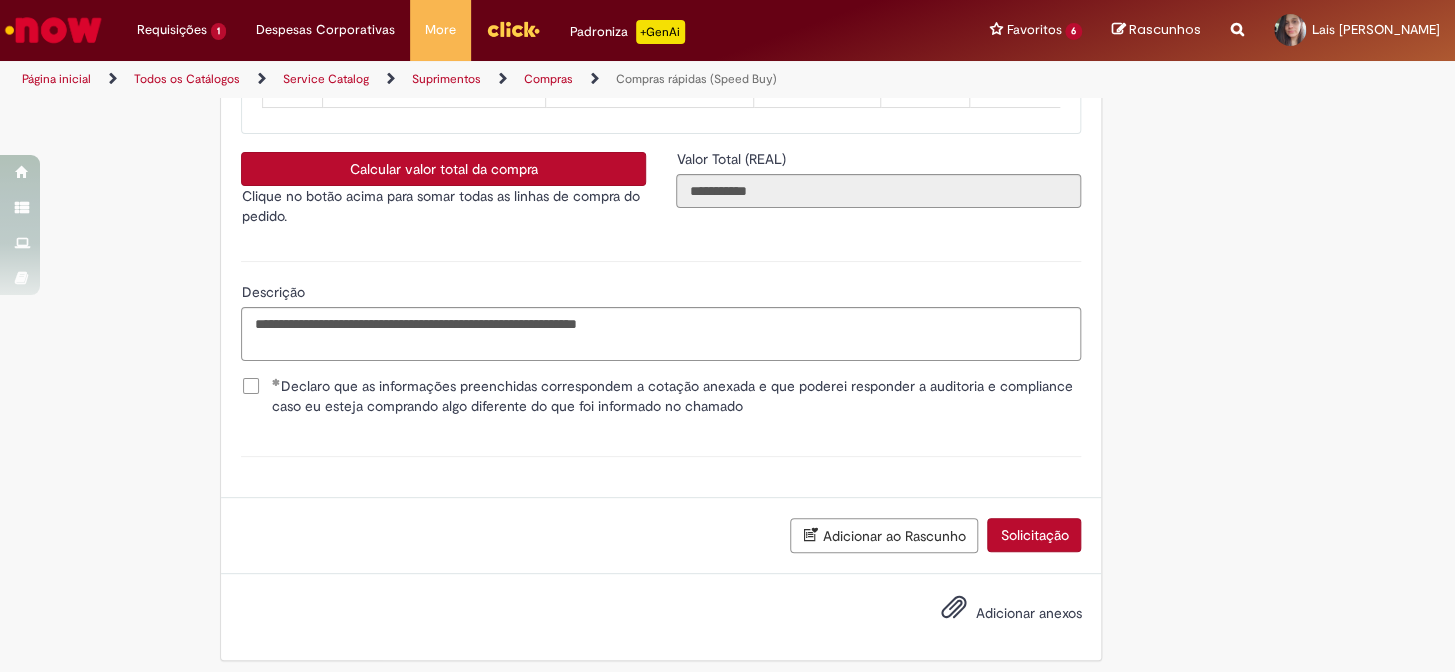 scroll, scrollTop: 3845, scrollLeft: 0, axis: vertical 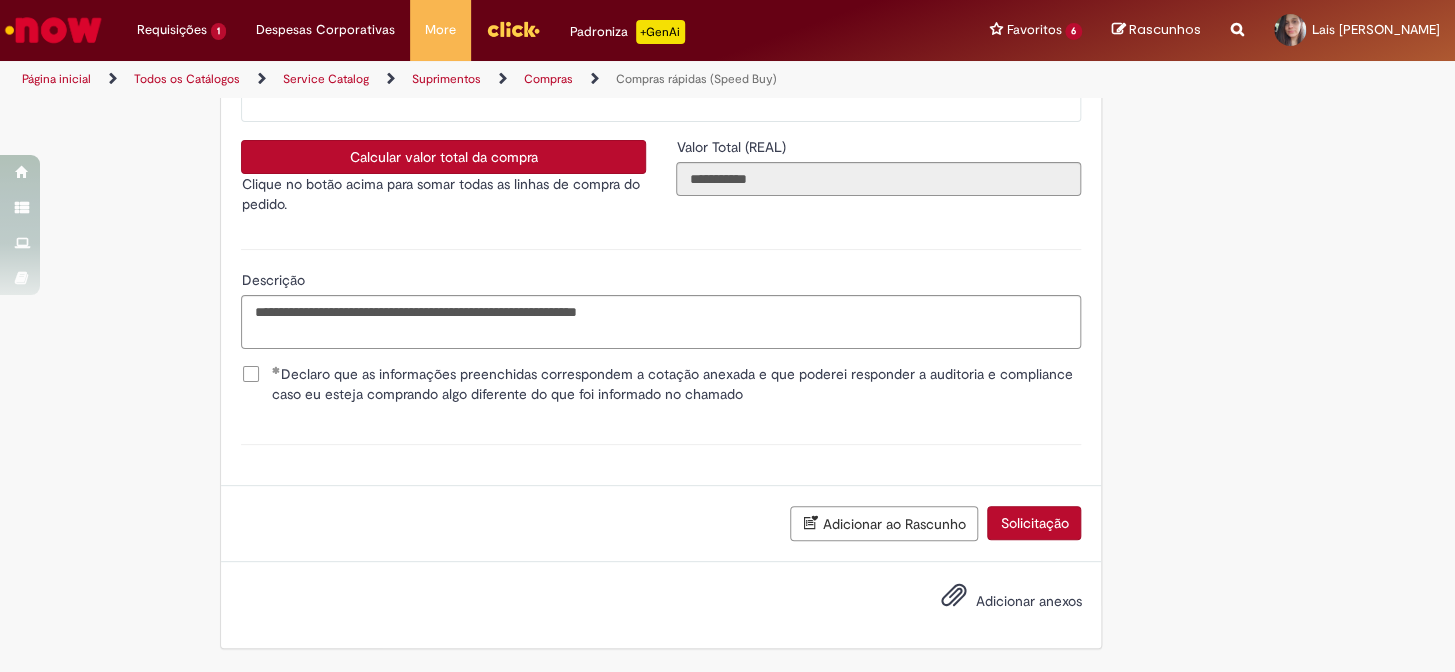 click on "Adicionar anexos" at bounding box center [1028, 601] 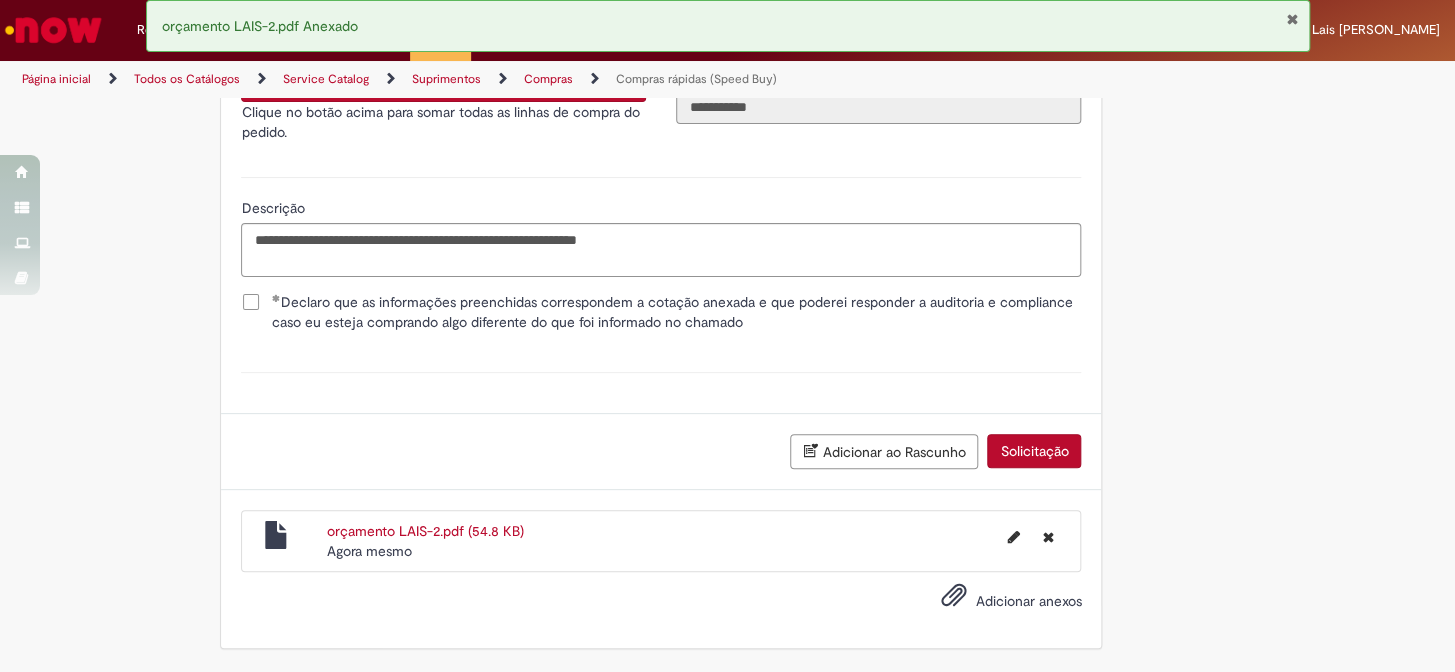 scroll, scrollTop: 3826, scrollLeft: 0, axis: vertical 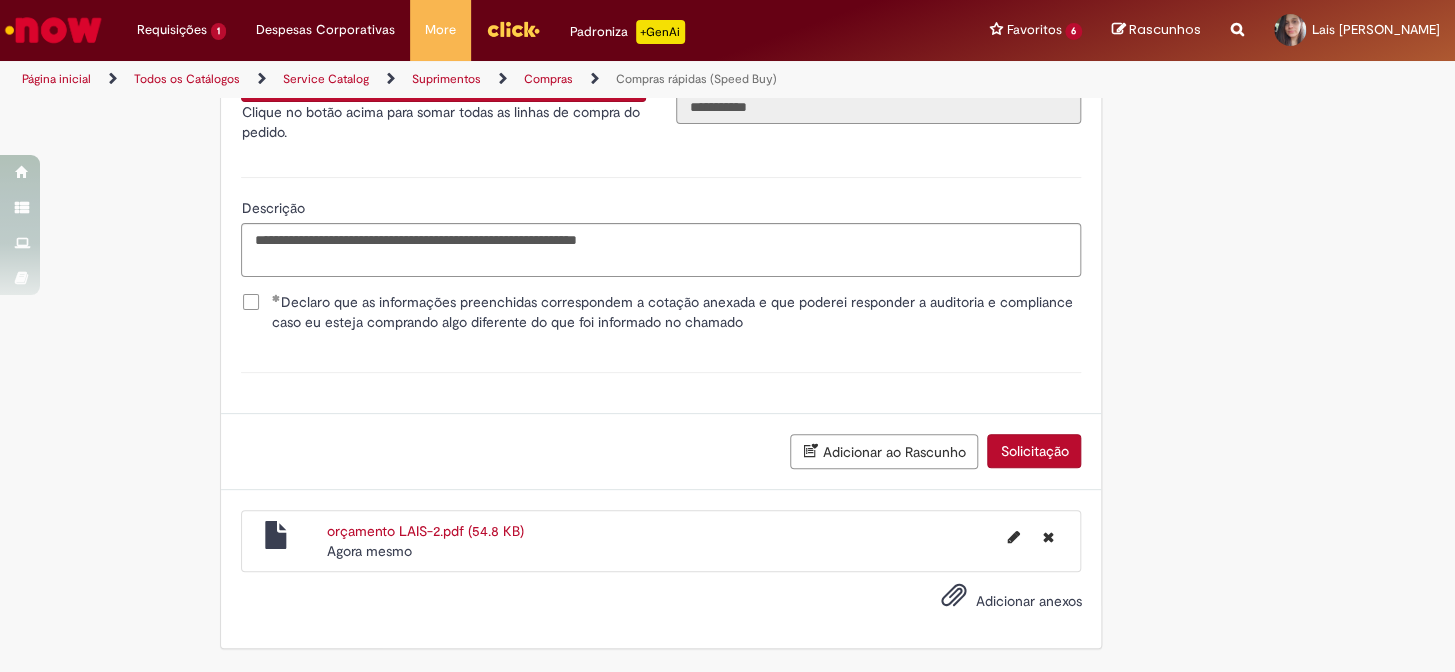 click on "Solicitação" at bounding box center [1034, 451] 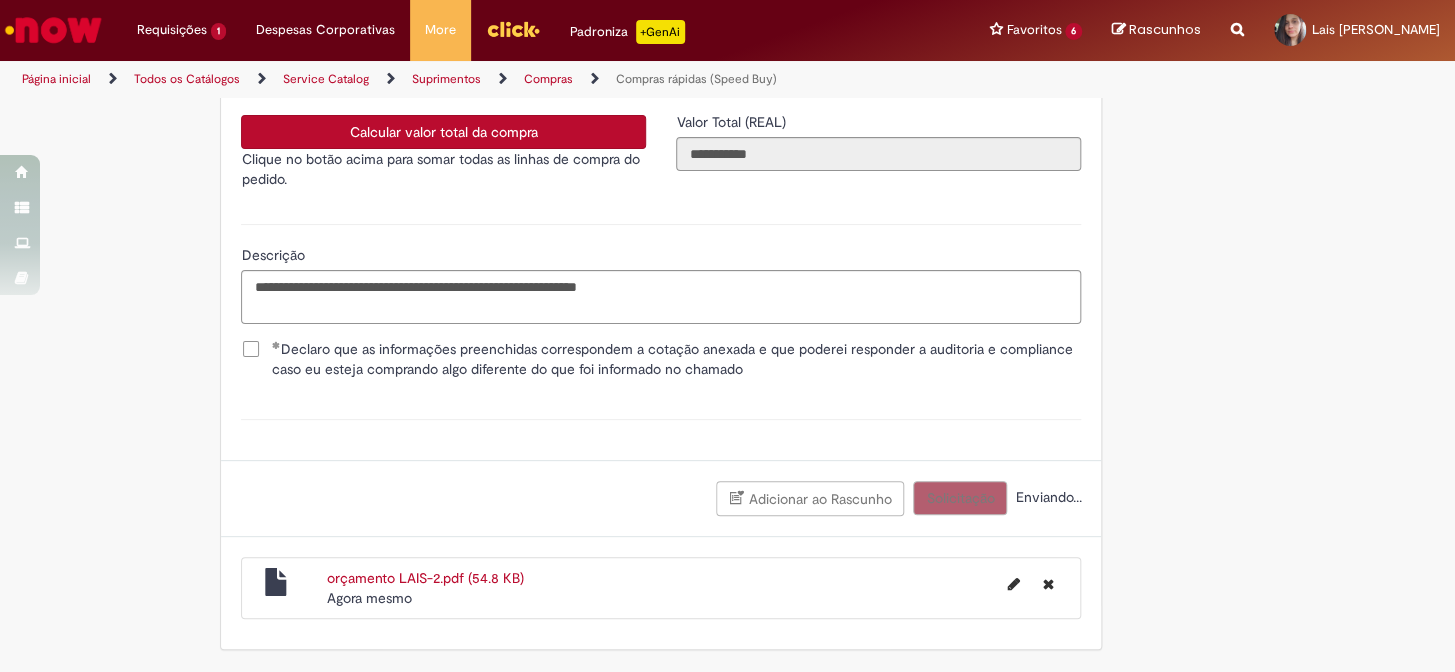 scroll, scrollTop: 3870, scrollLeft: 0, axis: vertical 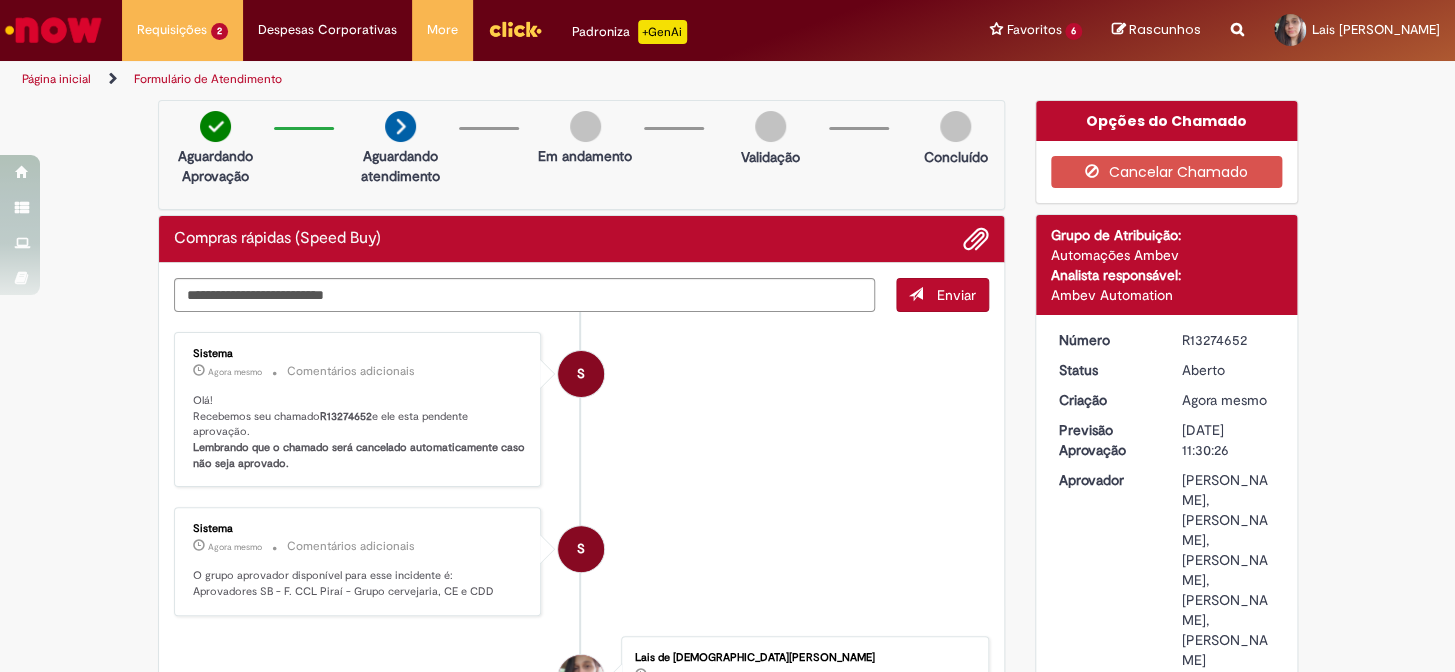 click on "R13274652" at bounding box center [1228, 340] 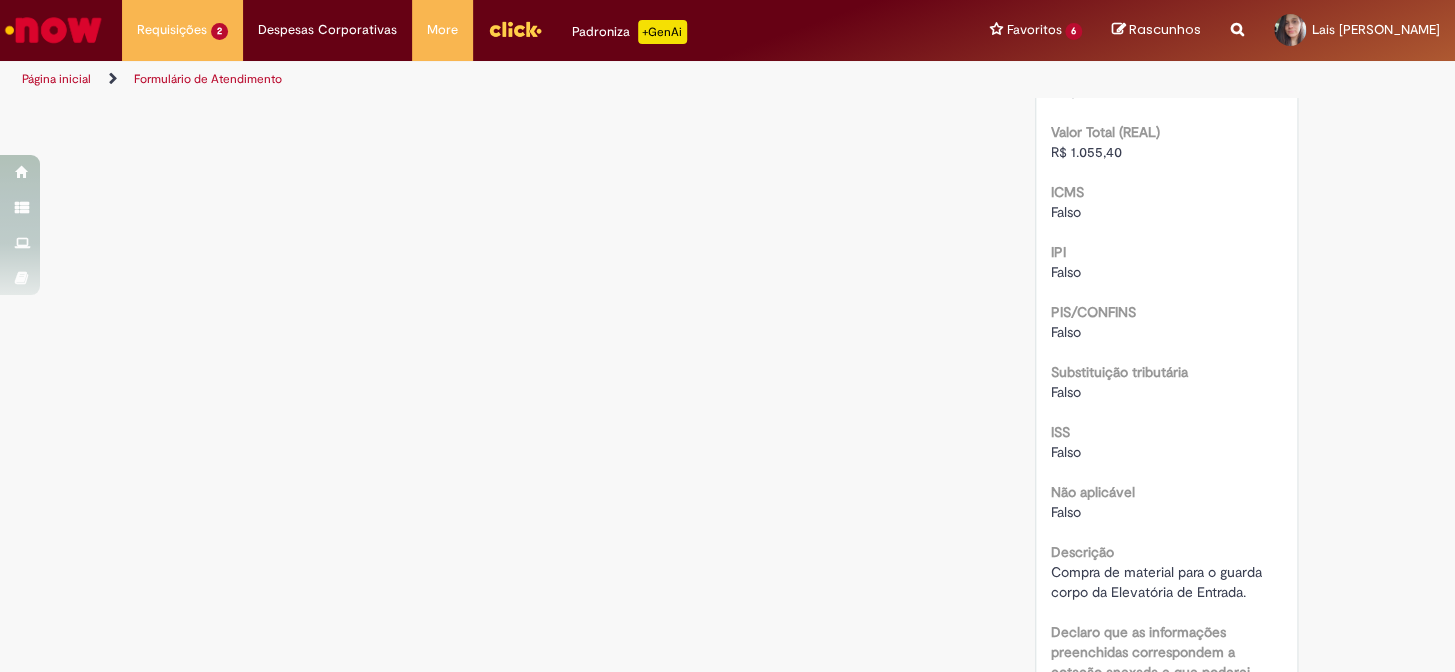 scroll, scrollTop: 2542, scrollLeft: 0, axis: vertical 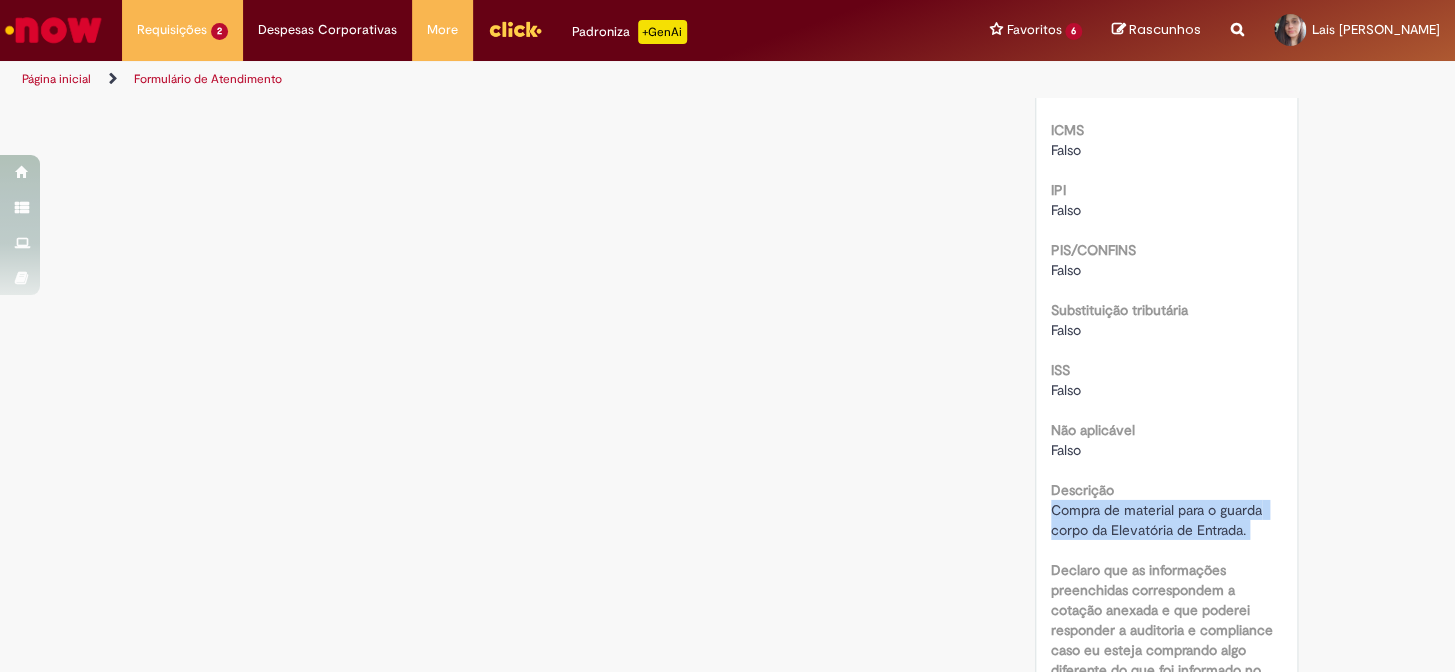 drag, startPoint x: 1041, startPoint y: 541, endPoint x: 1268, endPoint y: 581, distance: 230.49728 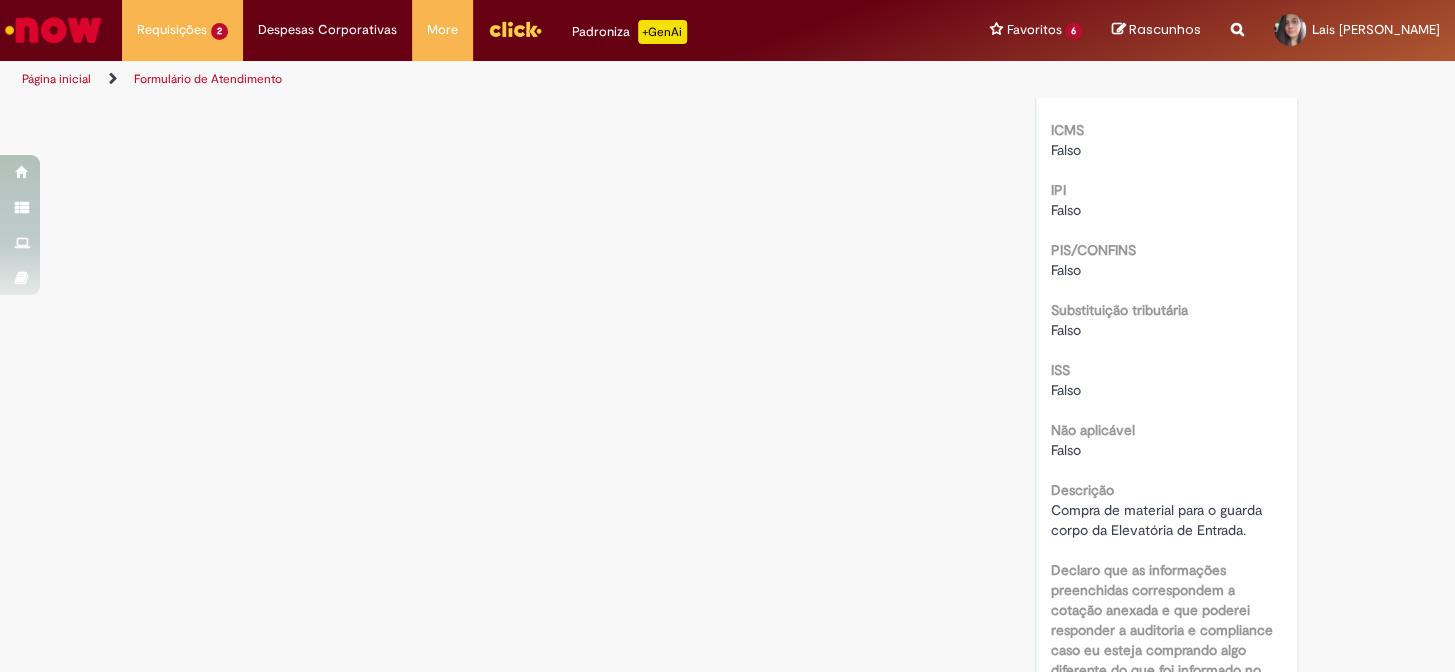 click on "R$ 1.055,40" at bounding box center [1086, 90] 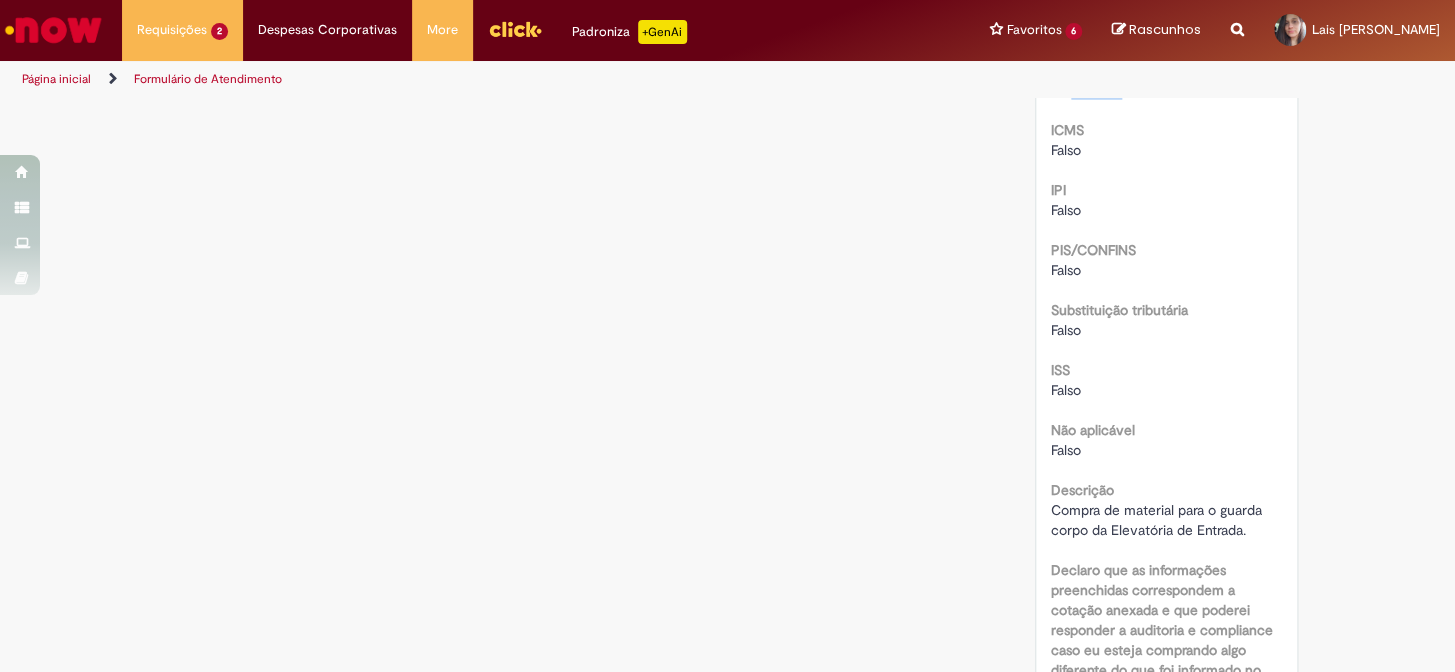 click on "R$ 1.055,40" at bounding box center (1086, 90) 